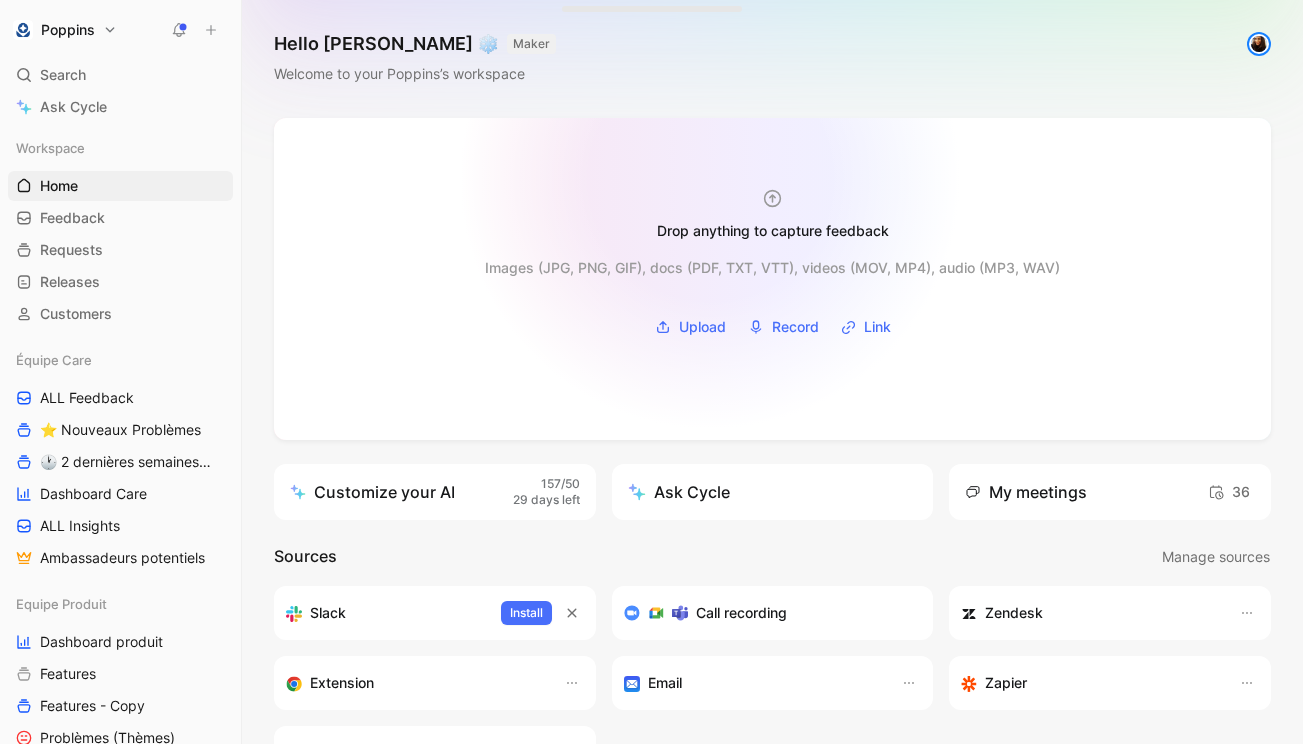 scroll, scrollTop: 0, scrollLeft: 0, axis: both 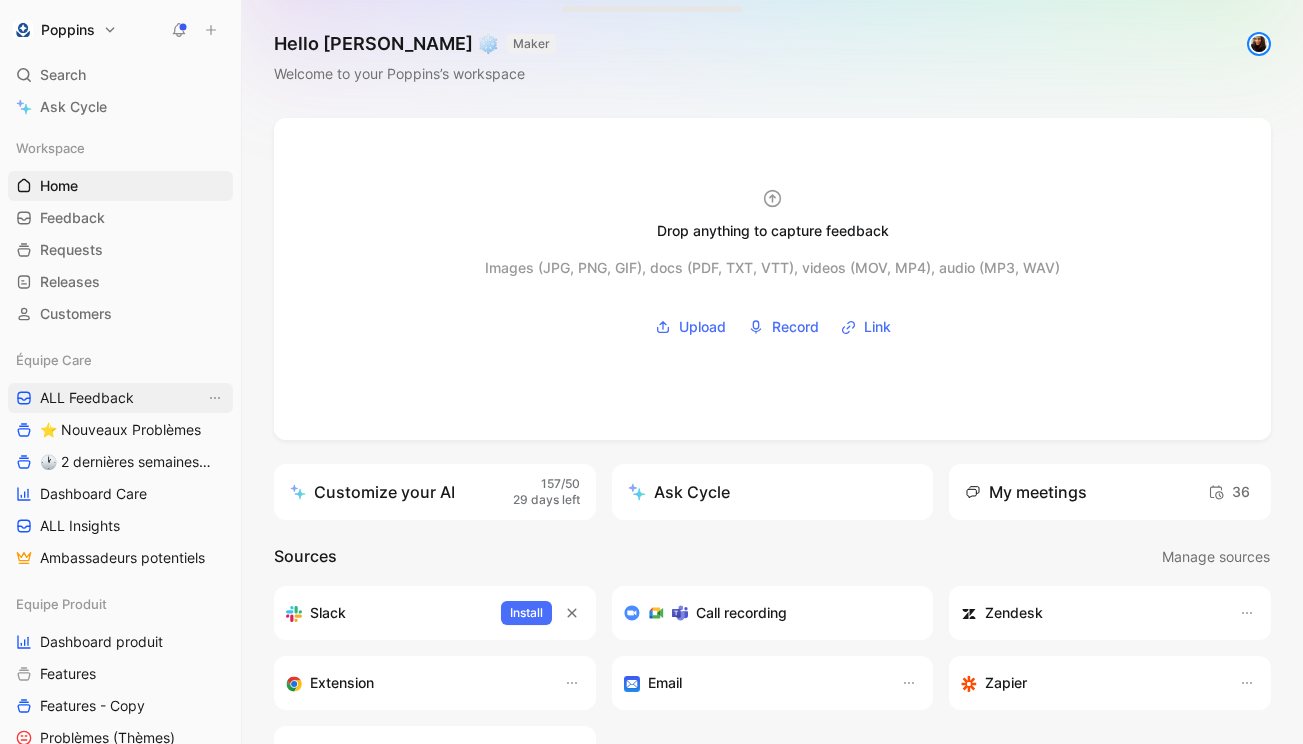 click on "ALL Feedback" at bounding box center [87, 398] 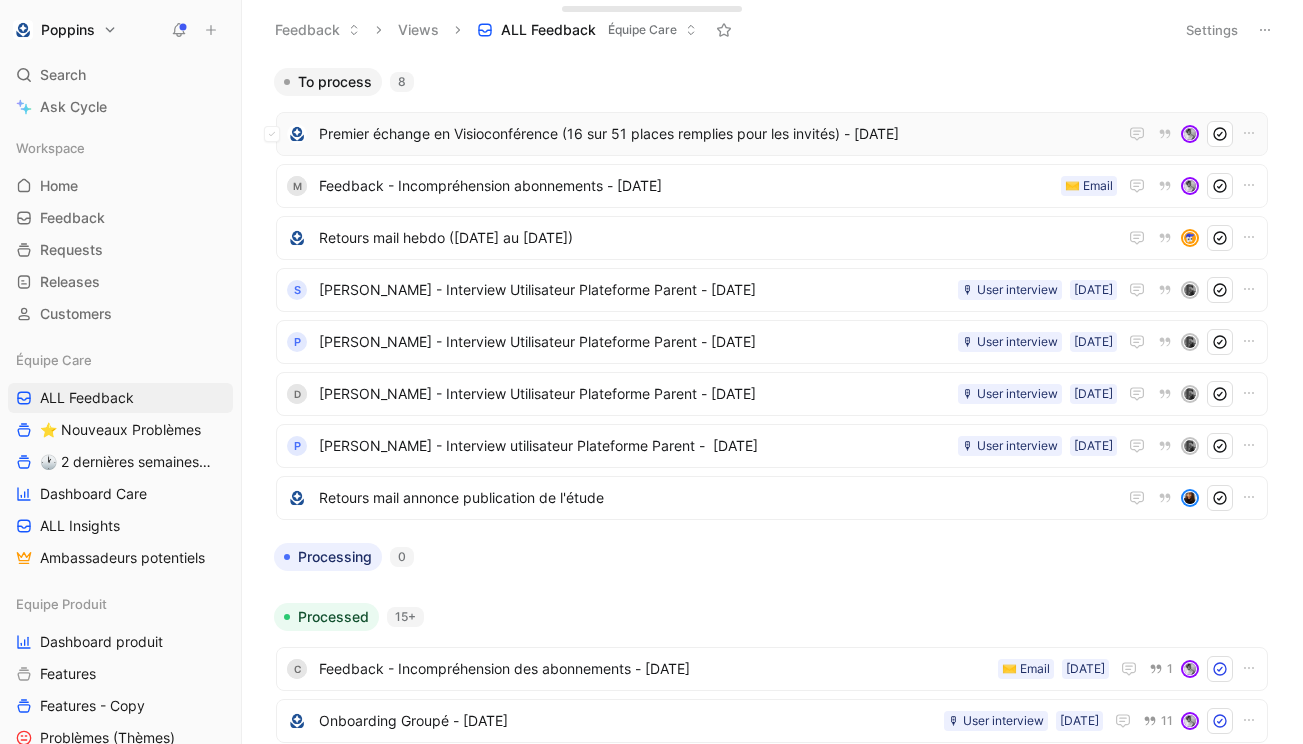 click on "Premier échange en Visioconférence (16 sur 51 places remplies pour les invités) - [DATE]" at bounding box center (772, 134) 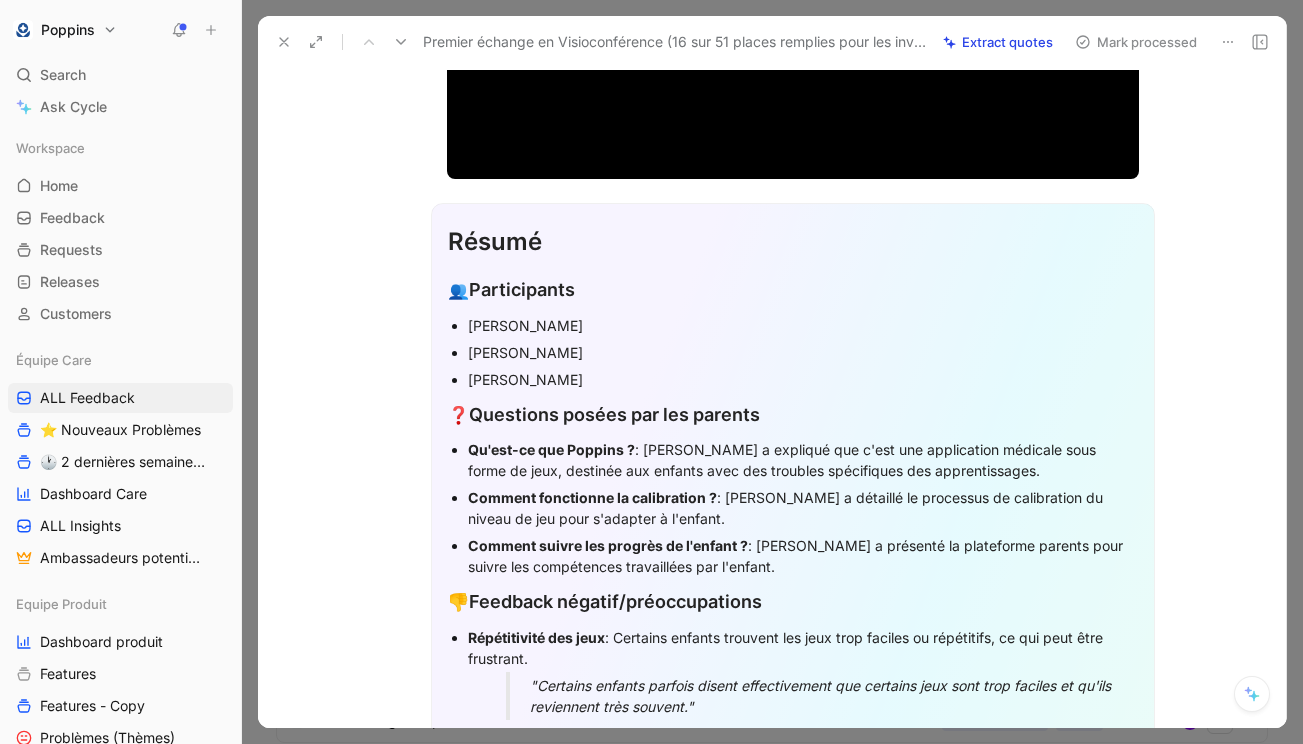 scroll, scrollTop: 447, scrollLeft: 0, axis: vertical 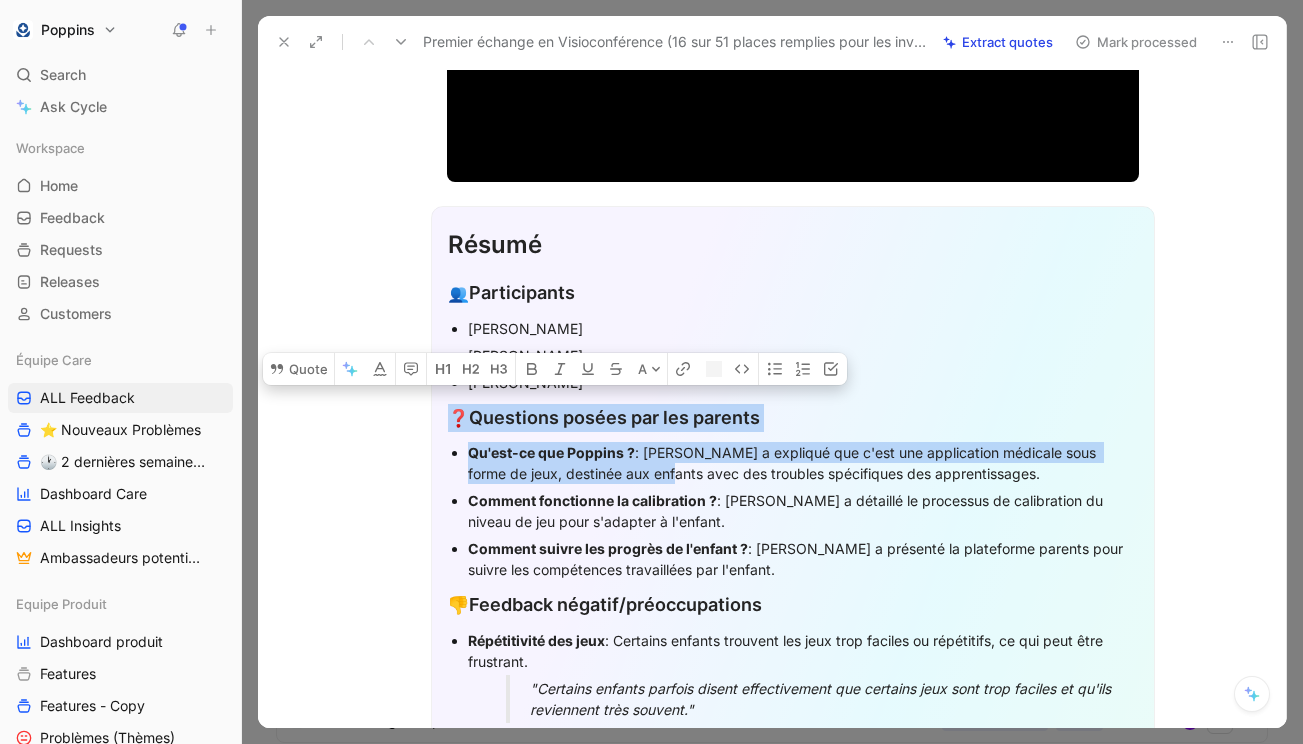 drag, startPoint x: 452, startPoint y: 418, endPoint x: 632, endPoint y: 483, distance: 191.37659 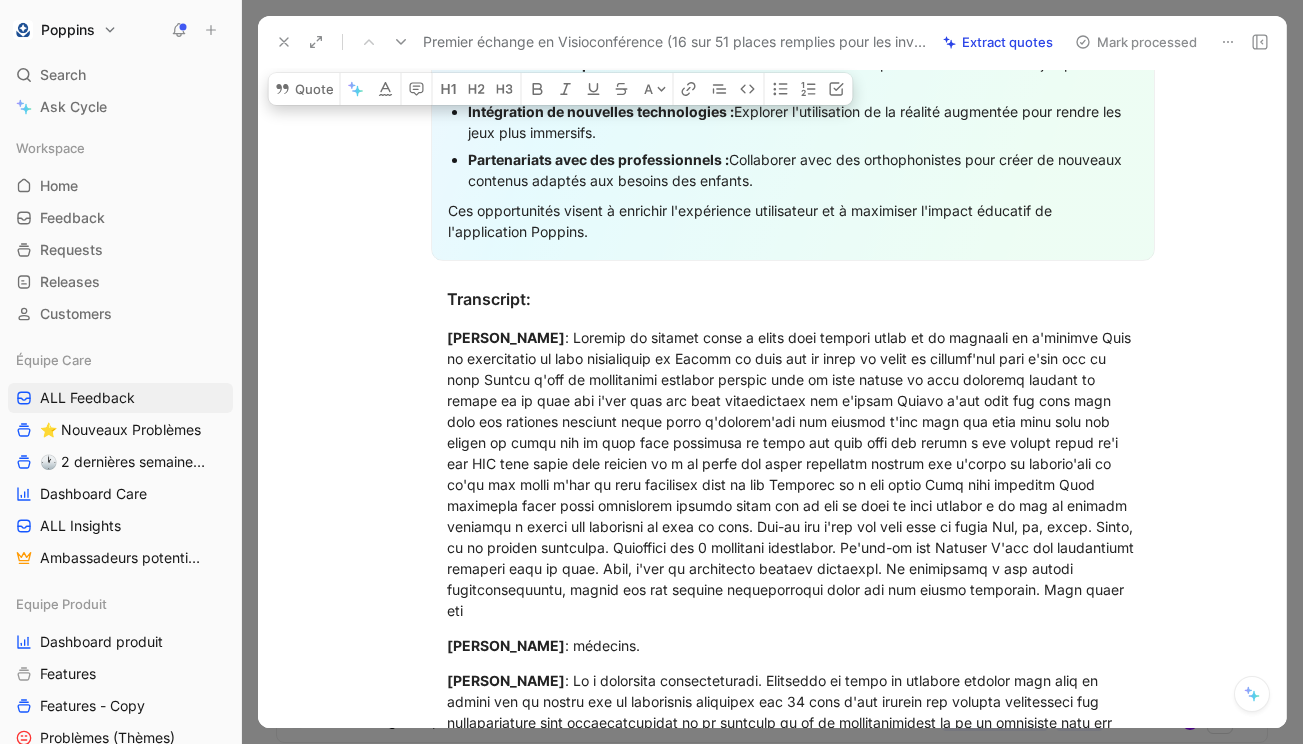 scroll, scrollTop: 1836, scrollLeft: 0, axis: vertical 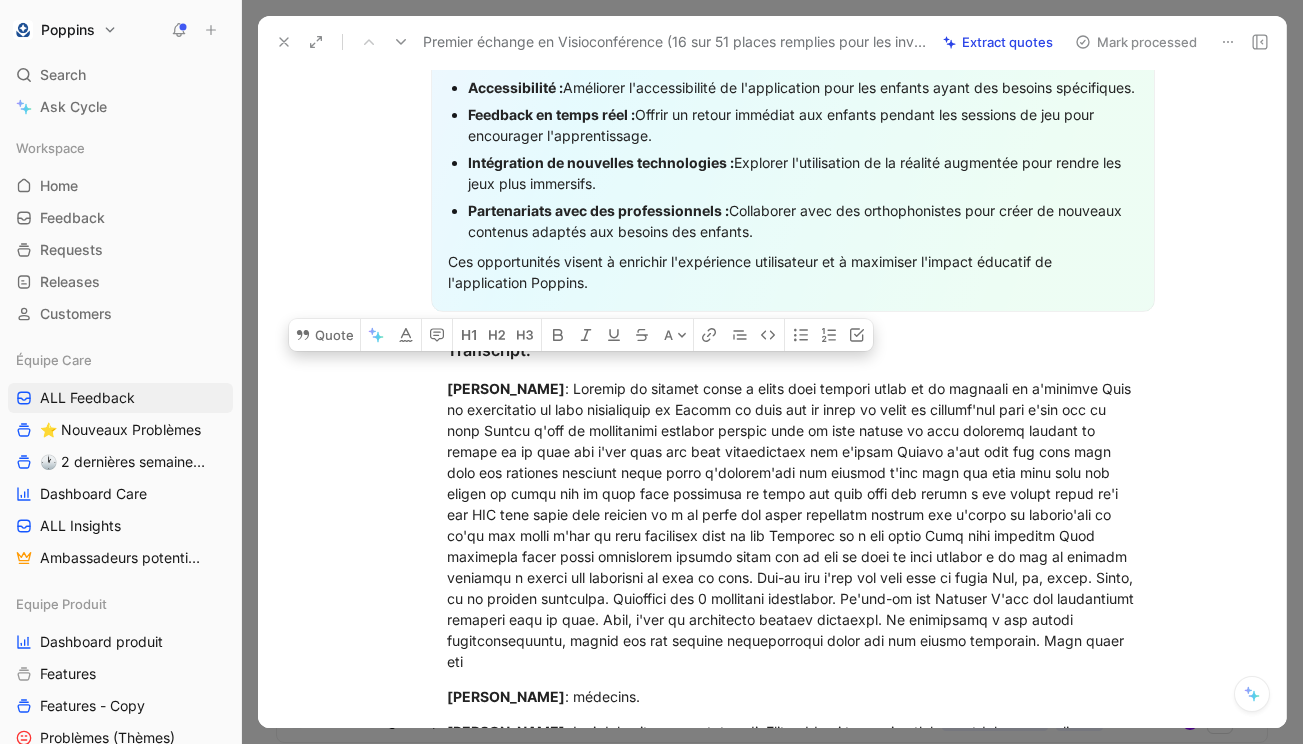 drag, startPoint x: 572, startPoint y: 383, endPoint x: 713, endPoint y: 297, distance: 165.1575 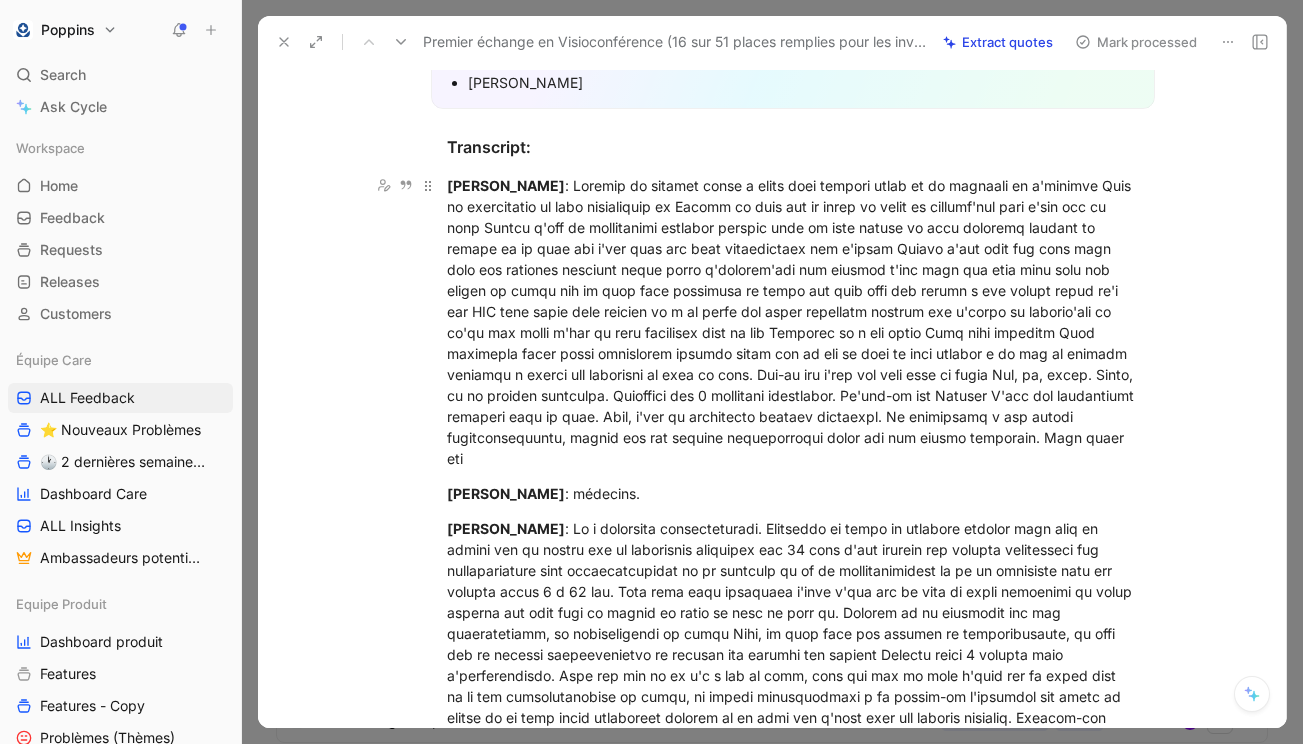 scroll, scrollTop: 507, scrollLeft: 0, axis: vertical 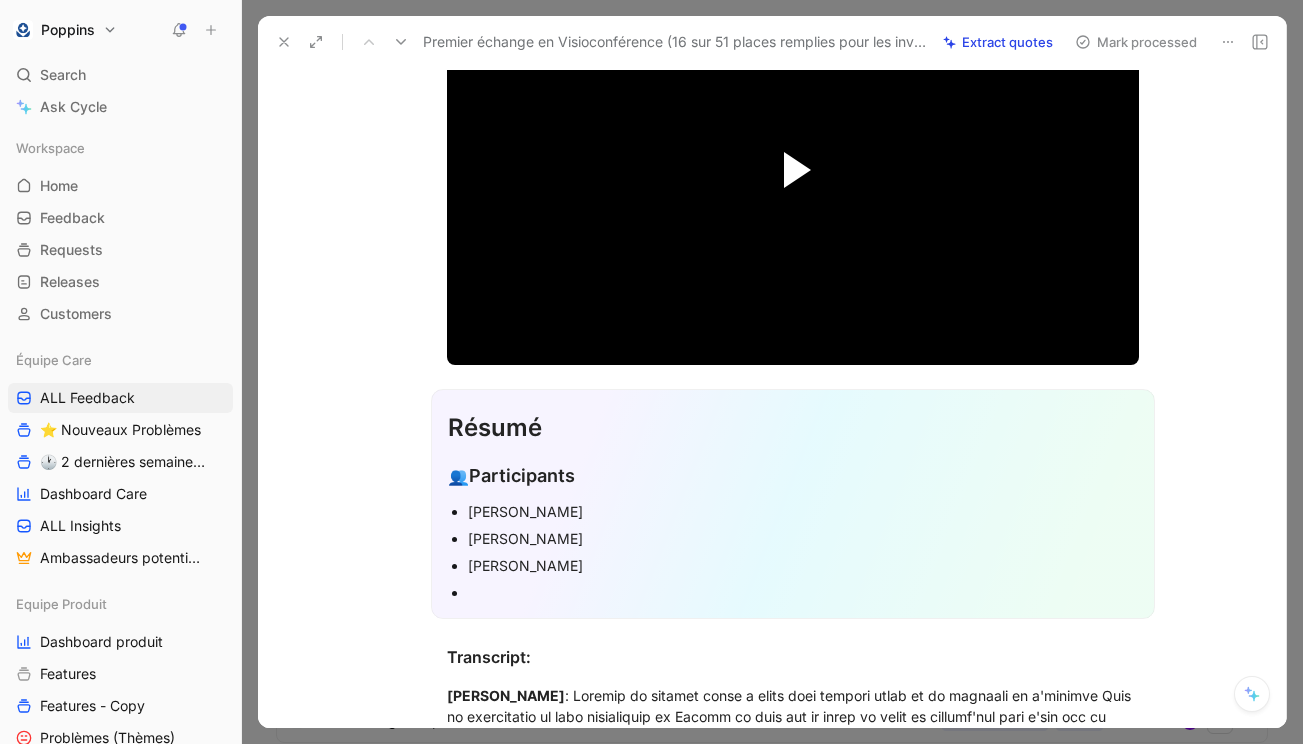 click at bounding box center [797, 170] 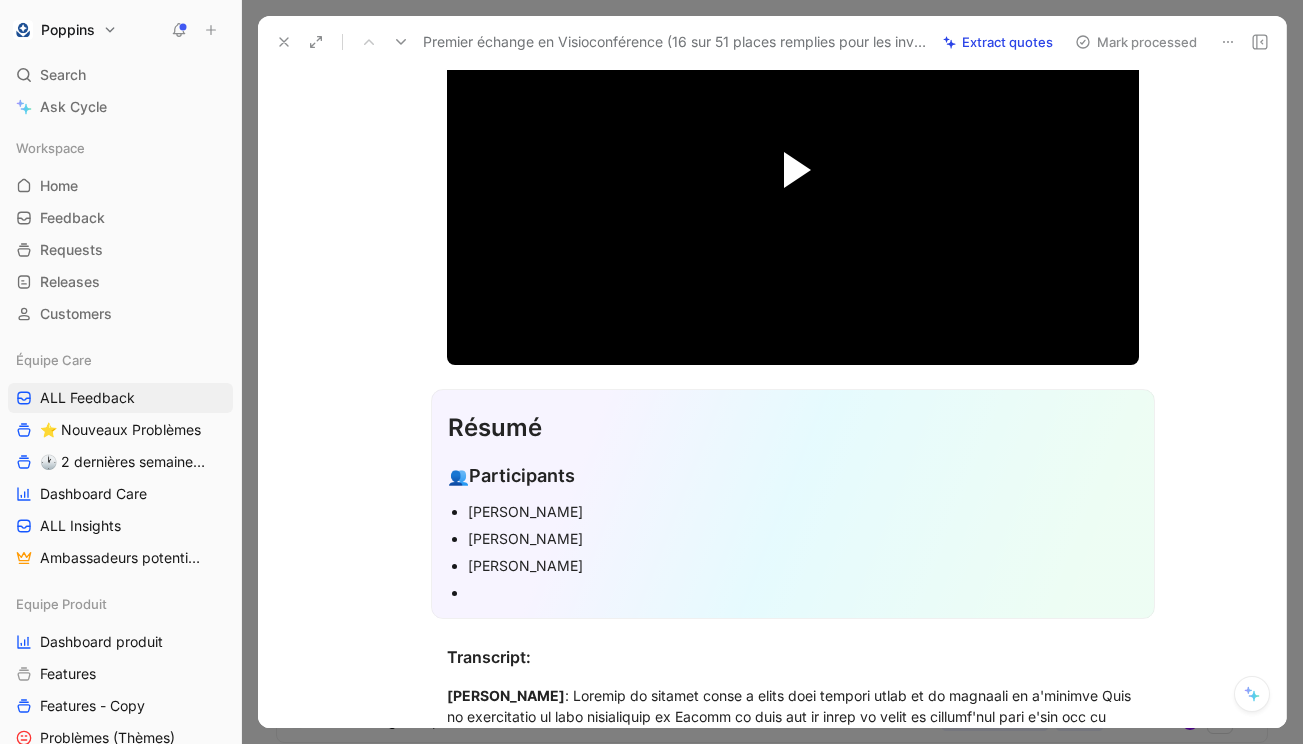 scroll, scrollTop: 172, scrollLeft: 0, axis: vertical 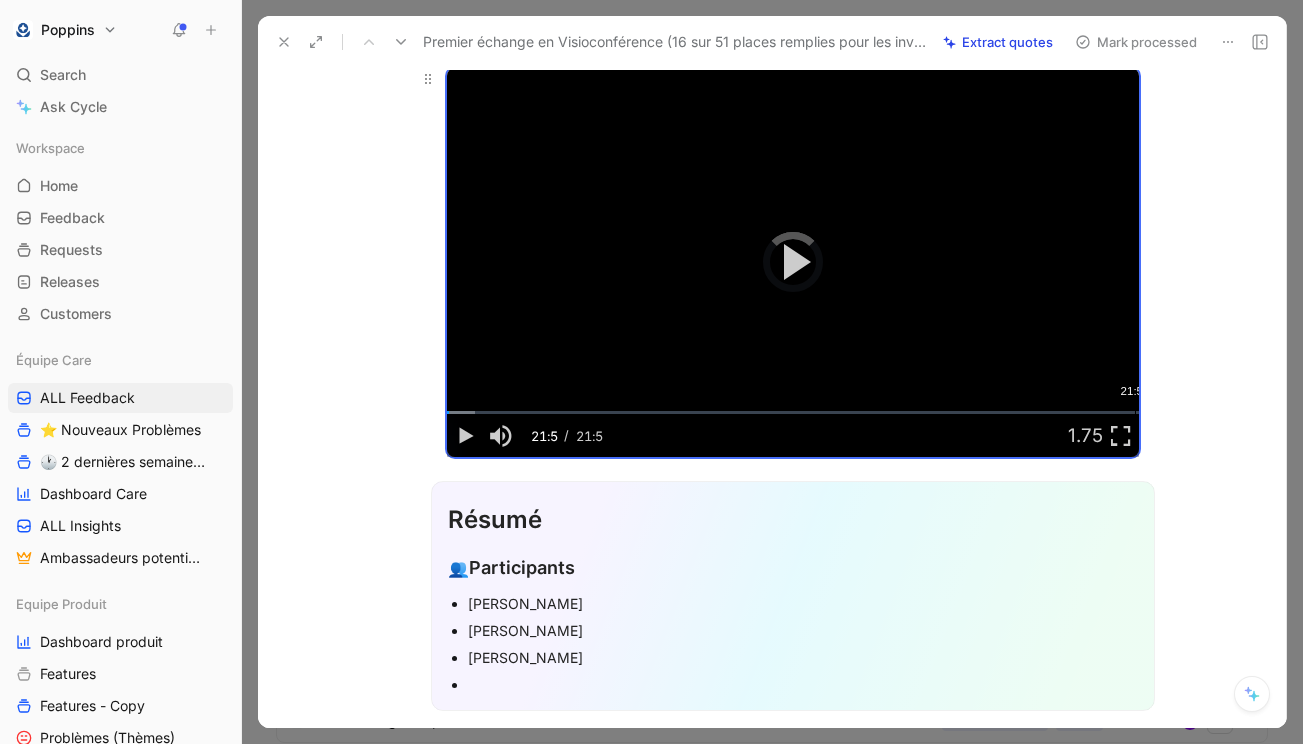click on "Loaded :  4.06% 21:51 21:51" at bounding box center (793, 412) 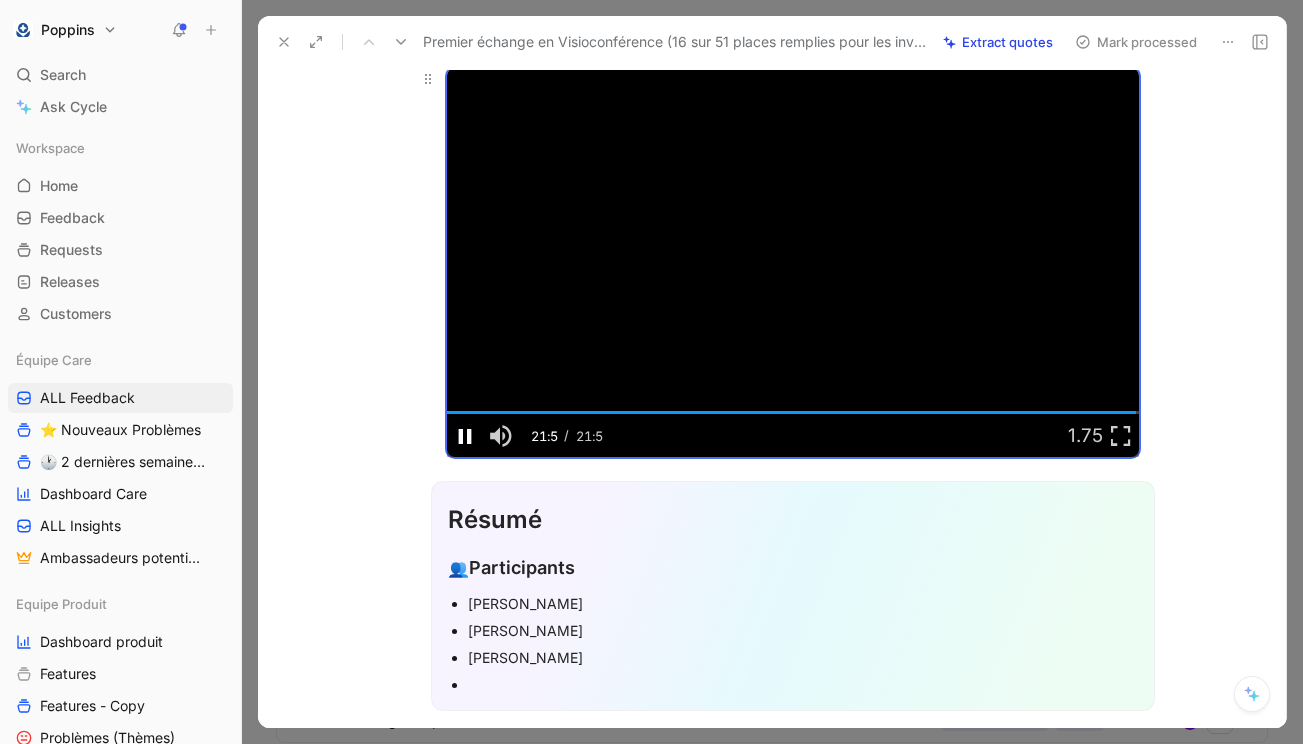 click at bounding box center (465, 435) 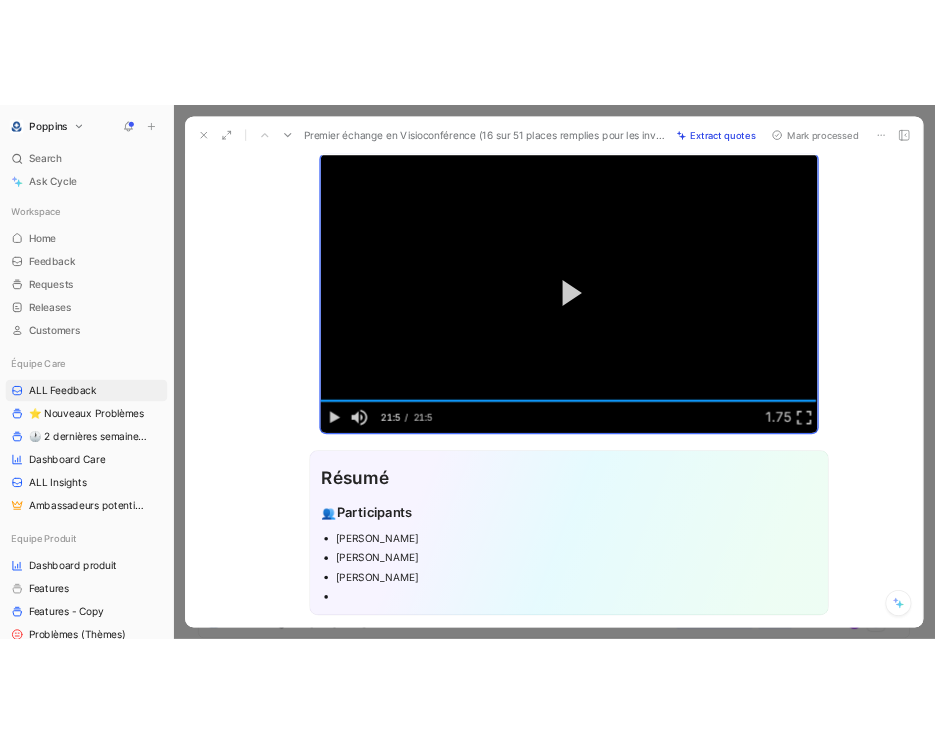 scroll, scrollTop: 246, scrollLeft: 0, axis: vertical 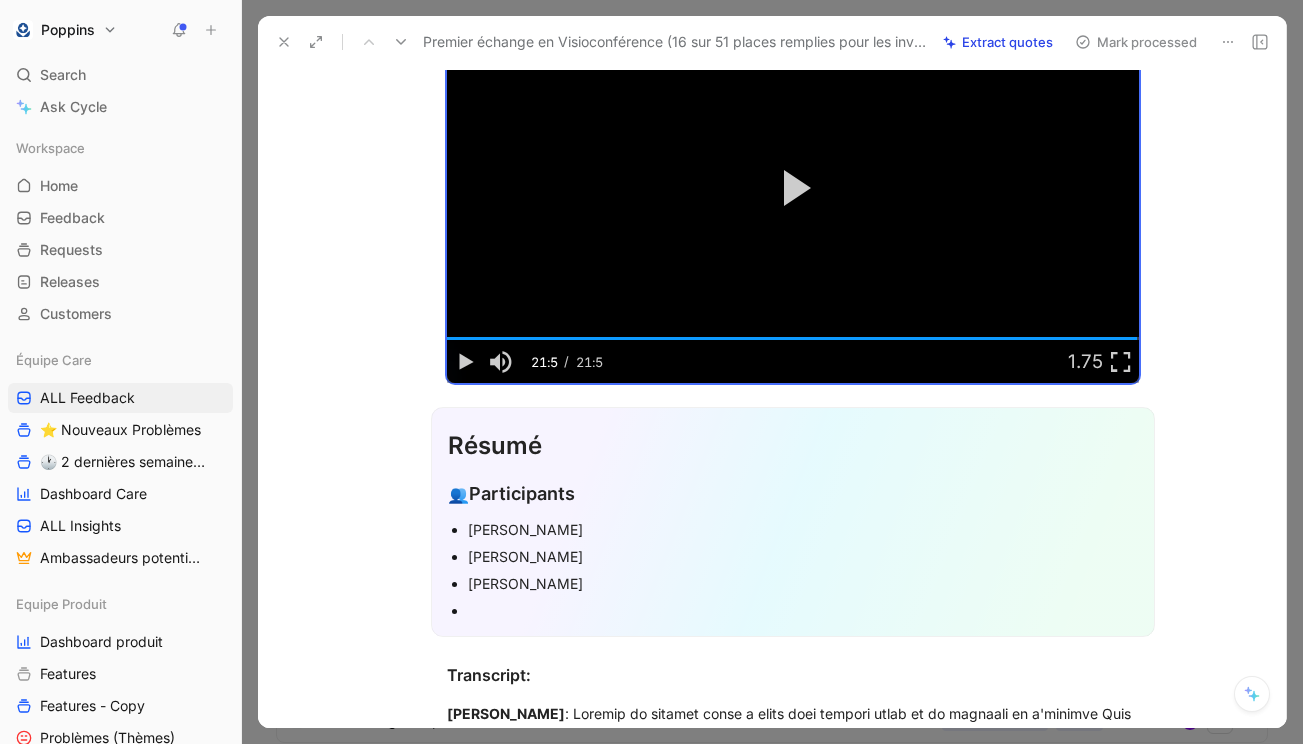 click at bounding box center (803, 610) 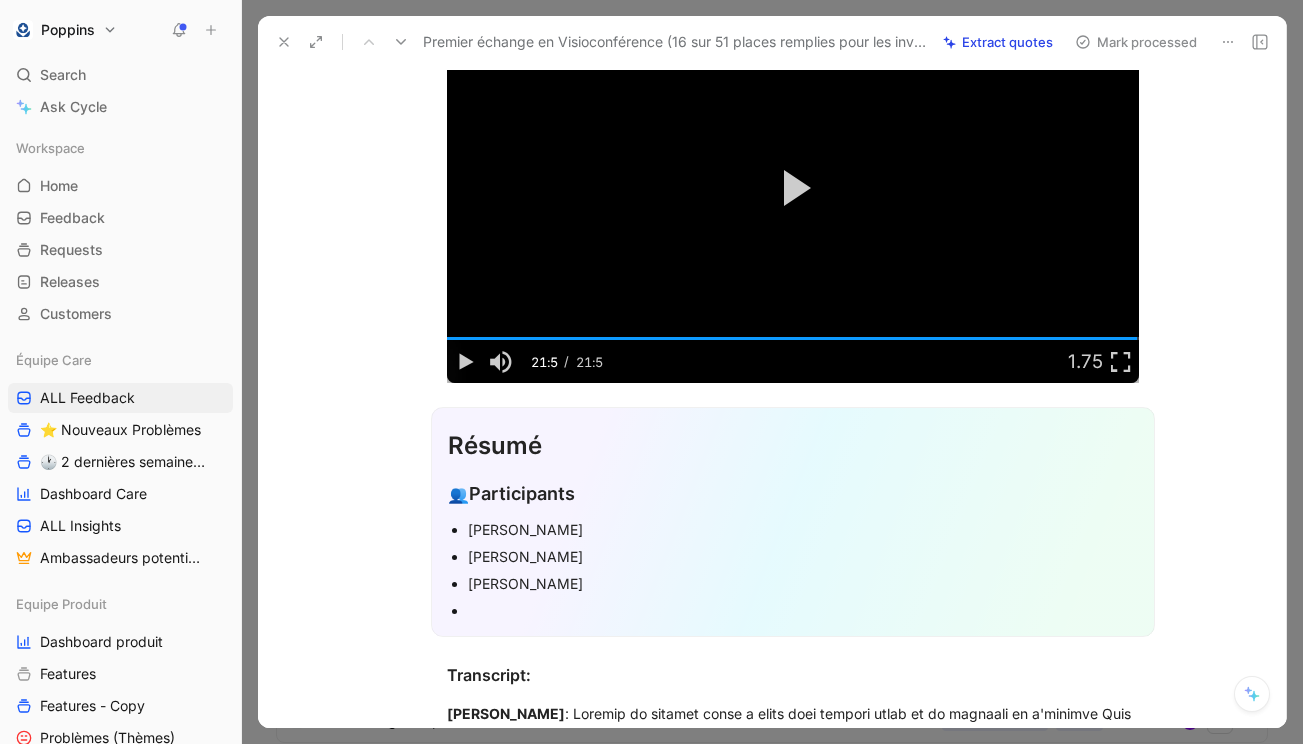 type 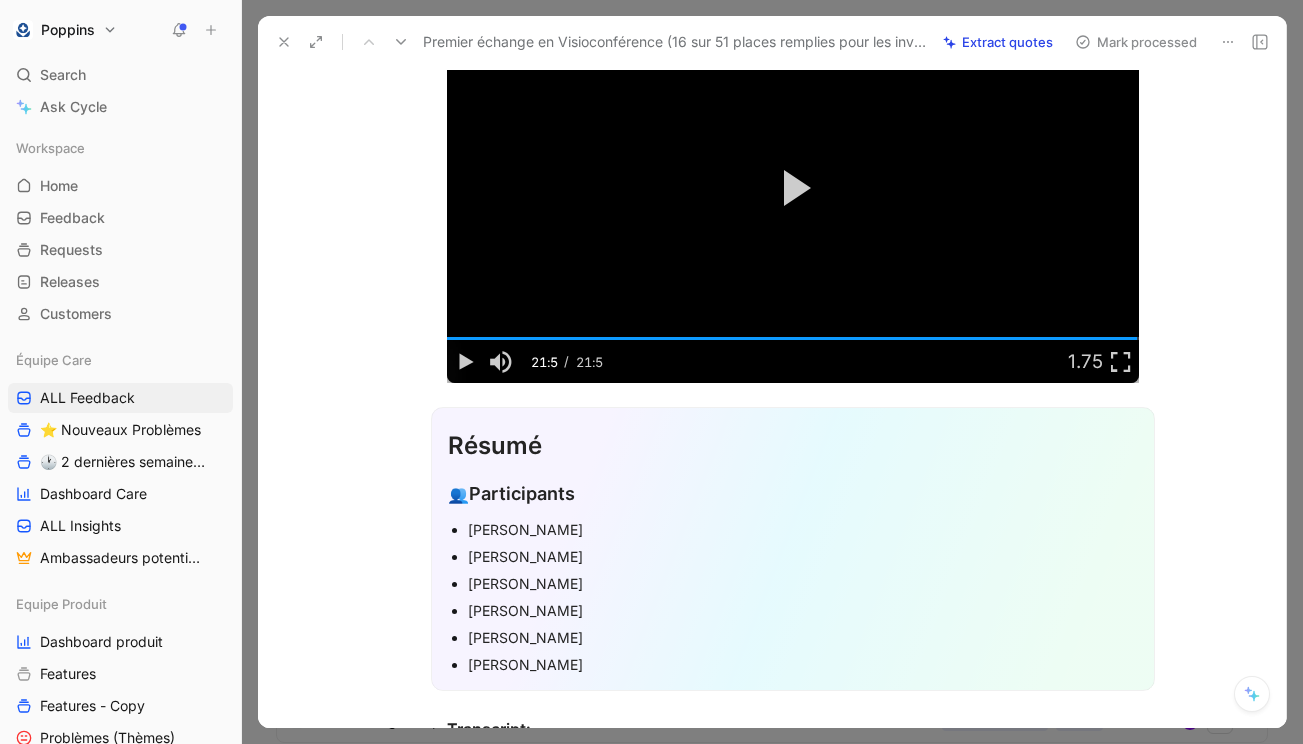 click on "[PERSON_NAME]" at bounding box center (803, 529) 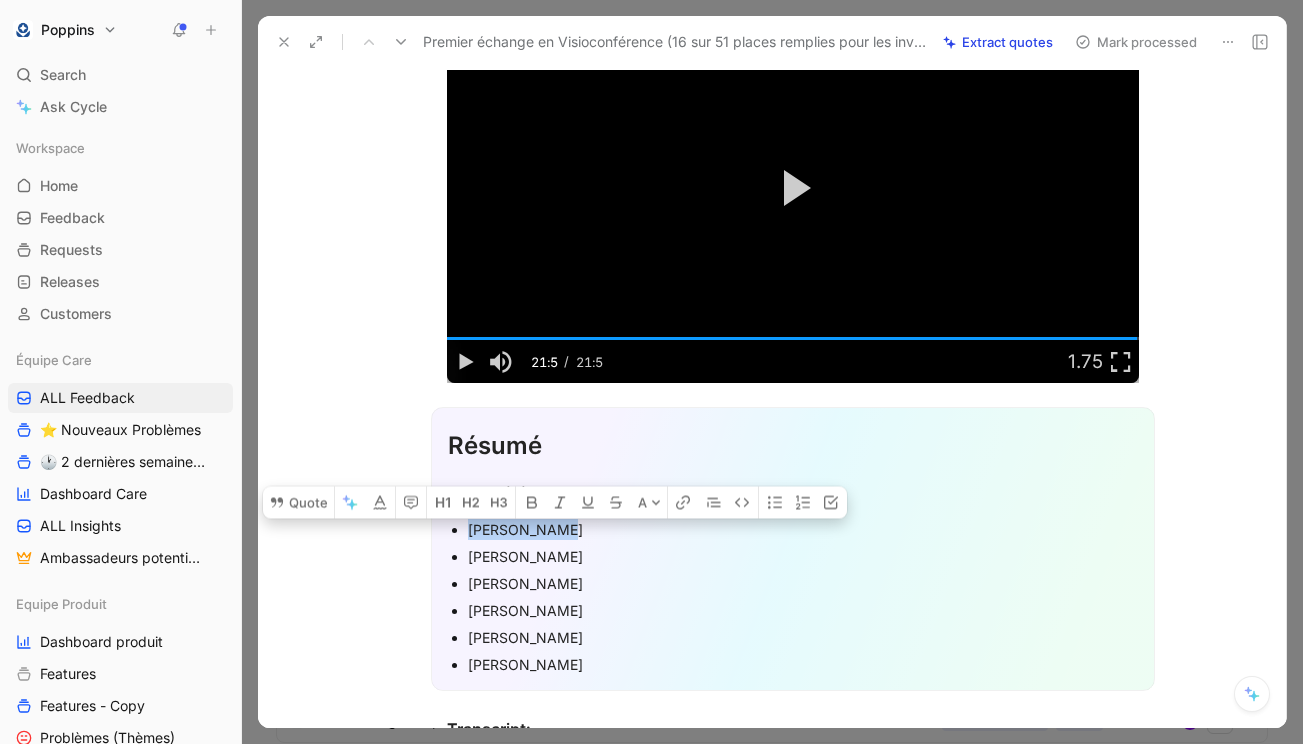 click on "[PERSON_NAME]" at bounding box center [803, 529] 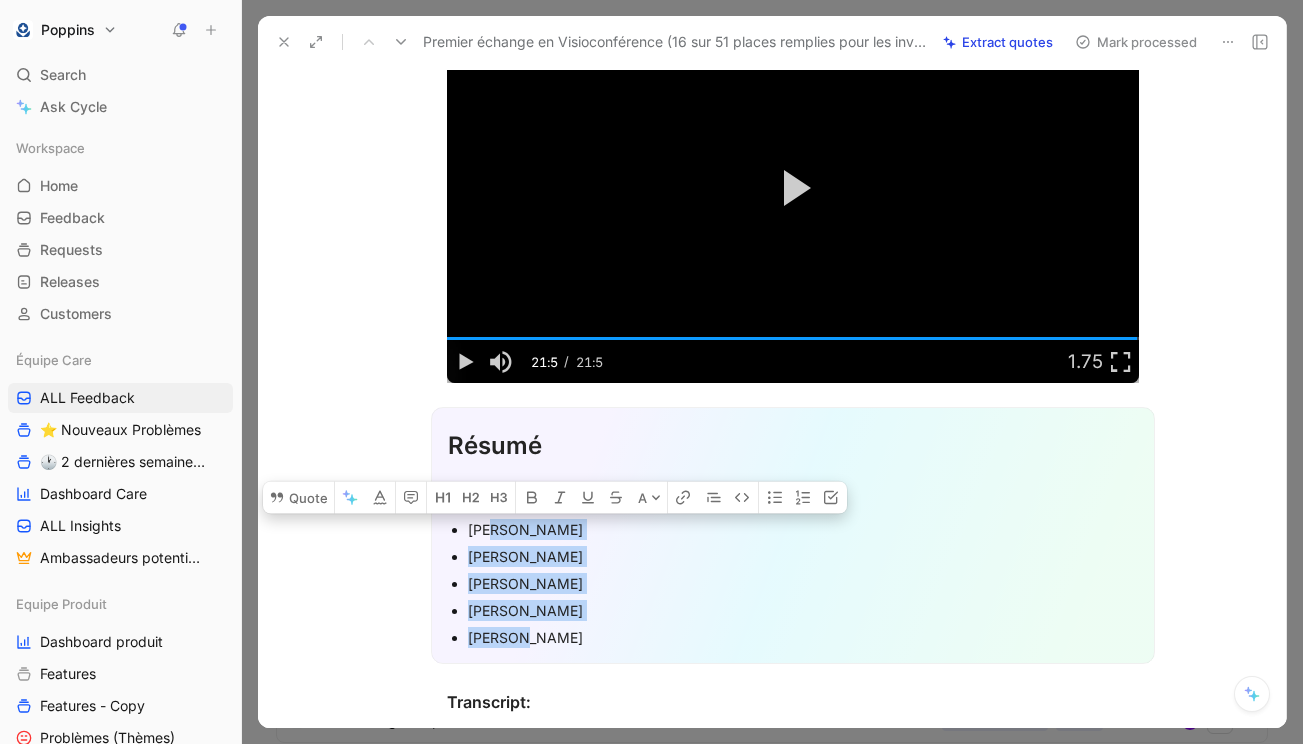 drag, startPoint x: 486, startPoint y: 531, endPoint x: 556, endPoint y: 641, distance: 130.38405 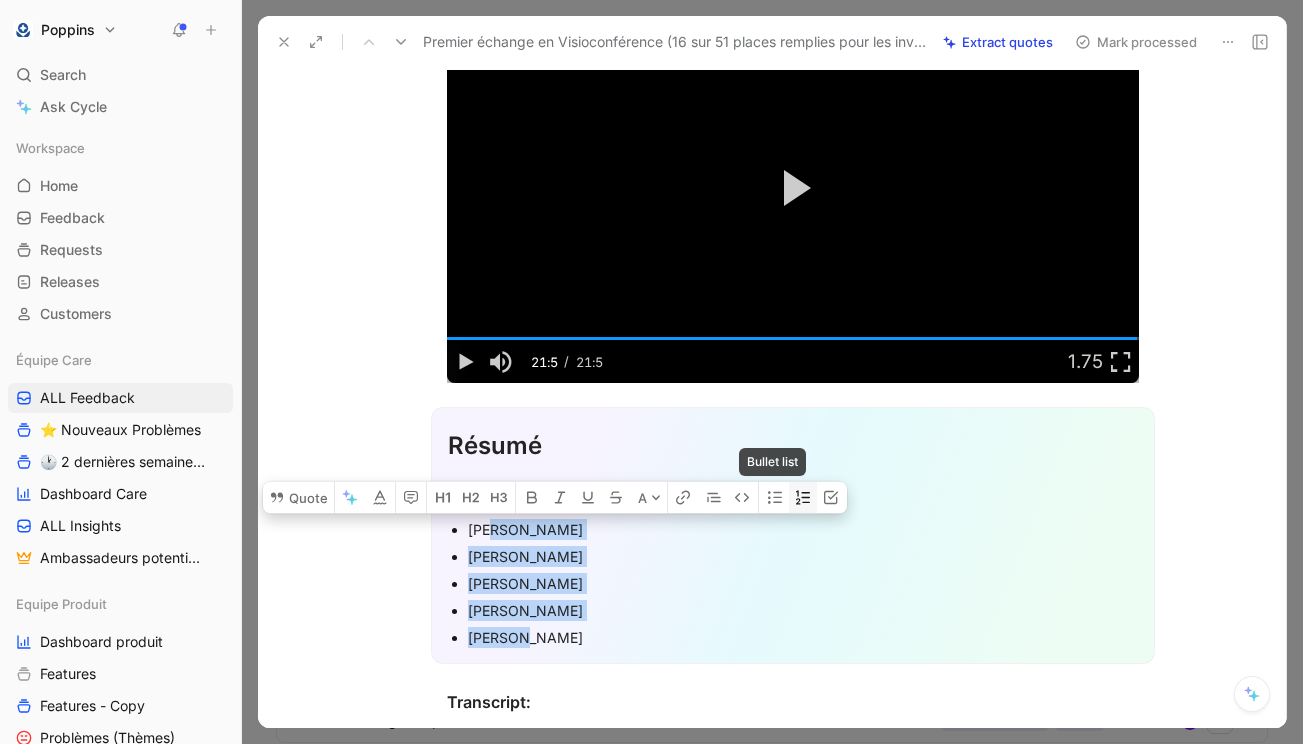 click 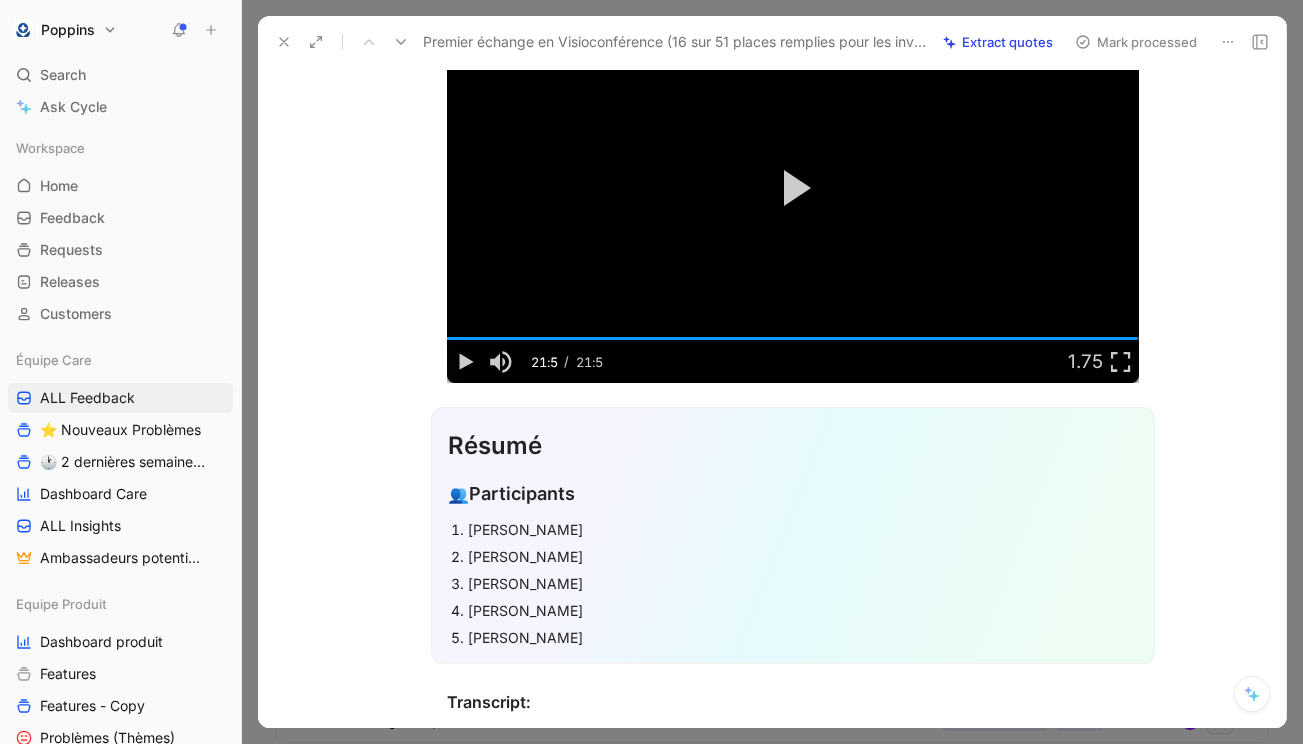 click on "[PERSON_NAME]" at bounding box center [803, 610] 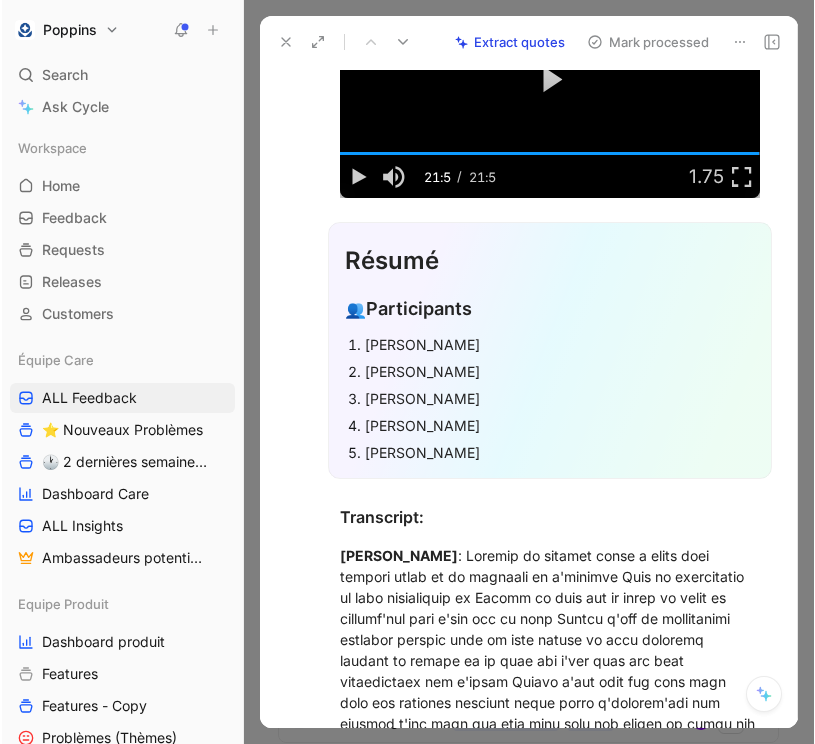 scroll, scrollTop: 340, scrollLeft: 0, axis: vertical 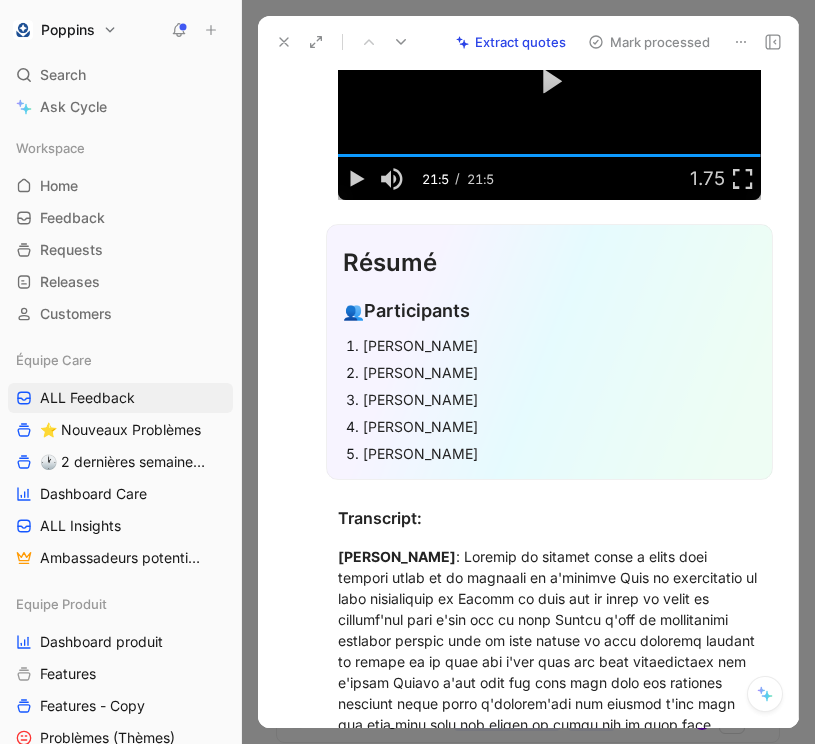 click on "👥  Participants" at bounding box center [549, 311] 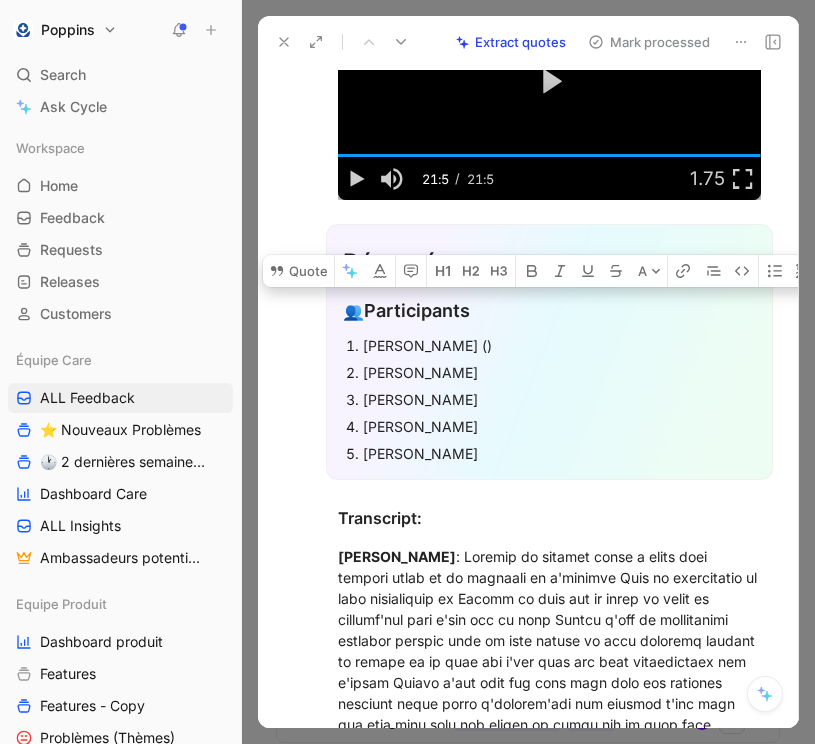 copy on "()" 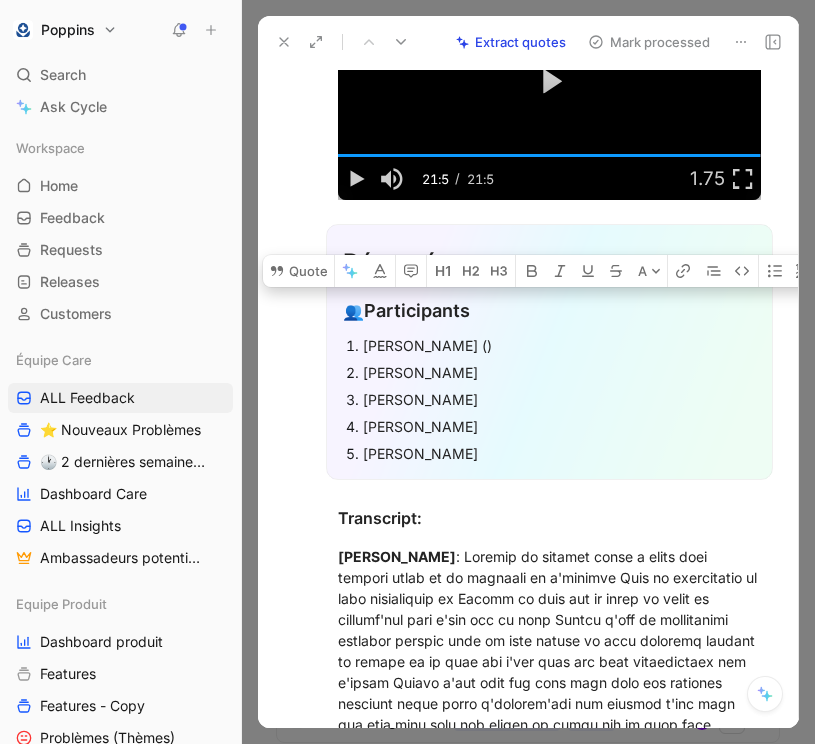 click on "[PERSON_NAME]" at bounding box center [559, 372] 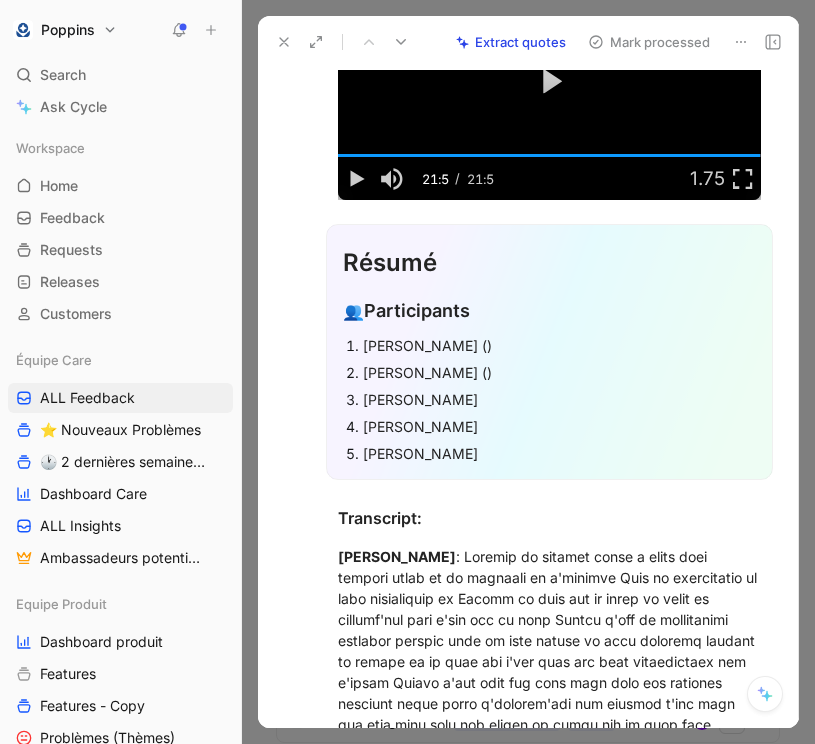 click on "[PERSON_NAME]" at bounding box center (559, 399) 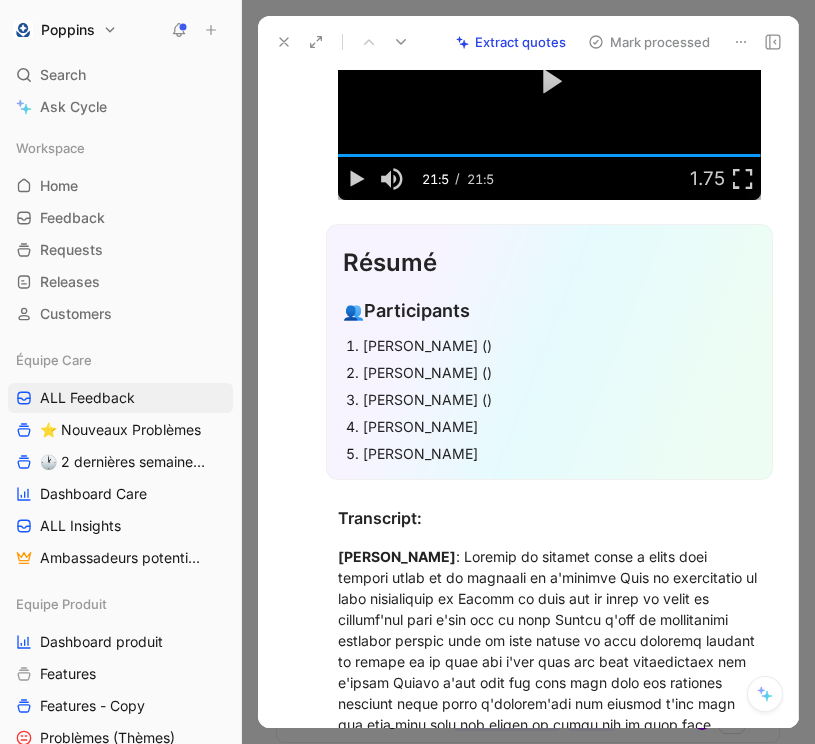 click on "[PERSON_NAME]" at bounding box center (559, 426) 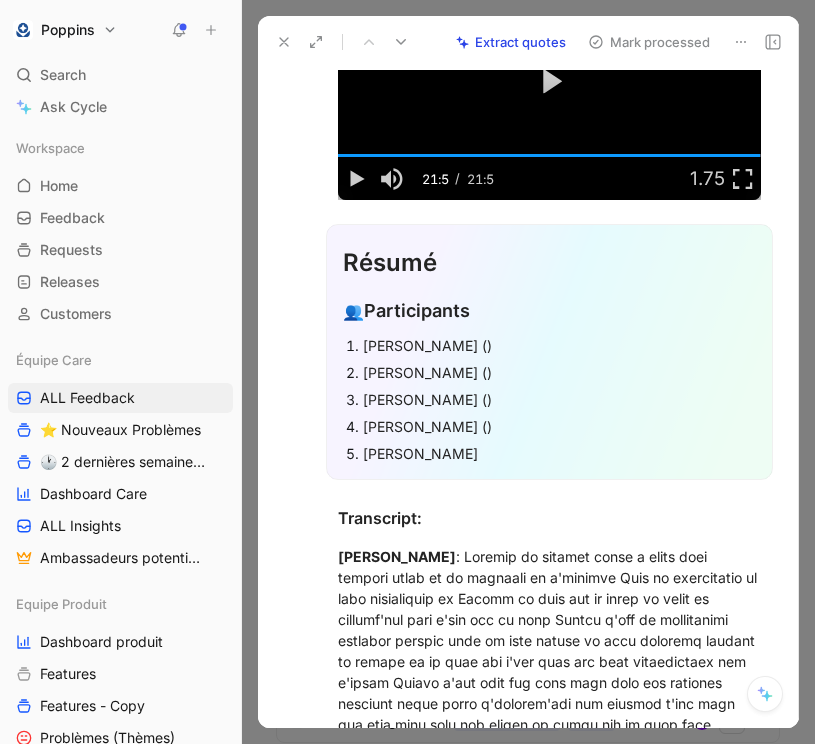 click on "[PERSON_NAME]" at bounding box center (559, 453) 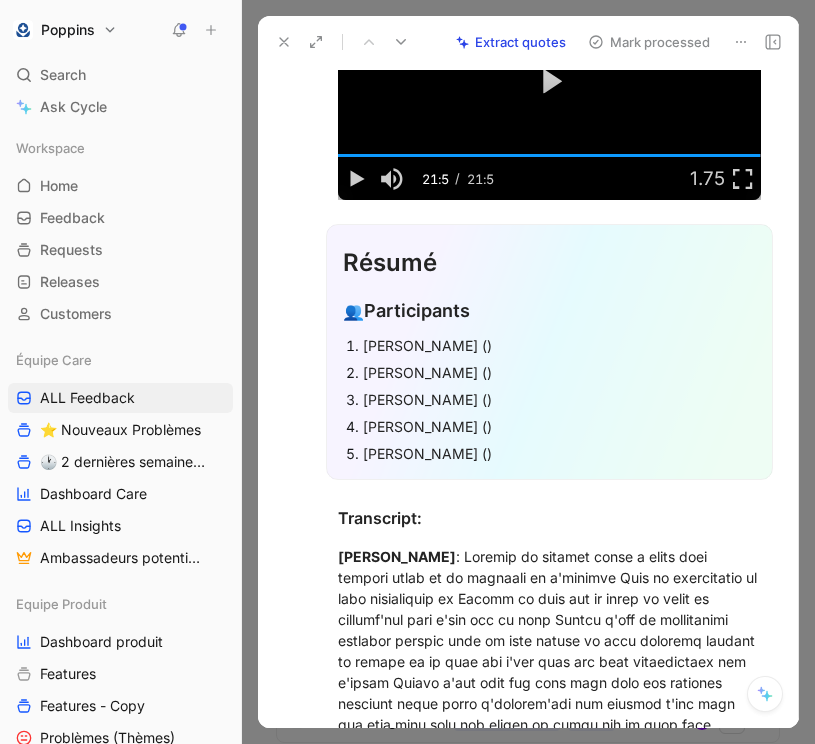 click on "[PERSON_NAME] ()" at bounding box center [559, 345] 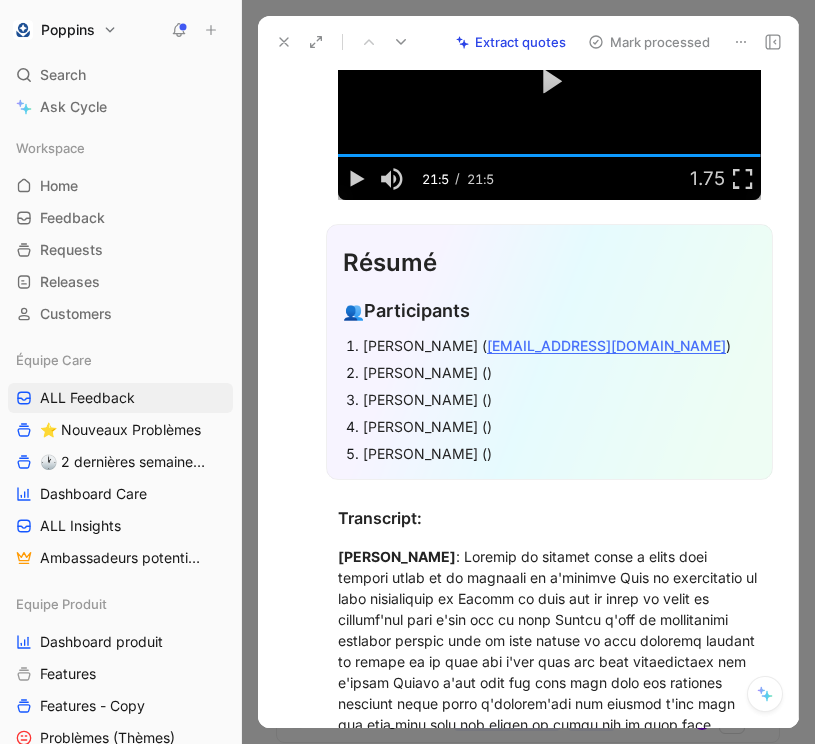 click on "[PERSON_NAME] ( [EMAIL_ADDRESS][DOMAIN_NAME] )" at bounding box center (559, 345) 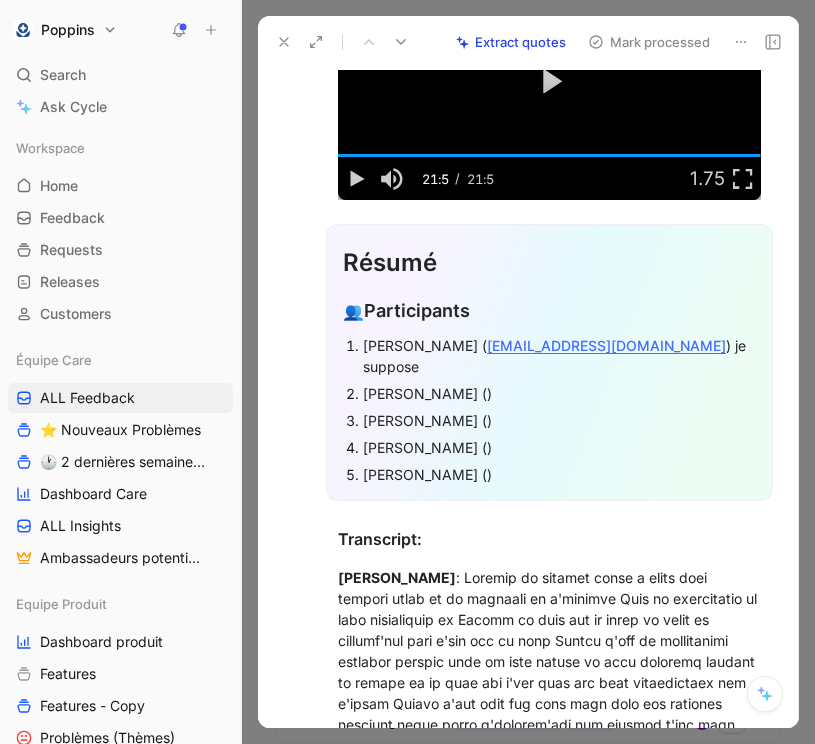 click on "[PERSON_NAME] ()" at bounding box center [559, 393] 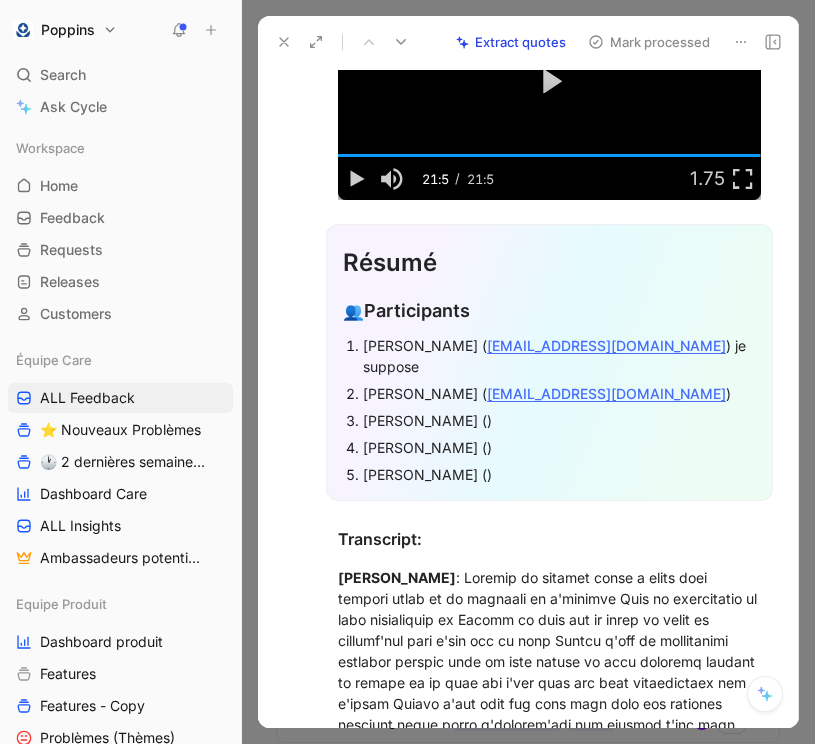 click on "[PERSON_NAME] ()" at bounding box center [559, 420] 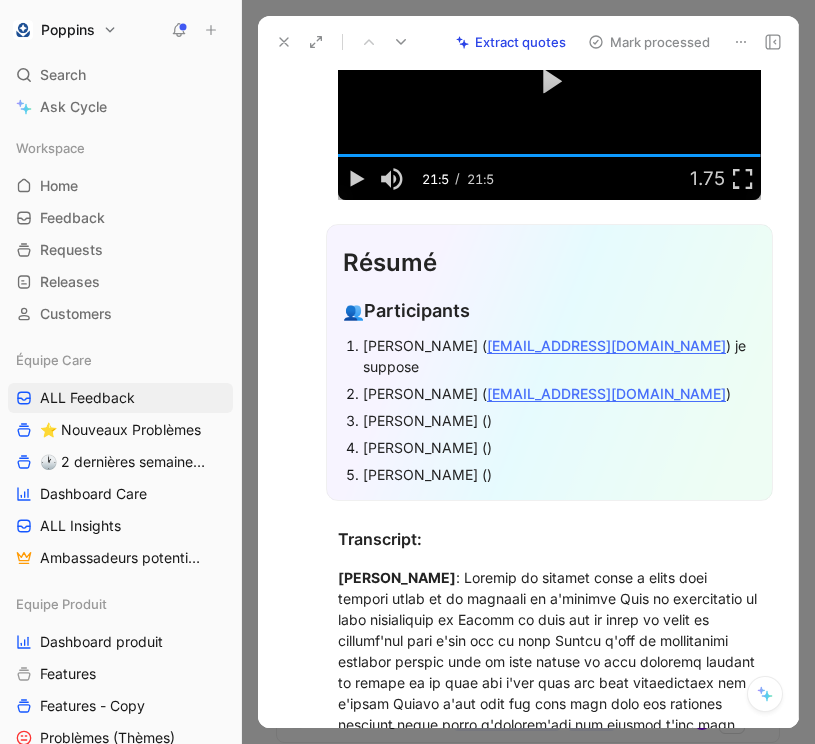 click on "[PERSON_NAME] ()" at bounding box center [559, 420] 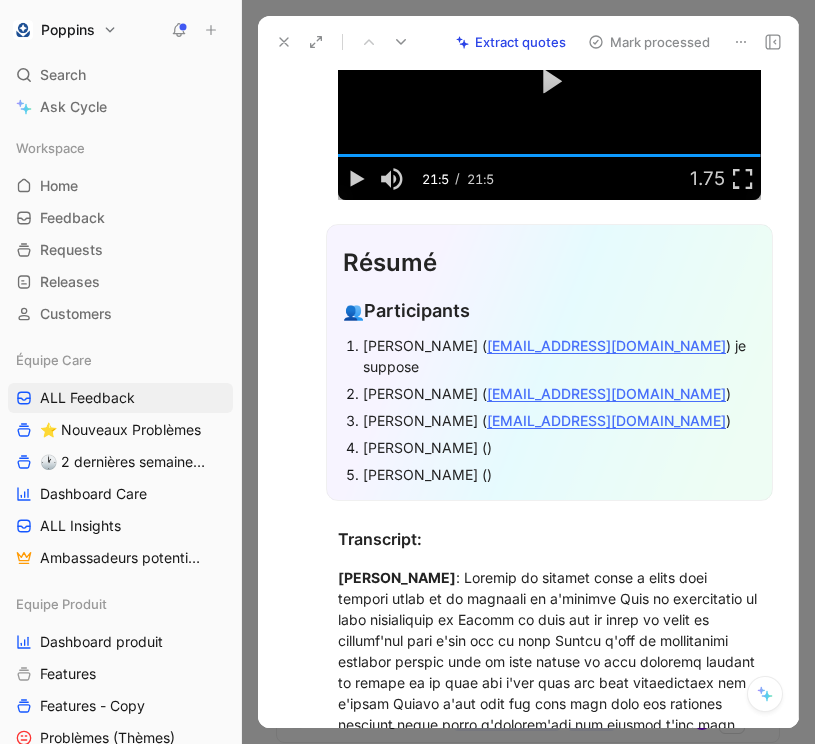 click on "[PERSON_NAME] ()" at bounding box center [559, 447] 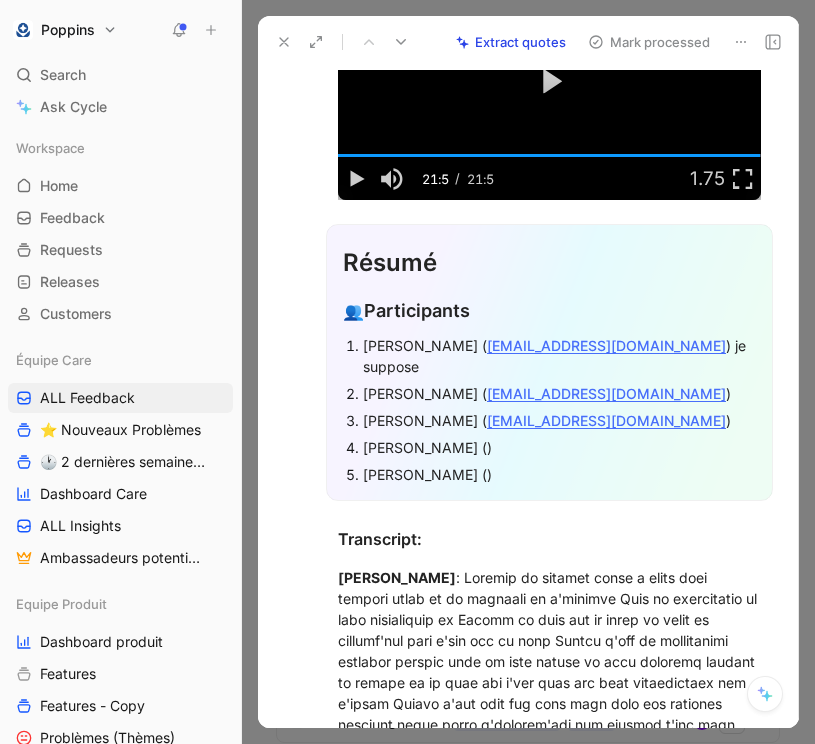 click on "[PERSON_NAME] ()" at bounding box center (559, 447) 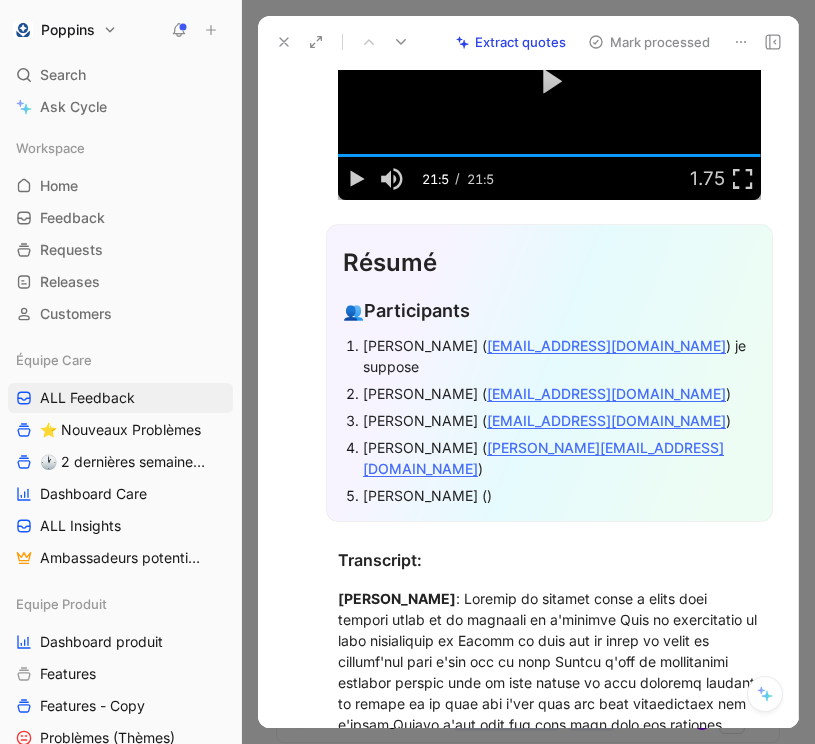 click on "[PERSON_NAME] ()" at bounding box center (559, 495) 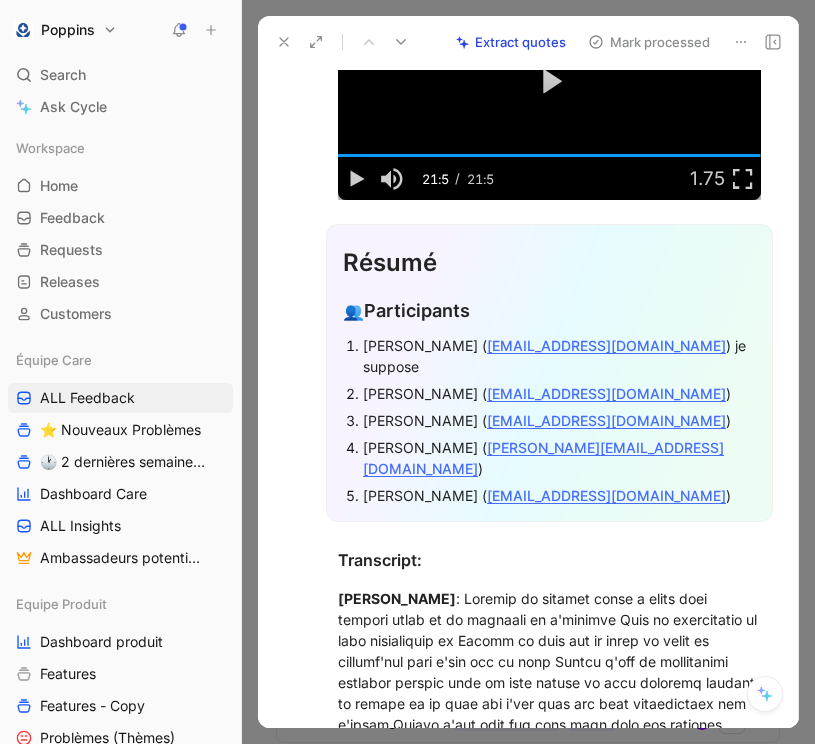 click on "[PERSON_NAME] ( [EMAIL_ADDRESS][DOMAIN_NAME] )" at bounding box center [559, 420] 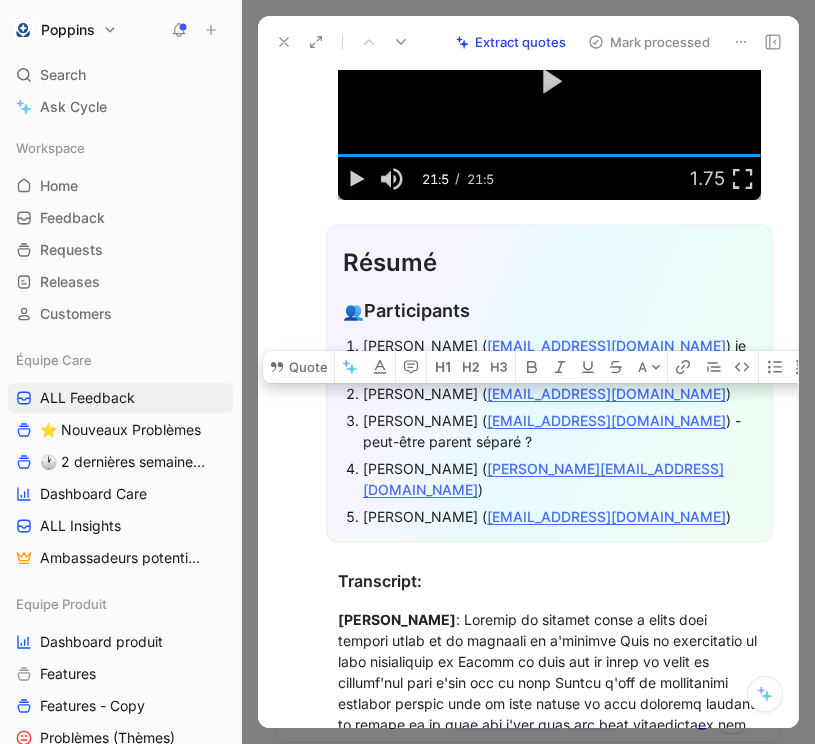 drag, startPoint x: 541, startPoint y: 448, endPoint x: 718, endPoint y: 434, distance: 177.55281 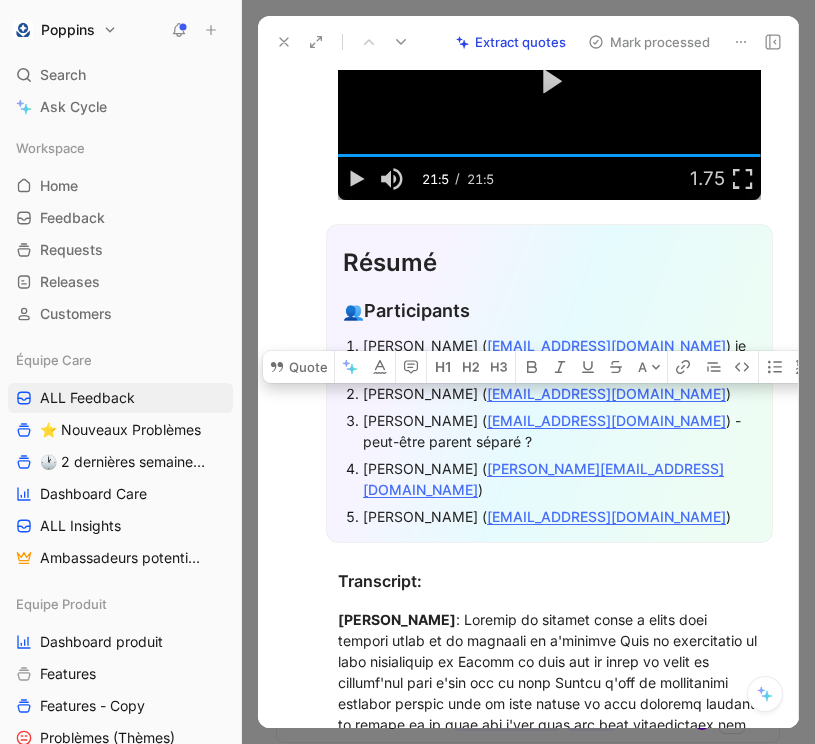 click on "[PERSON_NAME] ( [EMAIL_ADDRESS][DOMAIN_NAME] ) - peut-être parent séparé ?" at bounding box center [559, 431] 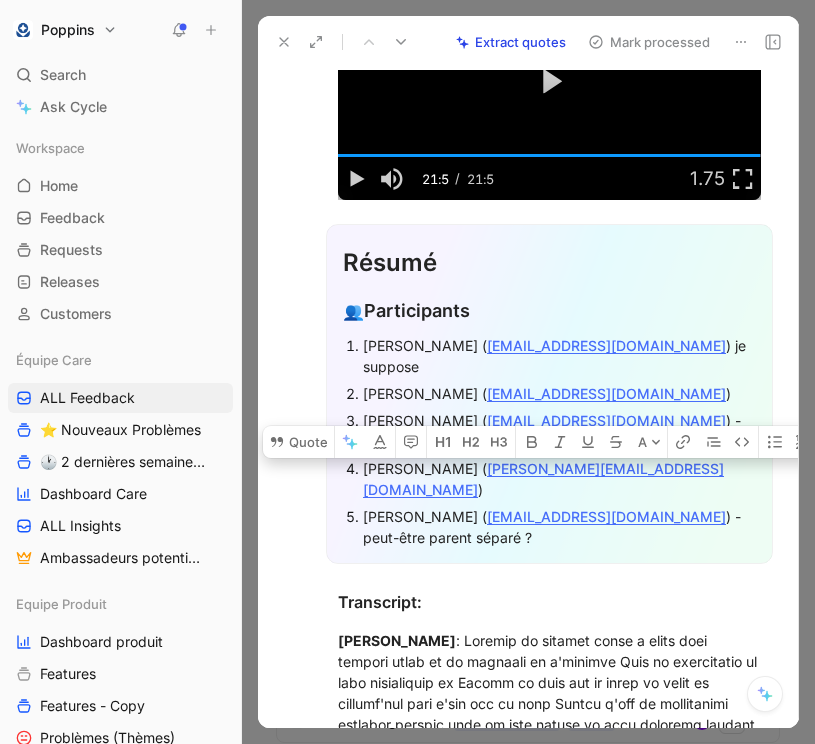 drag, startPoint x: 650, startPoint y: 505, endPoint x: 676, endPoint y: 523, distance: 31.622776 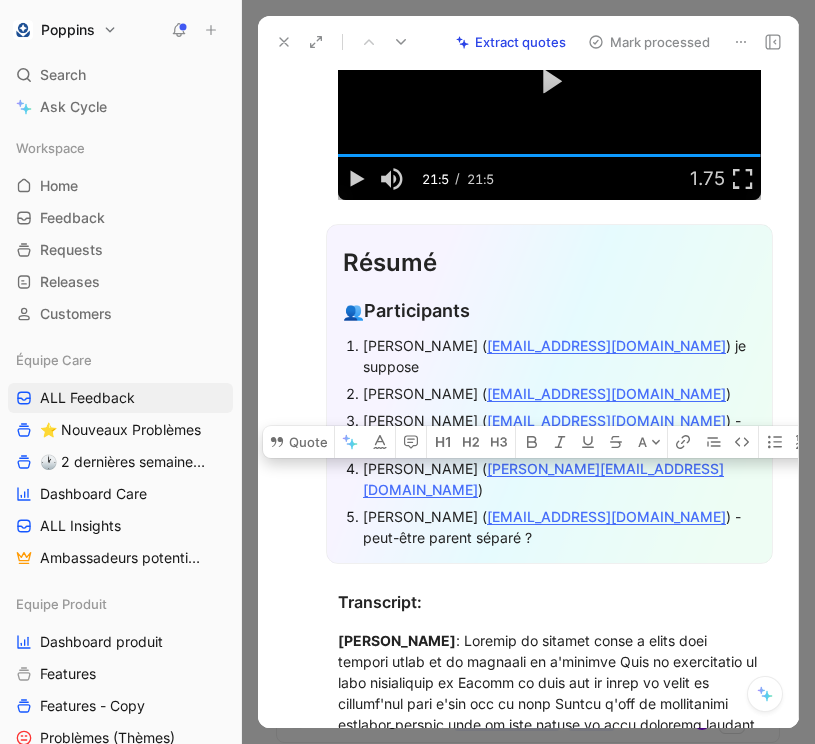 click on "[PERSON_NAME] ( [EMAIL_ADDRESS][DOMAIN_NAME] ) - peut-être parent séparé ?" at bounding box center [559, 527] 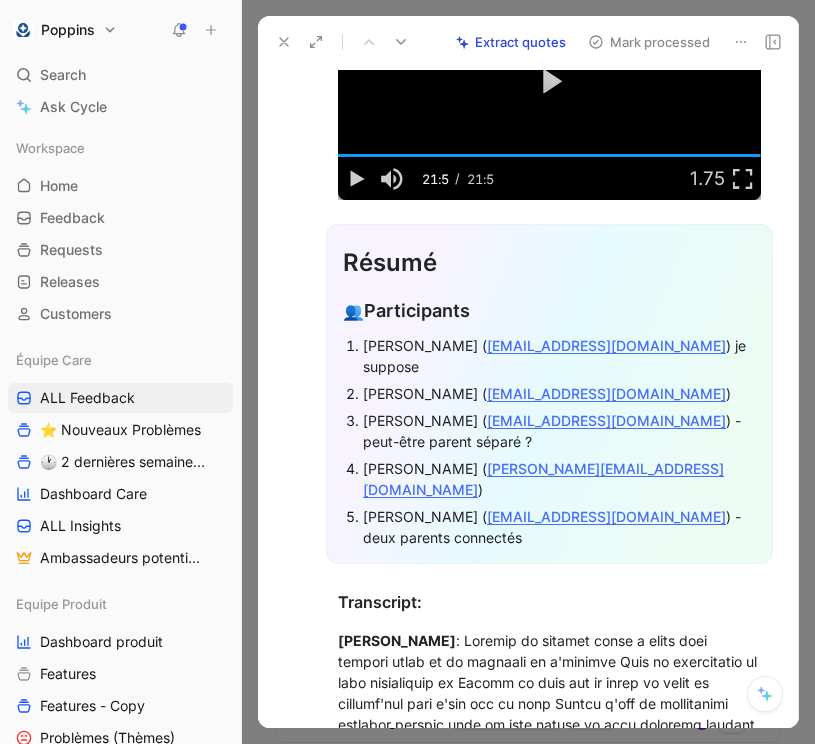 click on "[PERSON_NAME] ( [EMAIL_ADDRESS][DOMAIN_NAME] ) - deux parents connectés" at bounding box center [559, 527] 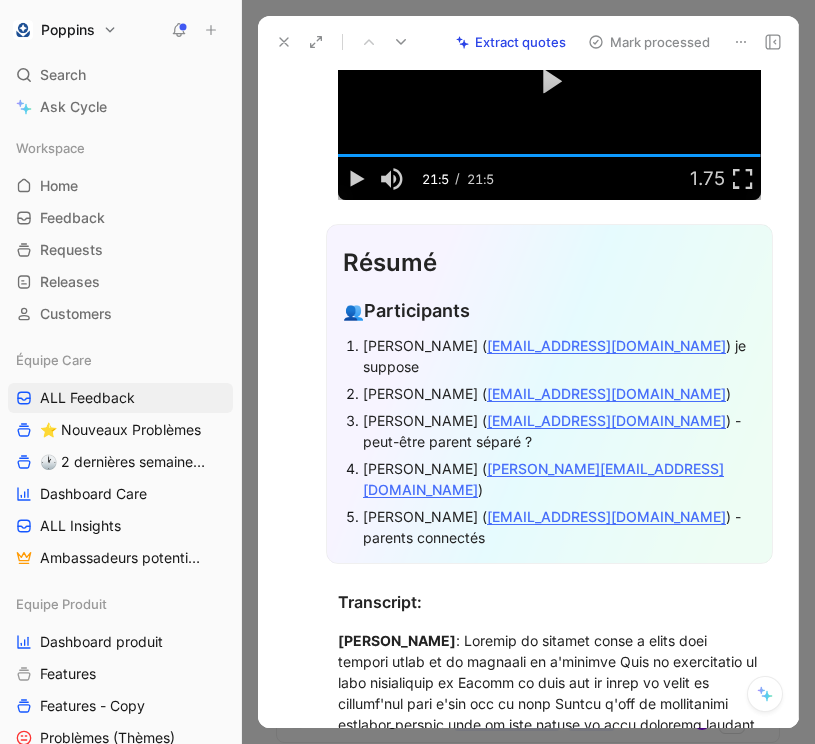 click on "[PERSON_NAME] ( [EMAIL_ADDRESS][DOMAIN_NAME] ) - parents connectés" at bounding box center (559, 527) 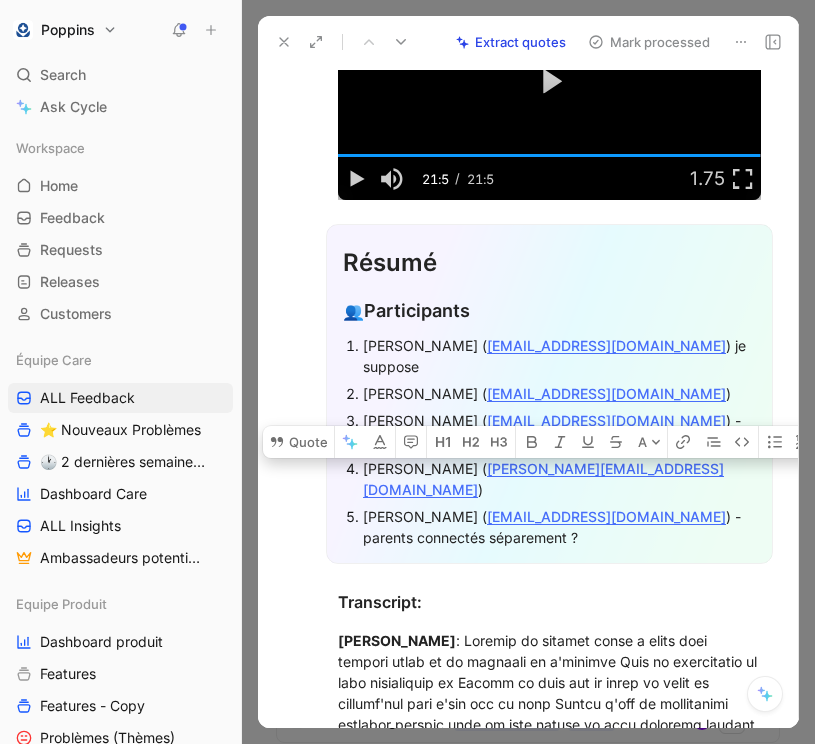 drag, startPoint x: 611, startPoint y: 523, endPoint x: 647, endPoint y: 505, distance: 40.24922 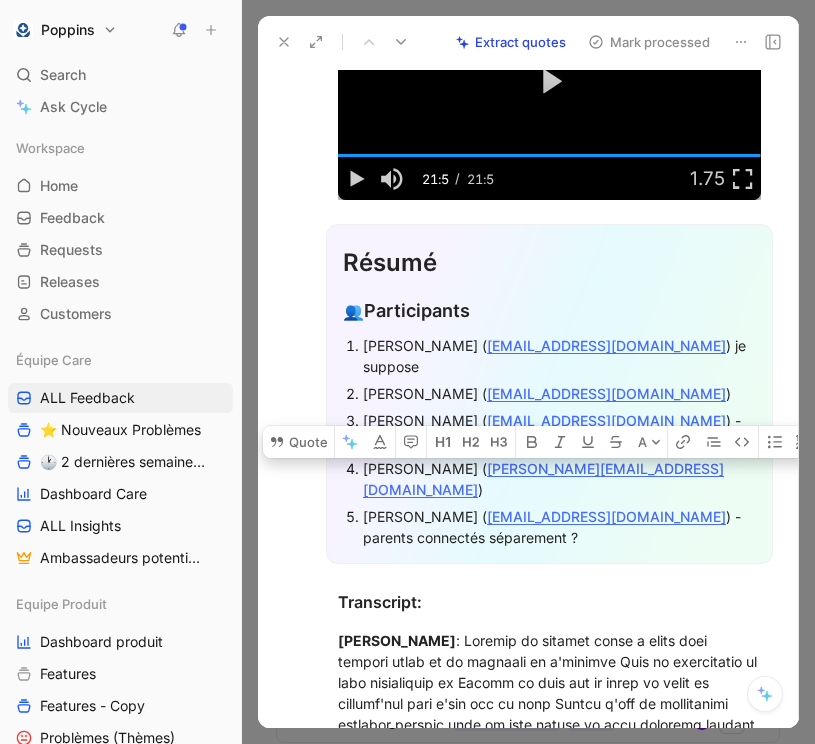 click on "[PERSON_NAME] ( [EMAIL_ADDRESS][DOMAIN_NAME] ) - parents connectés séparement ?" at bounding box center [559, 527] 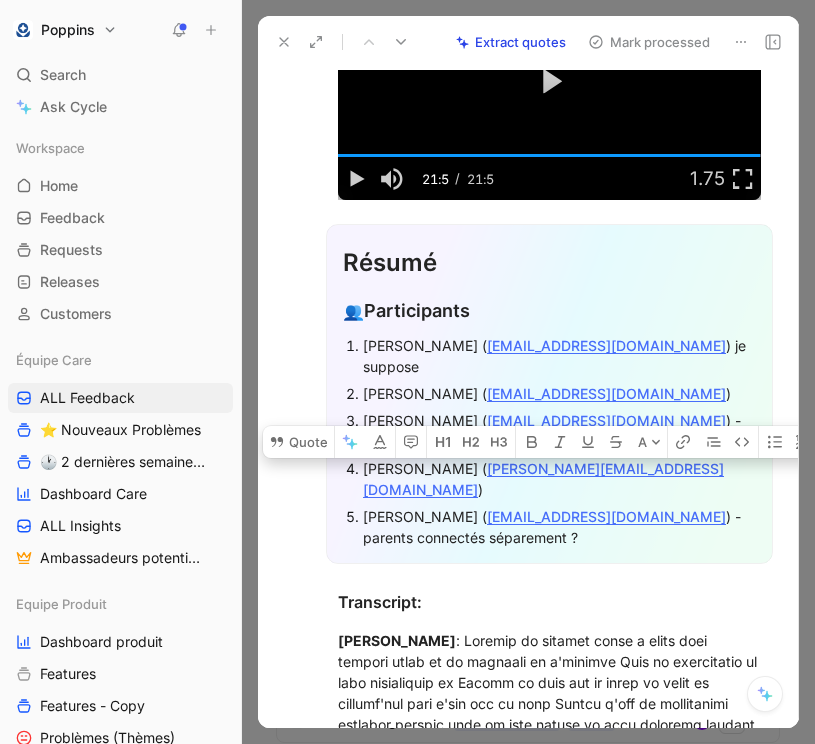 copy on "parents connectés séparement ?" 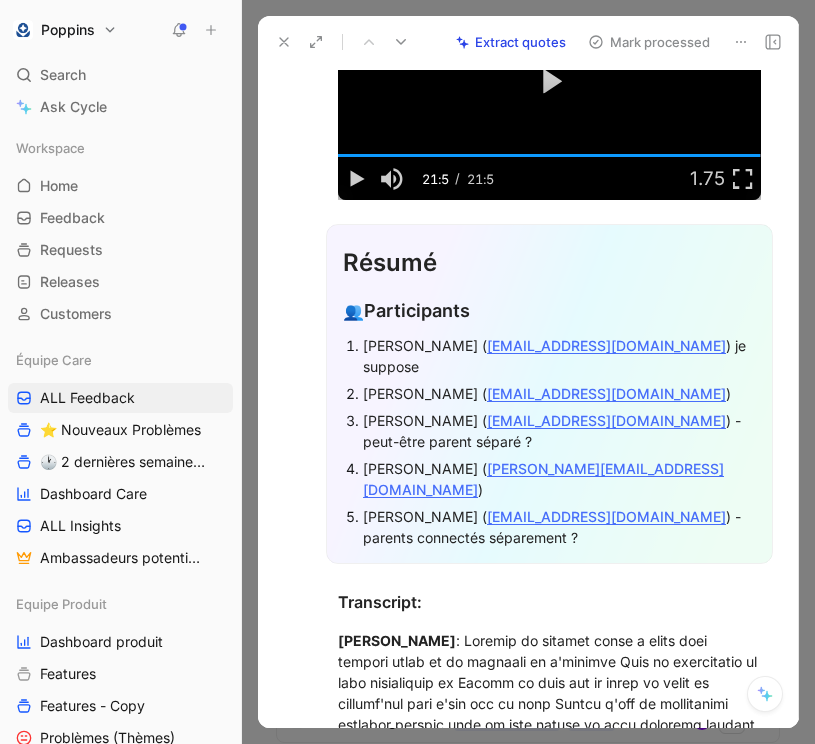 click on "[PERSON_NAME] ( [EMAIL_ADDRESS][DOMAIN_NAME] ) - peut-être parent séparé ?" at bounding box center [559, 431] 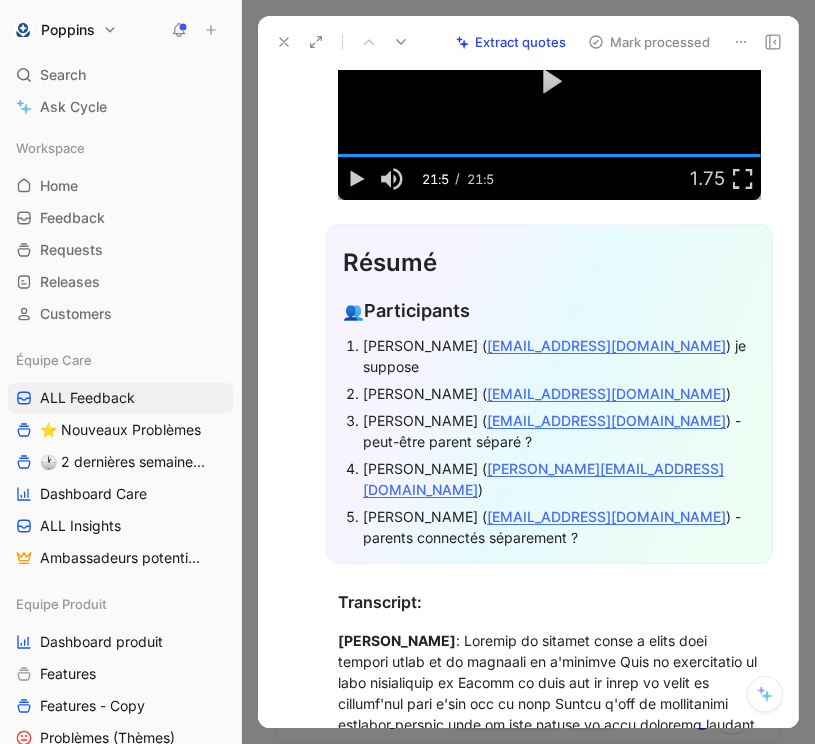 drag, startPoint x: 551, startPoint y: 460, endPoint x: 362, endPoint y: 454, distance: 189.09521 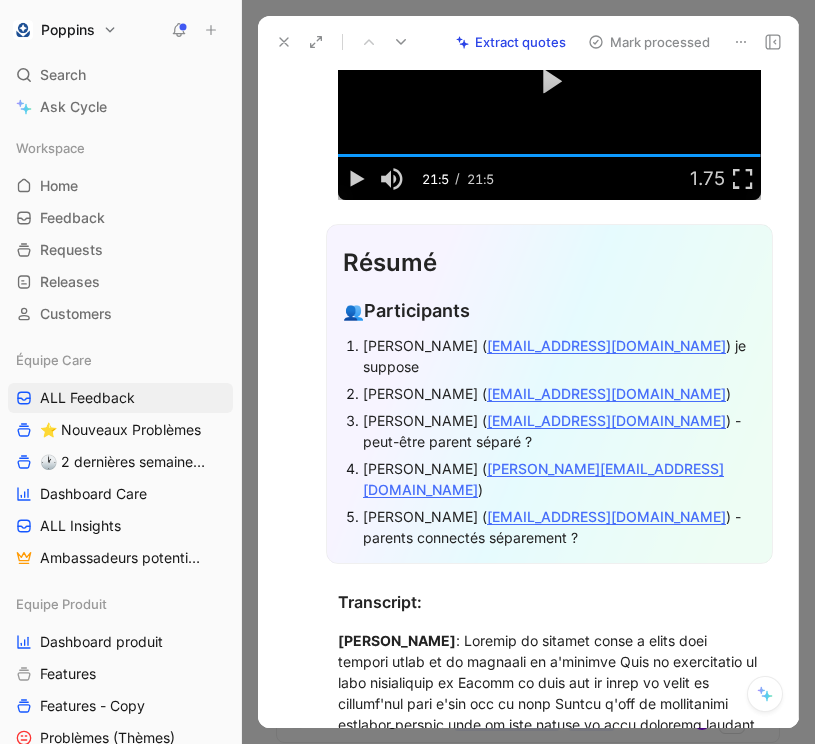 click on "[PERSON_NAME] ( [EMAIL_ADDRESS][DOMAIN_NAME] ) je suppose [PERSON_NAME] ( [EMAIL_ADDRESS][DOMAIN_NAME] )  [PERSON_NAME] ( [EMAIL_ADDRESS][DOMAIN_NAME] ) - peut-être parent séparé ? [PERSON_NAME] ( [EMAIL_ADDRESS][DOMAIN_NAME] )  [PERSON_NAME] ( [EMAIL_ADDRESS][DOMAIN_NAME] ) - parents connectés séparement ?" at bounding box center (549, 441) 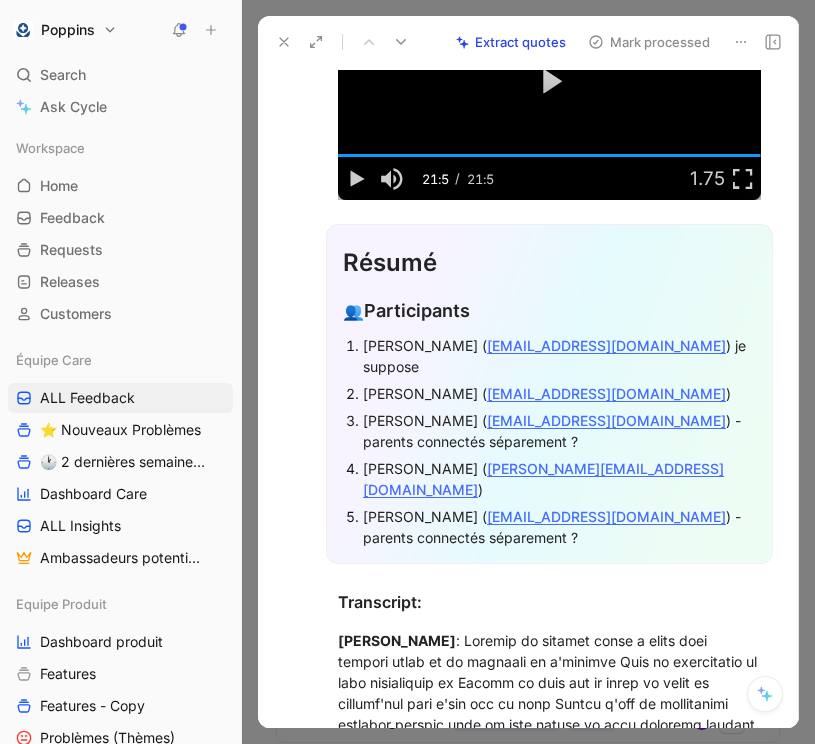 click on "[PERSON_NAME] ( [EMAIL_ADDRESS][DOMAIN_NAME] ) - parents connectés séparement ?" at bounding box center [559, 527] 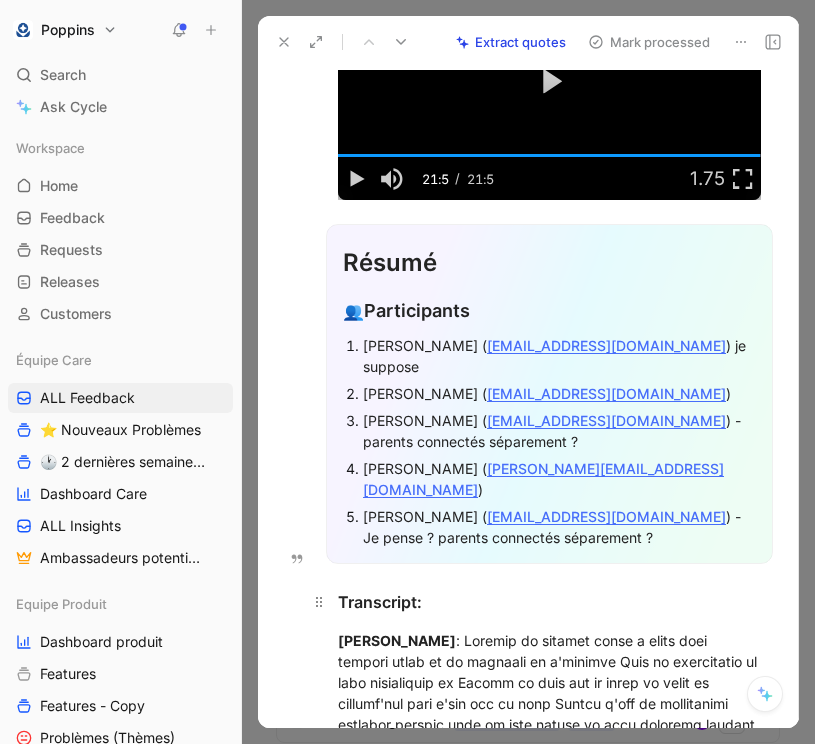 click on "Transcript:" at bounding box center (549, 602) 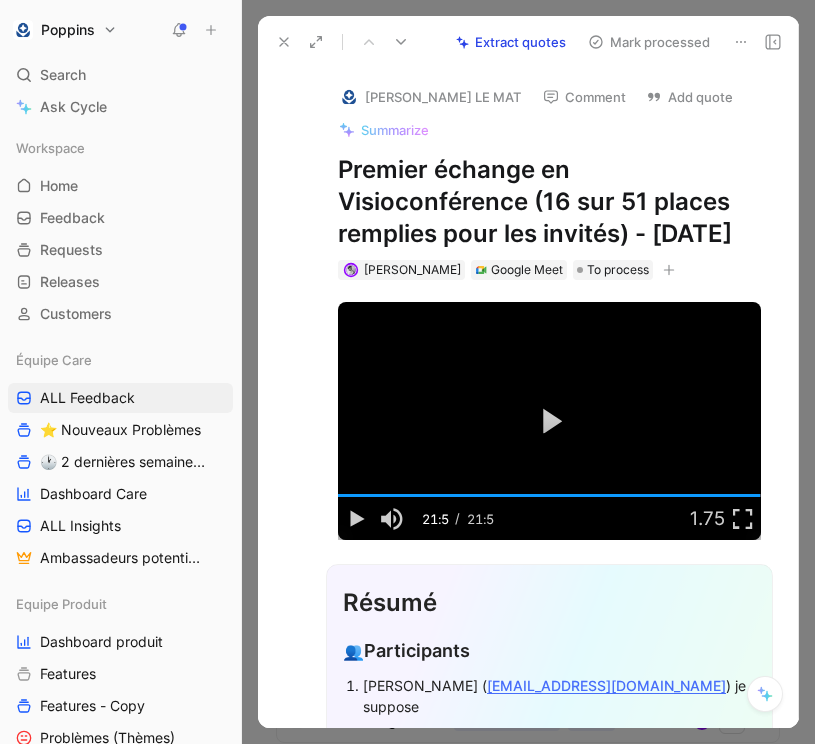drag, startPoint x: 338, startPoint y: 160, endPoint x: 461, endPoint y: 258, distance: 157.26729 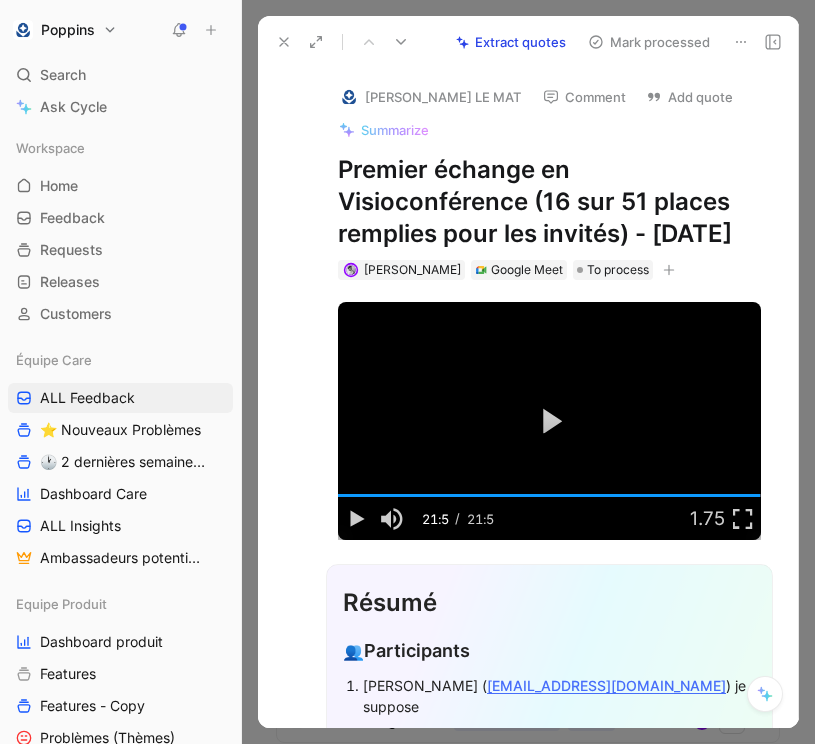 click on "Premier échange en Visioconférence (16 sur 51 places remplies pour les invités) - [DATE]" at bounding box center (549, 202) 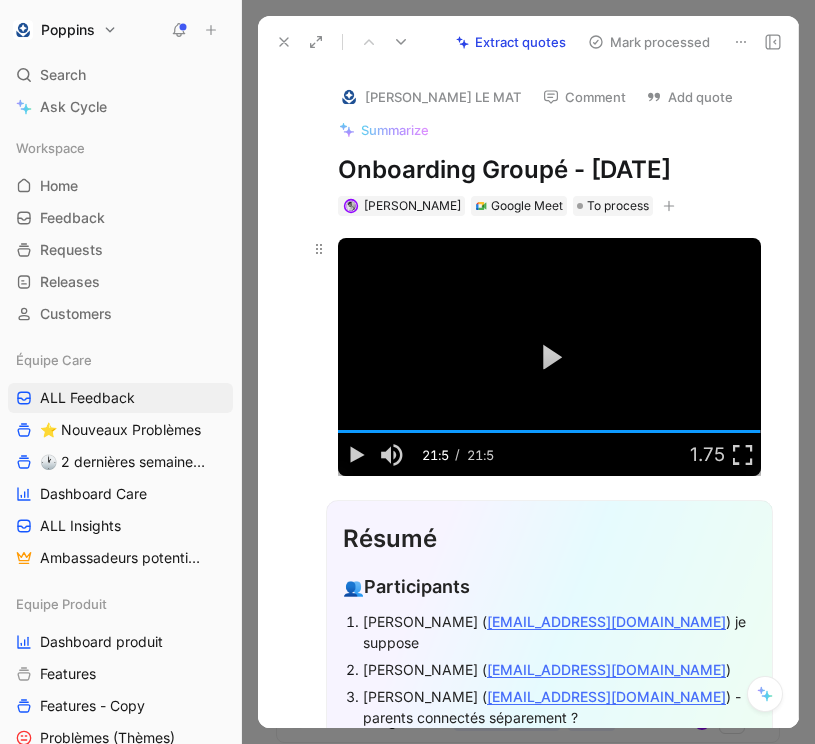 click at bounding box center (319, 357) 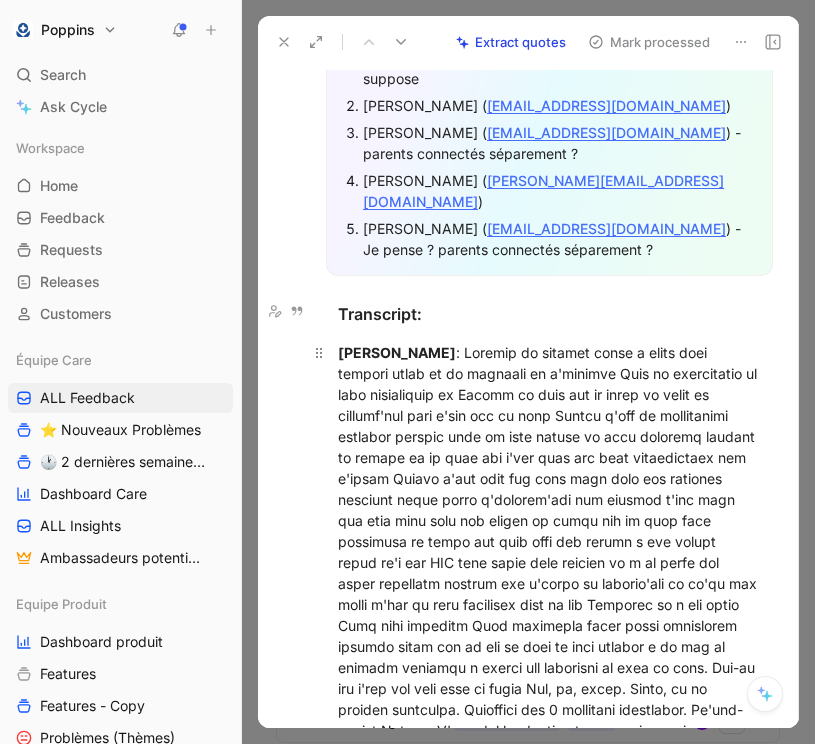 click on "[PERSON_NAME]" at bounding box center (549, 573) 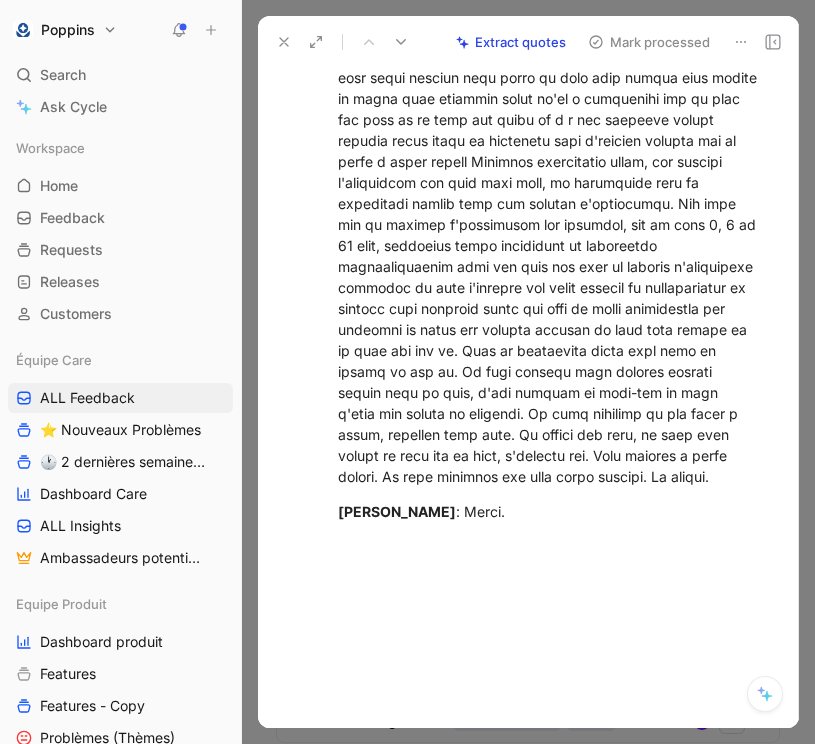 scroll, scrollTop: 7563, scrollLeft: 0, axis: vertical 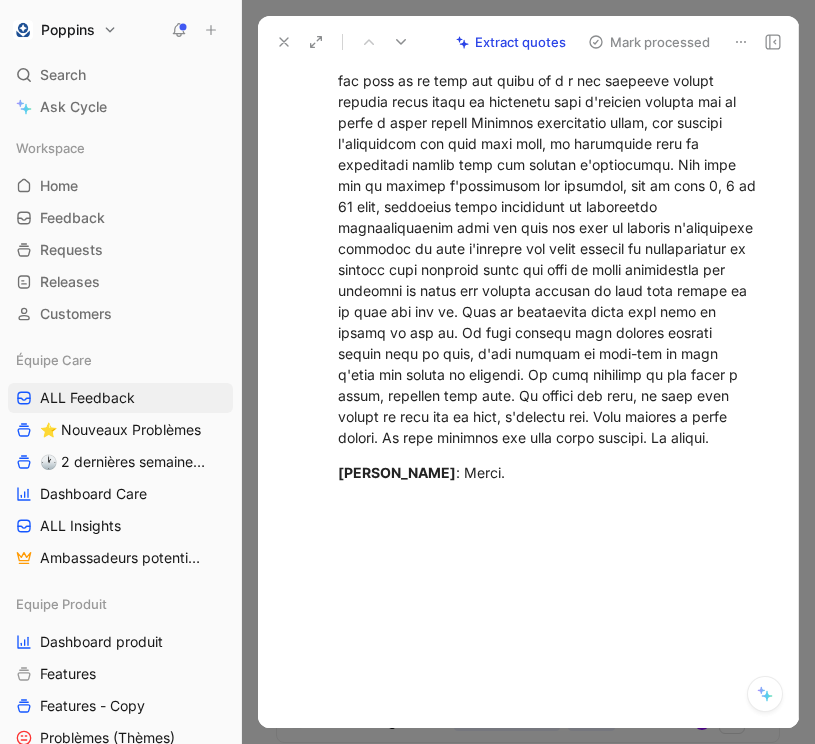 click on "[PERSON_NAME] : Merci." at bounding box center (549, 472) 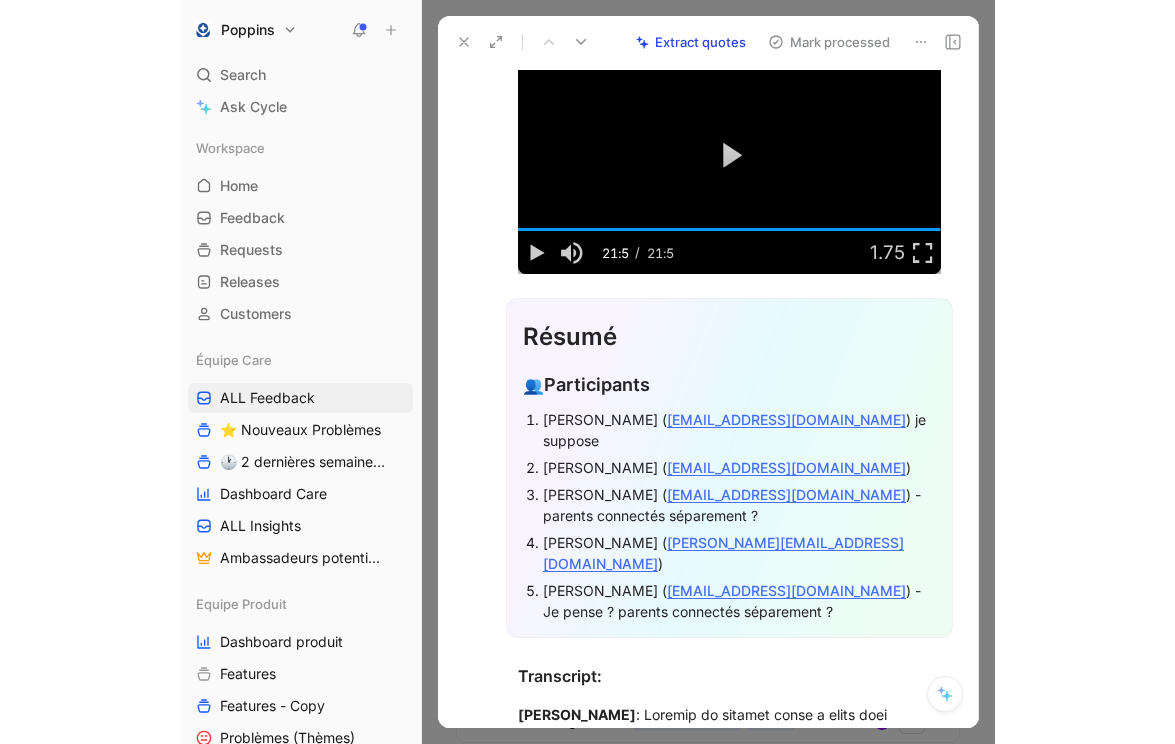 scroll, scrollTop: 0, scrollLeft: 0, axis: both 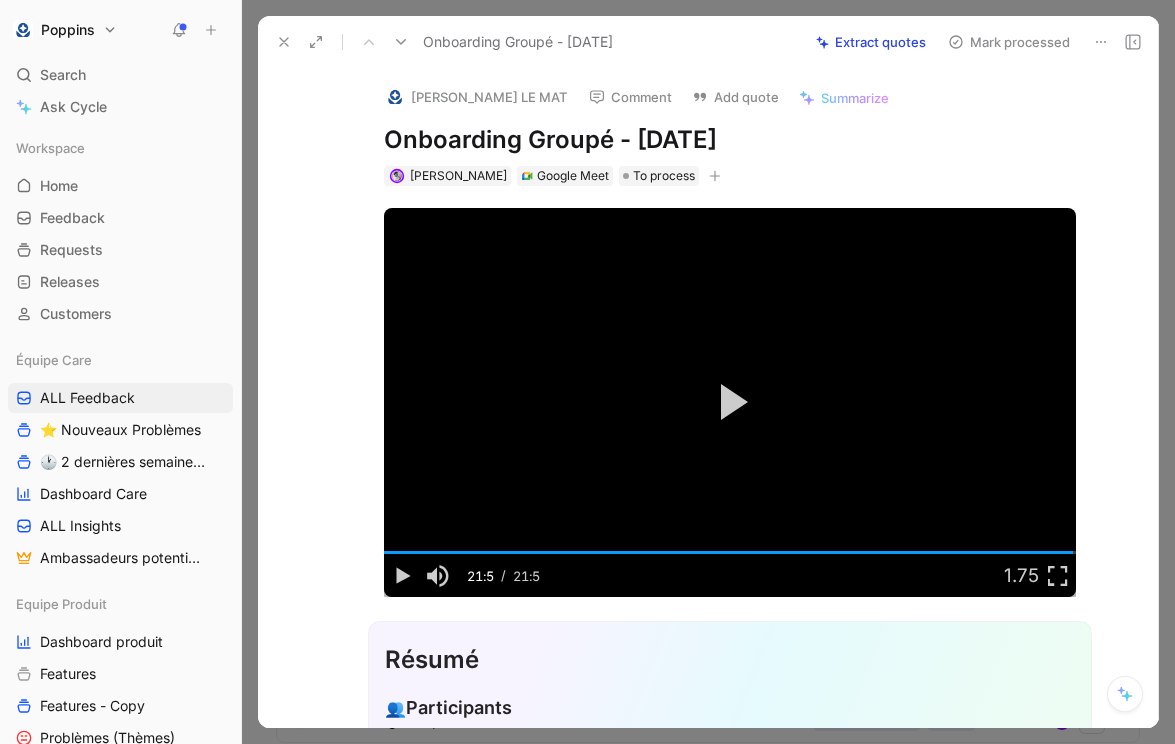 click at bounding box center (715, 176) 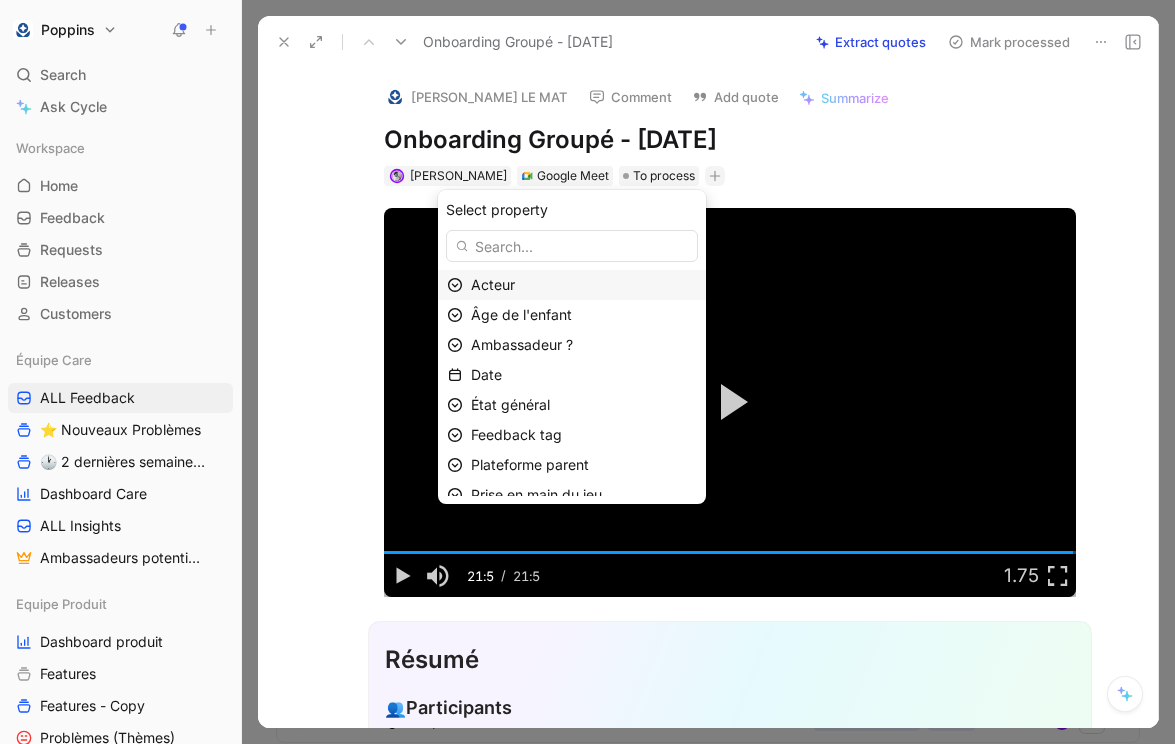 click on "Acteur" at bounding box center [584, 285] 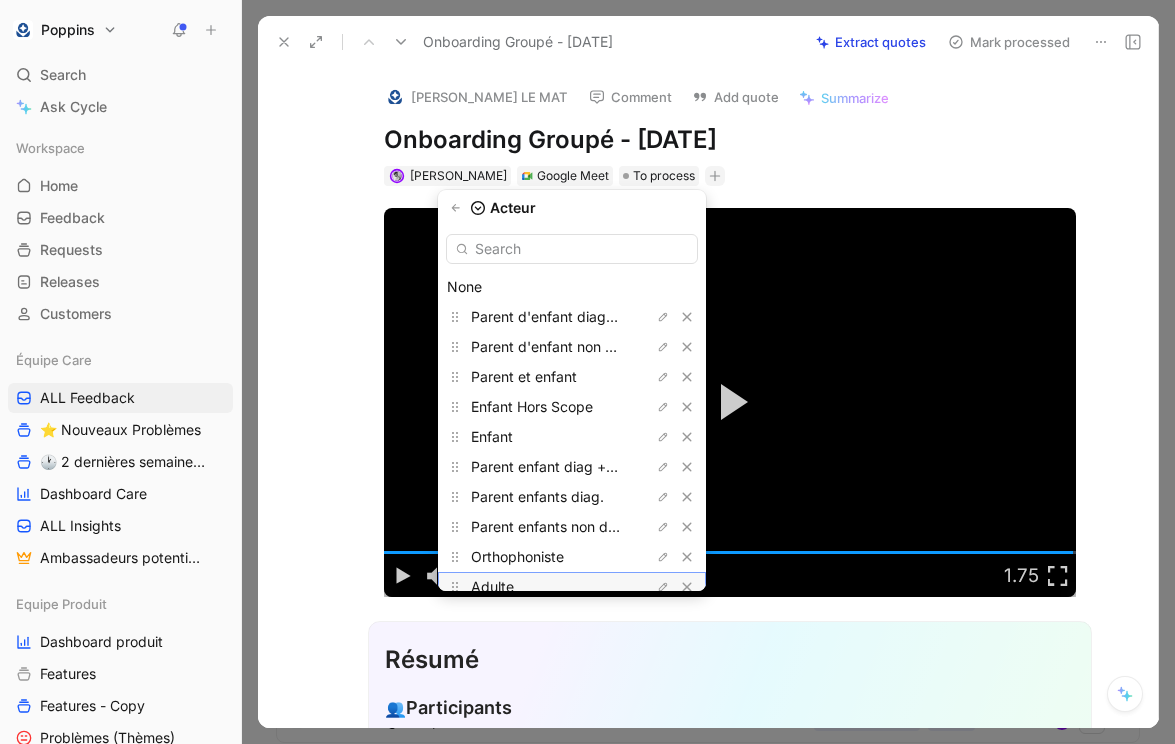 click on "Adulte" at bounding box center [546, 587] 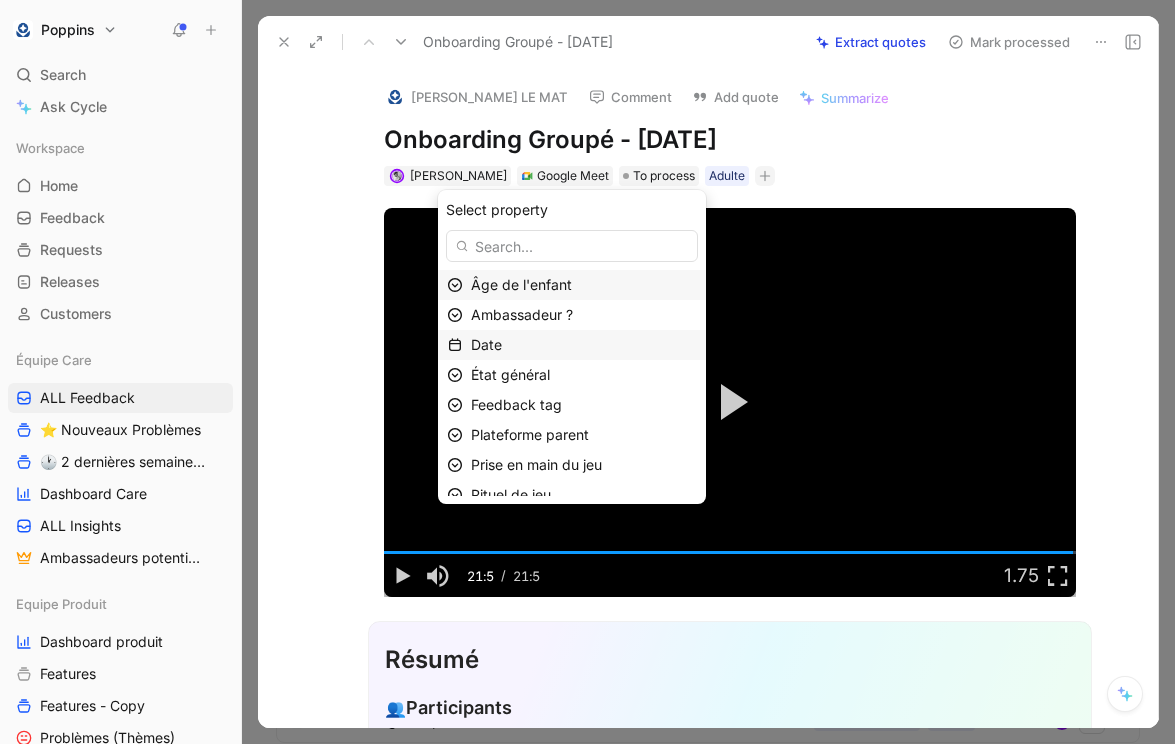 click on "Date" at bounding box center [584, 345] 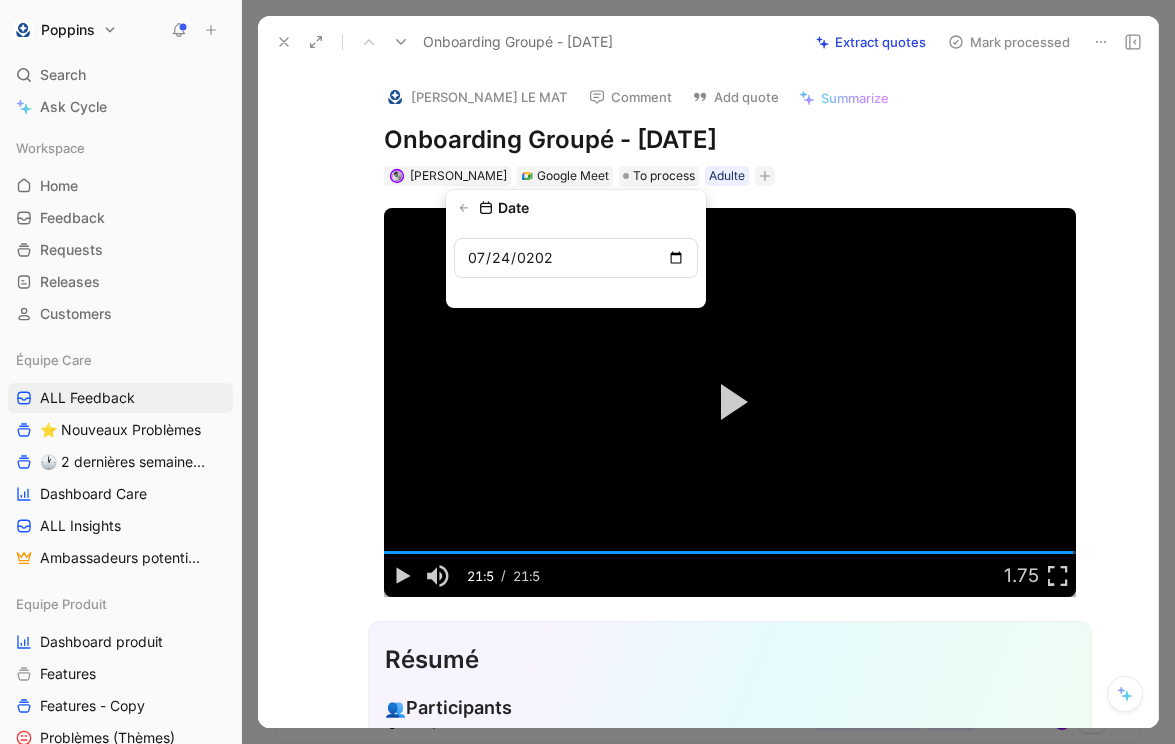 type on "[DATE]" 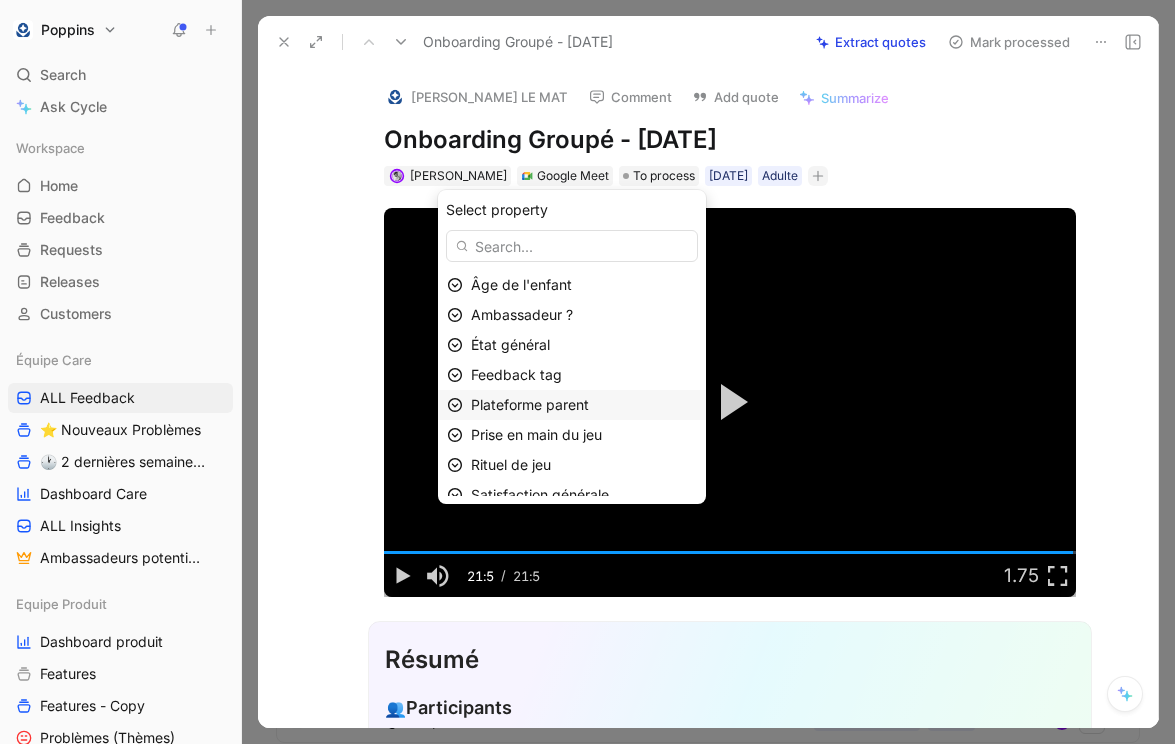 scroll, scrollTop: 104, scrollLeft: 0, axis: vertical 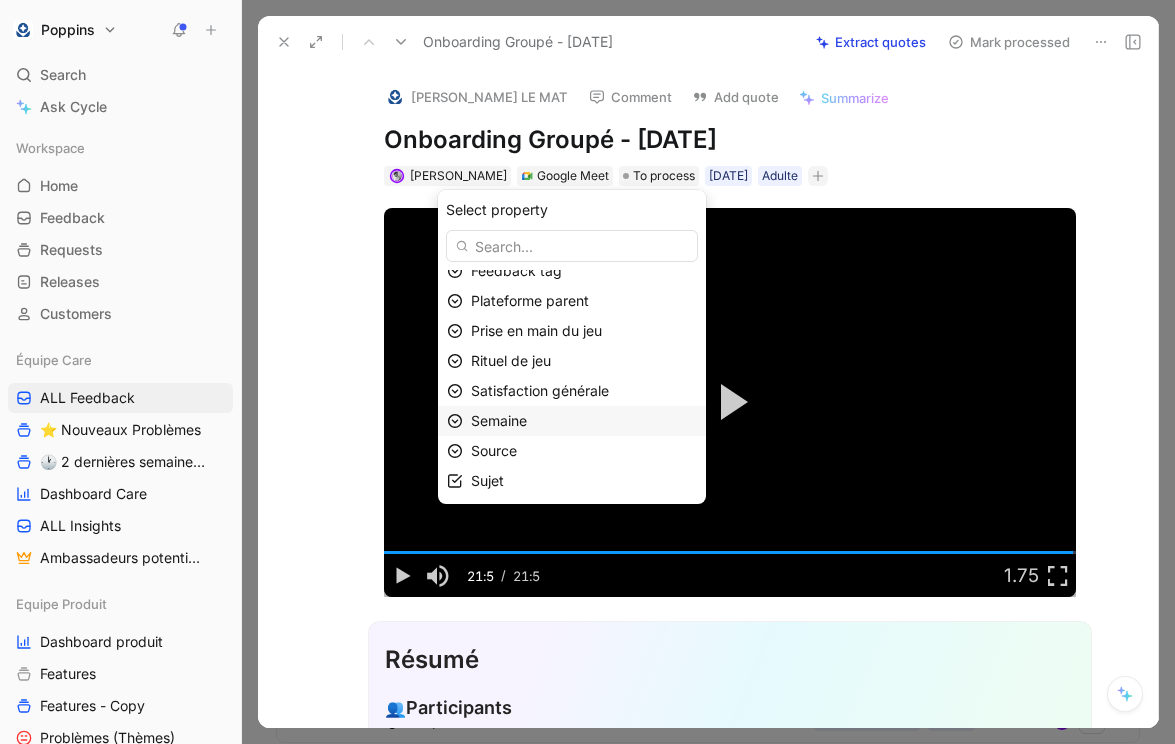 click on "Semaine" at bounding box center (584, 421) 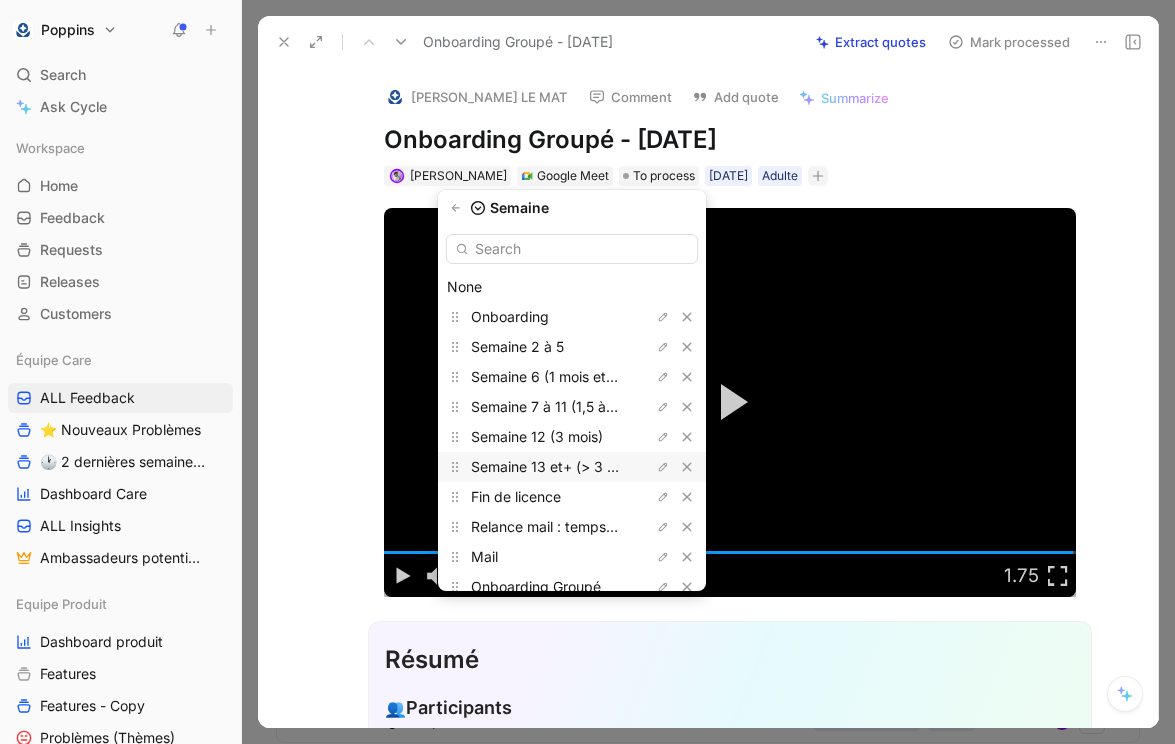scroll, scrollTop: 169, scrollLeft: 0, axis: vertical 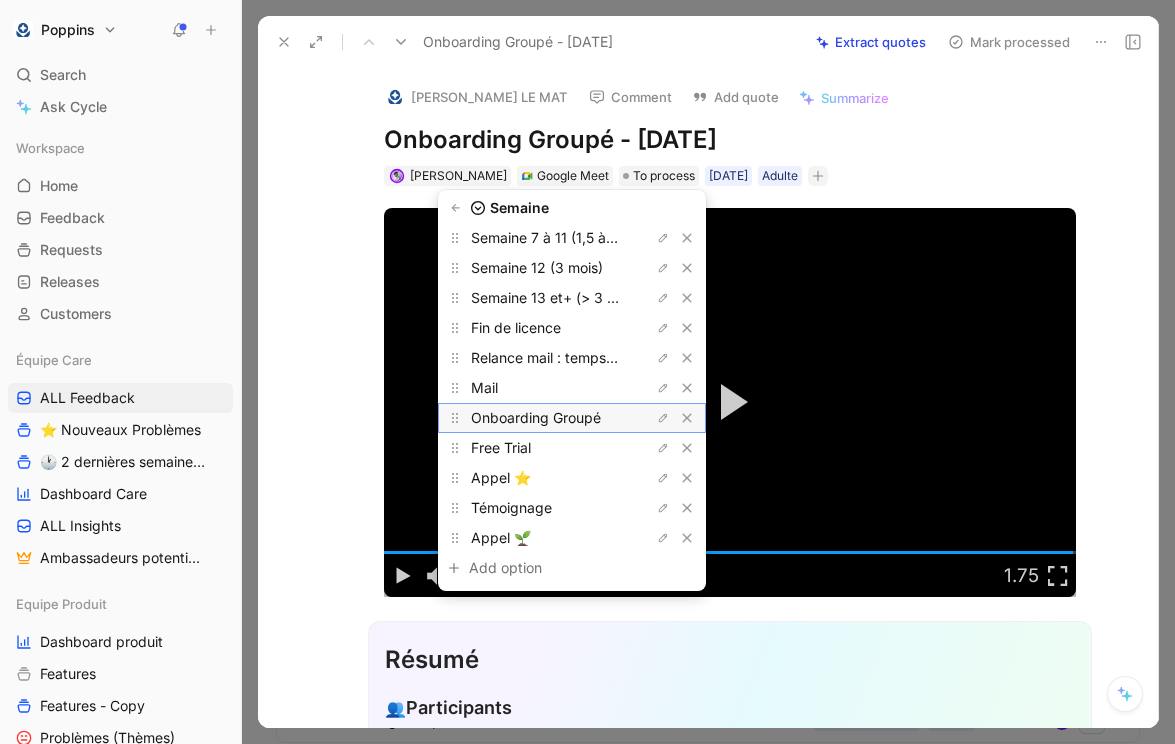 click on "Onboarding Groupé" at bounding box center (536, 417) 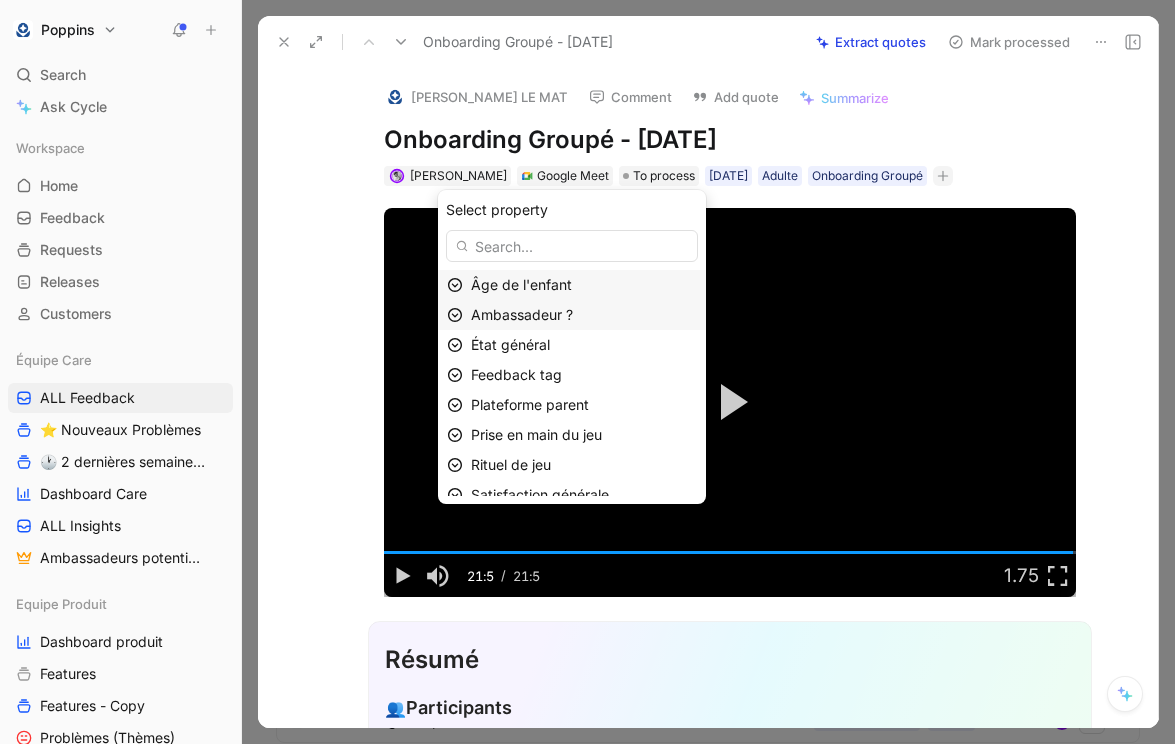 scroll, scrollTop: 74, scrollLeft: 0, axis: vertical 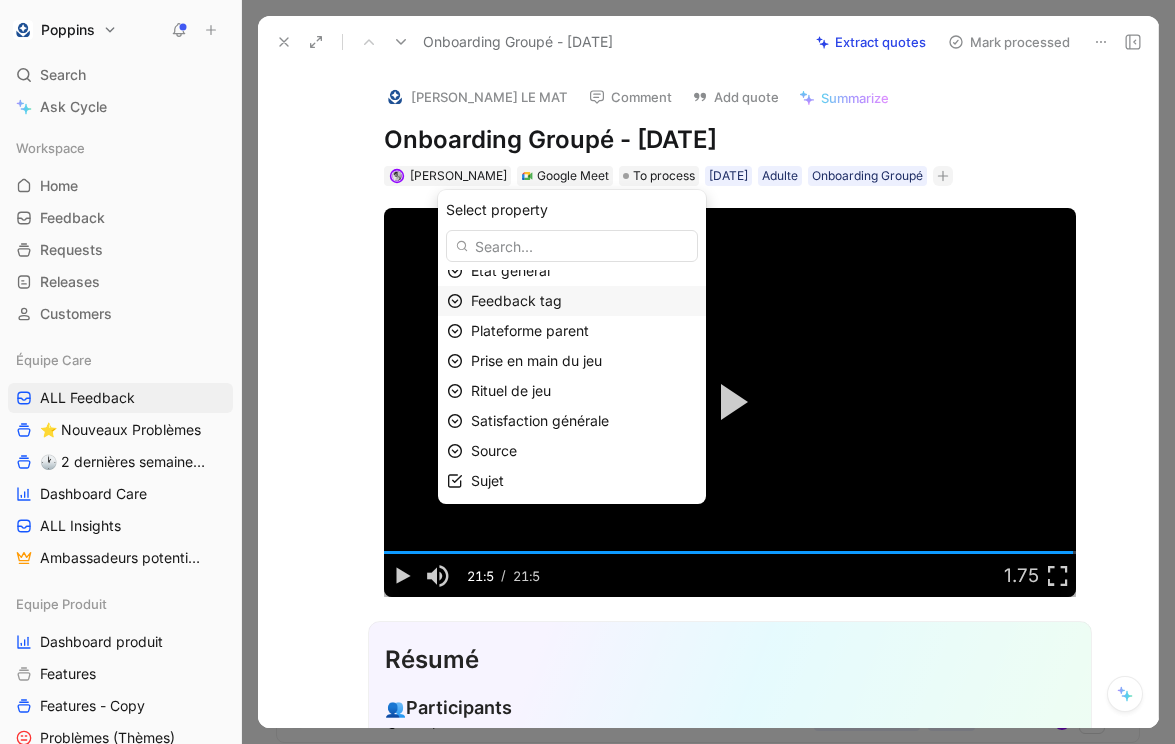 click on "Feedback tag" at bounding box center [584, 301] 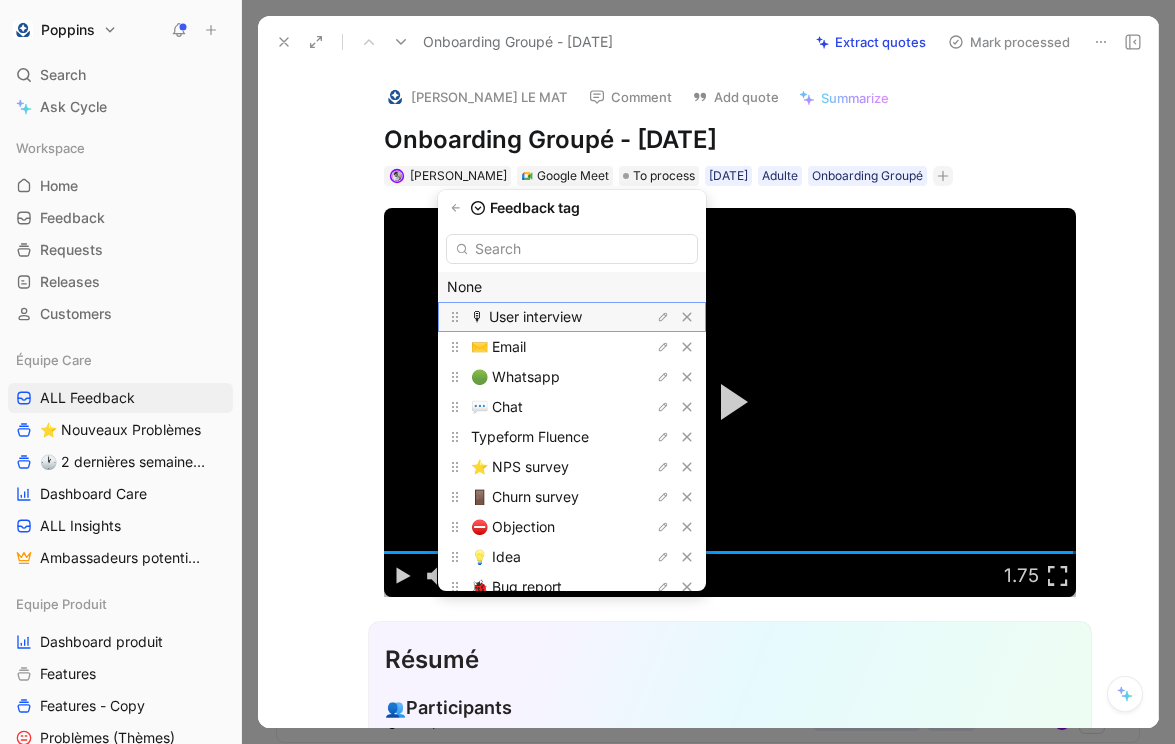 click on "🎙 User interview" at bounding box center (526, 316) 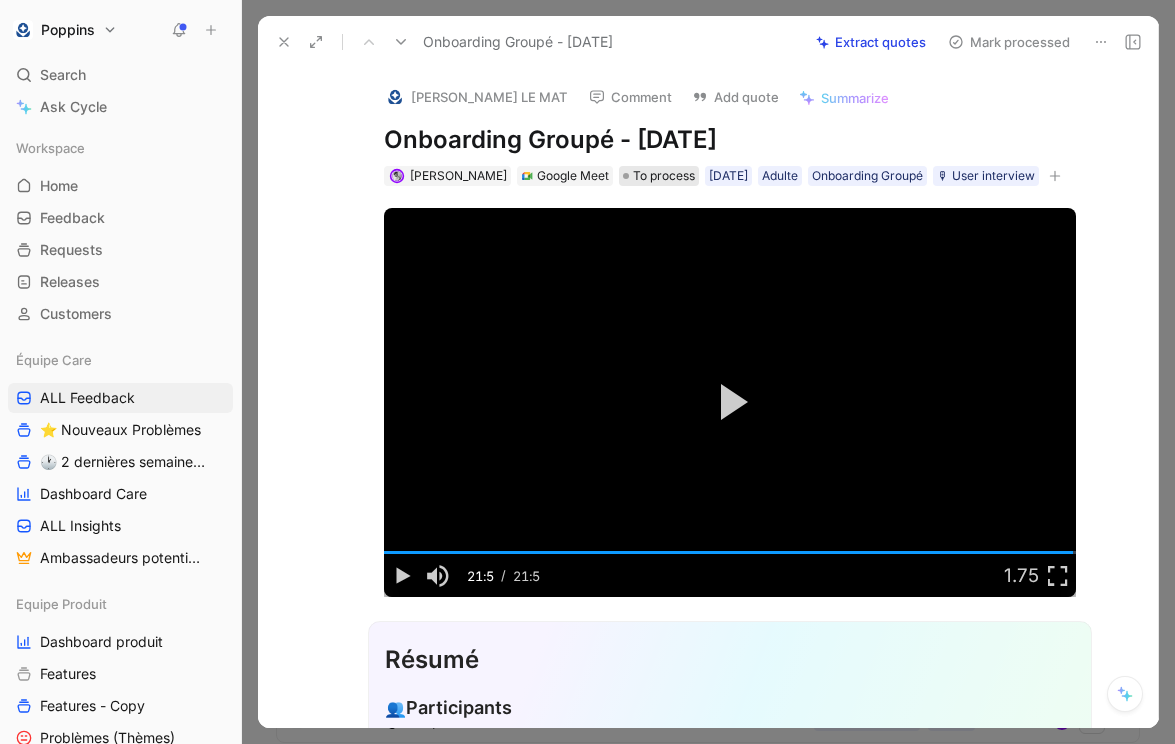 click on "To process" at bounding box center [664, 176] 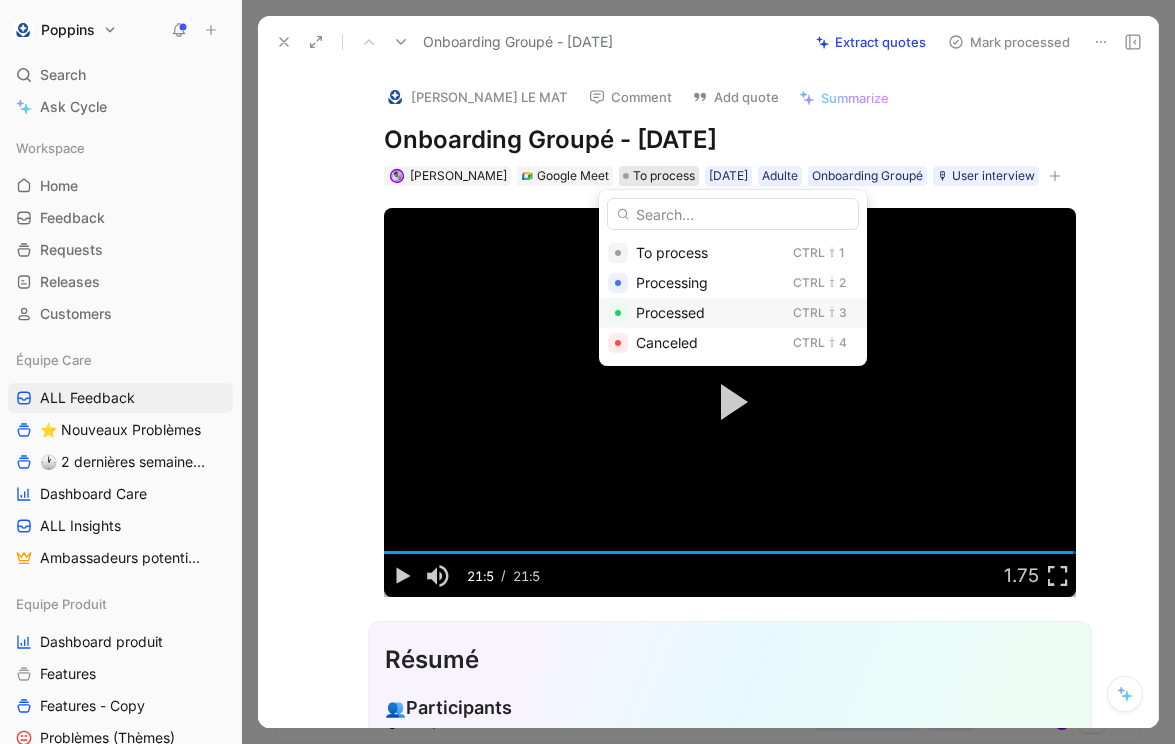 click on "Processed" at bounding box center [670, 312] 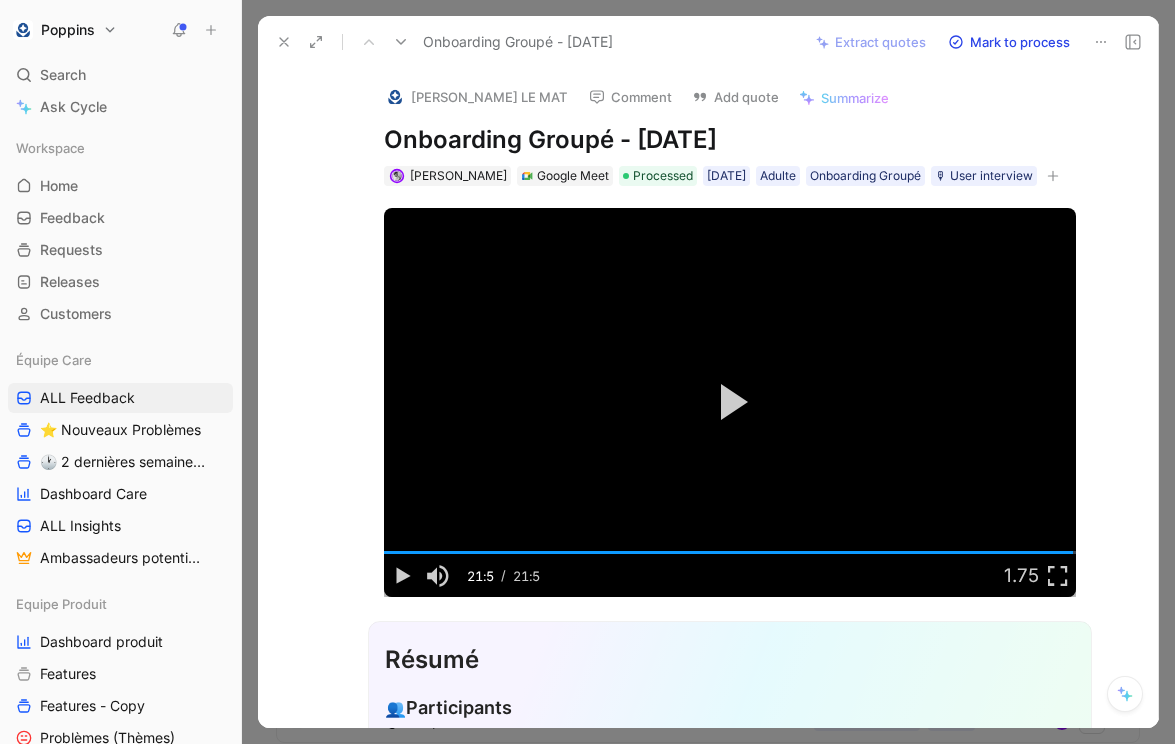 click at bounding box center [284, 42] 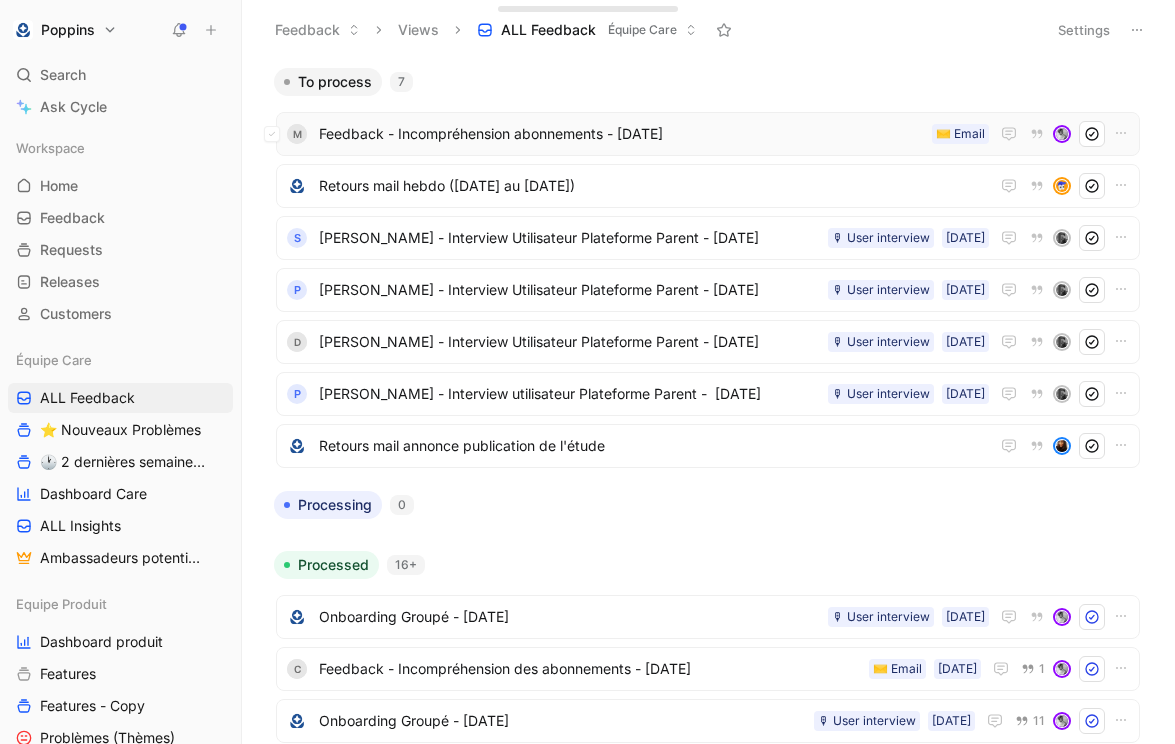 click on "Feedback - Incompréhension abonnements - [DATE]" at bounding box center [621, 134] 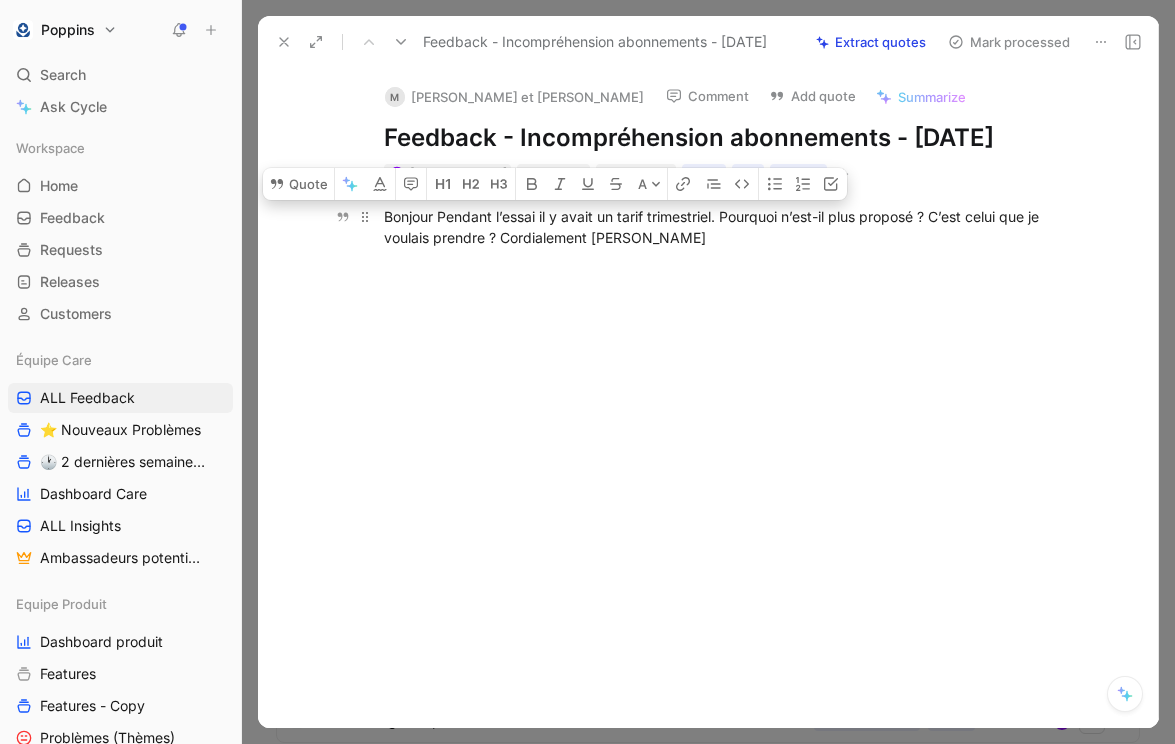 drag, startPoint x: 439, startPoint y: 245, endPoint x: 491, endPoint y: 263, distance: 55.027267 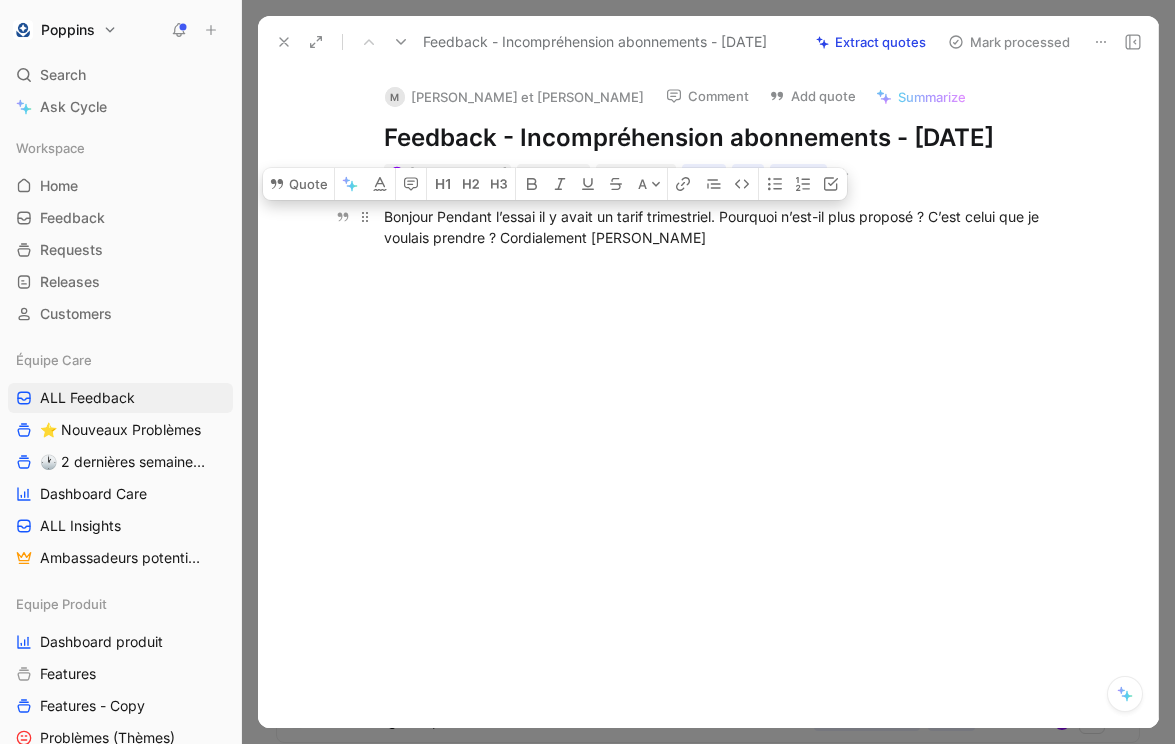 click on "Bonjour Pendant l’essai il y avait un tarif trimestriel. Pourquoi n’est-il plus proposé ? C’est celui que je voulais prendre ? Cordialement [PERSON_NAME]" at bounding box center [730, 227] 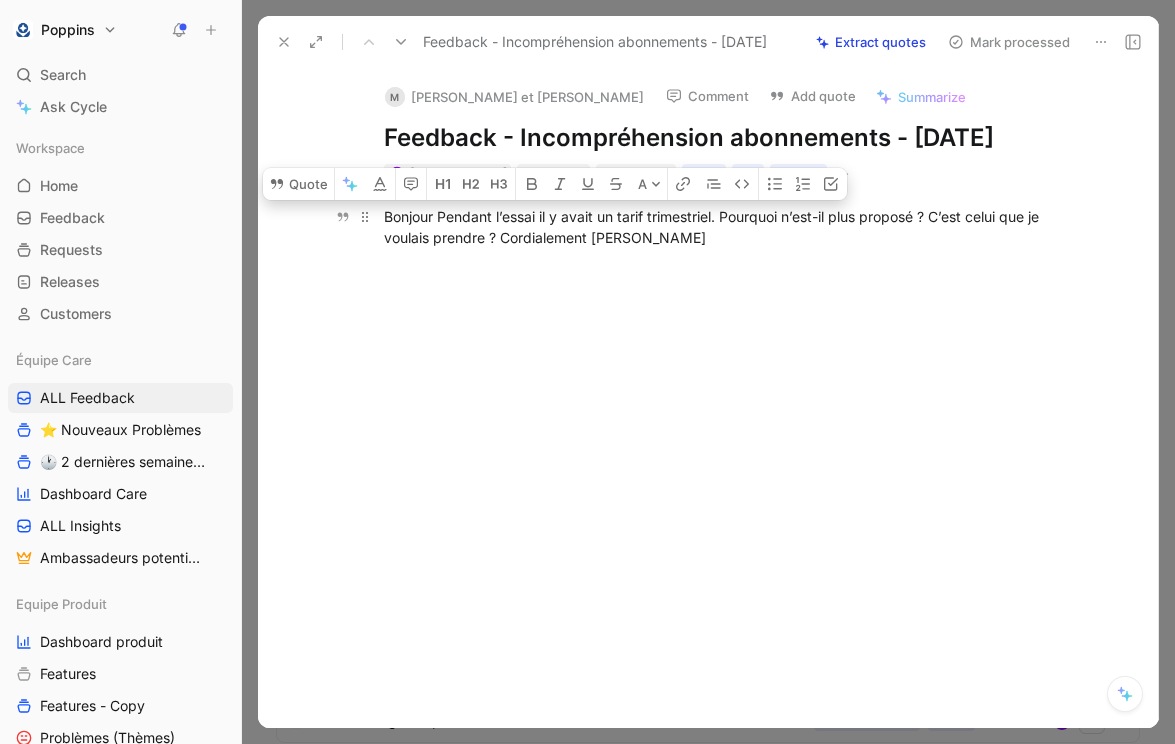 drag, startPoint x: 497, startPoint y: 265, endPoint x: 435, endPoint y: 244, distance: 65.459915 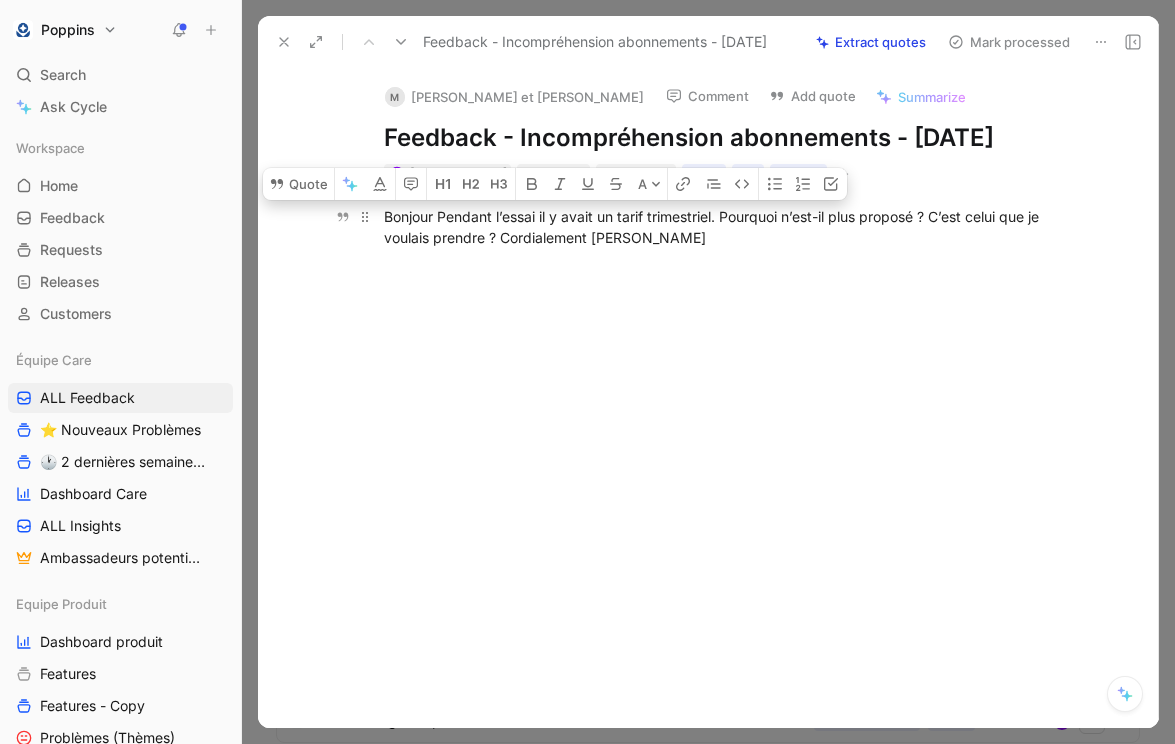 click on "Bonjour Pendant l’essai il y avait un tarif trimestriel. Pourquoi n’est-il plus proposé ? C’est celui que je voulais prendre ? Cordialement [PERSON_NAME]" at bounding box center [730, 227] 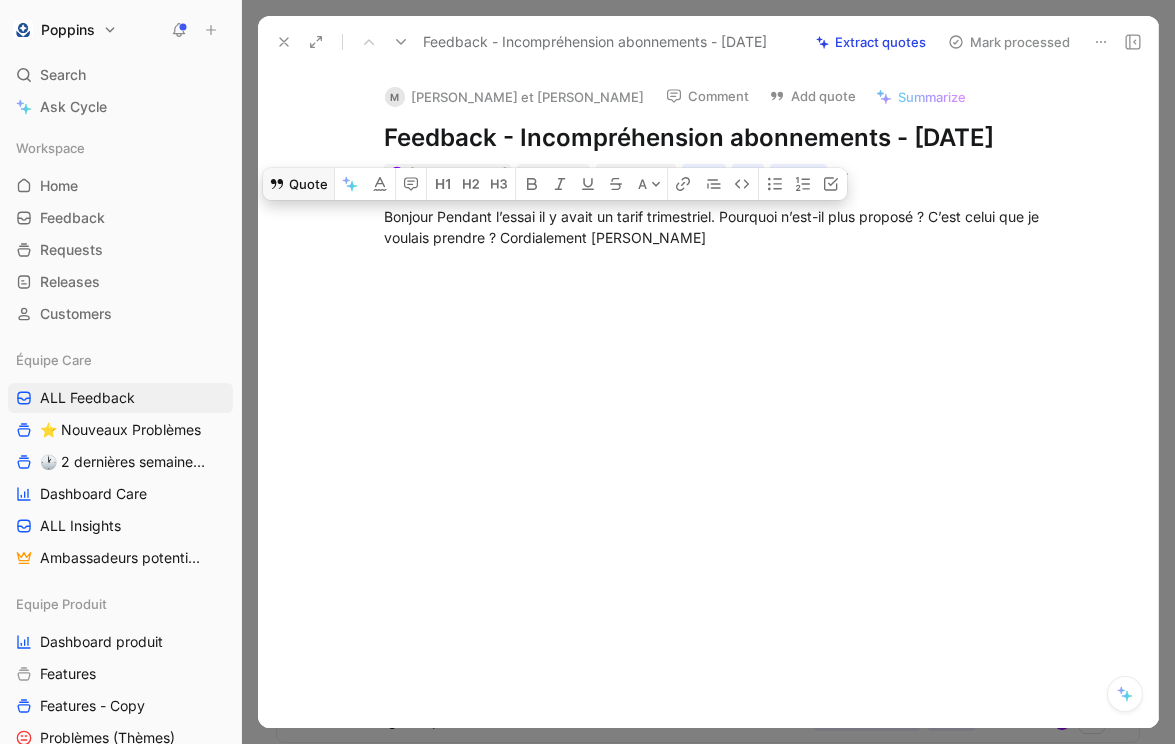 click 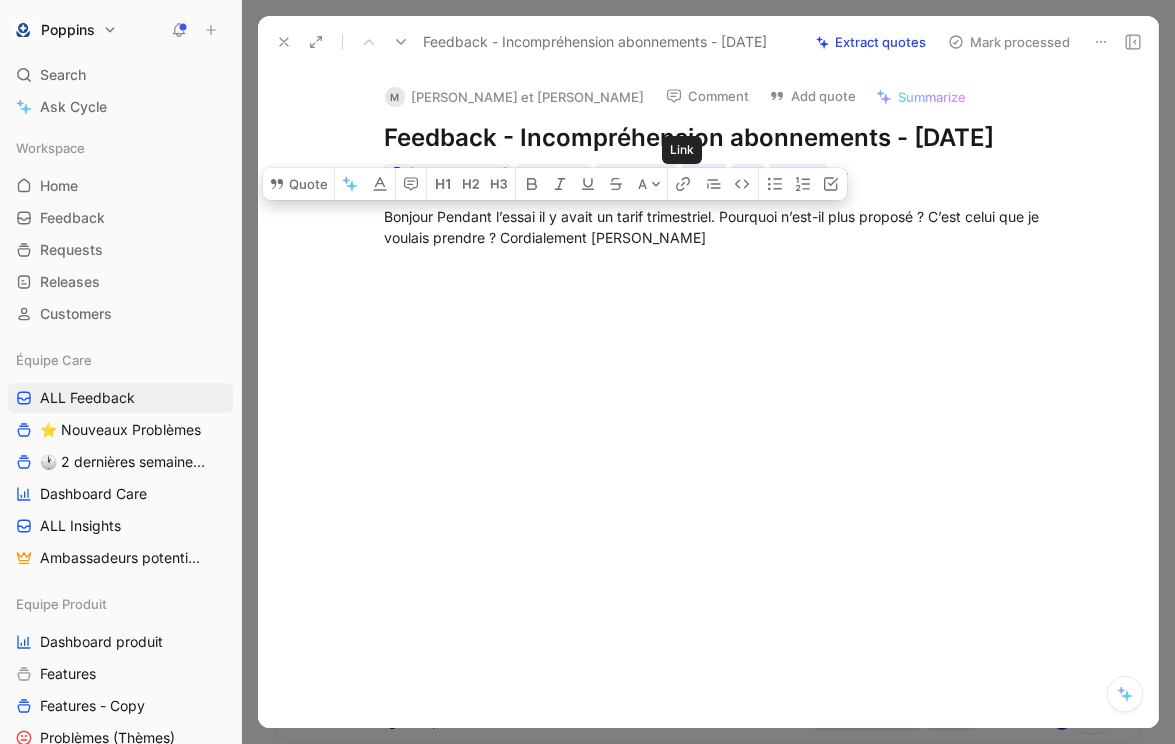 click at bounding box center (729, 381) 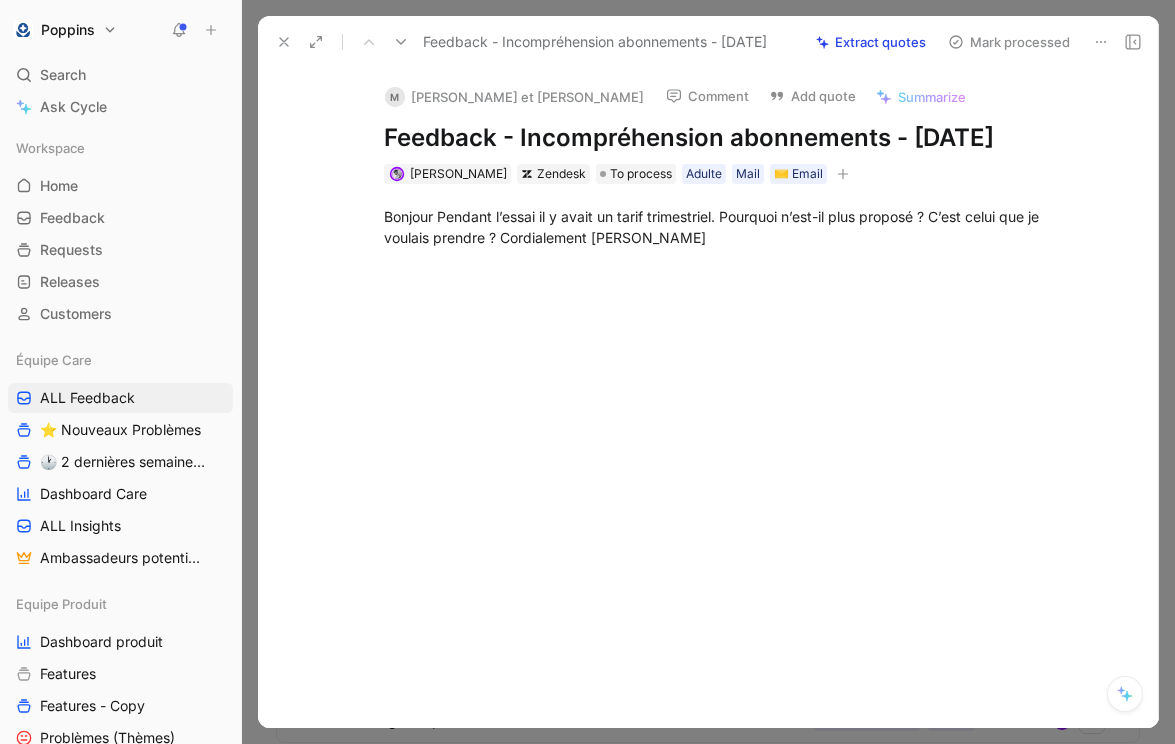 click at bounding box center [843, 174] 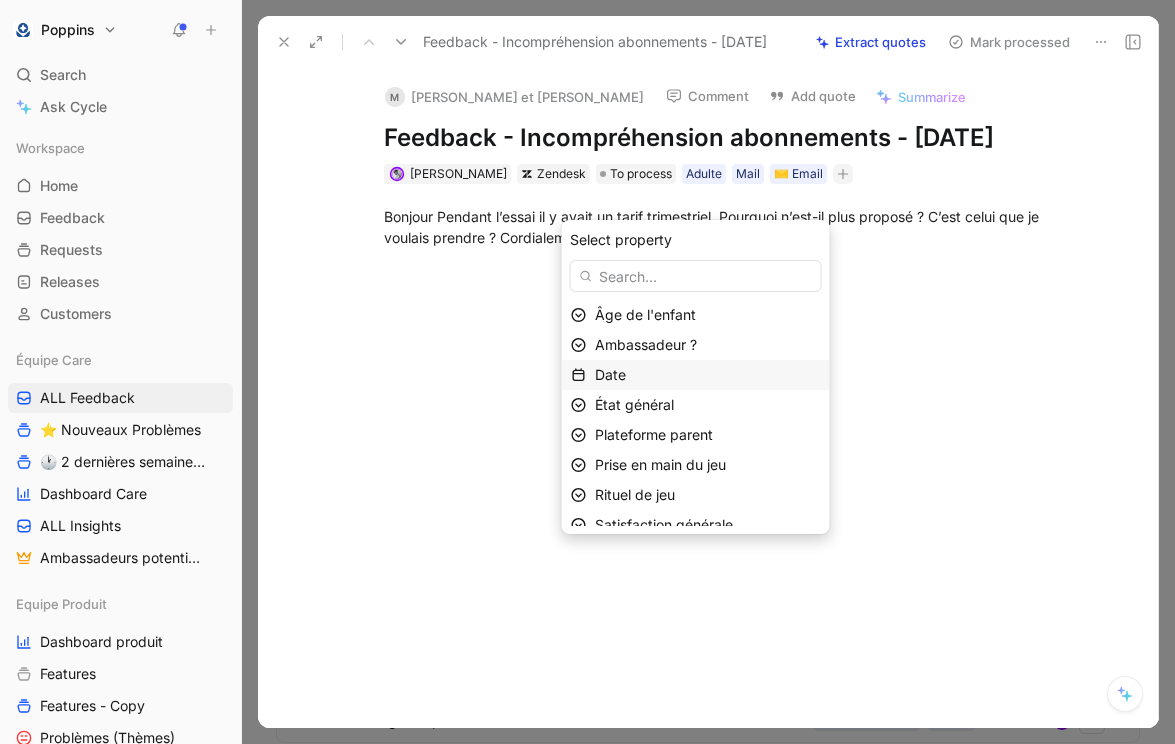 click on "Date" at bounding box center (708, 375) 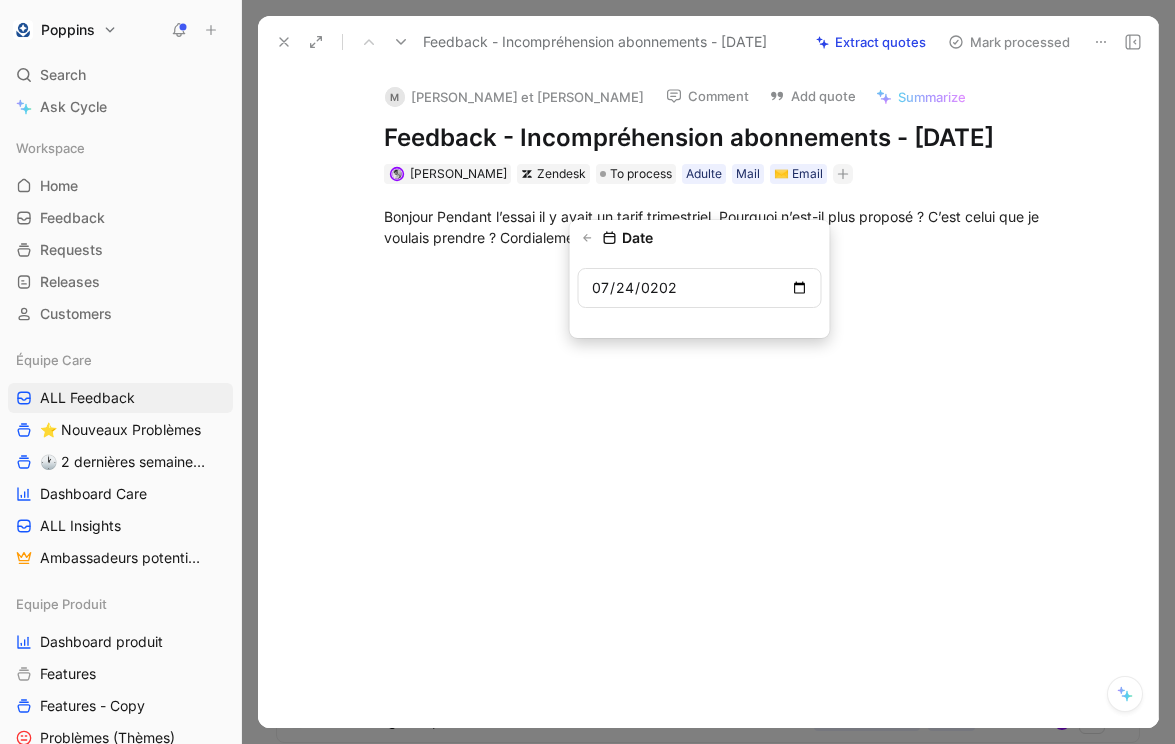 type on "[DATE]" 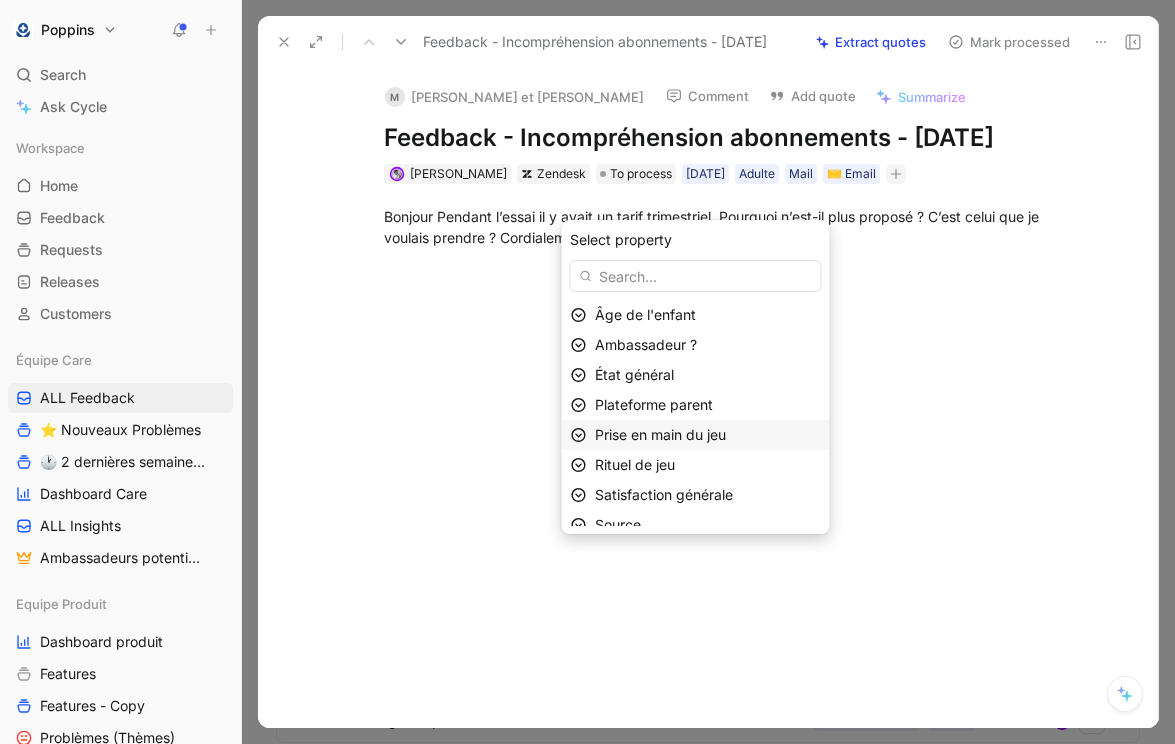 scroll, scrollTop: 44, scrollLeft: 0, axis: vertical 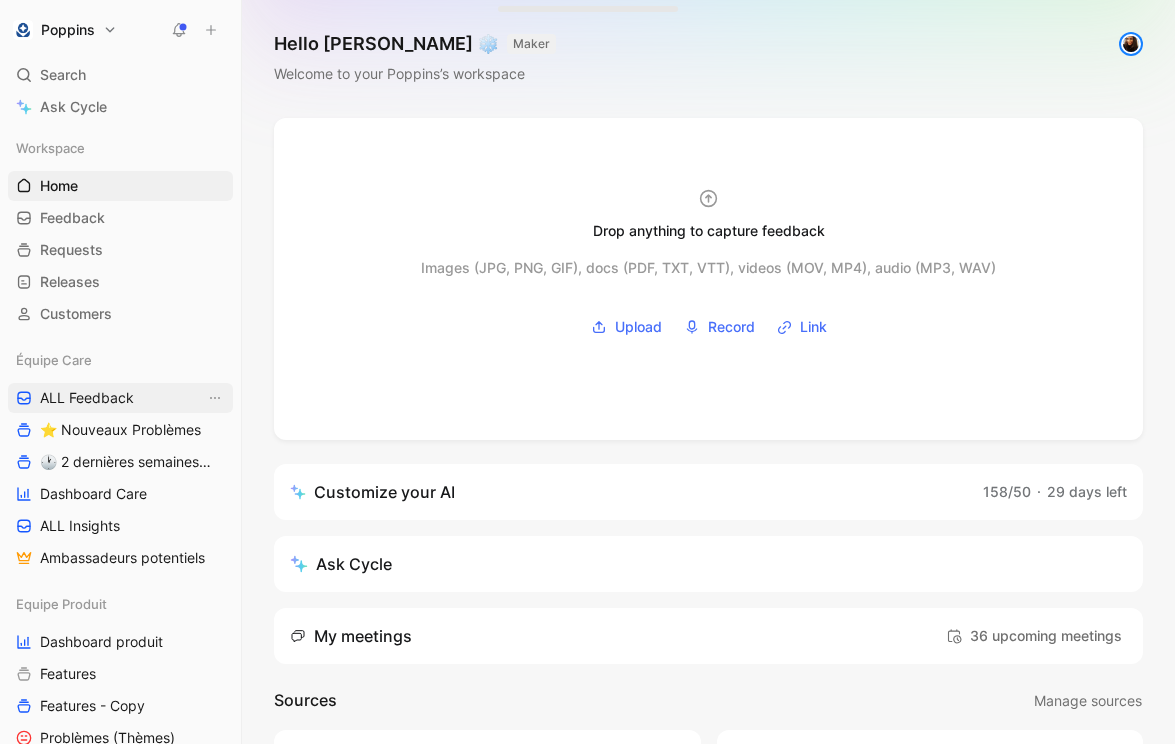 click on "ALL Feedback" at bounding box center [87, 398] 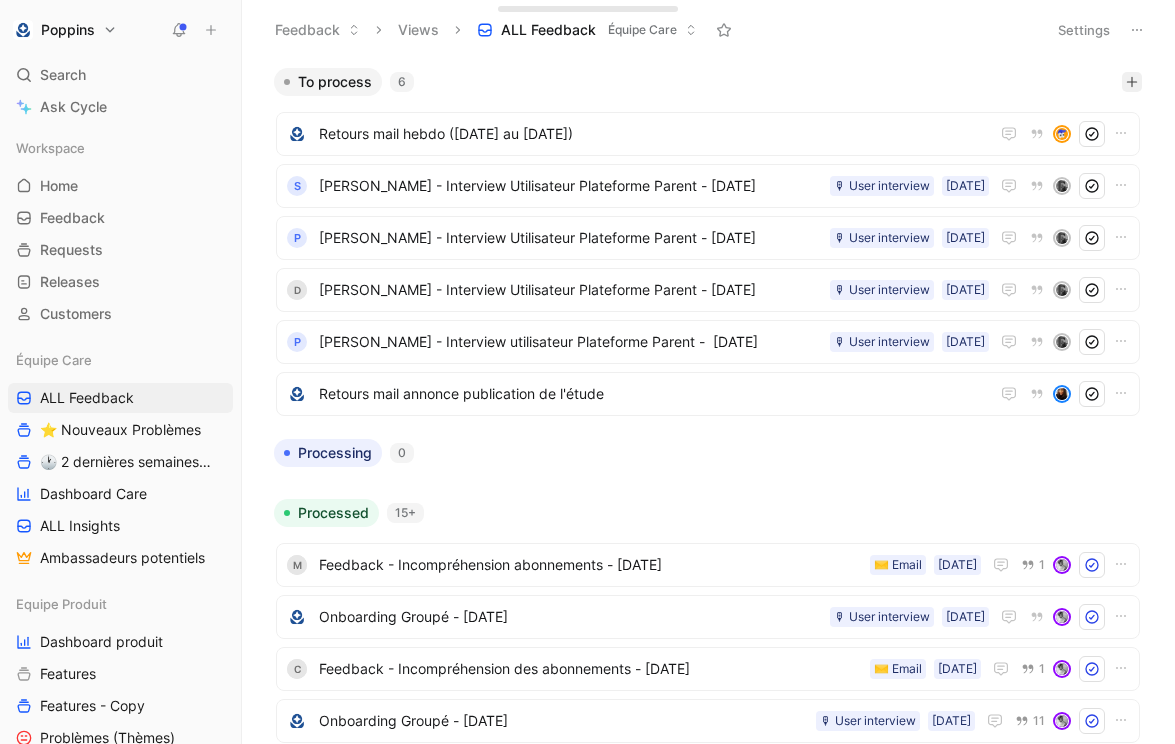 click at bounding box center [1132, 82] 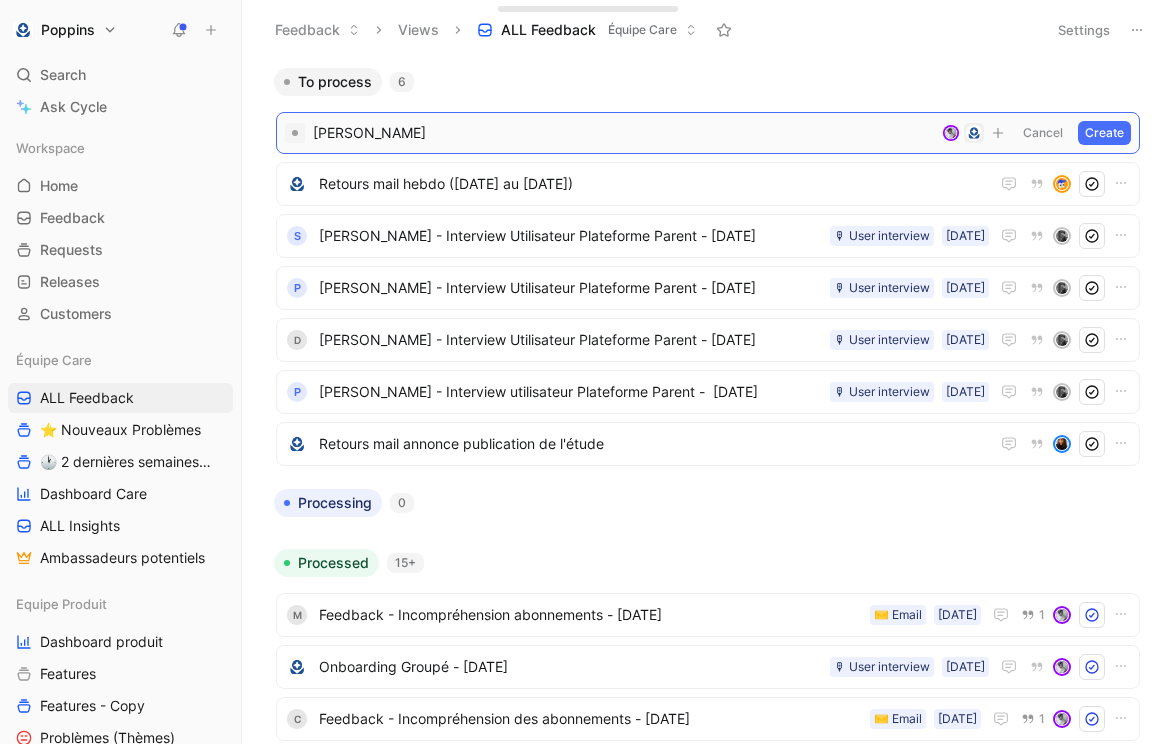 type 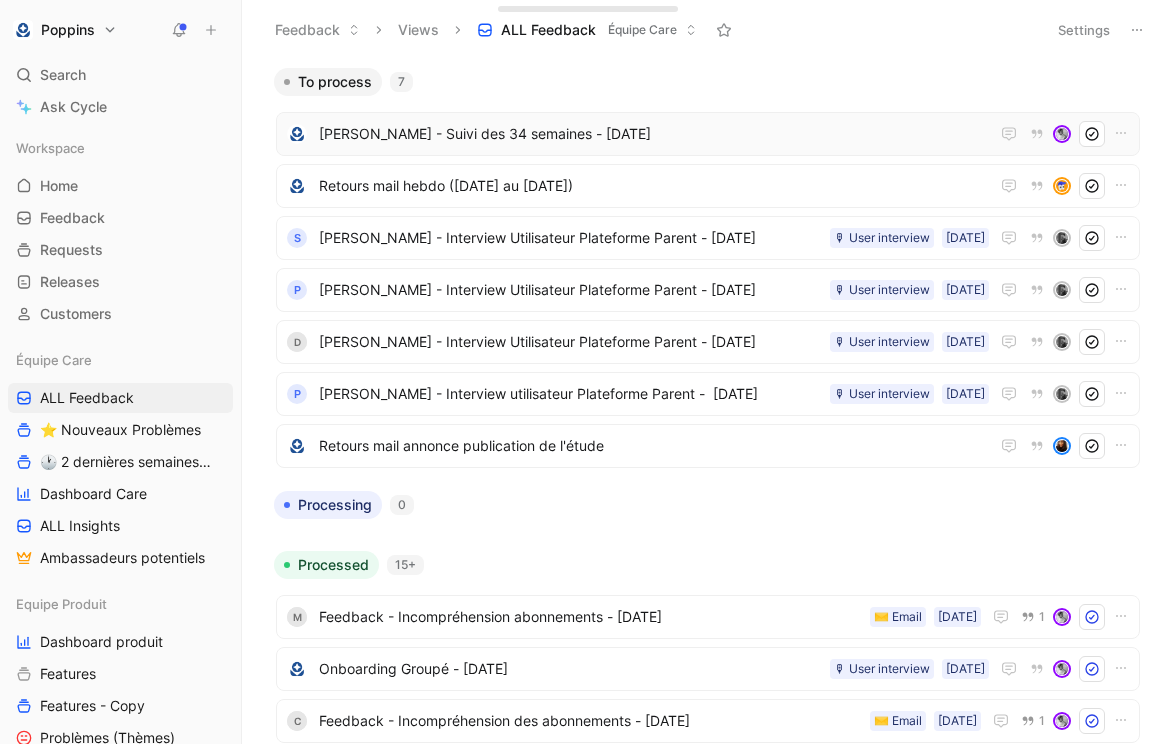 click on "Aurélie Le Toullec - Suivi des 34 semaines - 24 juillet 2025" at bounding box center (708, 134) 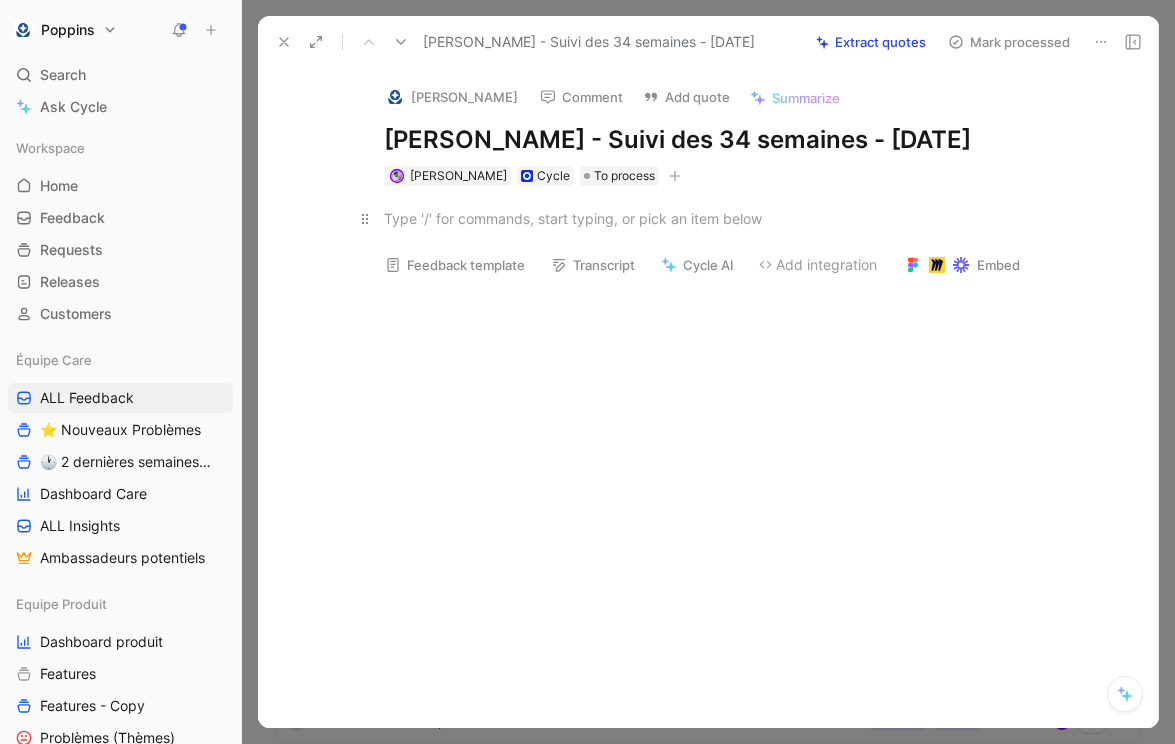 click at bounding box center (730, 218) 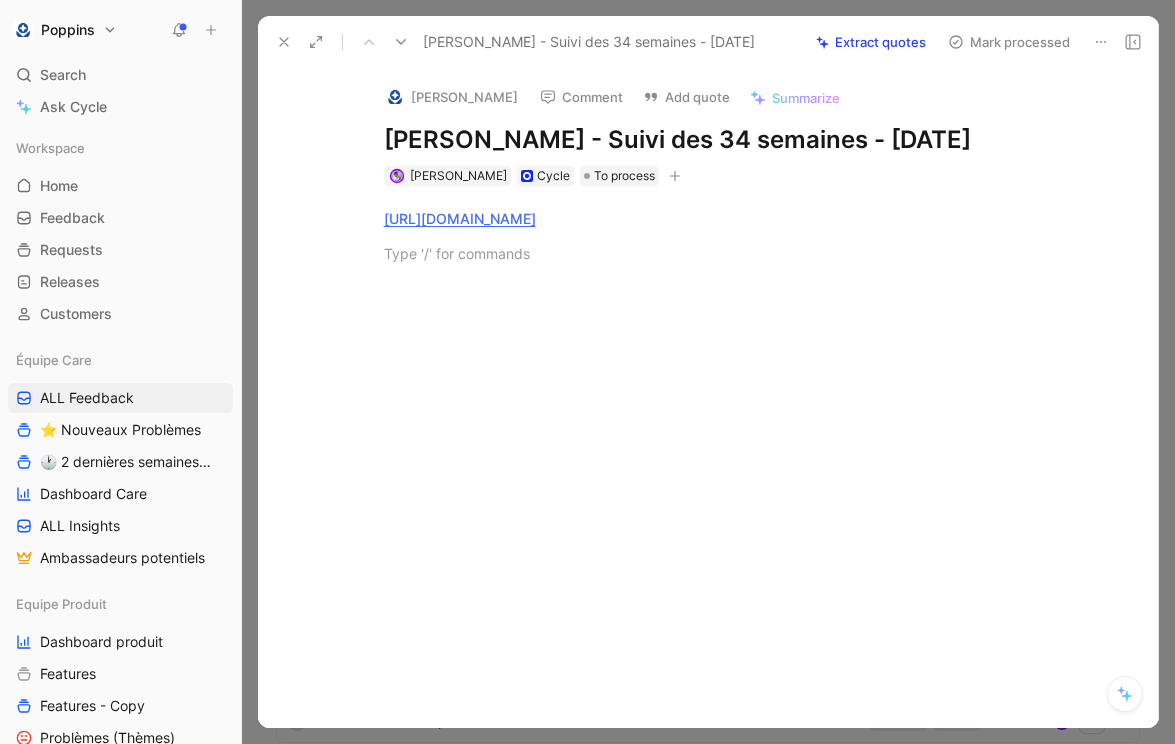type 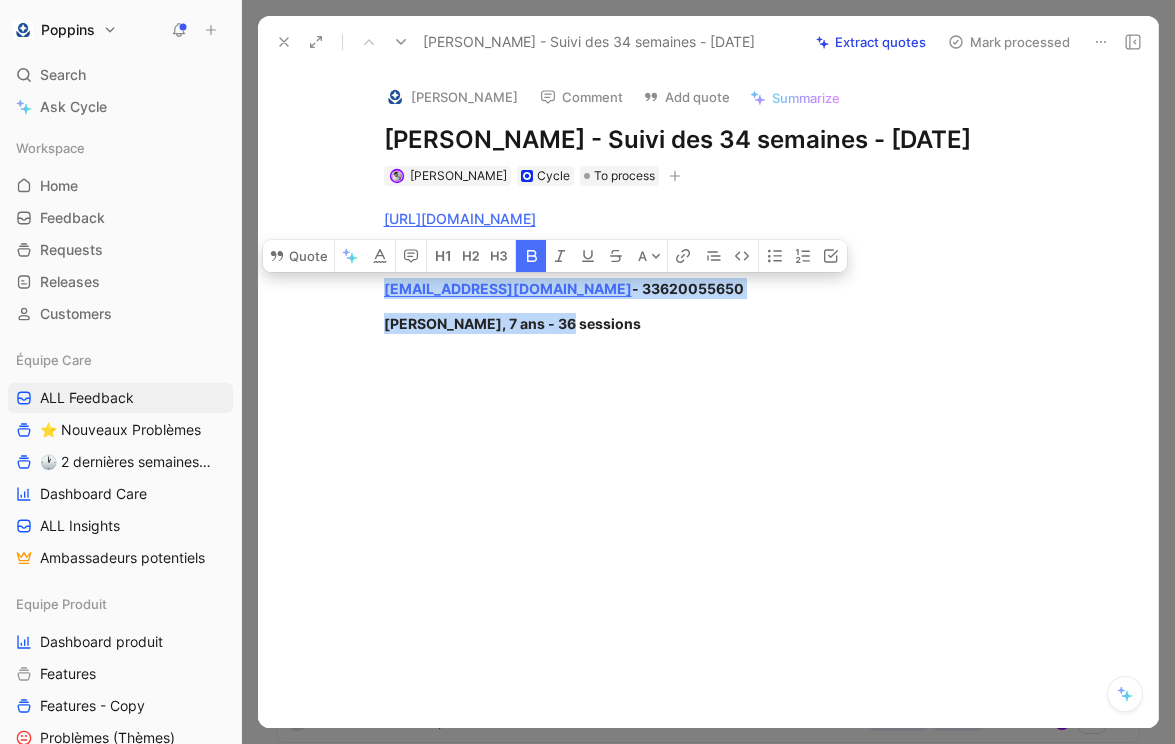 drag, startPoint x: 556, startPoint y: 324, endPoint x: 381, endPoint y: 279, distance: 180.69312 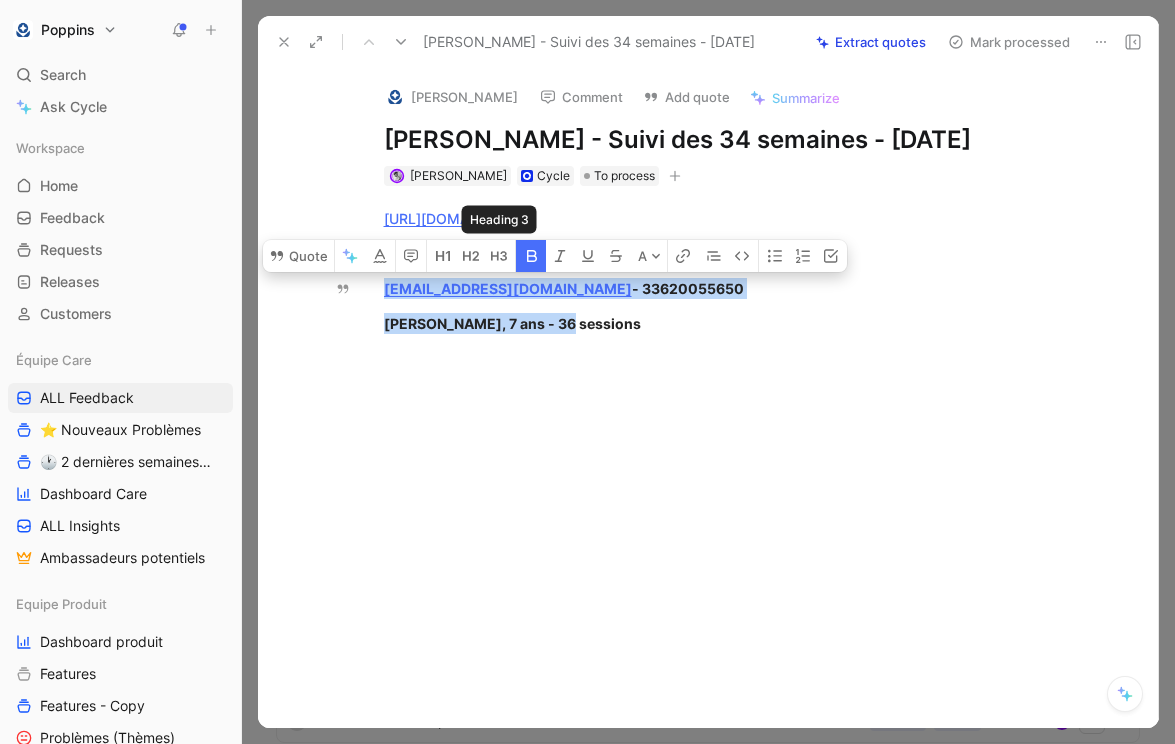 click 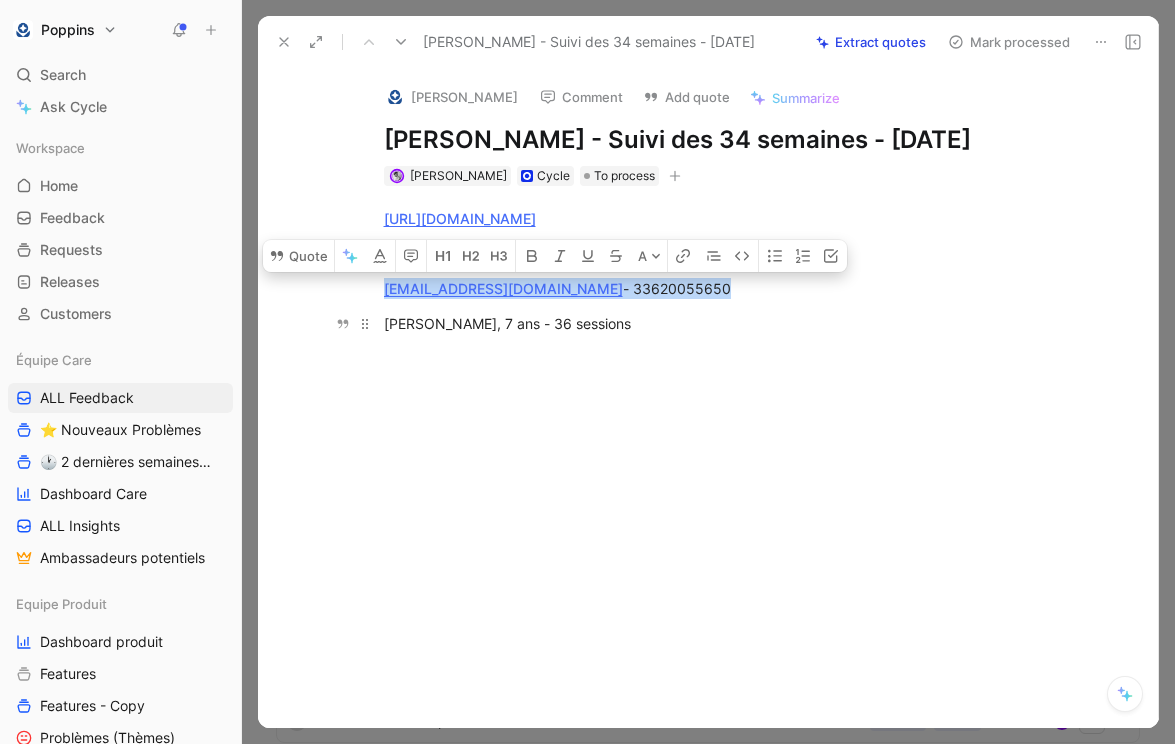 click on "Enzo, 7 ans - 36 sessions" at bounding box center (730, 323) 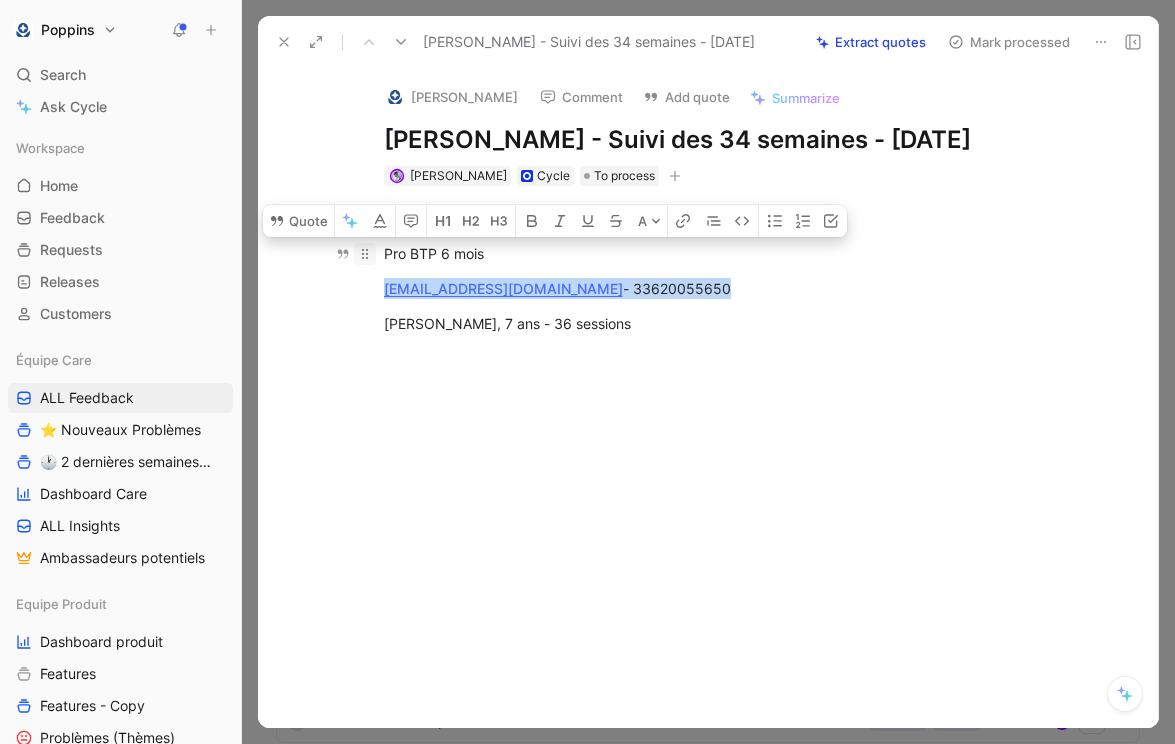 drag, startPoint x: 572, startPoint y: 327, endPoint x: 373, endPoint y: 245, distance: 215.23244 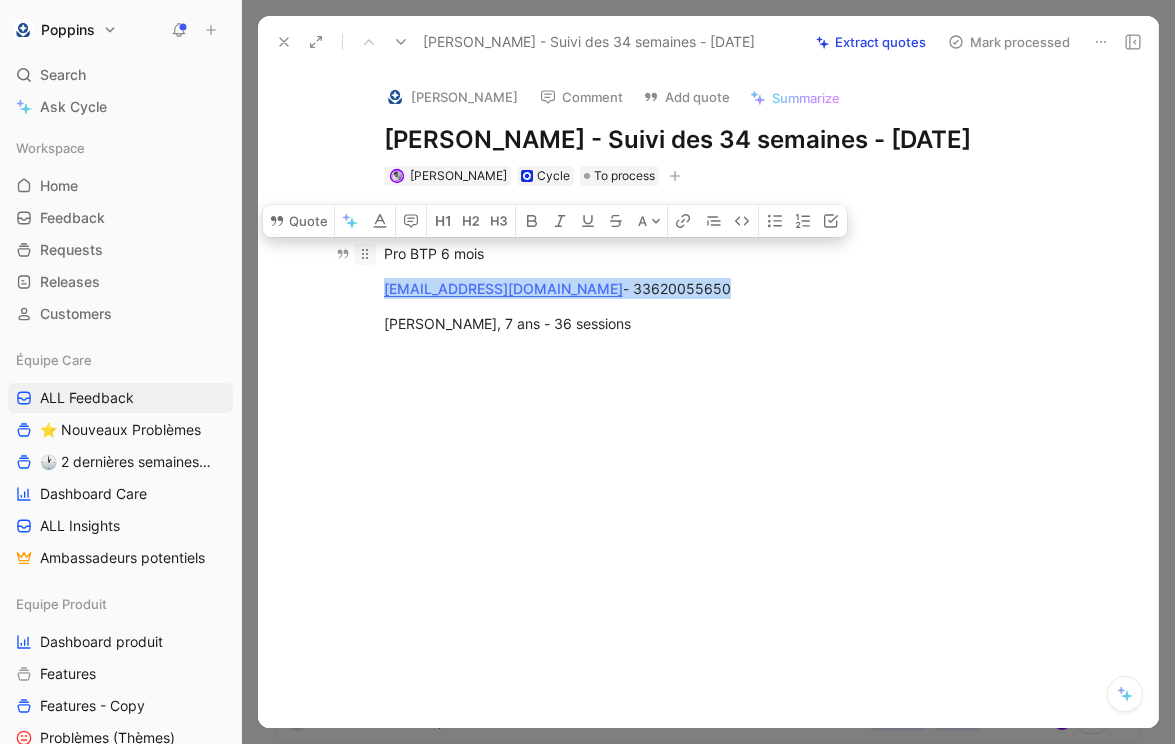 click on "https://www.app.poppins.io/admin/users/20011491/general Pro BTP 6 mois  aurelieletoullec@gmail.com  - 33620055650 Enzo, 7 ans - 36 sessions" at bounding box center [729, 271] 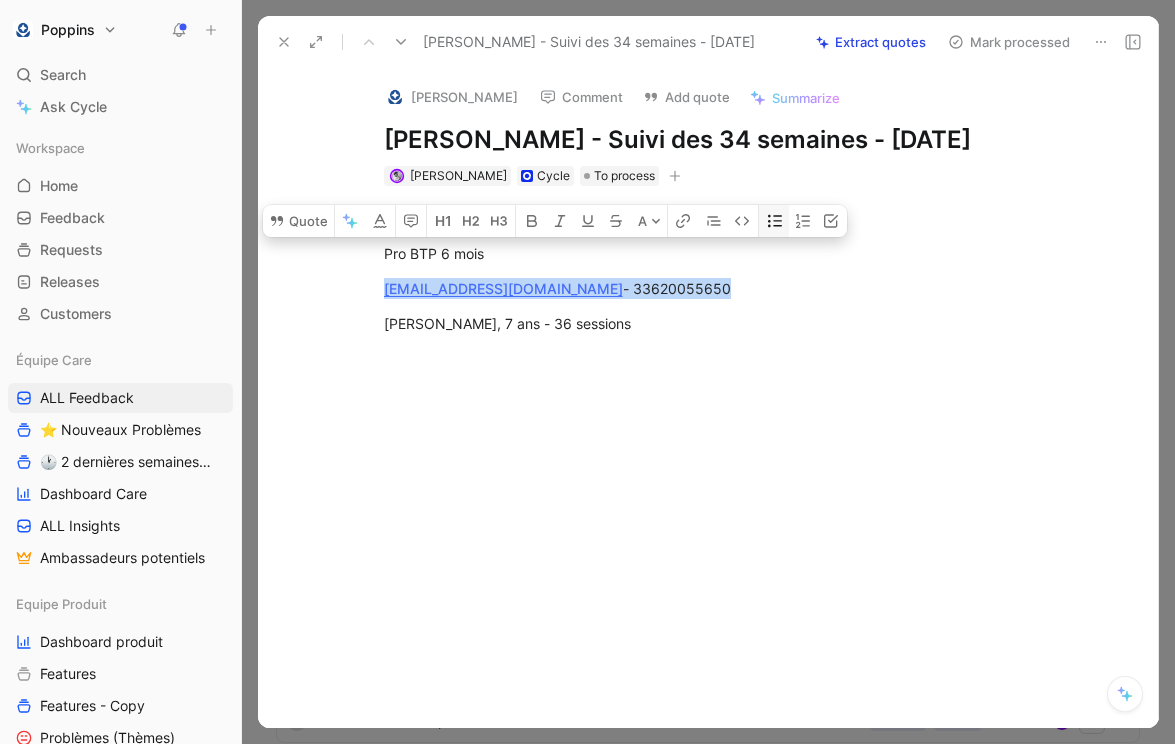 click 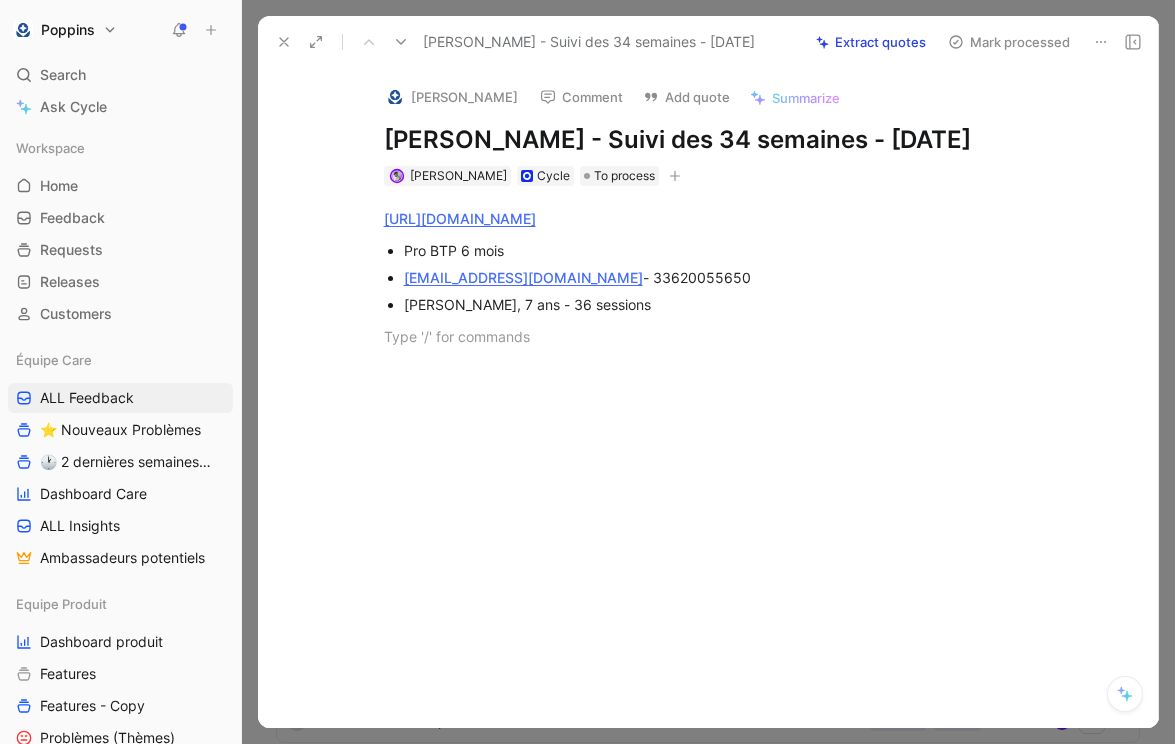 click at bounding box center (729, 480) 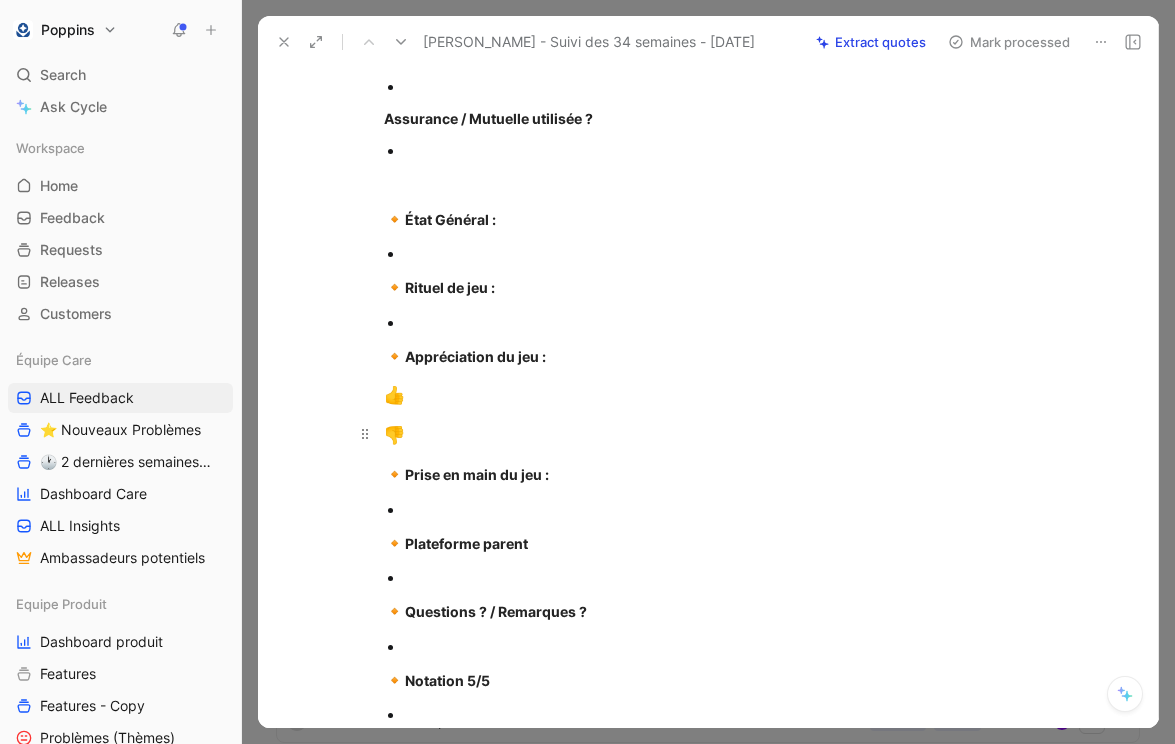 scroll, scrollTop: 0, scrollLeft: 0, axis: both 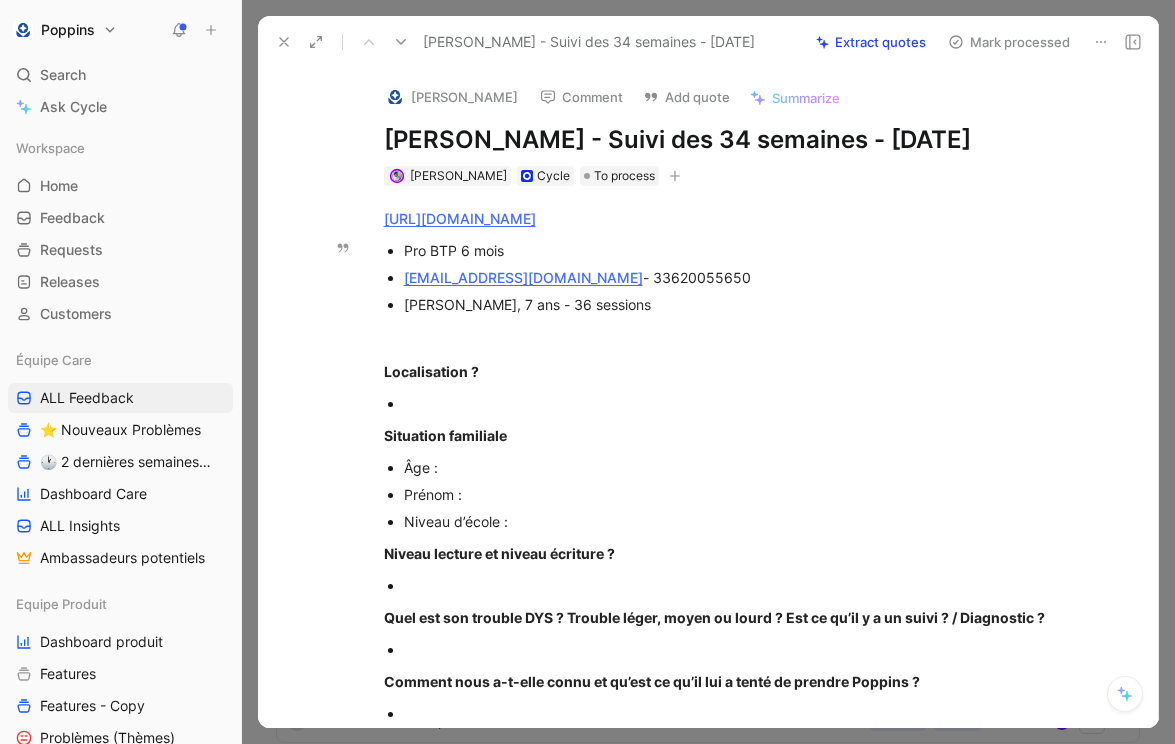 click on "Enzo, 7 ans - 36 sessions" at bounding box center [740, 304] 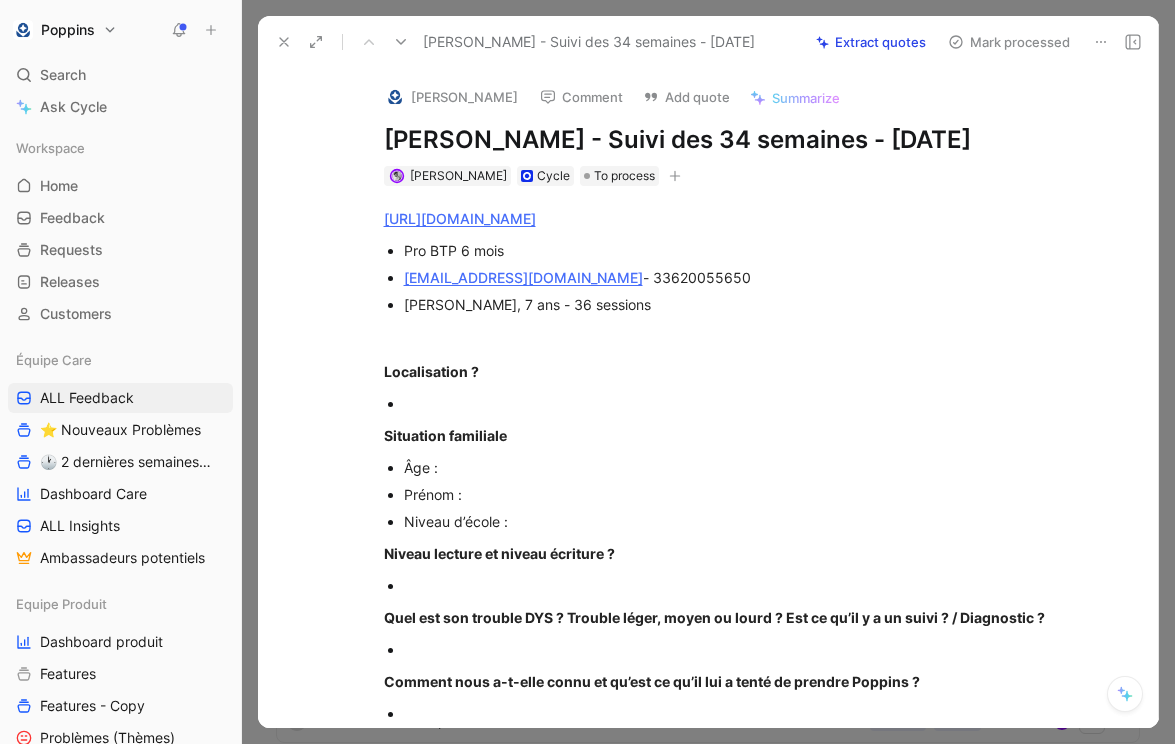 click 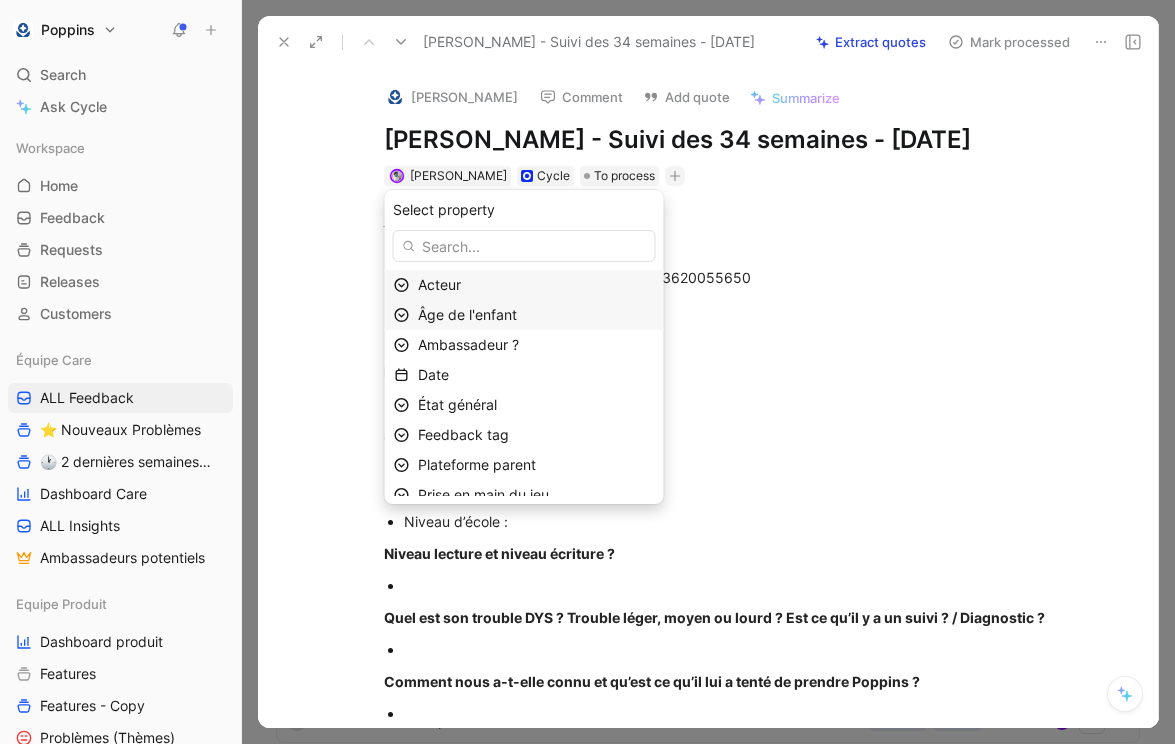 click on "Âge de l'enfant" at bounding box center (536, 315) 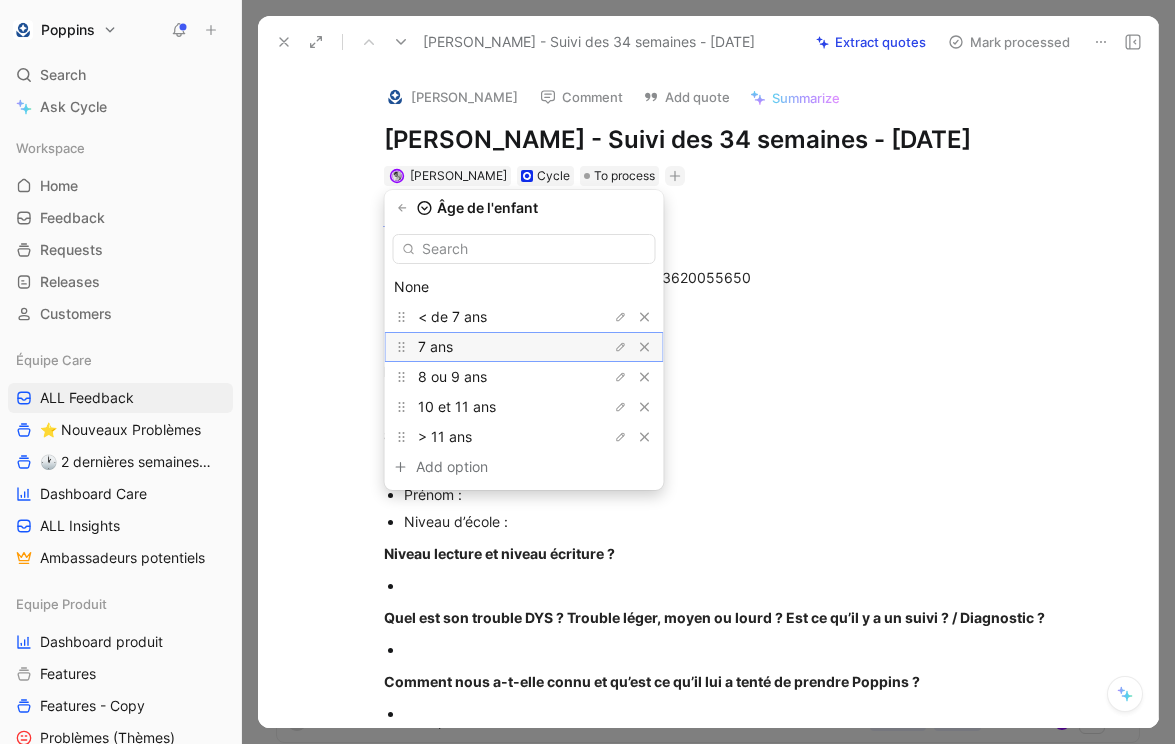 click on "7 ans" at bounding box center (493, 347) 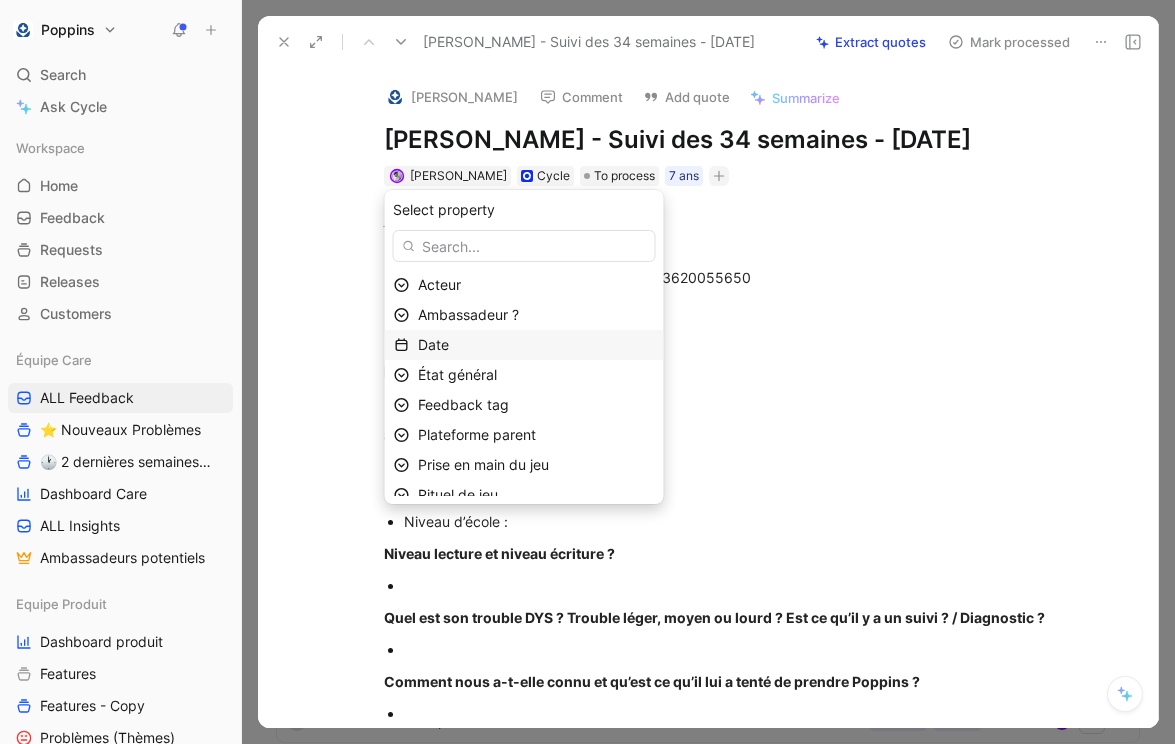 click on "Date" at bounding box center [536, 345] 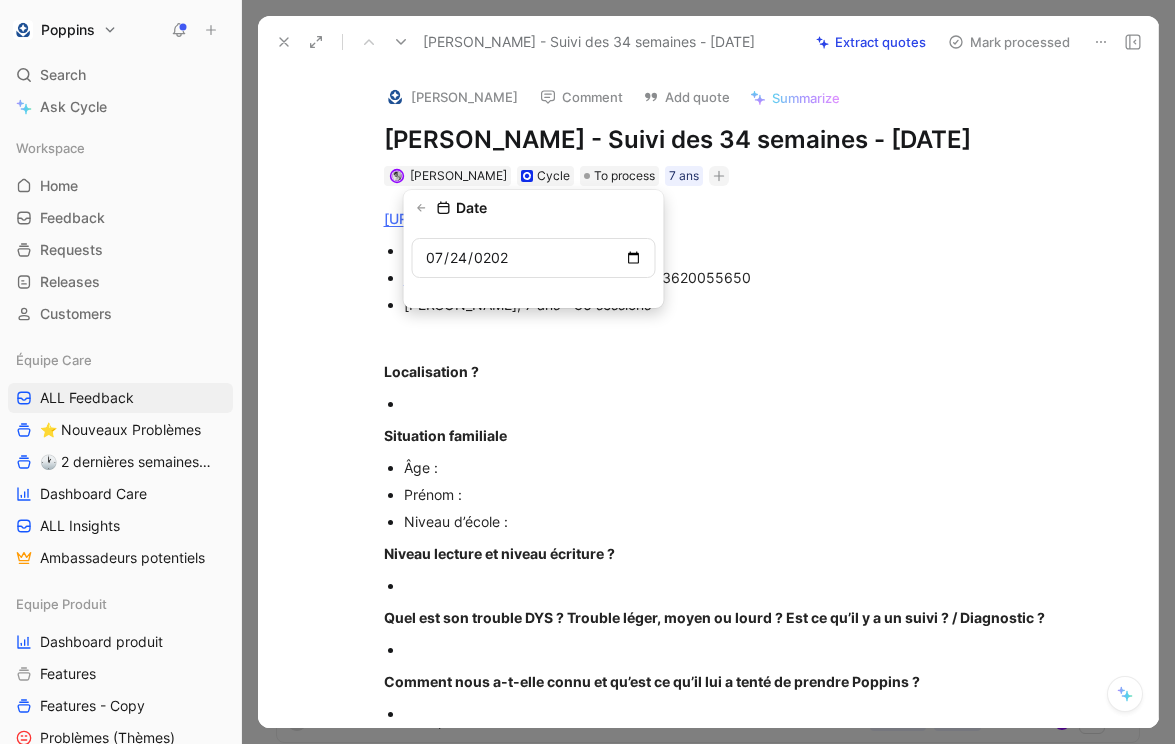 type on "[DATE]" 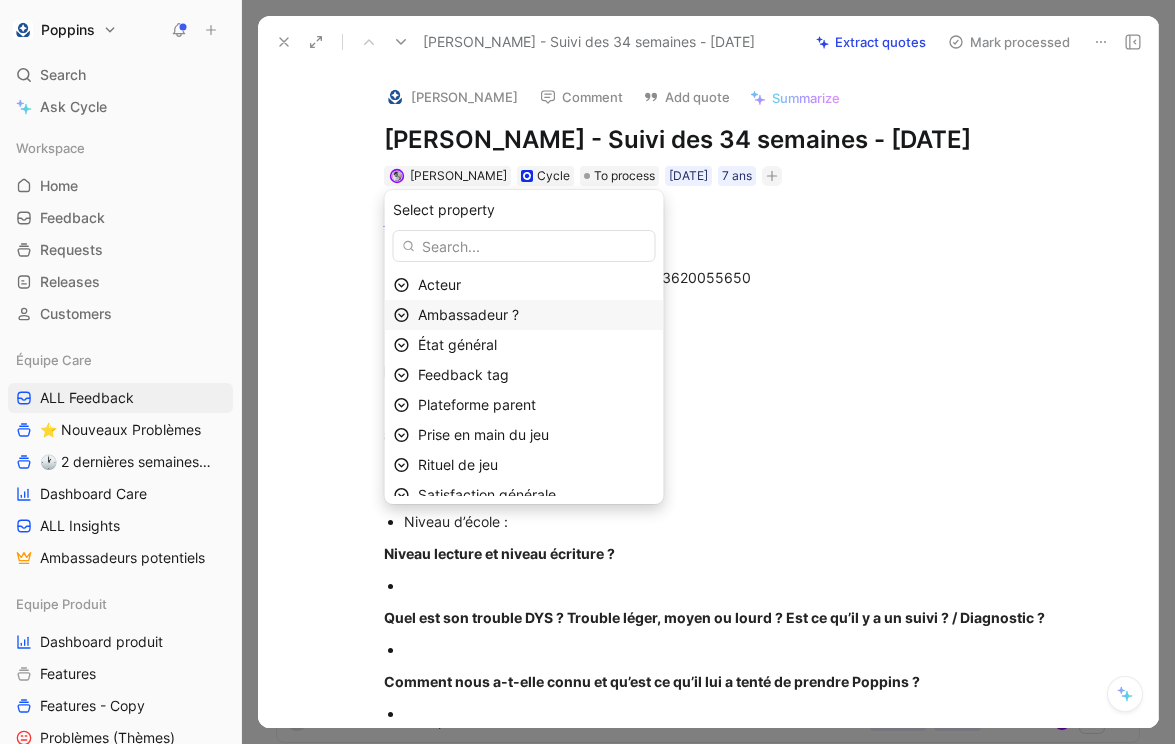 scroll, scrollTop: 104, scrollLeft: 0, axis: vertical 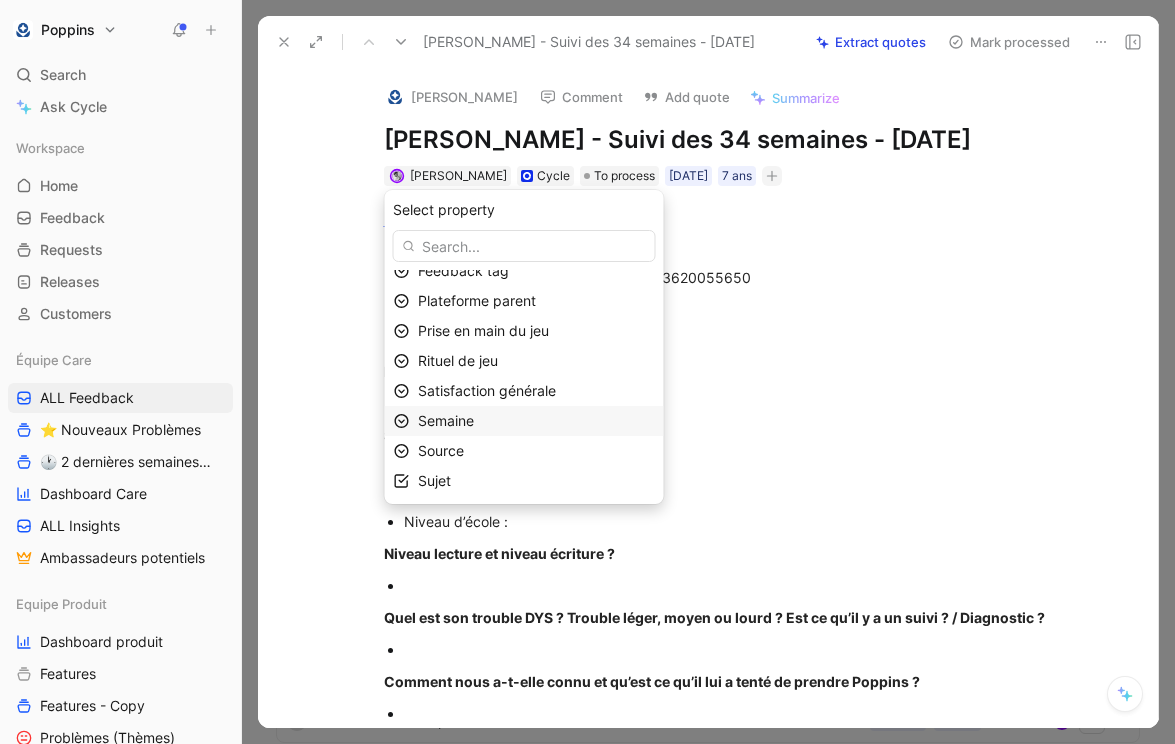 click on "Semaine" at bounding box center [446, 420] 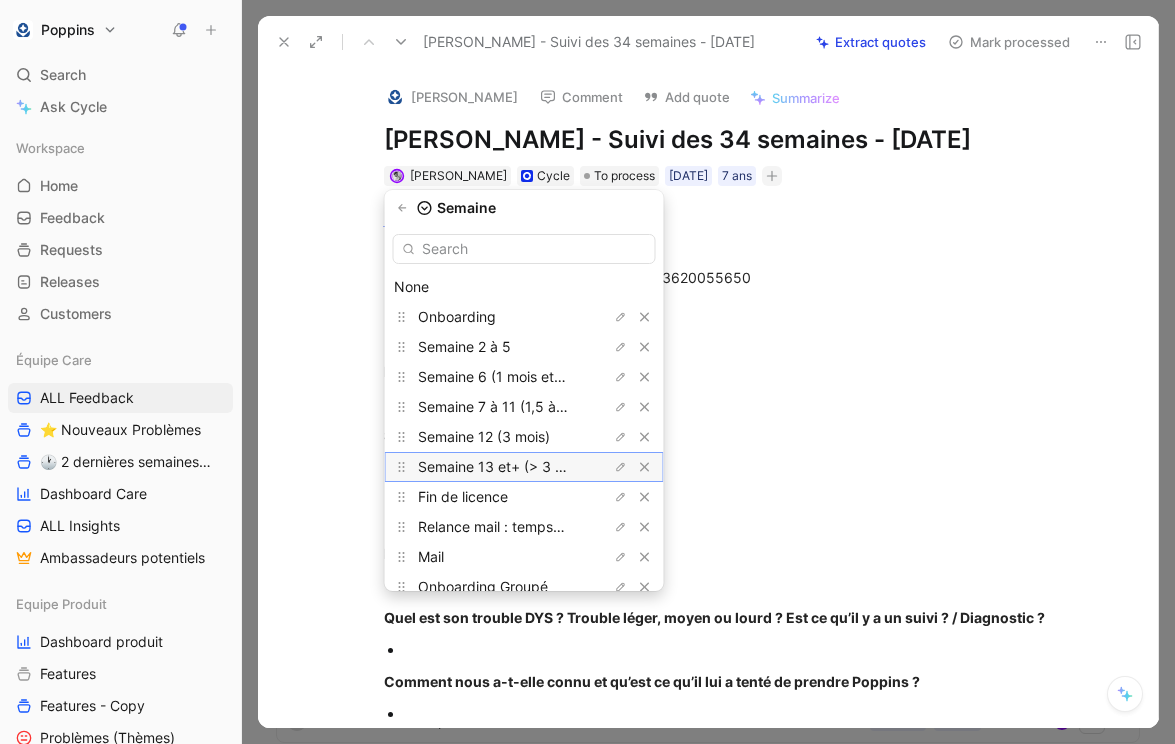 click on "Semaine 13 et+ (> 3 mois)" at bounding box center [524, 467] 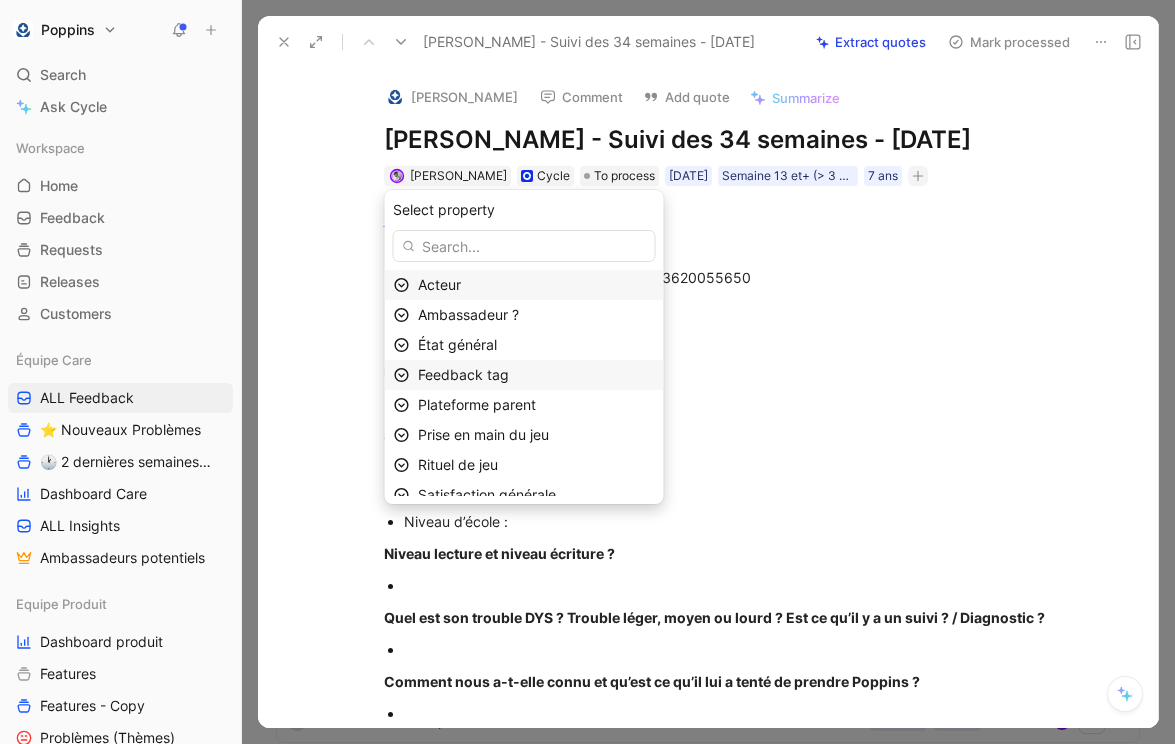 click on "Feedback tag" at bounding box center [524, 375] 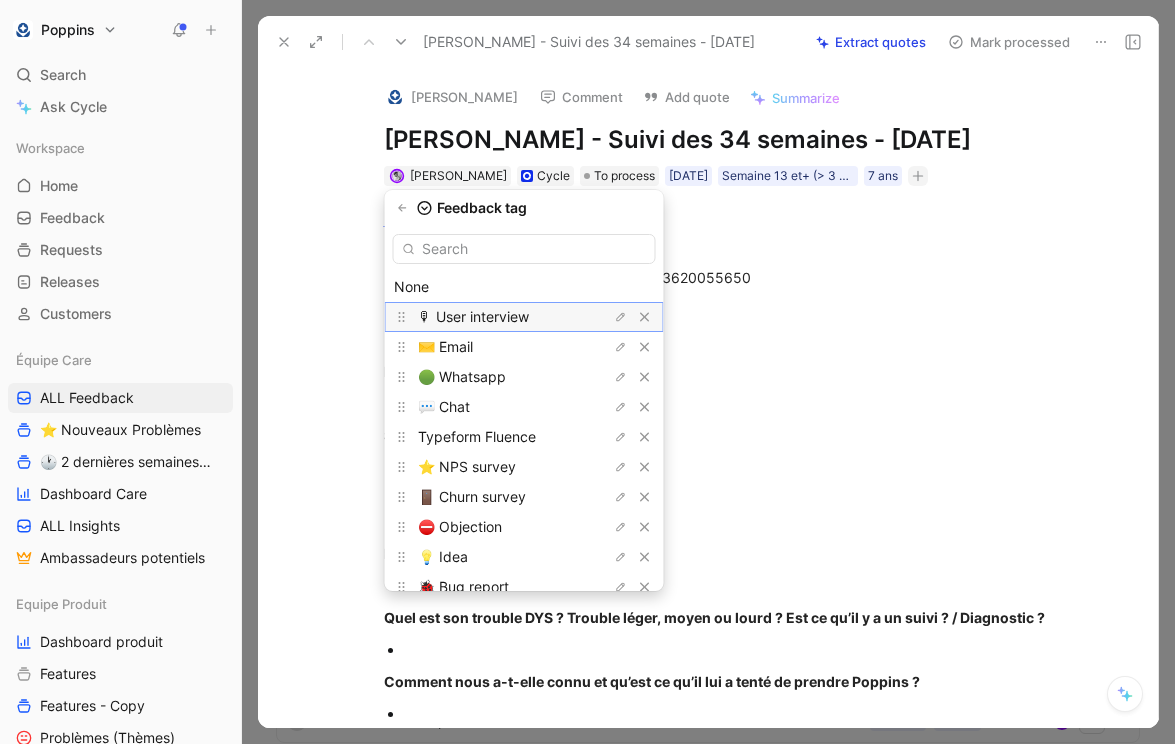 click on "🎙 User interview" at bounding box center (473, 316) 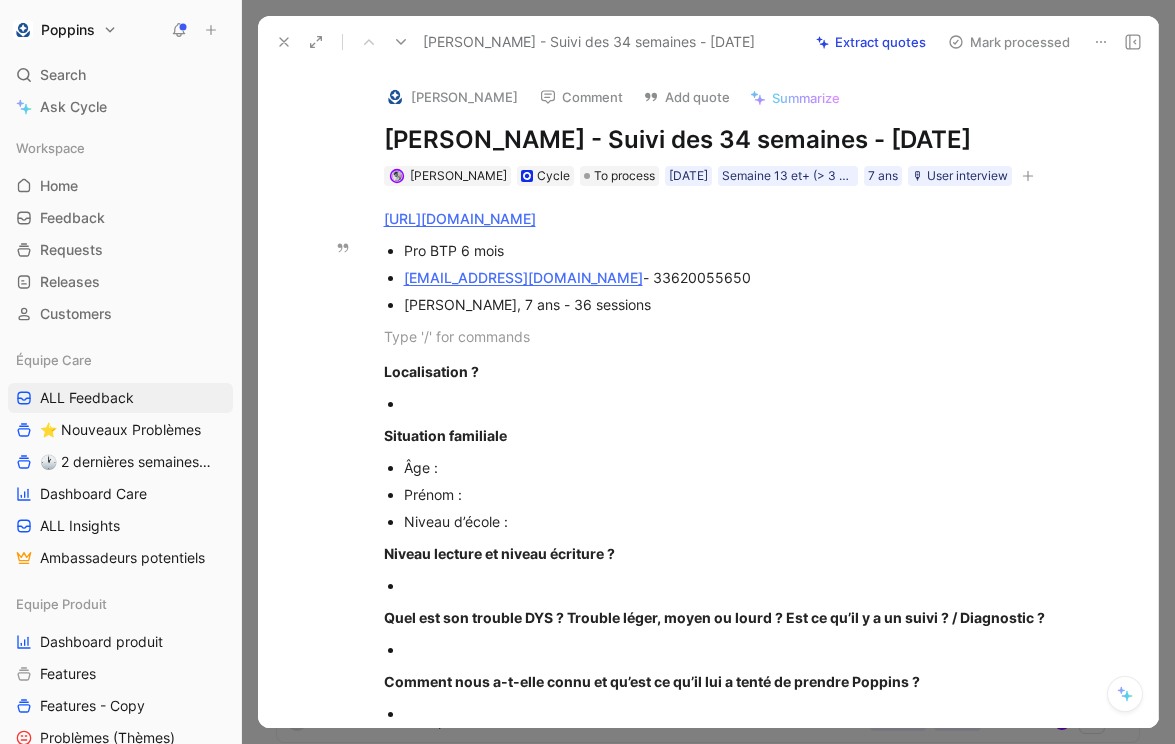click at bounding box center (395, 97) 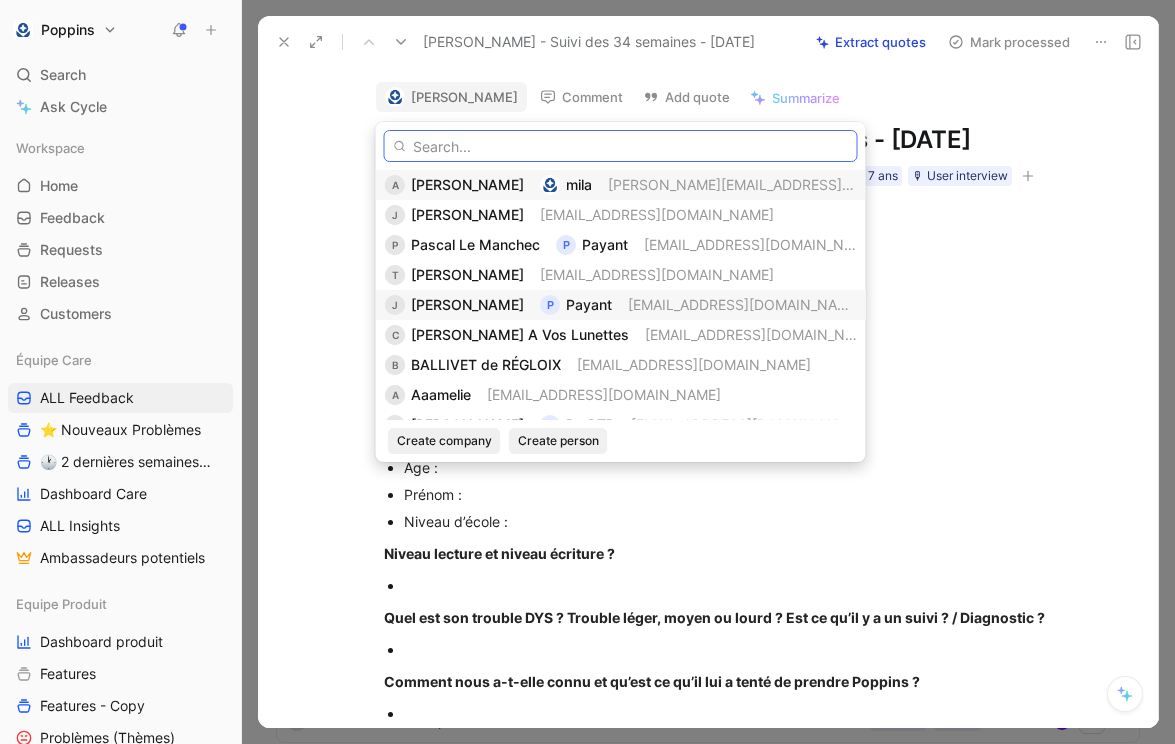 paste on "aurelieletoullec@gmail.com" 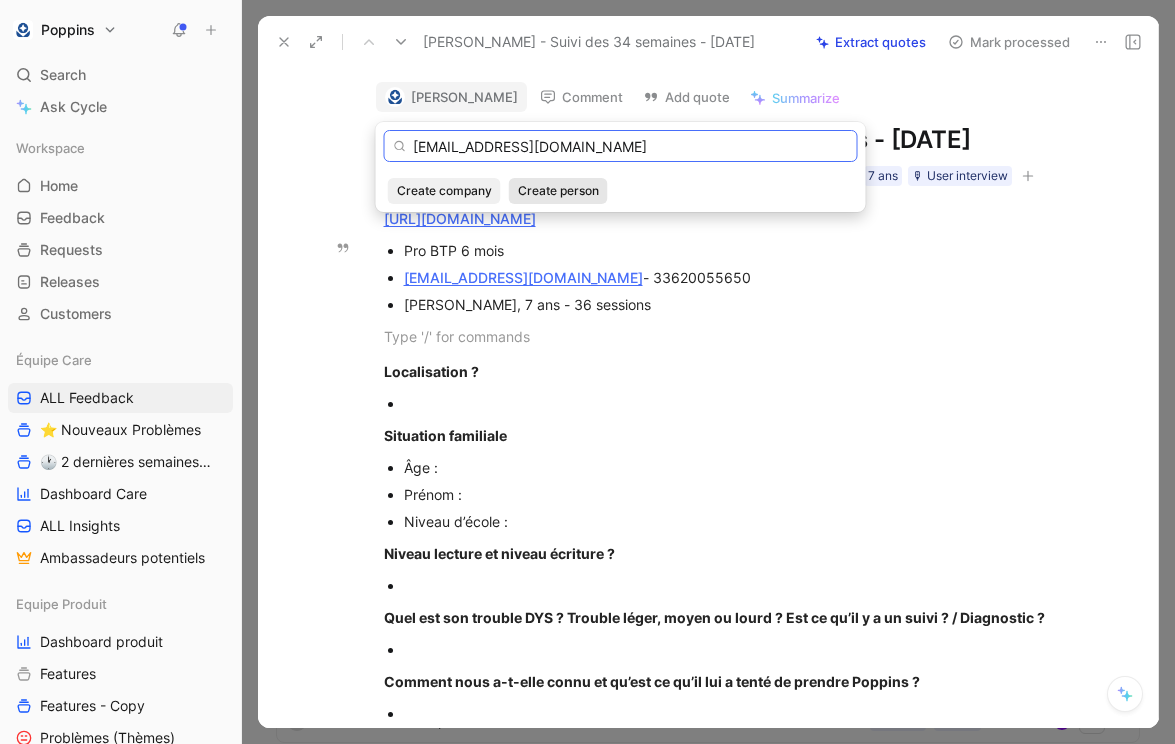 type on "aurelieletoullec@gmail.com" 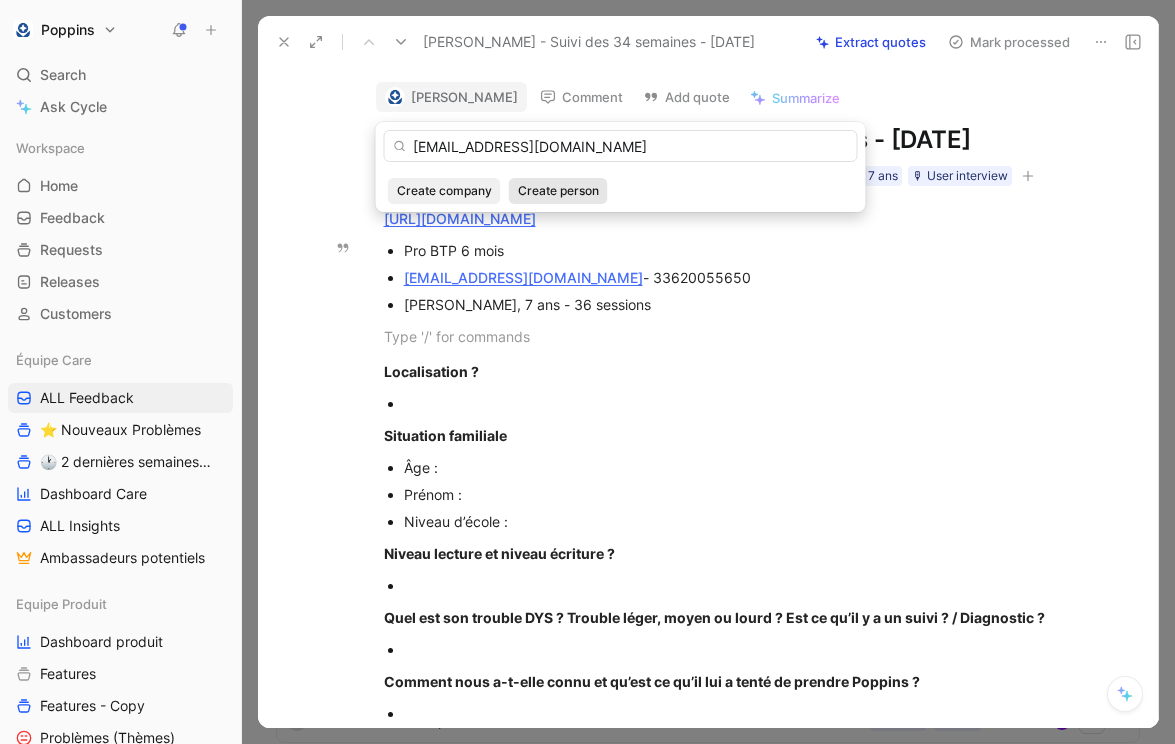 click on "Create person" at bounding box center (558, 191) 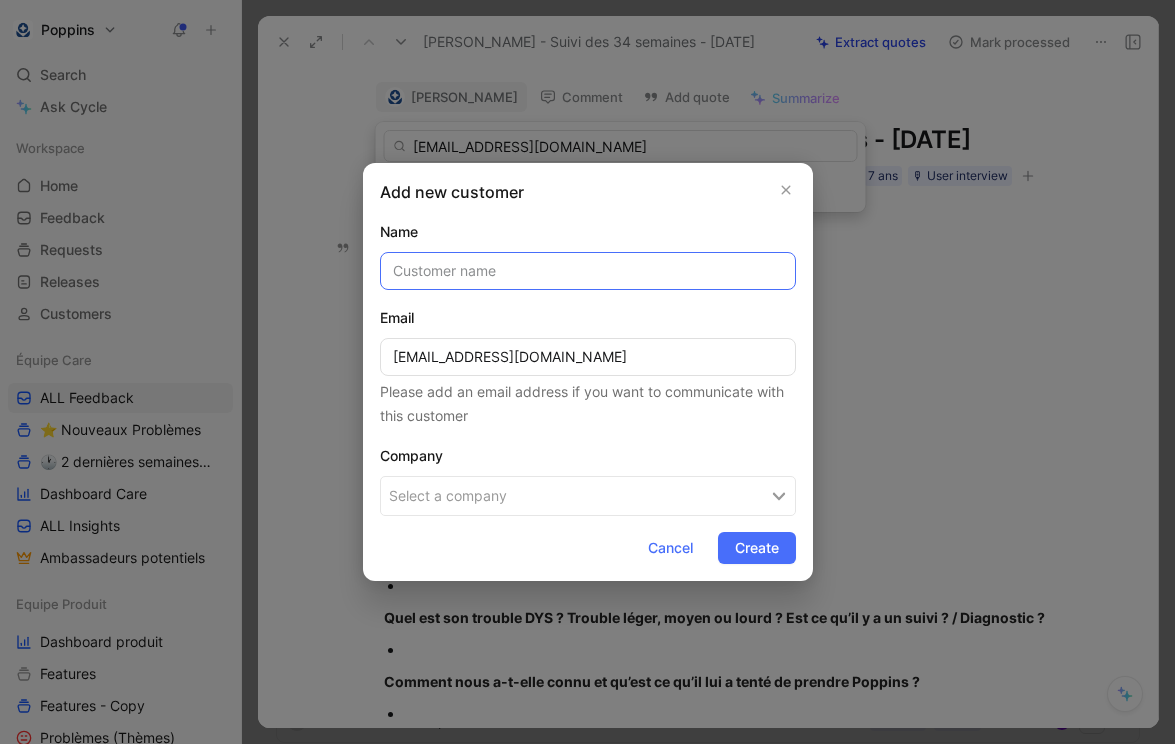 paste on "Aurélie Le Toullec" 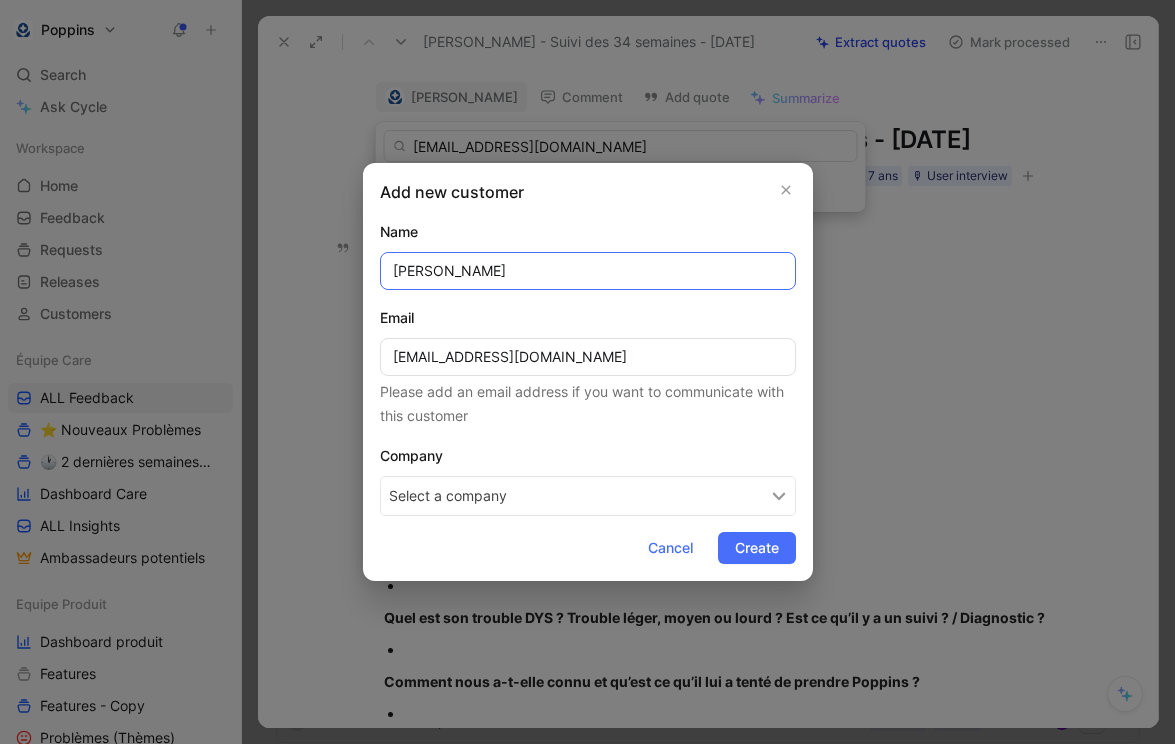 type on "Aurélie Le Toullec" 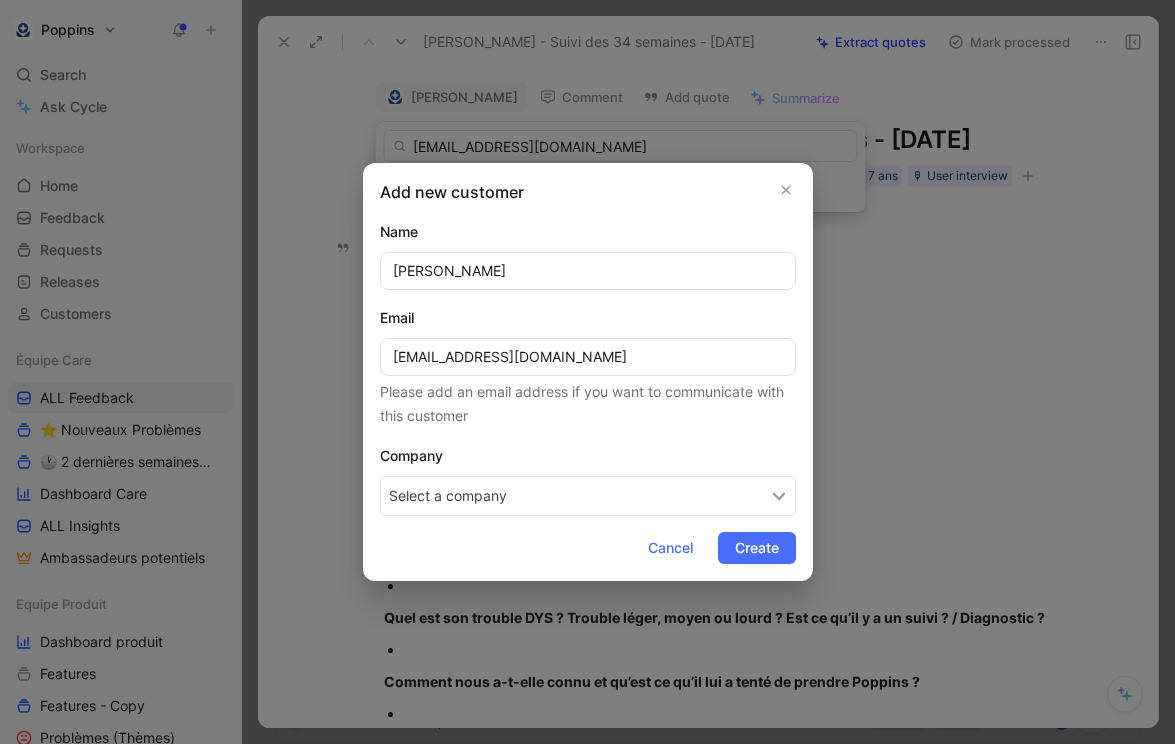 click on "Select a company" at bounding box center [588, 496] 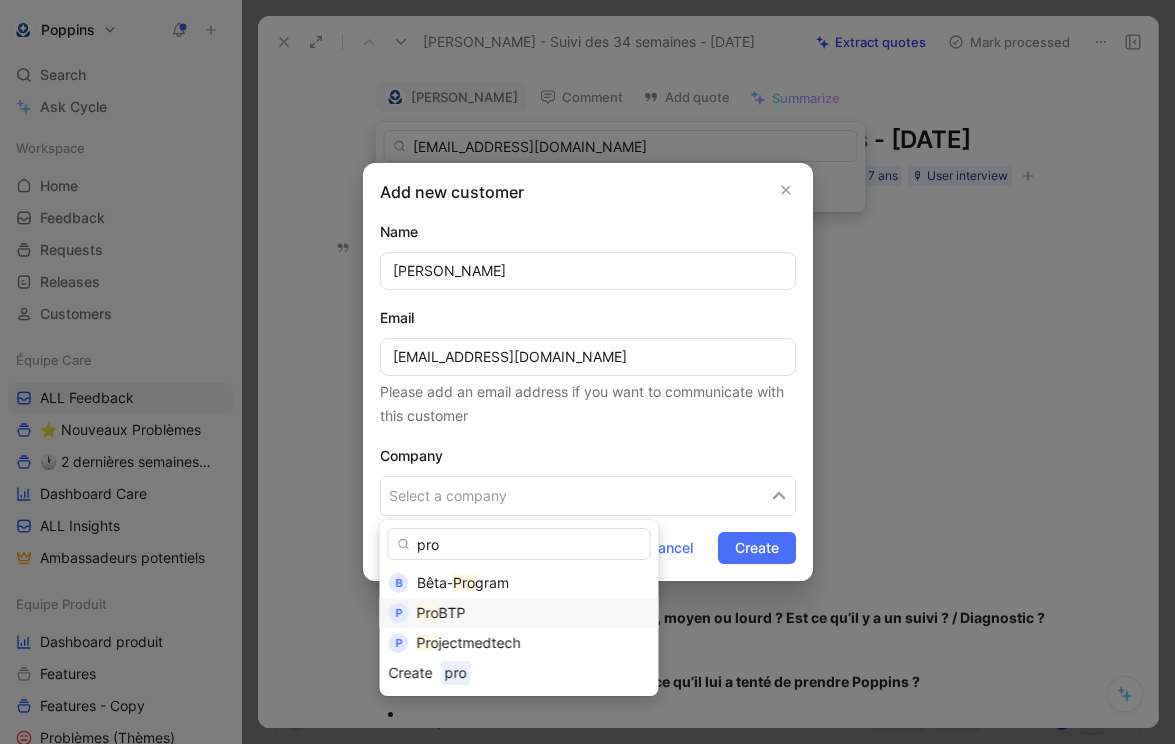 type on "pro" 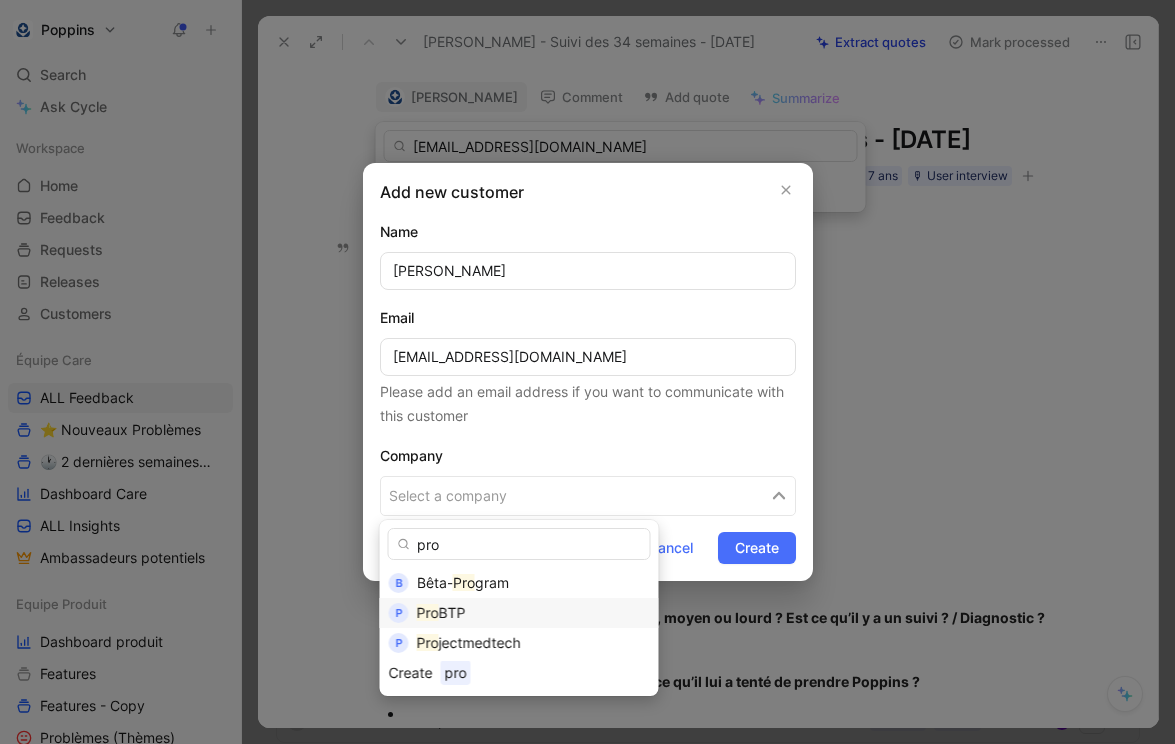 click on "BTP" at bounding box center (452, 612) 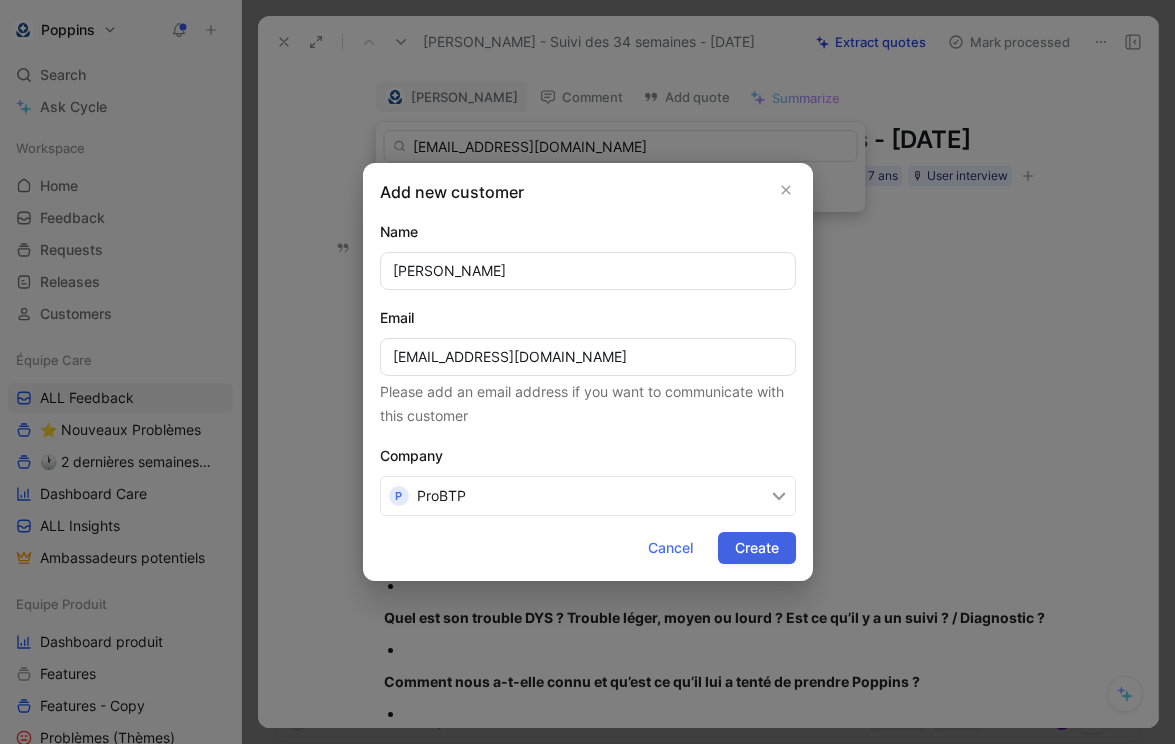 click on "Create" at bounding box center (757, 548) 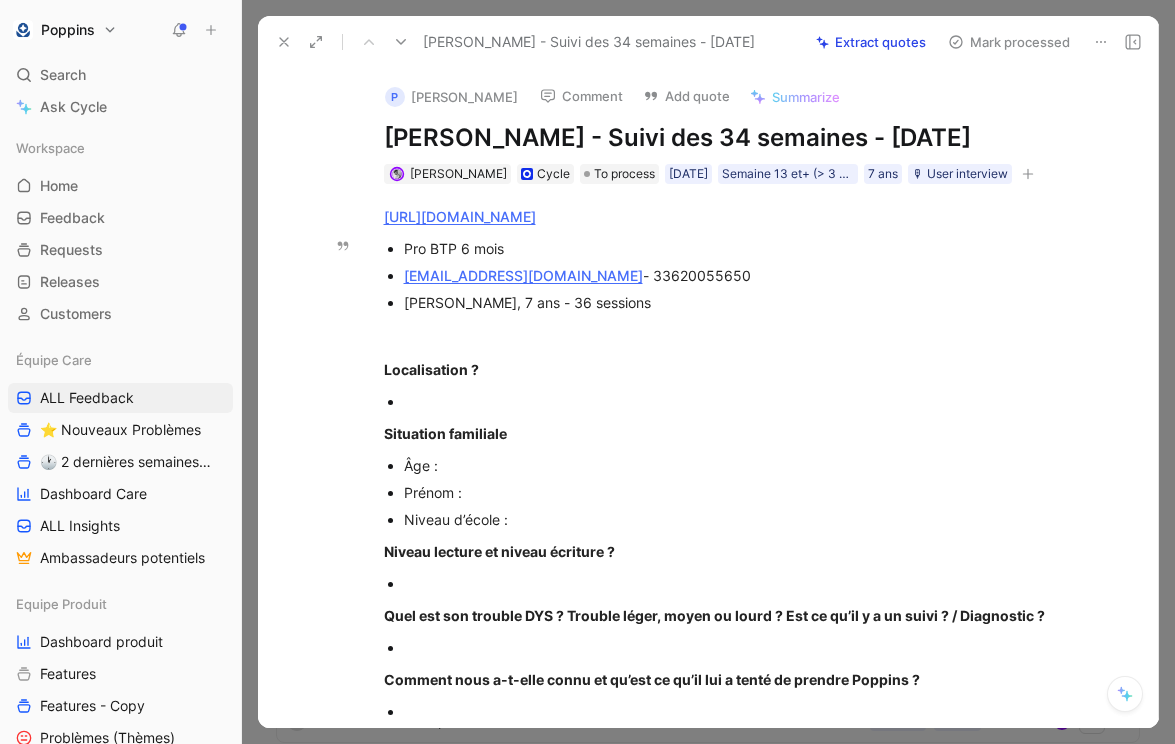 click on "aurelieletoullec@gmail.com  - 33620055650" at bounding box center [740, 275] 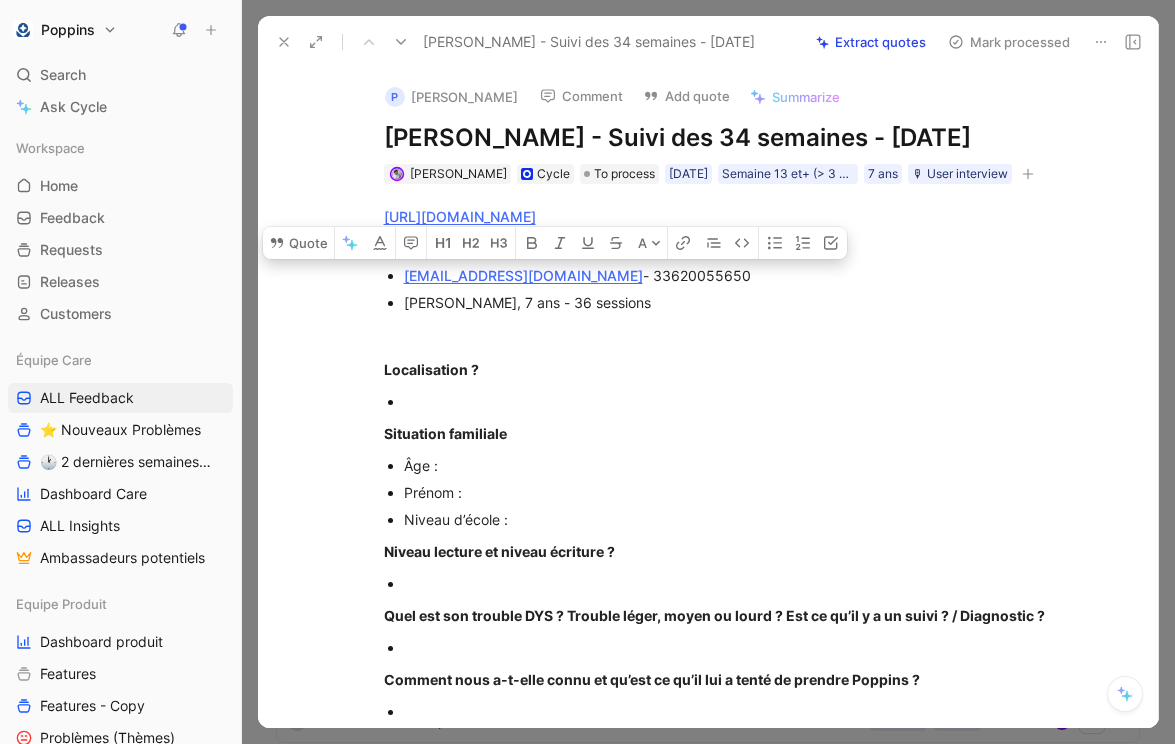 click on "aurelieletoullec@gmail.com  - 33620055650" at bounding box center [740, 275] 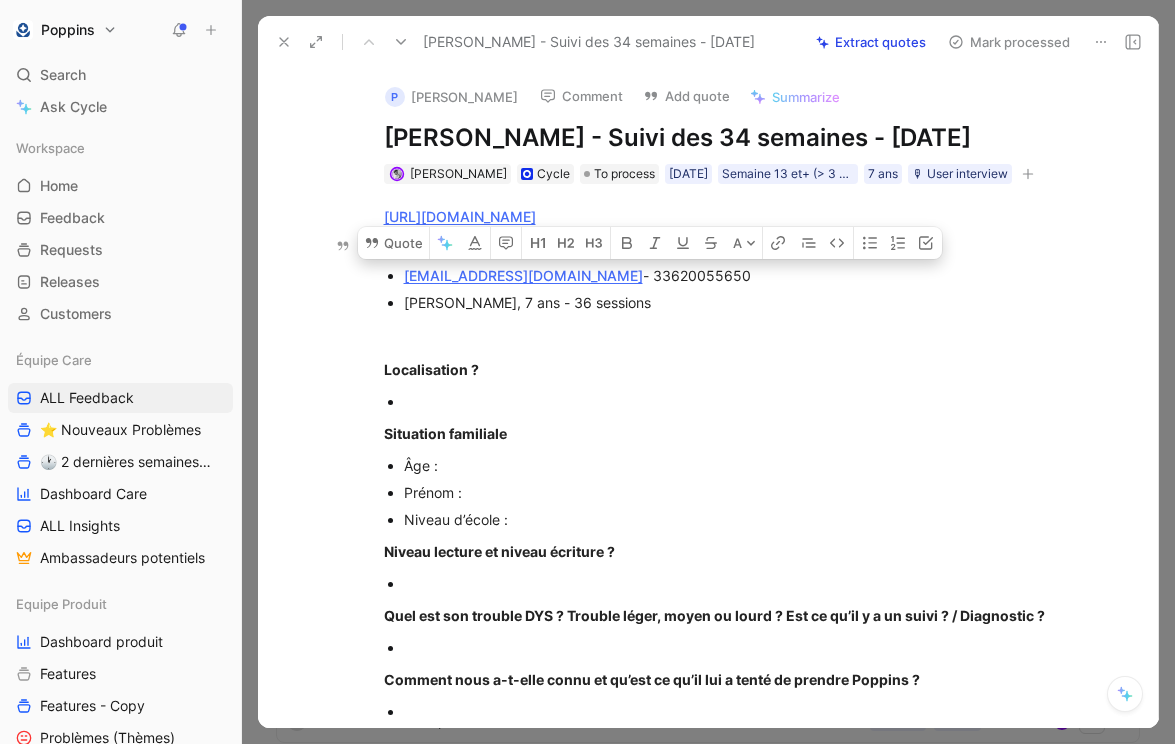 drag, startPoint x: 715, startPoint y: 282, endPoint x: 603, endPoint y: 277, distance: 112.11155 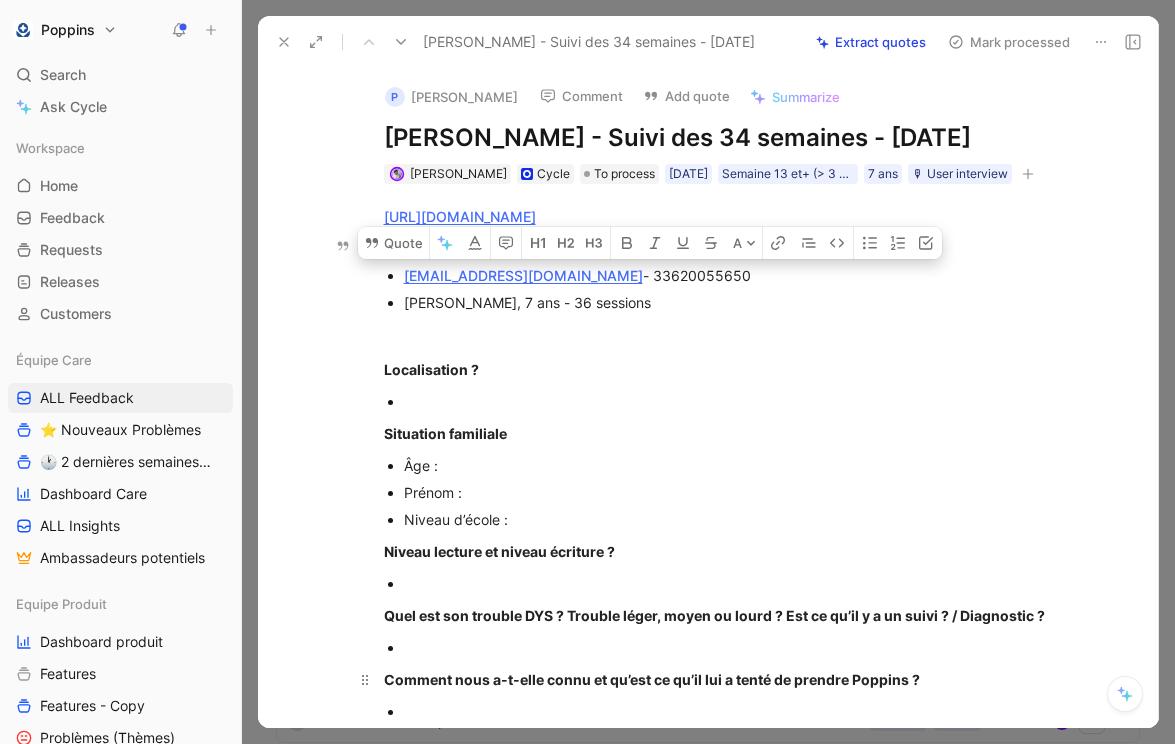 copy on "33620055650" 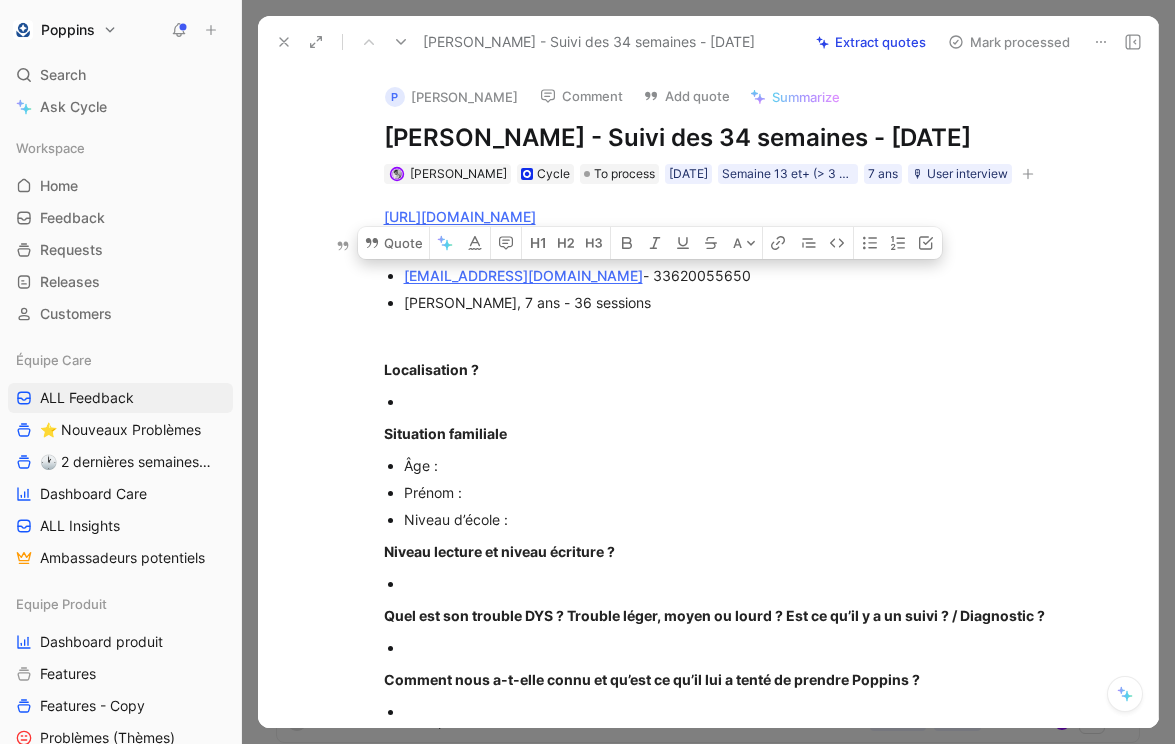 click on "Enzo, 7 ans - 36 sessions" at bounding box center (740, 302) 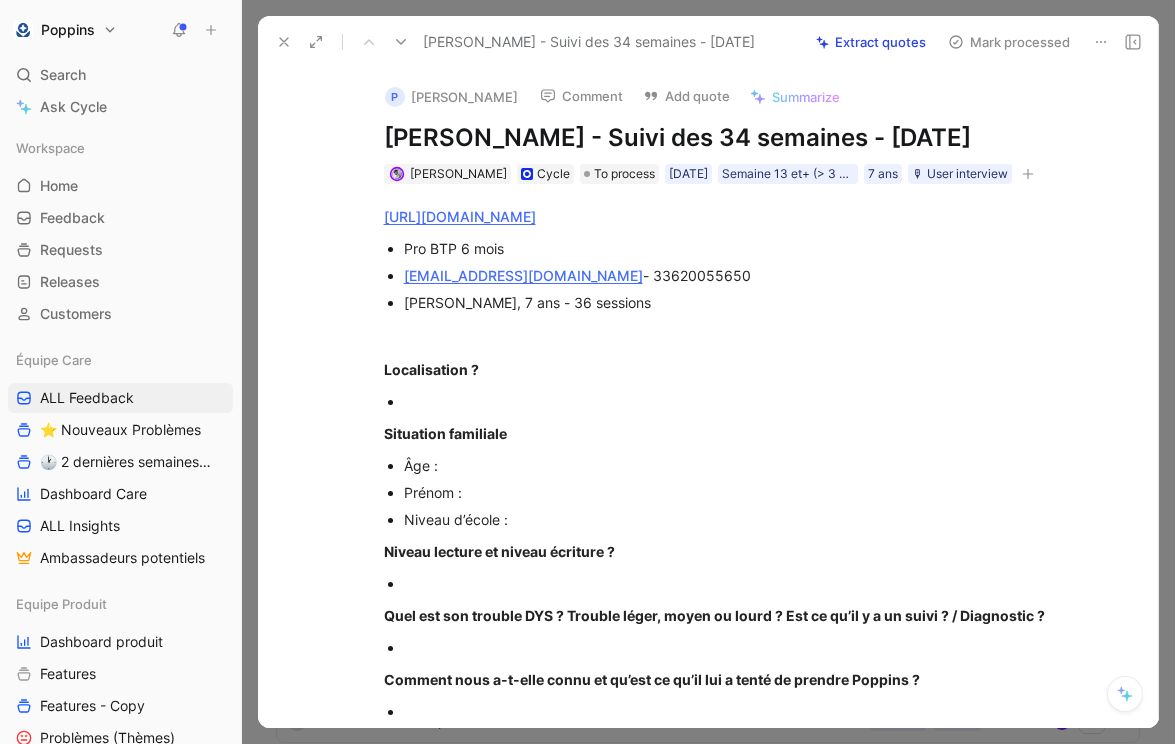click at bounding box center (740, 401) 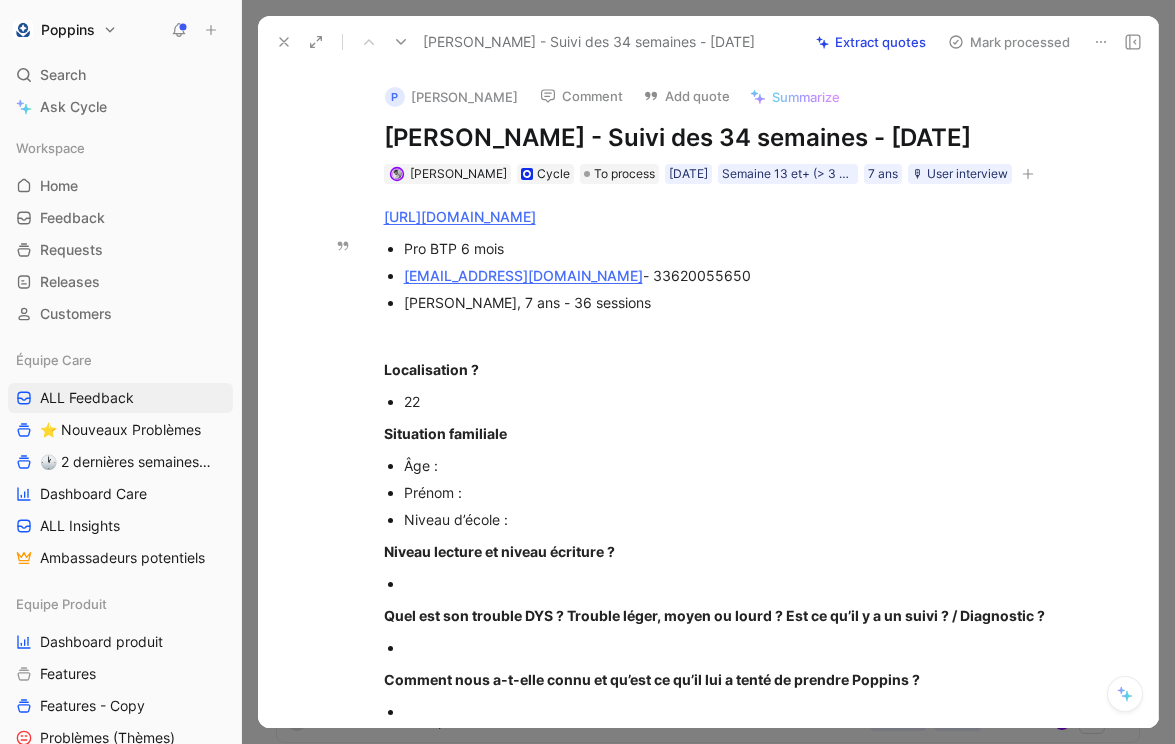 click on "Enzo, 7 ans - 36 sessions" at bounding box center [527, 302] 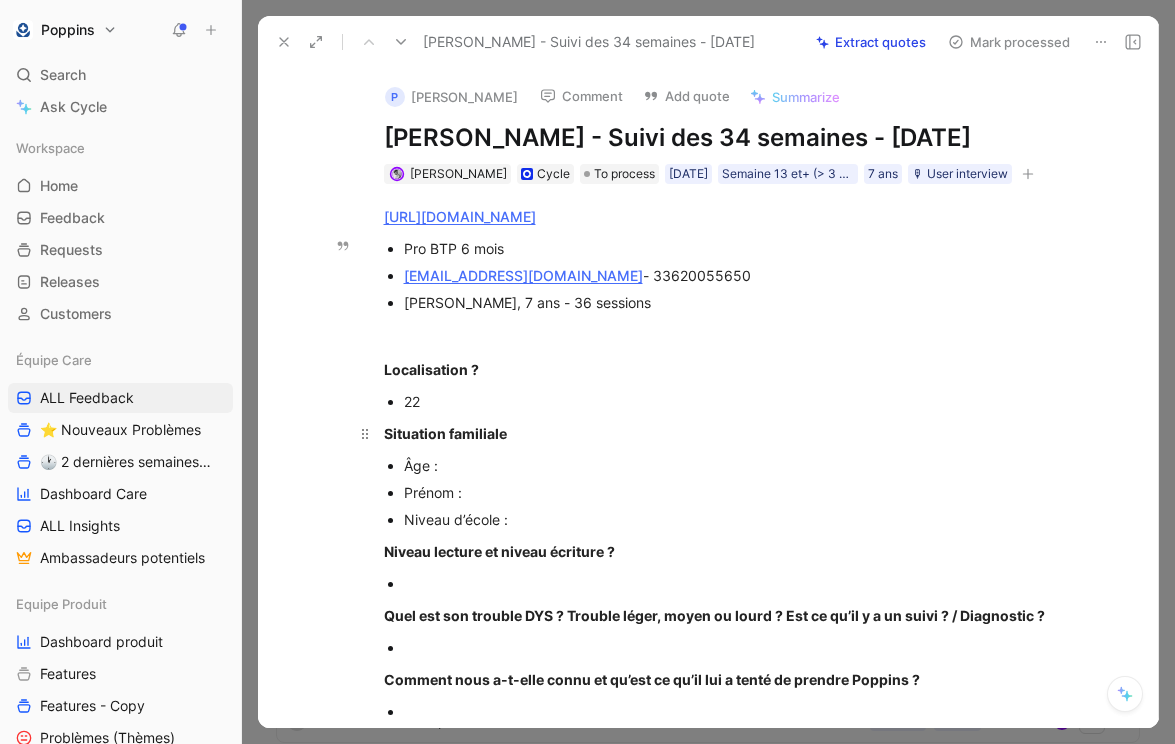 copy on "Enzo" 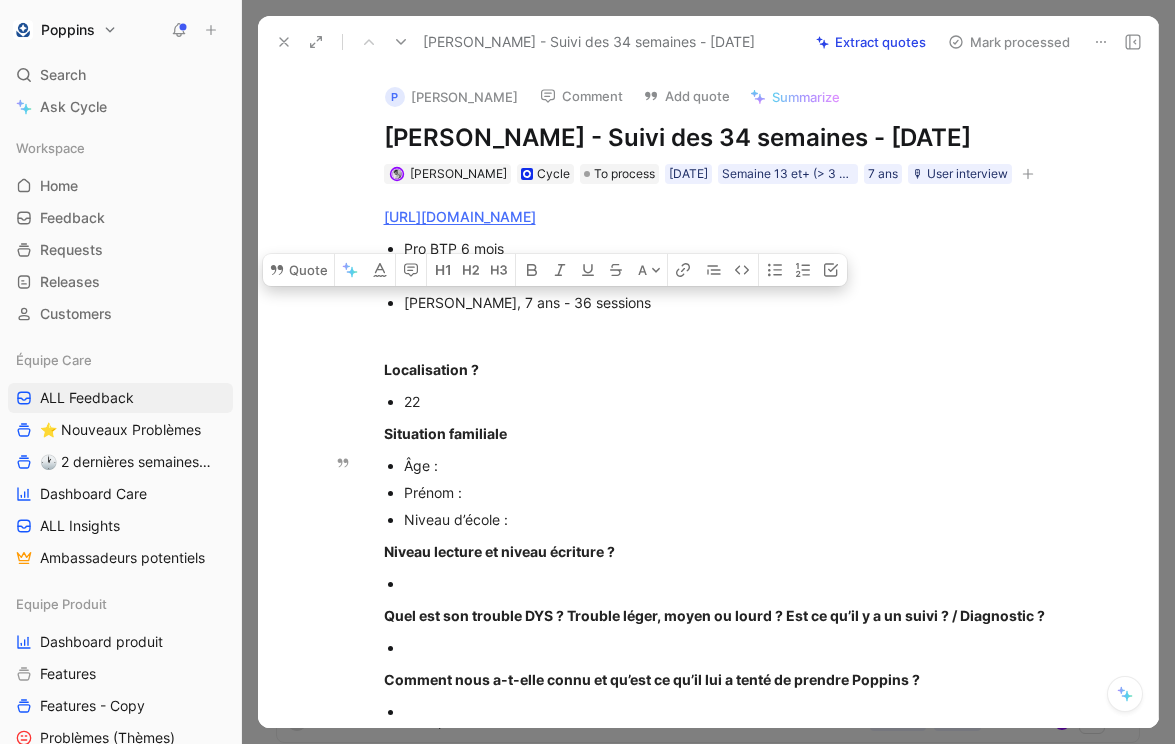 click on "Âge :" at bounding box center [740, 465] 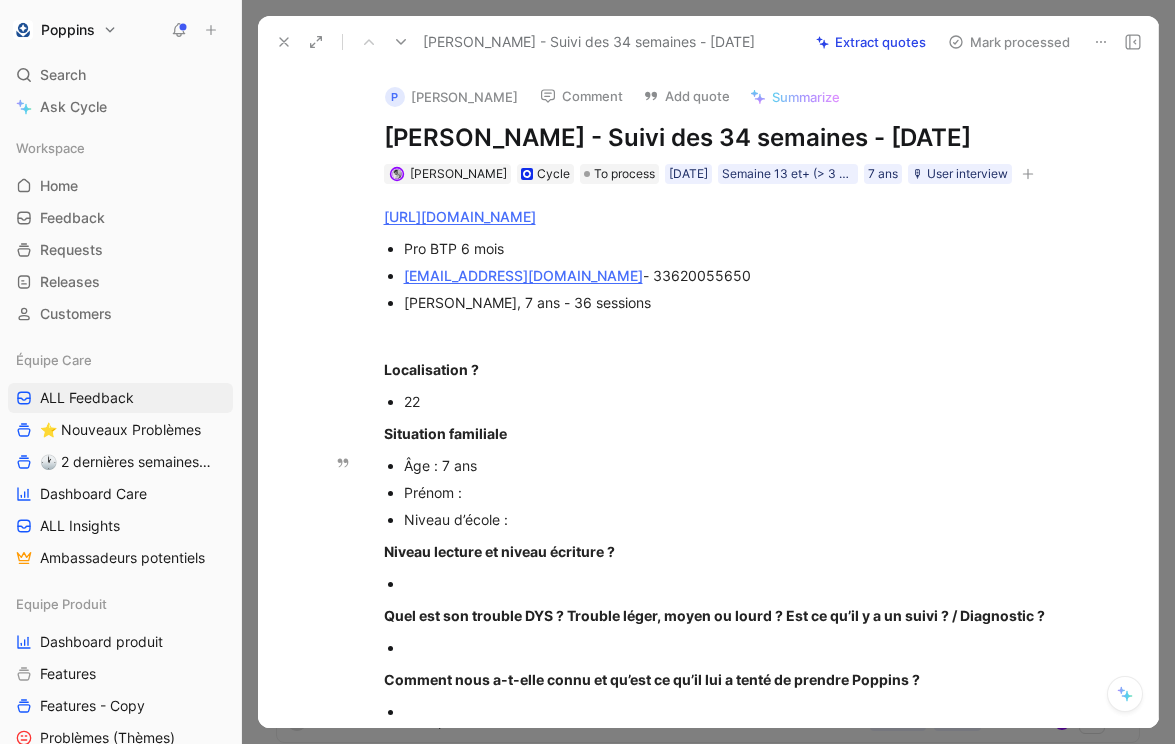 click on "Prénom :" at bounding box center (740, 492) 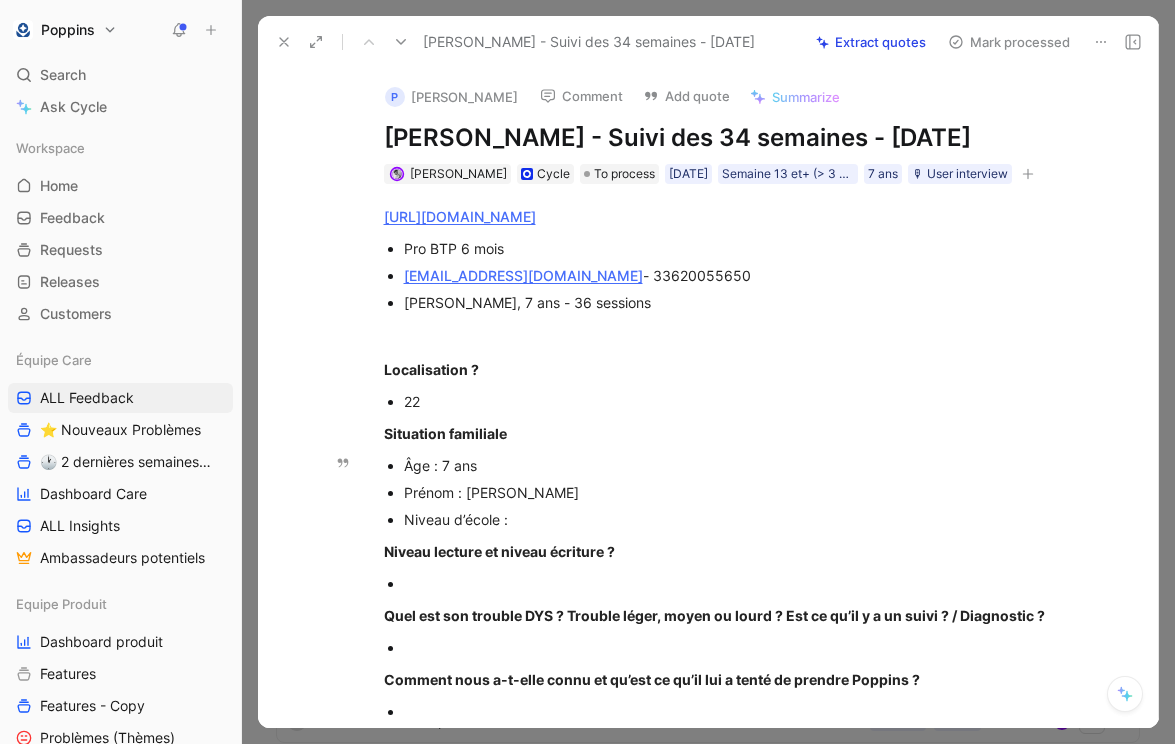 click on "Niveau d’école :" at bounding box center [740, 519] 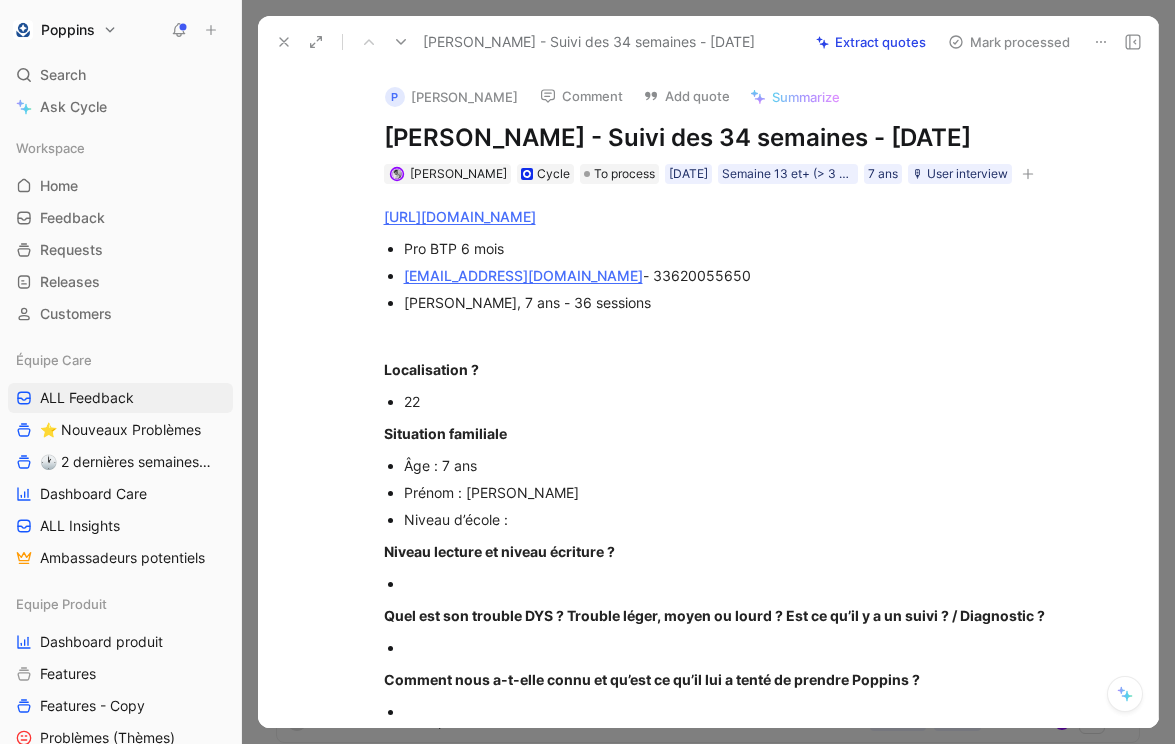 scroll, scrollTop: 131, scrollLeft: 0, axis: vertical 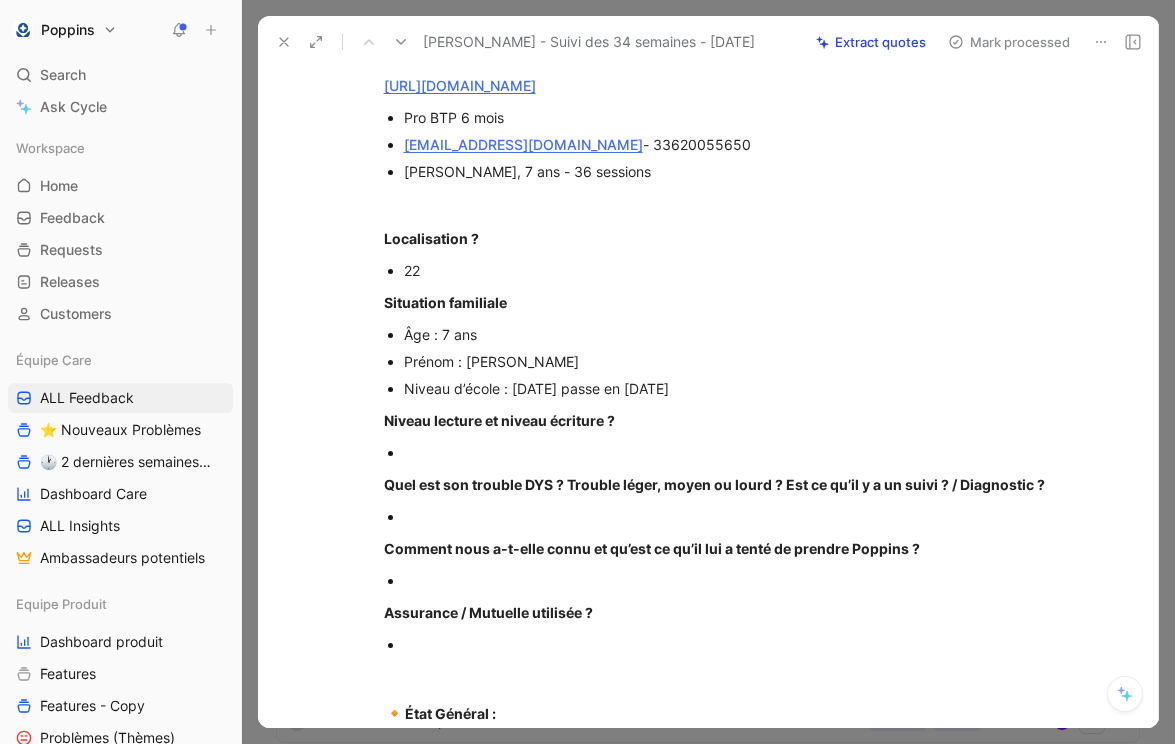 click at bounding box center (740, 452) 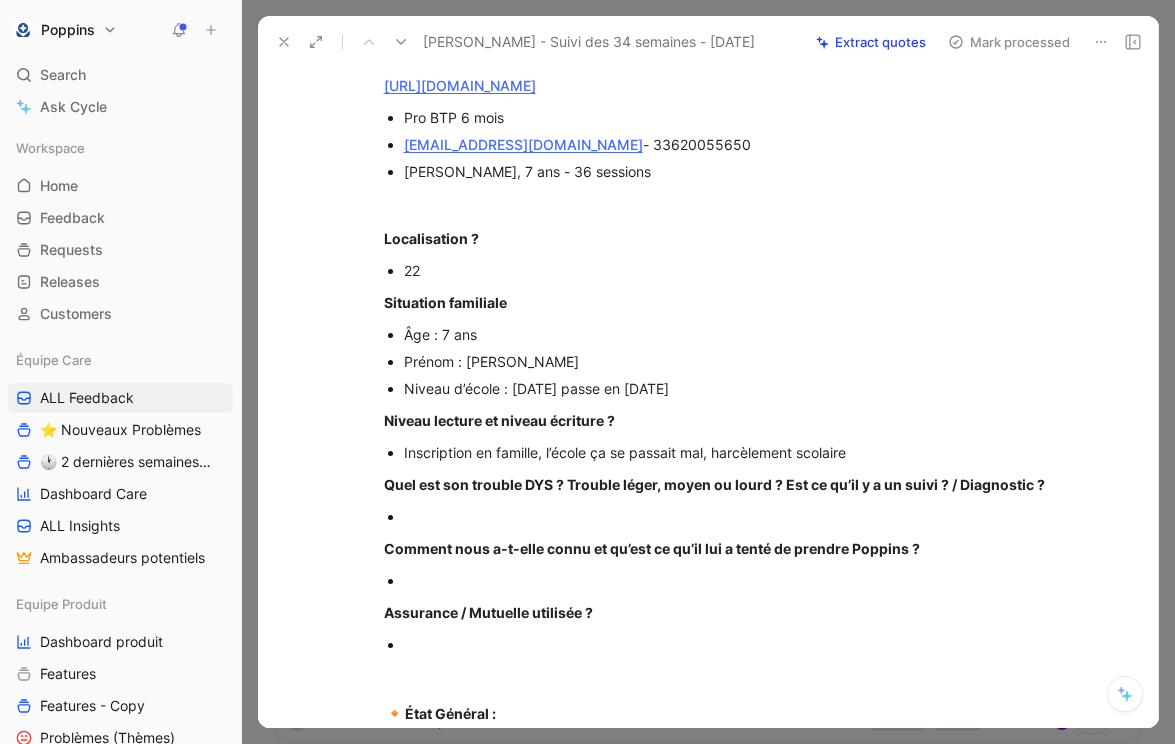 click at bounding box center [740, 516] 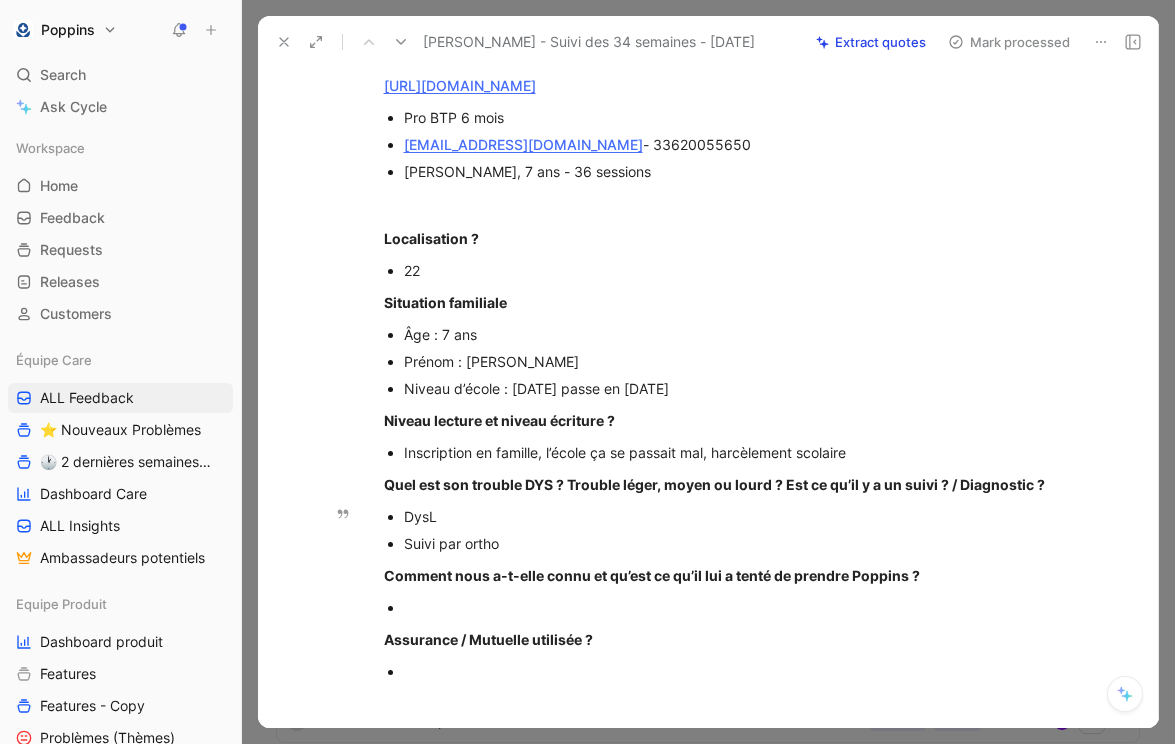 click on "DysL" at bounding box center [740, 516] 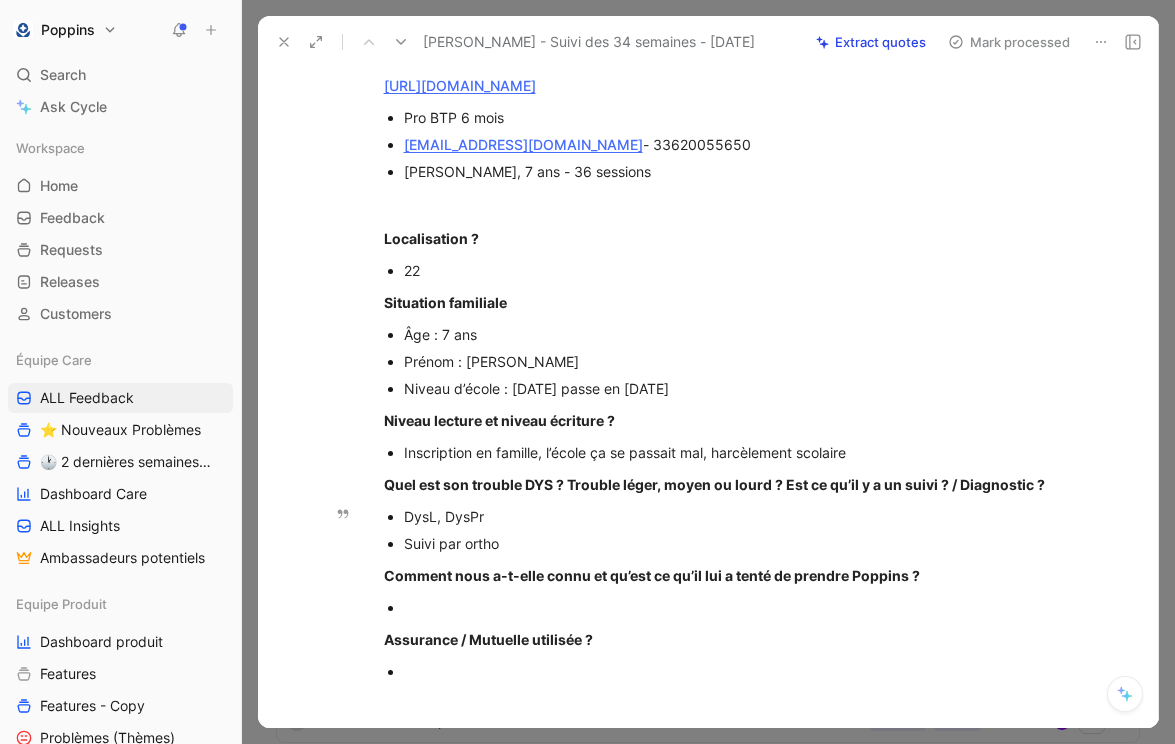 click on "Suivi par ortho" at bounding box center [740, 543] 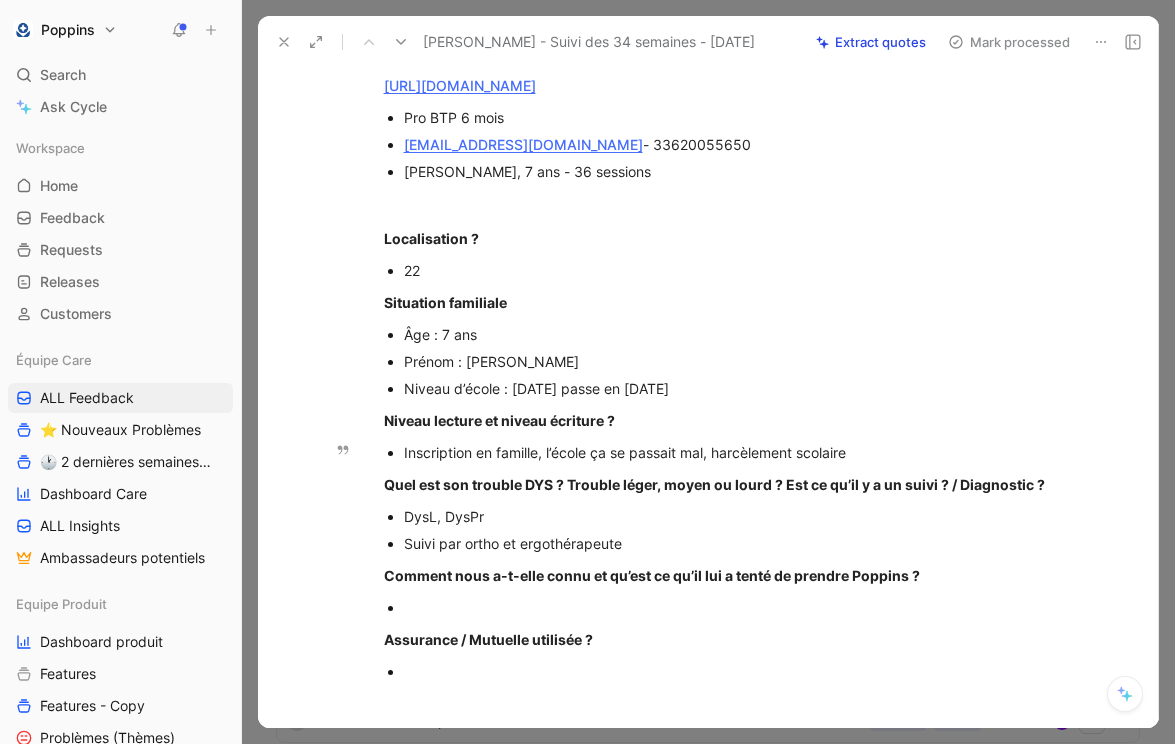 click on "Inscription en famille, l’école ça se passait mal, harcèlement scolaire" at bounding box center [740, 452] 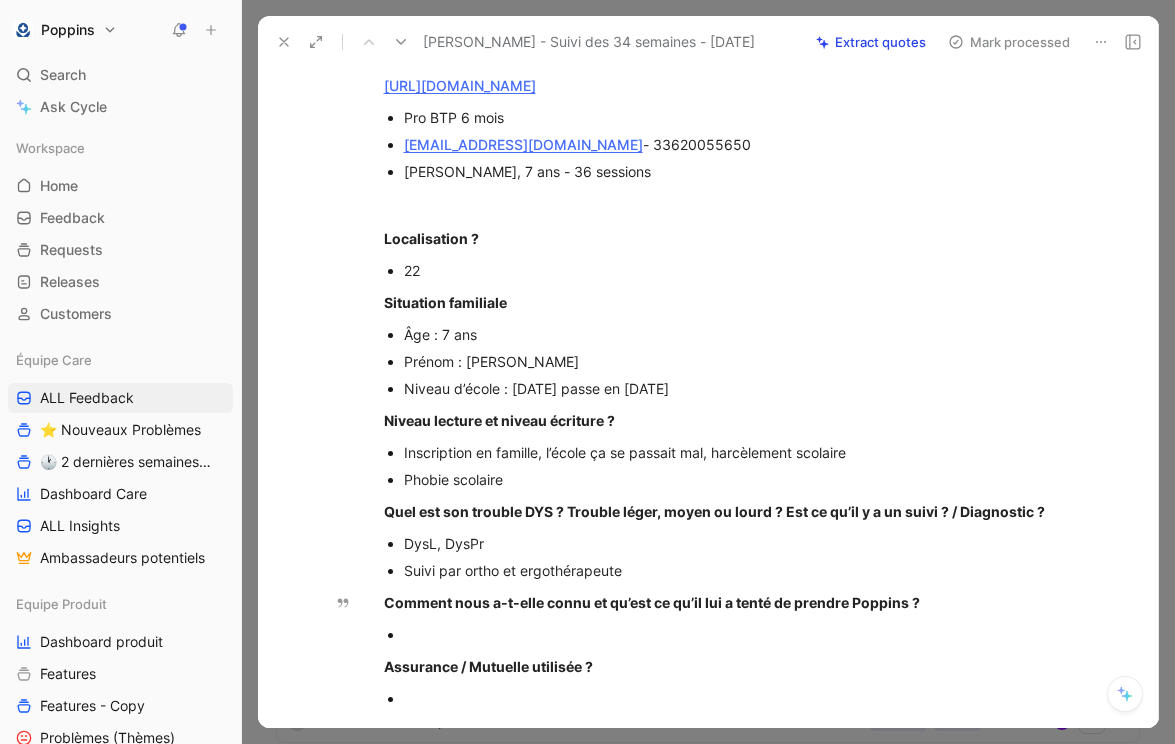 click on "https://www.app.poppins.io/admin/users/20011491/general Pro BTP 6 mois  aurelieletoullec@gmail.com  - 33620055650 Enzo, 7 ans - 36 sessions Localisation ? 22  Situation familiale Âge : 7 ans  Prénom : Enzo Niveau d’école : Ce1 passe en Ce2 Niveau lecture et niveau écriture ? Inscription en famille, l’école ça se passait mal, harcèlement scolaire Phobie scolaire Quel est son trouble DYS ? Trouble léger, moyen ou lourd ? Est ce qu’il y a un suivi ? / Diagnostic ? DysL, DysPr Suivi par ortho et ergothérapeute Comment nous a-t-elle connu et qu’est ce qu’il lui a tenté de prendre Poppins ? Assurance / Mutuelle utilisée ? 🔸 État Général : 🔸 Rituel de jeu : 🔸 Appréciation du jeu : 👍 👎 🔸 Prise en main du jeu : 🔸 Plateforme parent 🔸 Questions ? / Remarques ? 🔸 Notation 5/5" at bounding box center [729, 673] 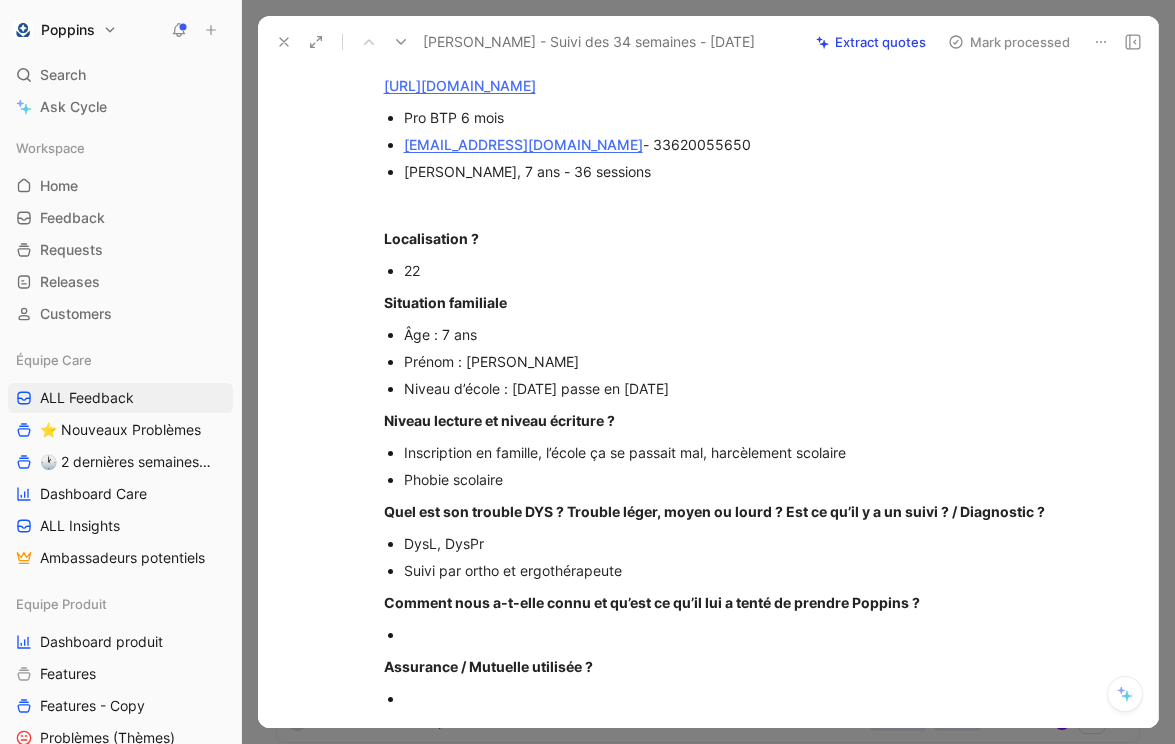 click at bounding box center (740, 634) 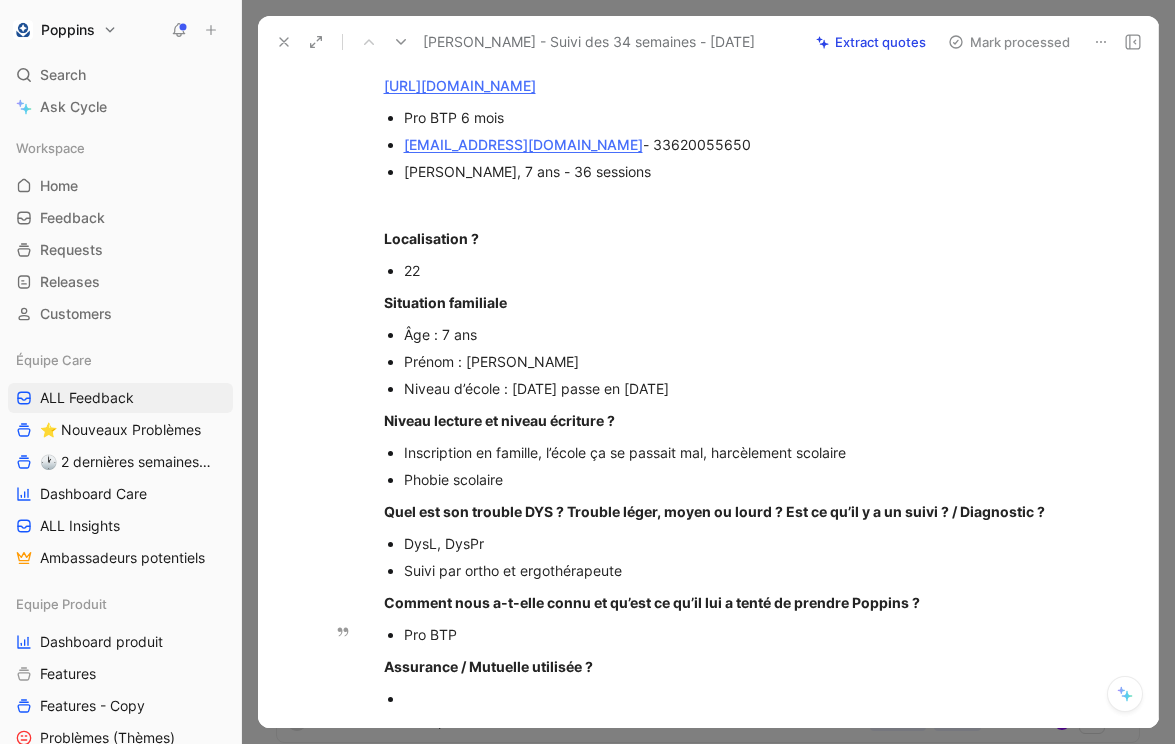 click on "Pro BTP" at bounding box center (740, 634) 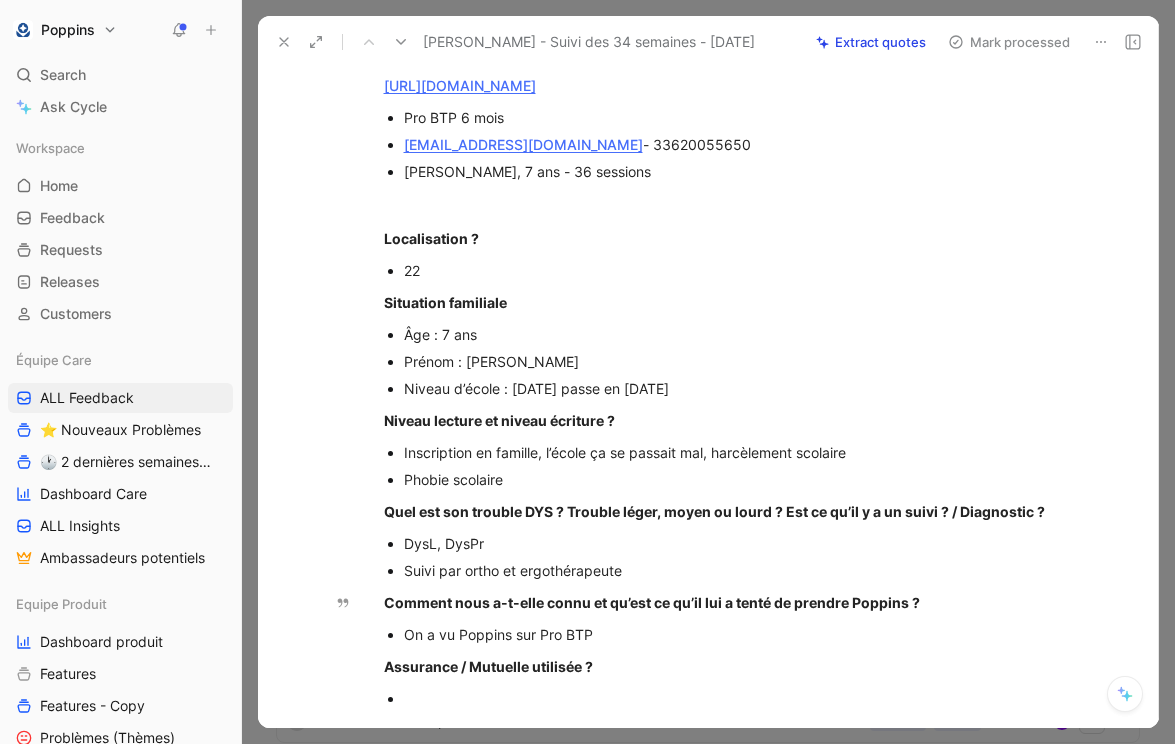 click on "https://www.app.poppins.io/admin/users/20011491/general Pro BTP 6 mois  aurelieletoullec@gmail.com  - 33620055650 Enzo, 7 ans - 36 sessions Localisation ? 22  Situation familiale Âge : 7 ans  Prénom : Enzo Niveau d’école : Ce1 passe en Ce2 Niveau lecture et niveau écriture ? Inscription en famille, l’école ça se passait mal, harcèlement scolaire Phobie scolaire Quel est son trouble DYS ? Trouble léger, moyen ou lourd ? Est ce qu’il y a un suivi ? / Diagnostic ? DysL, DysPr Suivi par ortho et ergothérapeute Comment nous a-t-elle connu et qu’est ce qu’il lui a tenté de prendre Poppins ? On a vu Poppins sur Pro BTP Assurance / Mutuelle utilisée ? 🔸 État Général : 🔸 Rituel de jeu : 🔸 Appréciation du jeu : 👍 👎 🔸 Prise en main du jeu : 🔸 Plateforme parent 🔸 Questions ? / Remarques ? 🔸 Notation 5/5" at bounding box center (729, 673) 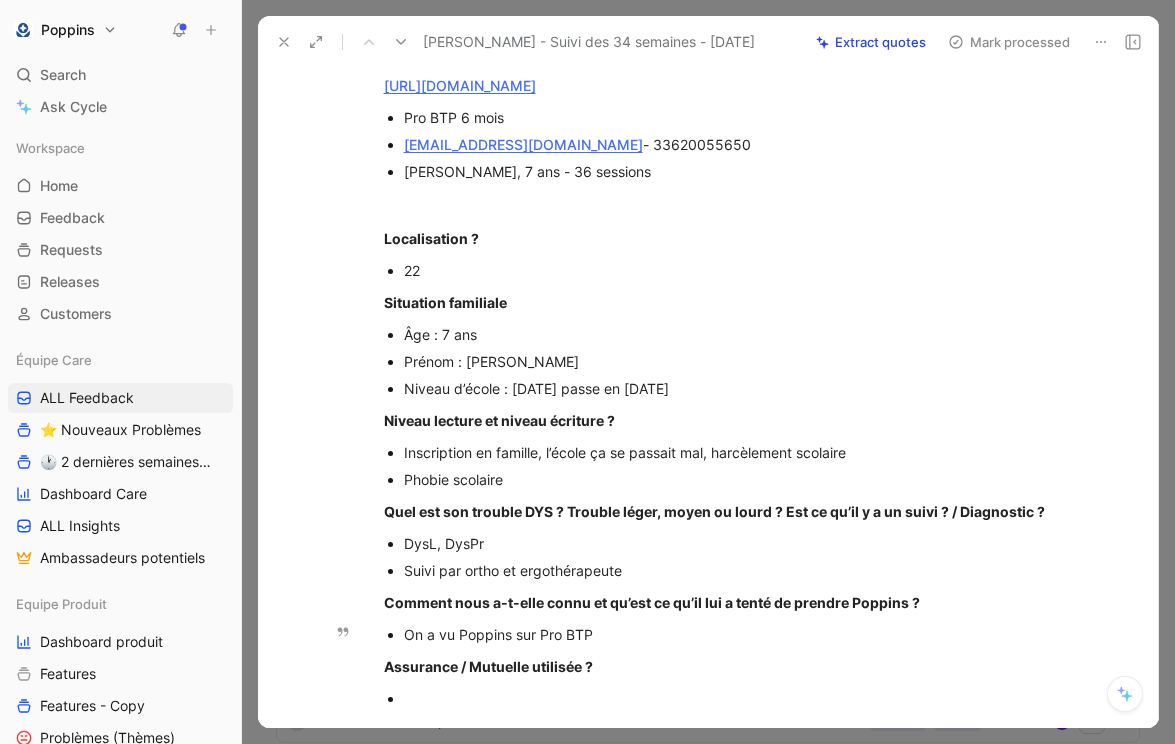 click on "On a vu Poppins sur Pro BTP" at bounding box center (740, 634) 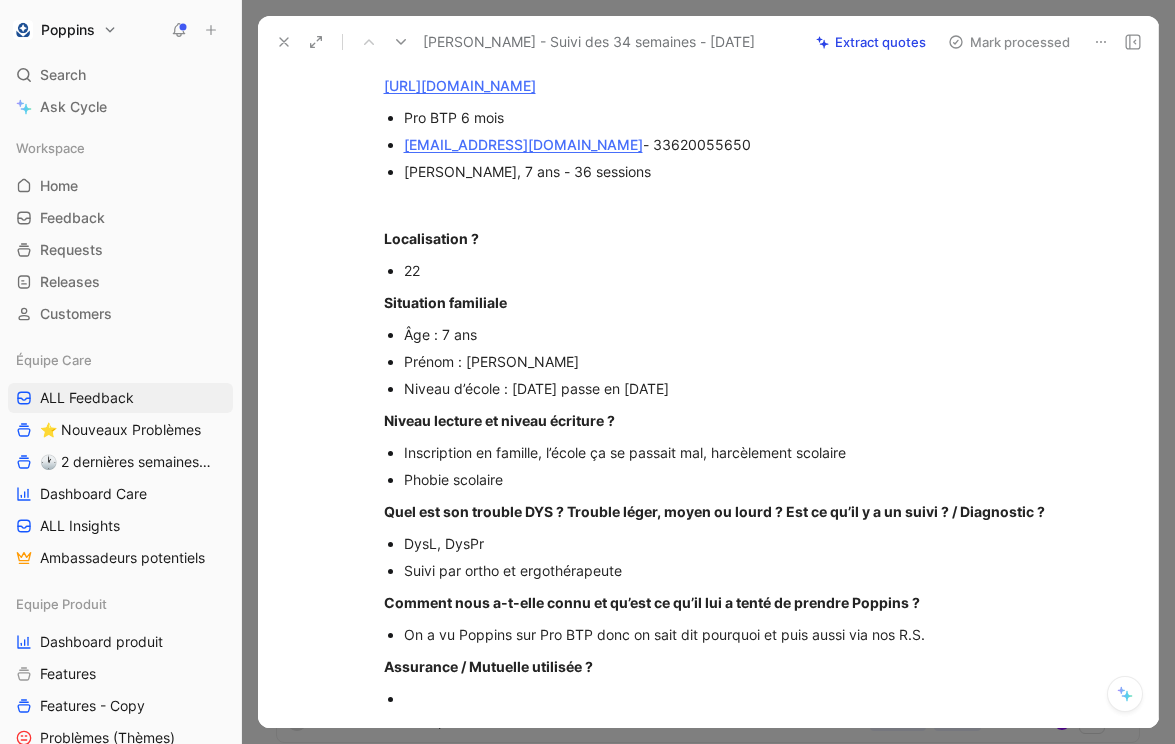 click at bounding box center (740, 698) 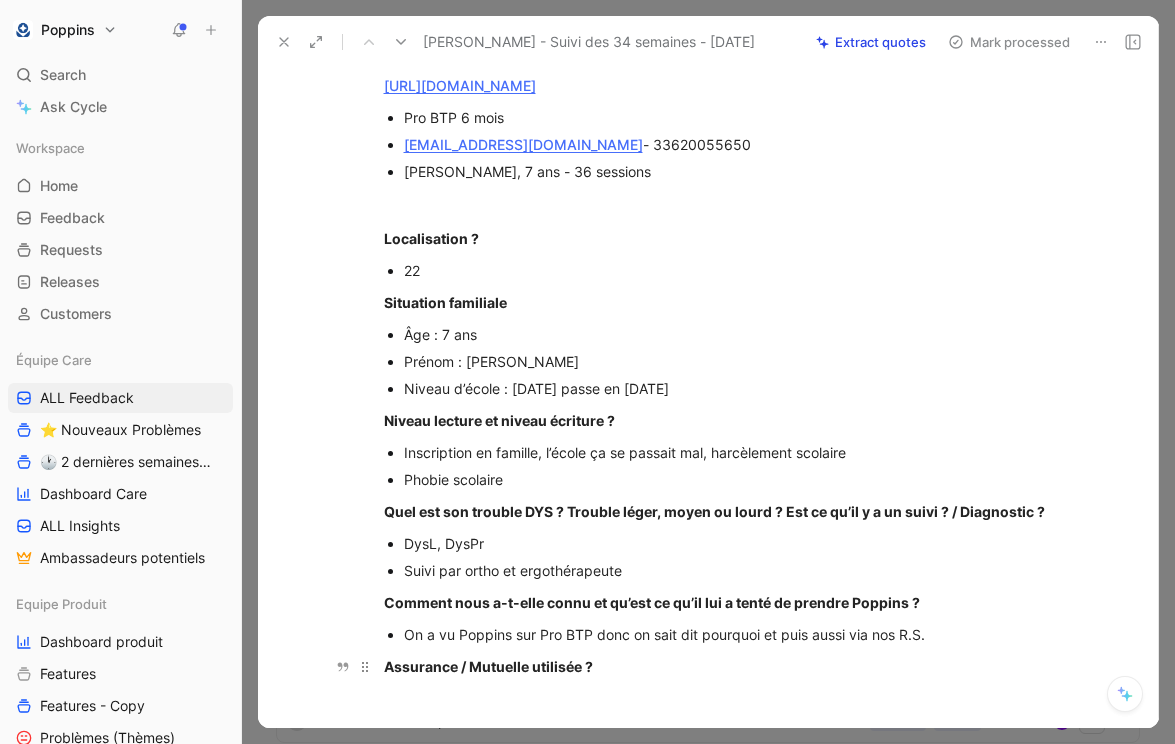 click on "Assurance / Mutuelle utilisée ?" at bounding box center (730, 666) 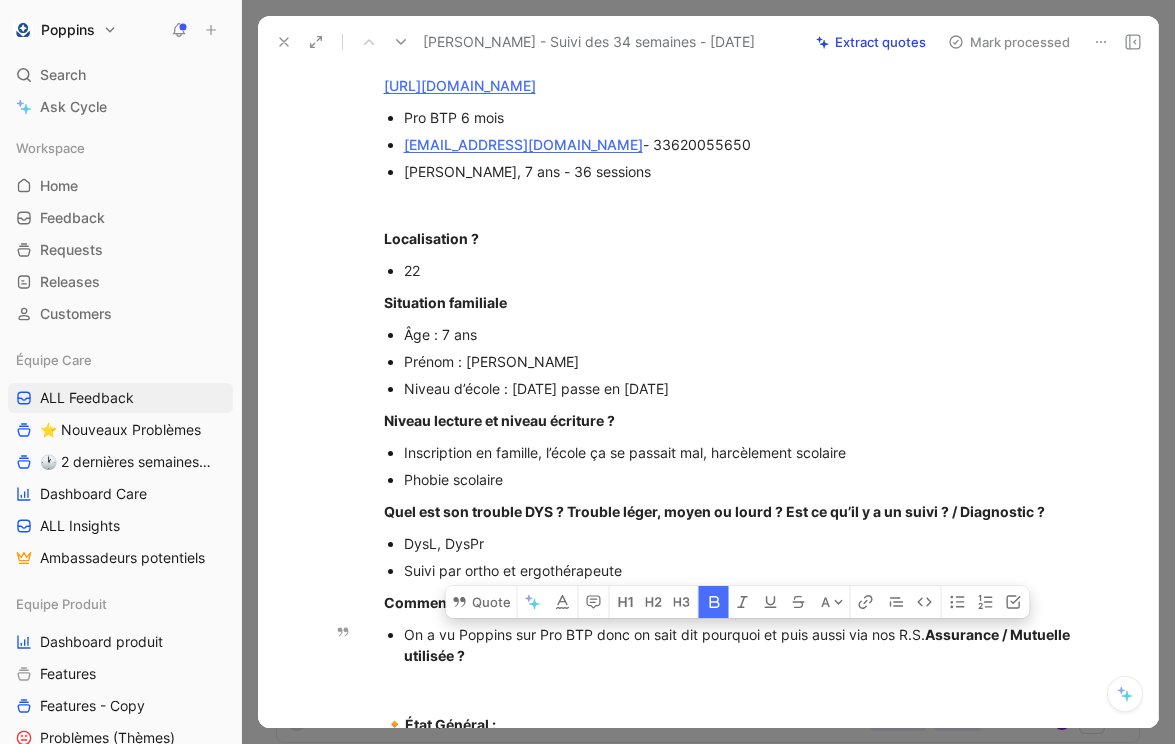 drag, startPoint x: 570, startPoint y: 668, endPoint x: 944, endPoint y: 633, distance: 375.63412 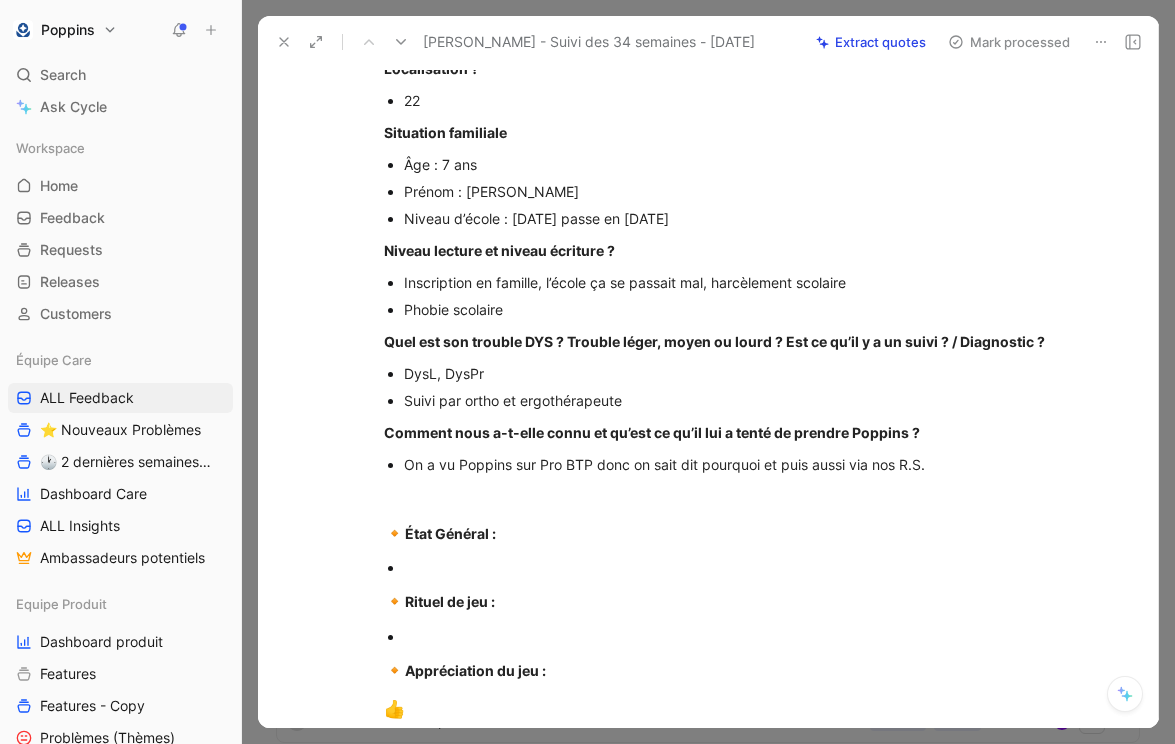 scroll, scrollTop: 311, scrollLeft: 0, axis: vertical 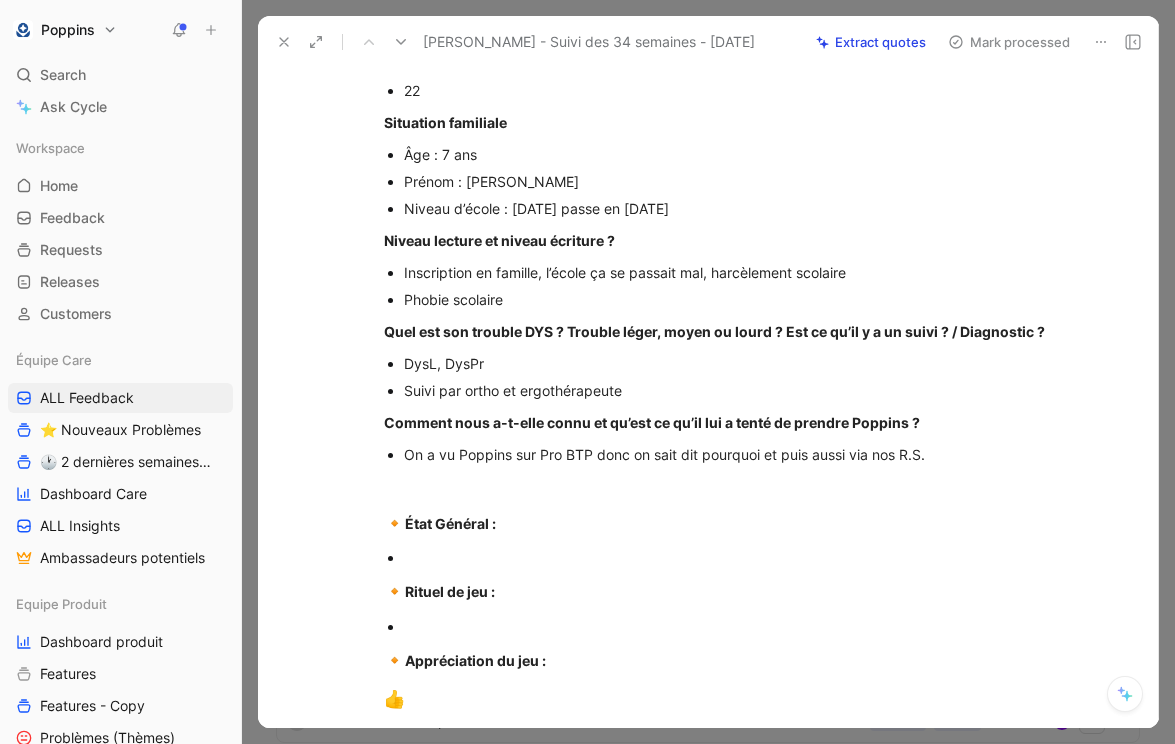 click at bounding box center (740, 557) 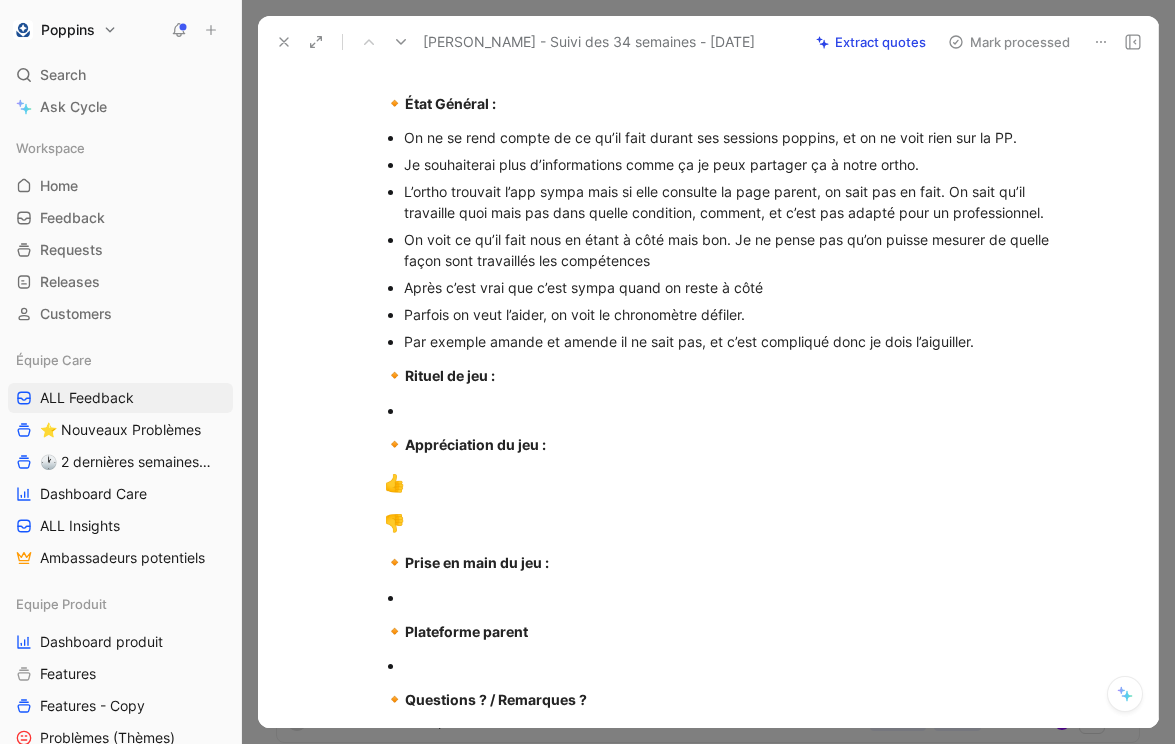 scroll, scrollTop: 748, scrollLeft: 0, axis: vertical 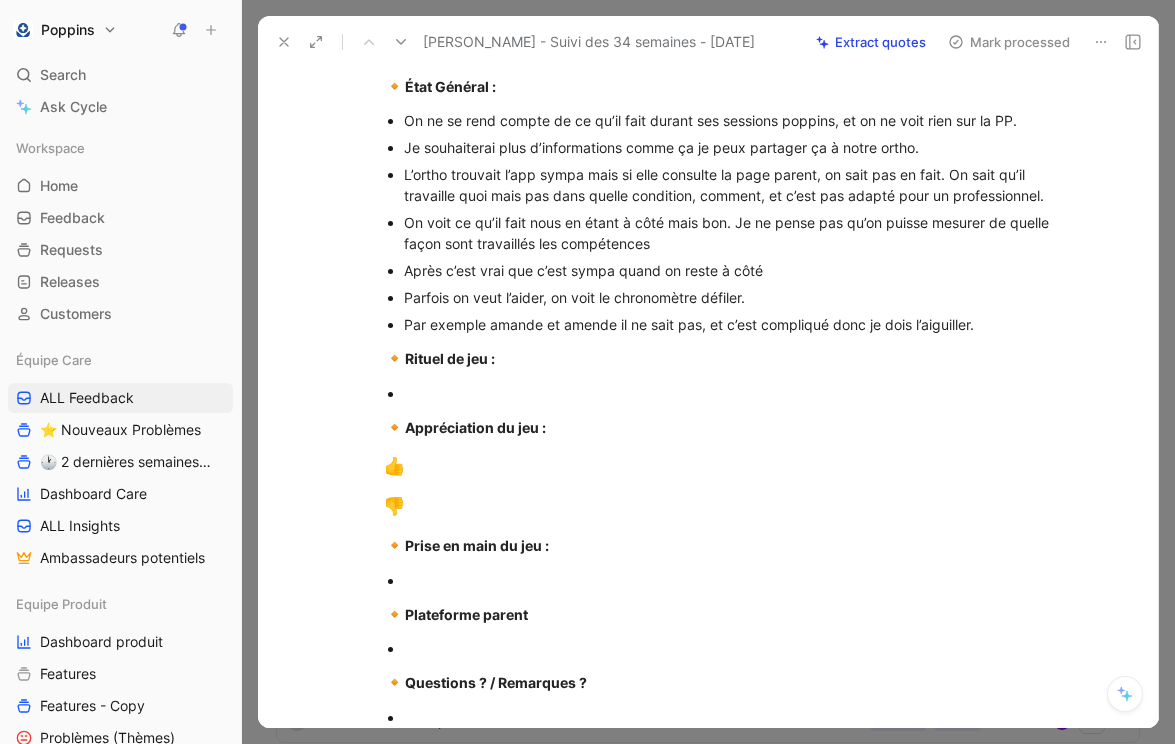 click at bounding box center (730, 393) 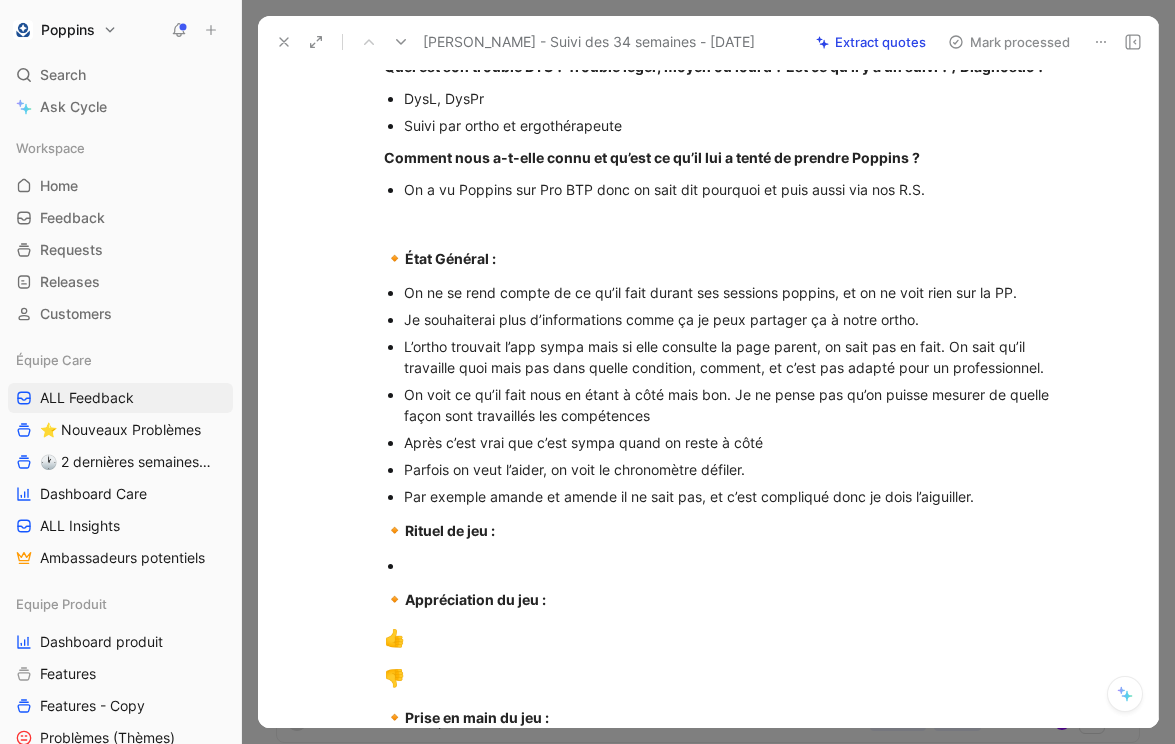 scroll, scrollTop: 599, scrollLeft: 0, axis: vertical 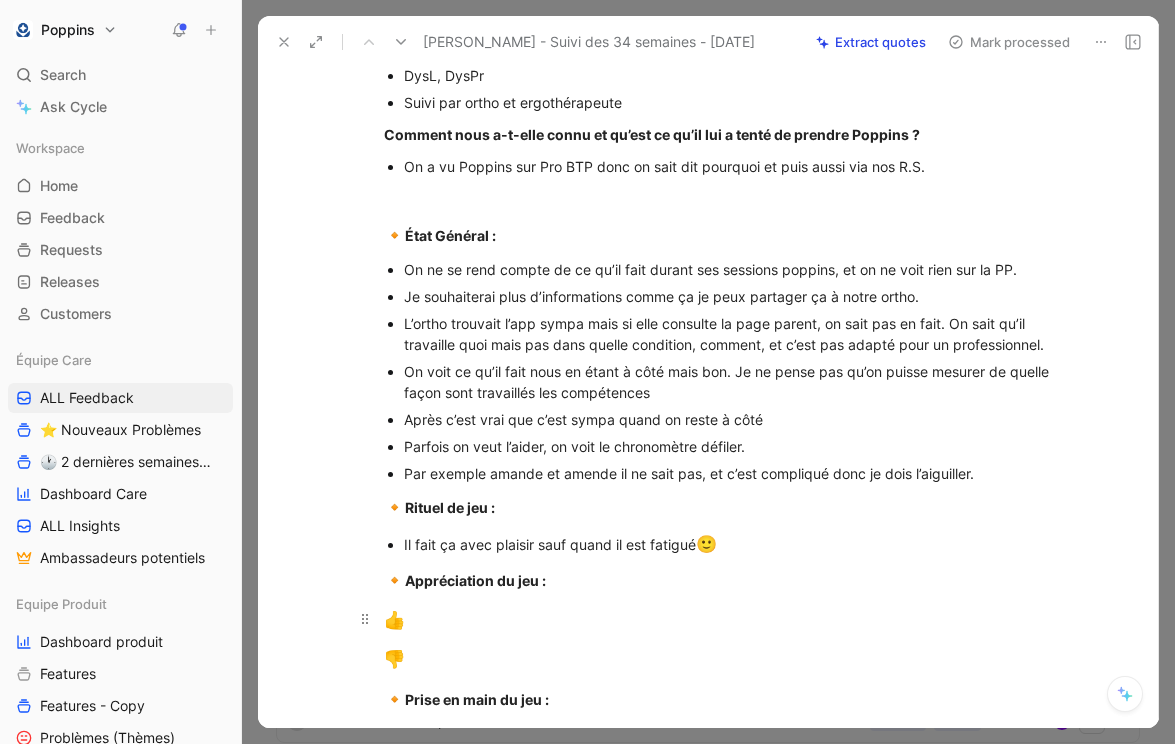 click on "👍" at bounding box center [730, 621] 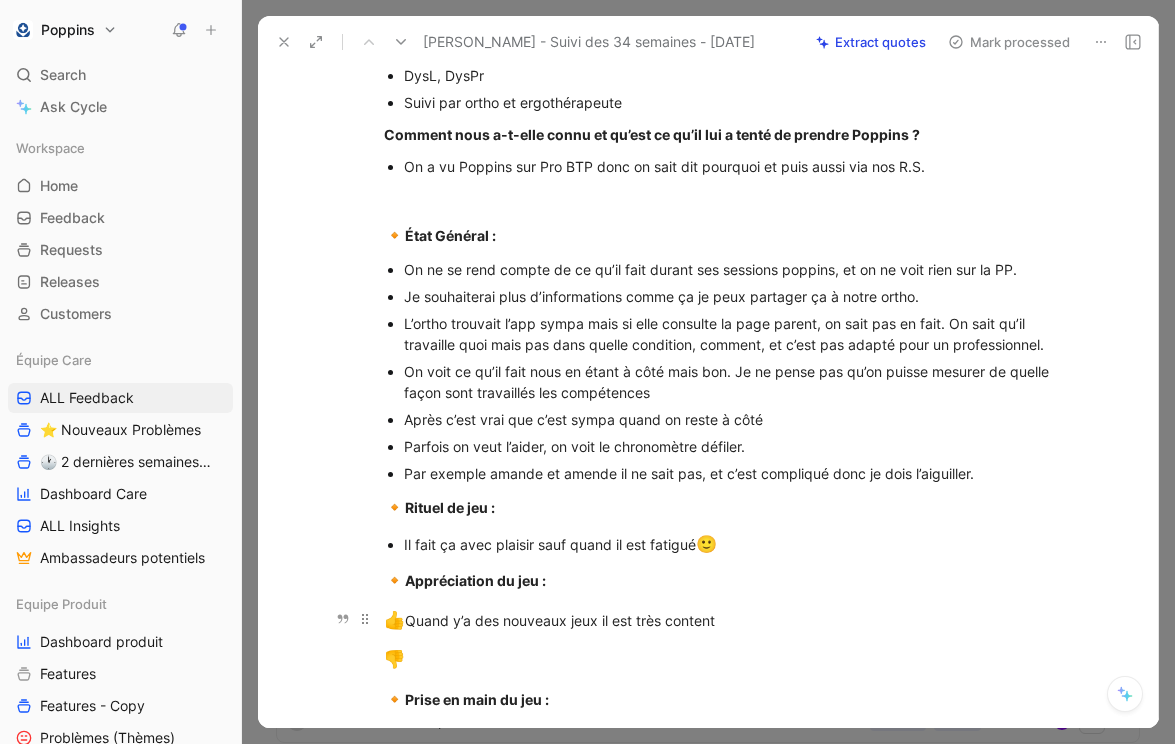 click on "👍" at bounding box center [394, 620] 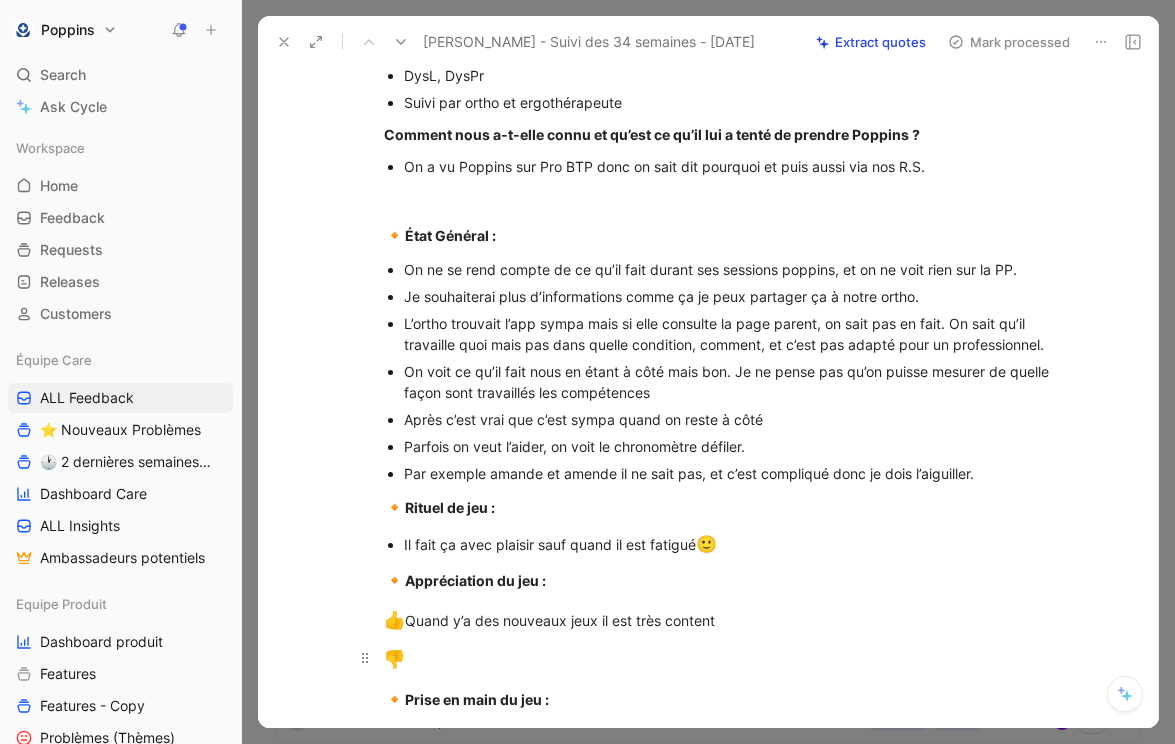 click on "👎" at bounding box center [730, 660] 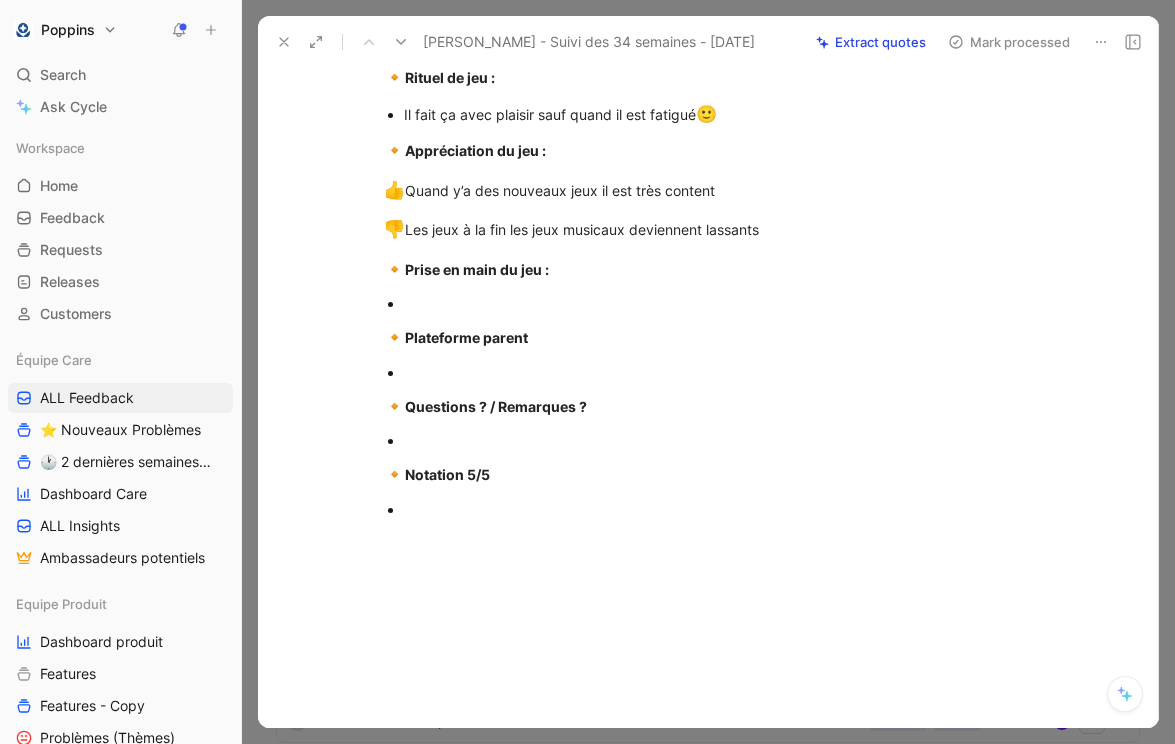 scroll, scrollTop: 1030, scrollLeft: 0, axis: vertical 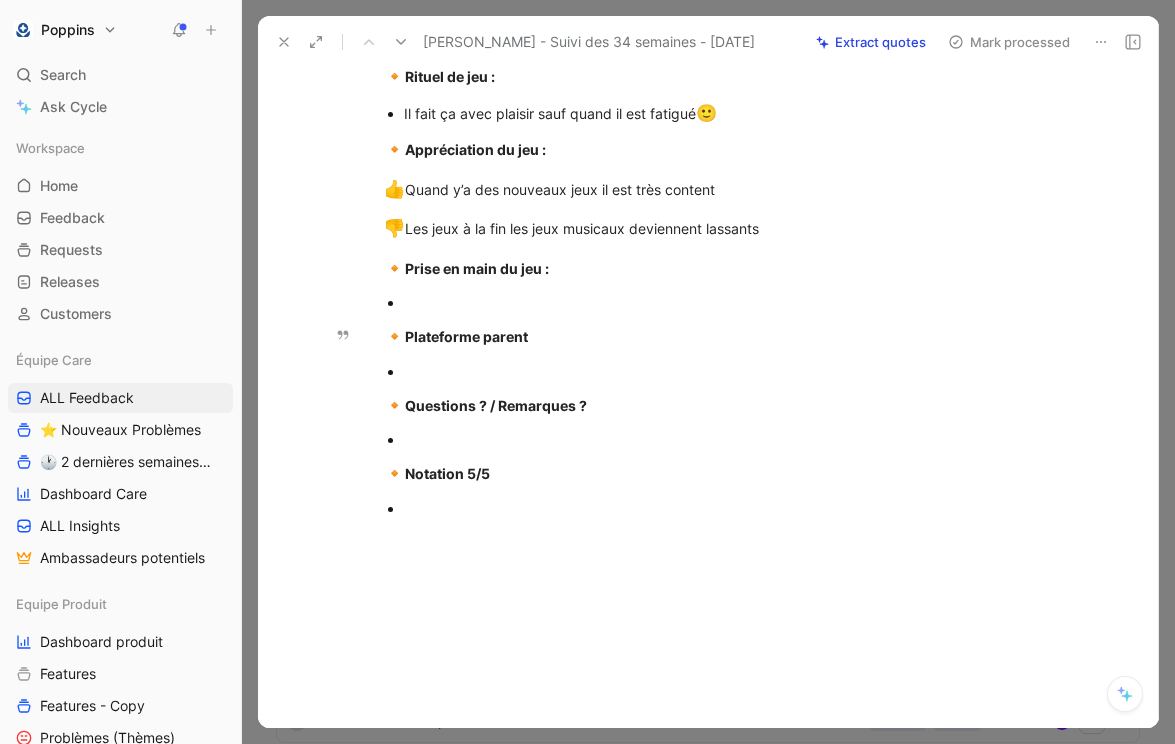 click at bounding box center [740, 302] 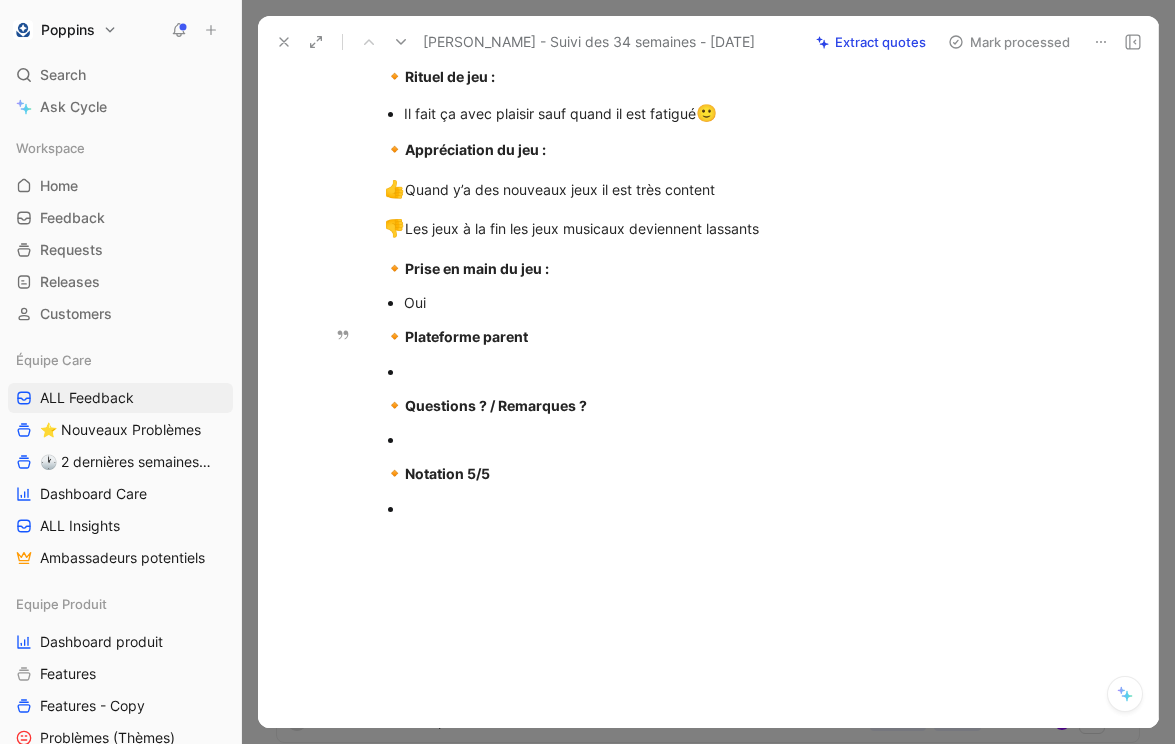 click at bounding box center (740, 371) 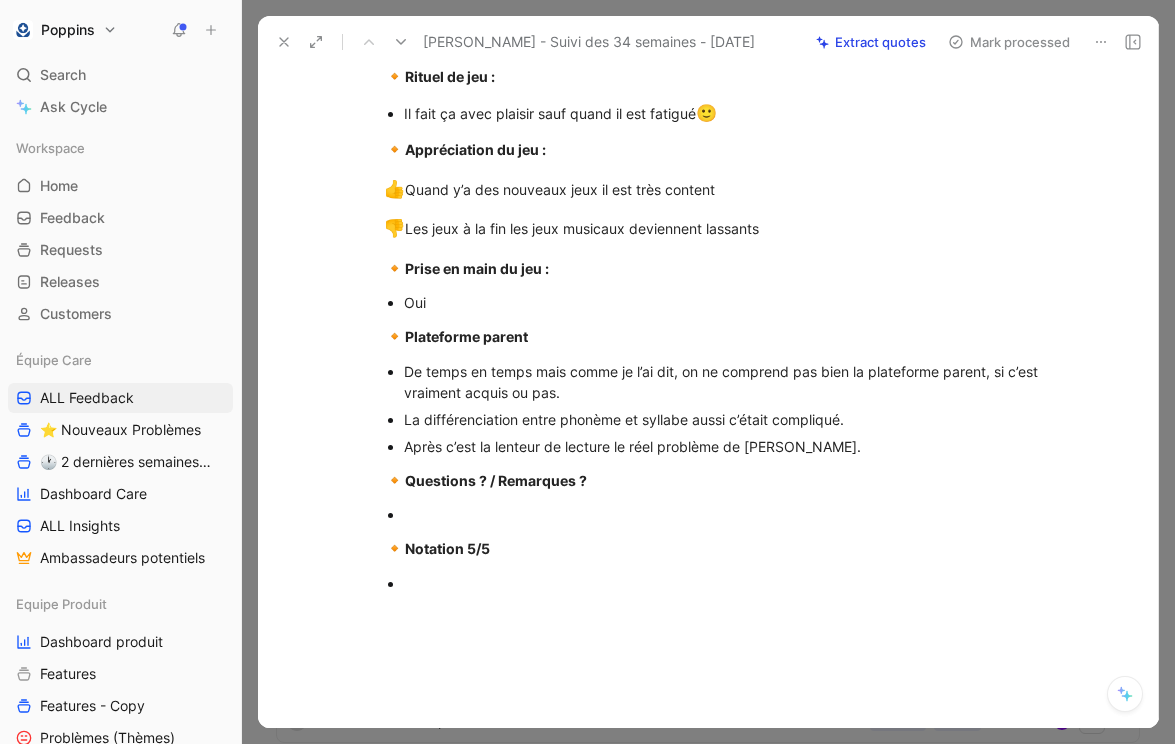 click at bounding box center (740, 583) 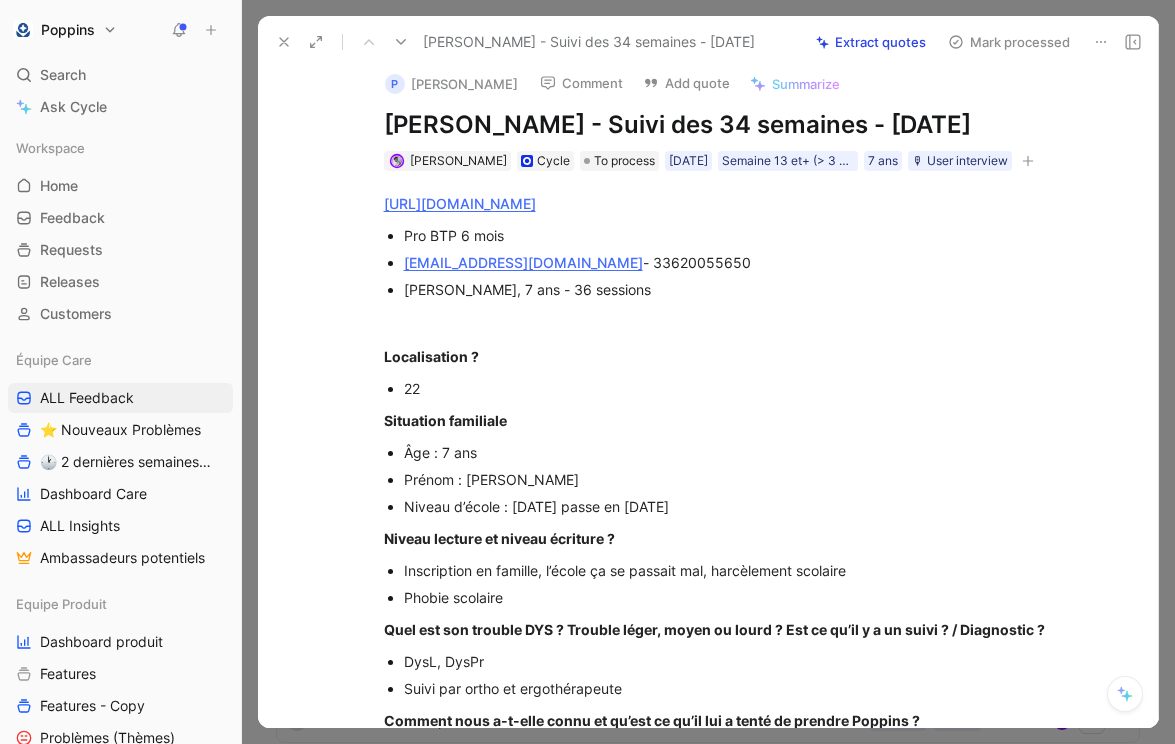 scroll, scrollTop: 0, scrollLeft: 0, axis: both 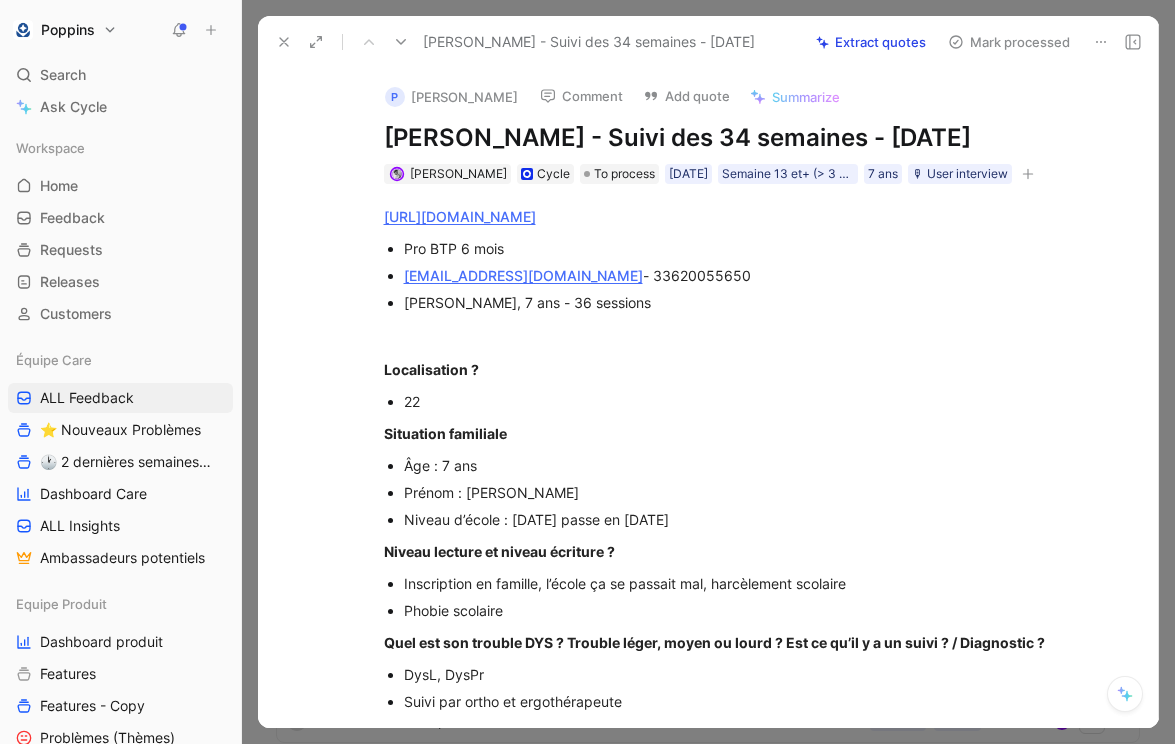 click 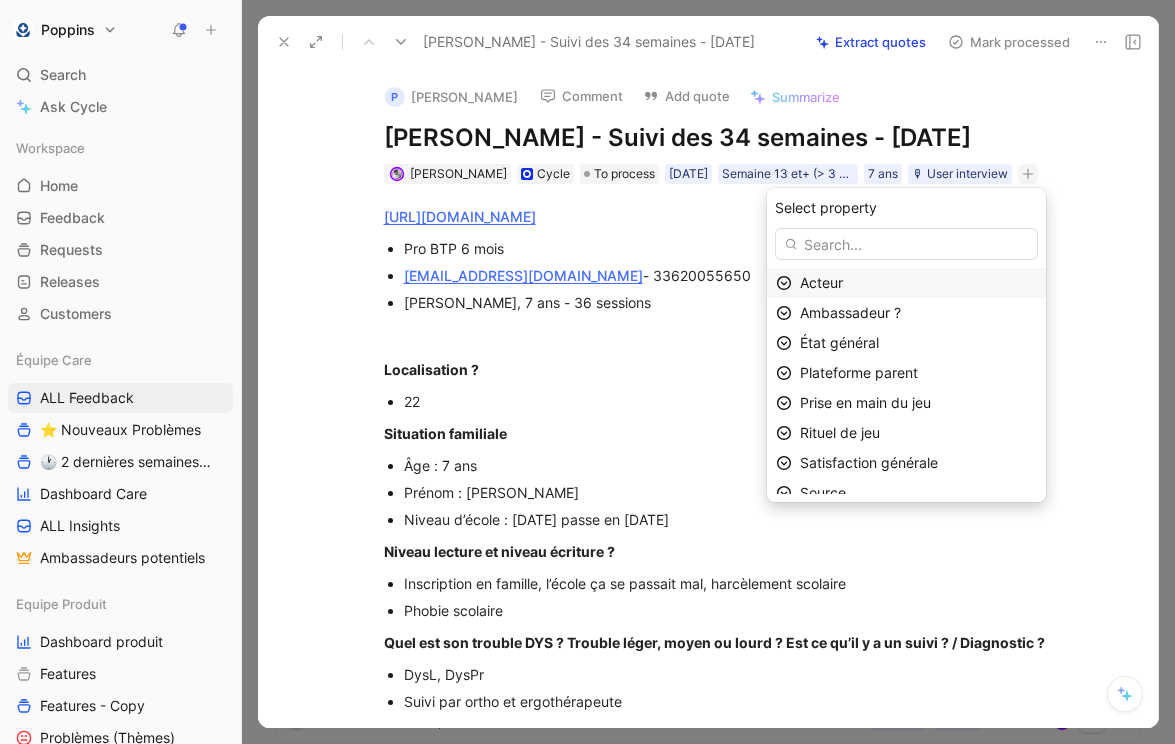 click on "Acteur" at bounding box center [918, 283] 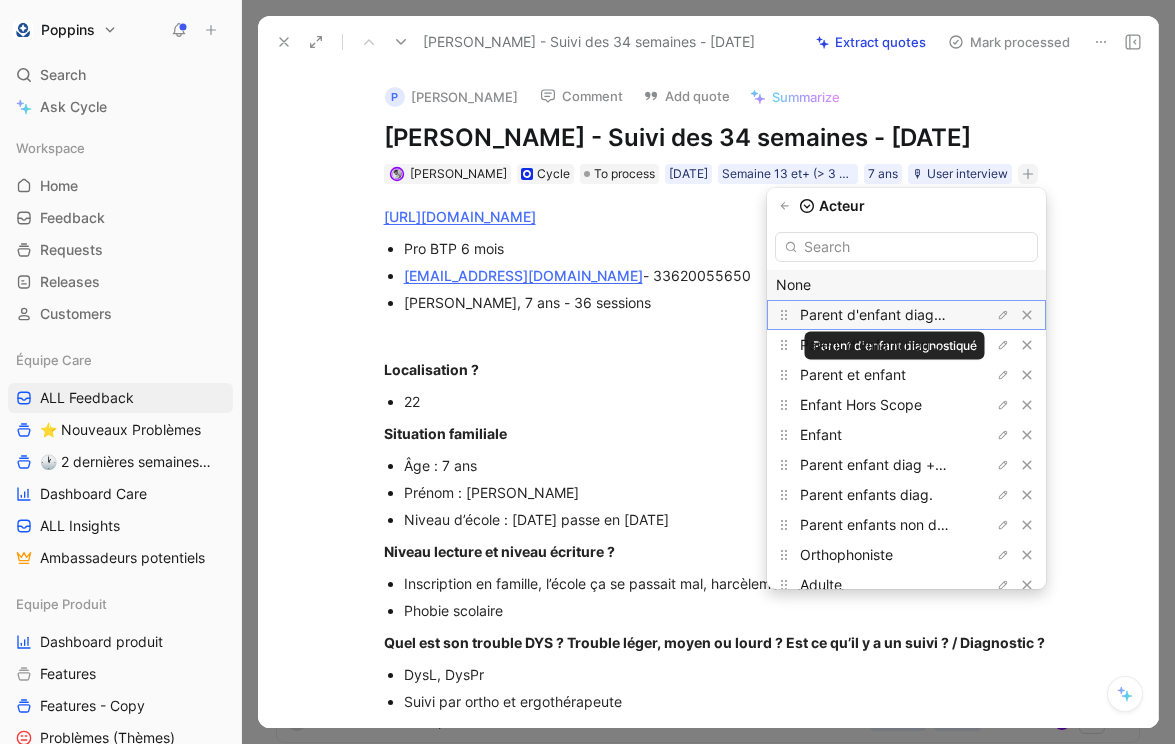 click on "Parent d'enfant diagnostiqué" at bounding box center [895, 314] 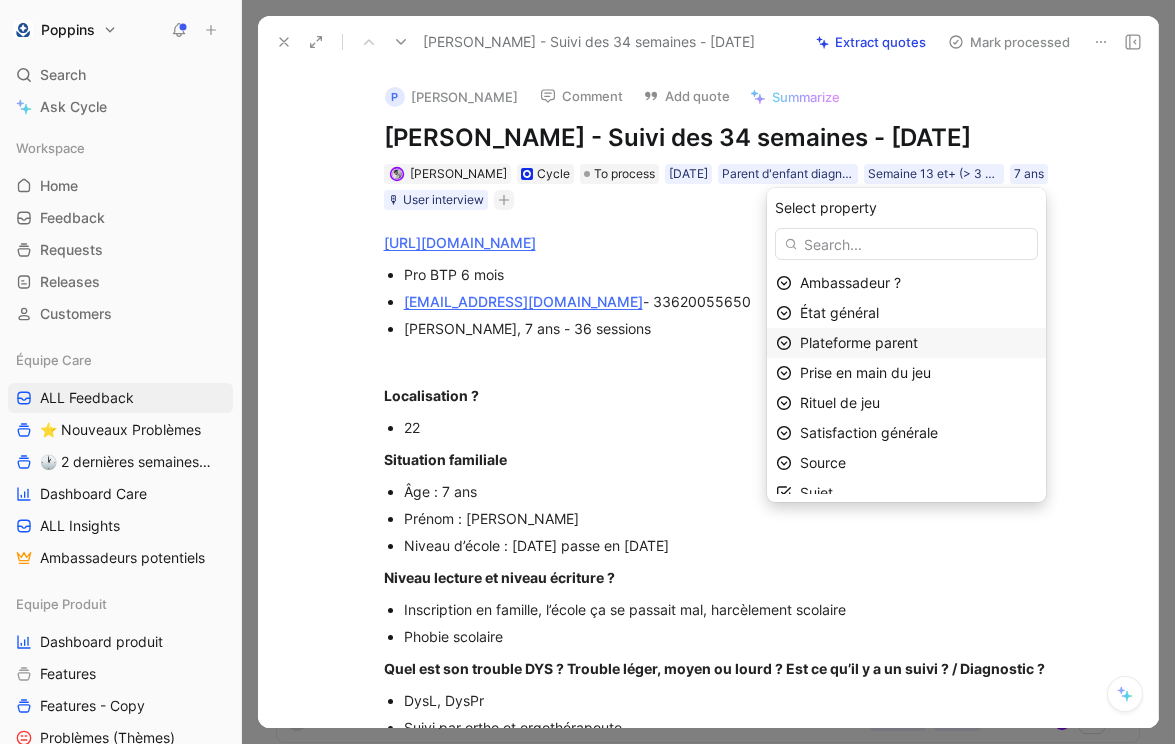 click on "Plateforme parent" at bounding box center (859, 342) 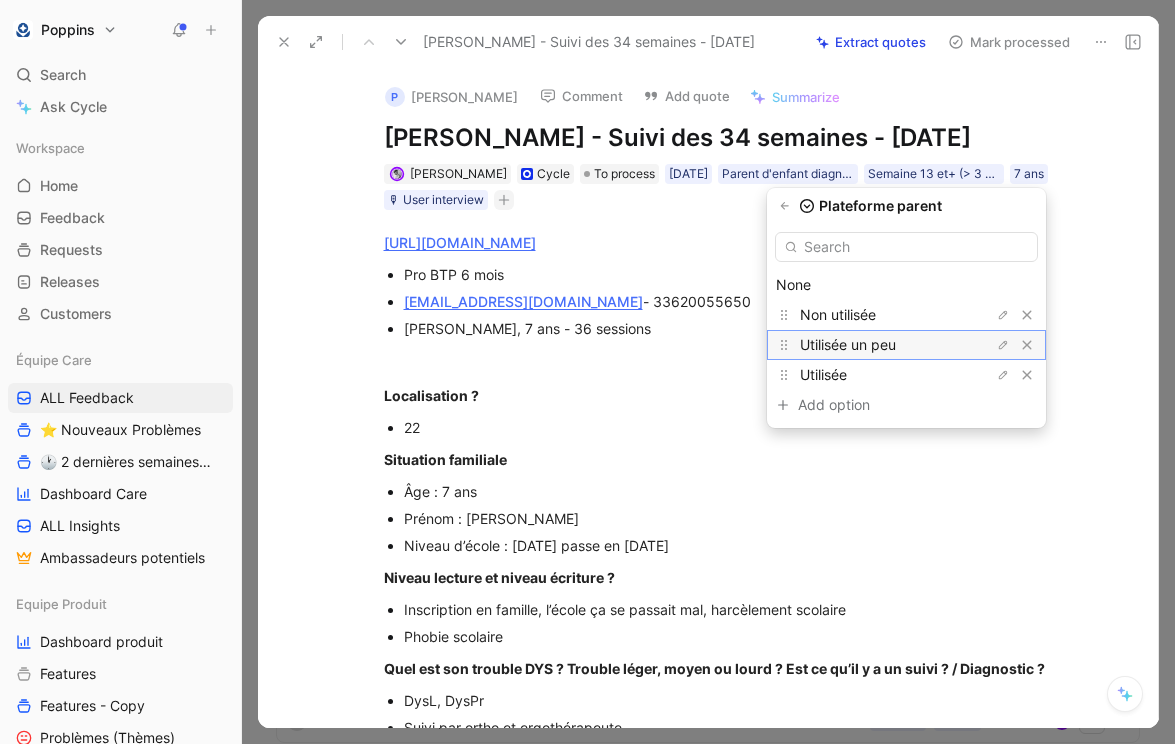 click on "Utilisée un peu" at bounding box center [848, 344] 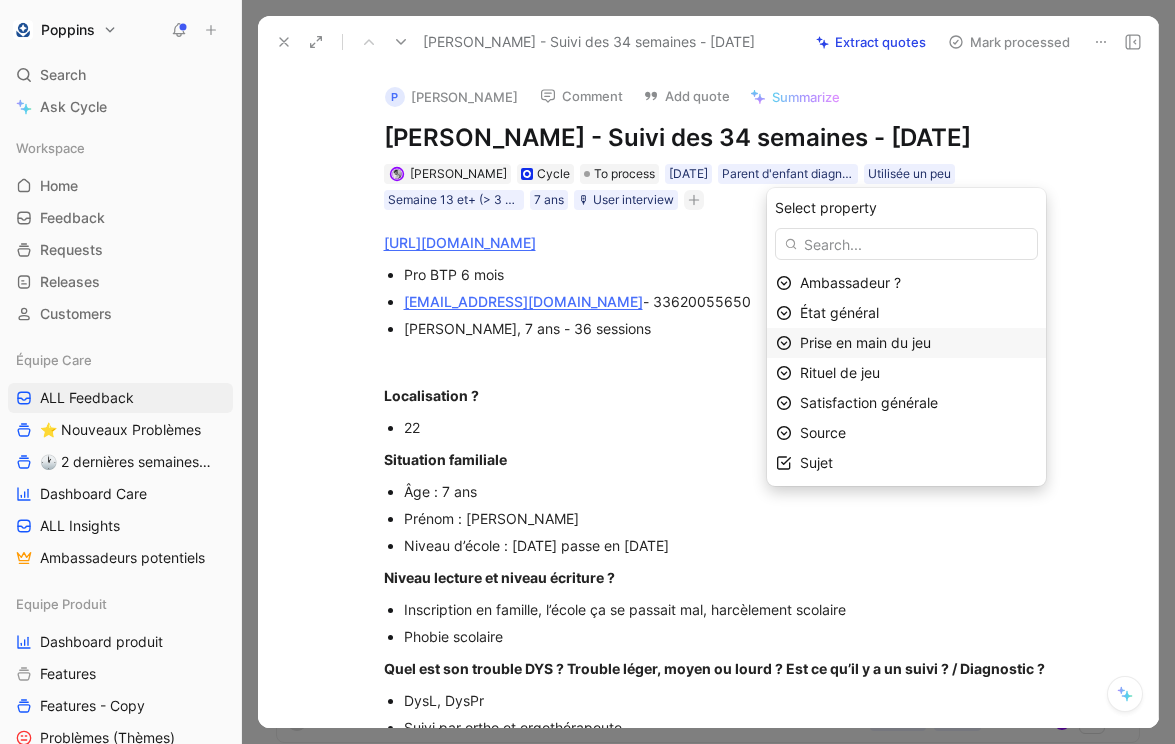 click on "Prise en main du jeu" at bounding box center (865, 342) 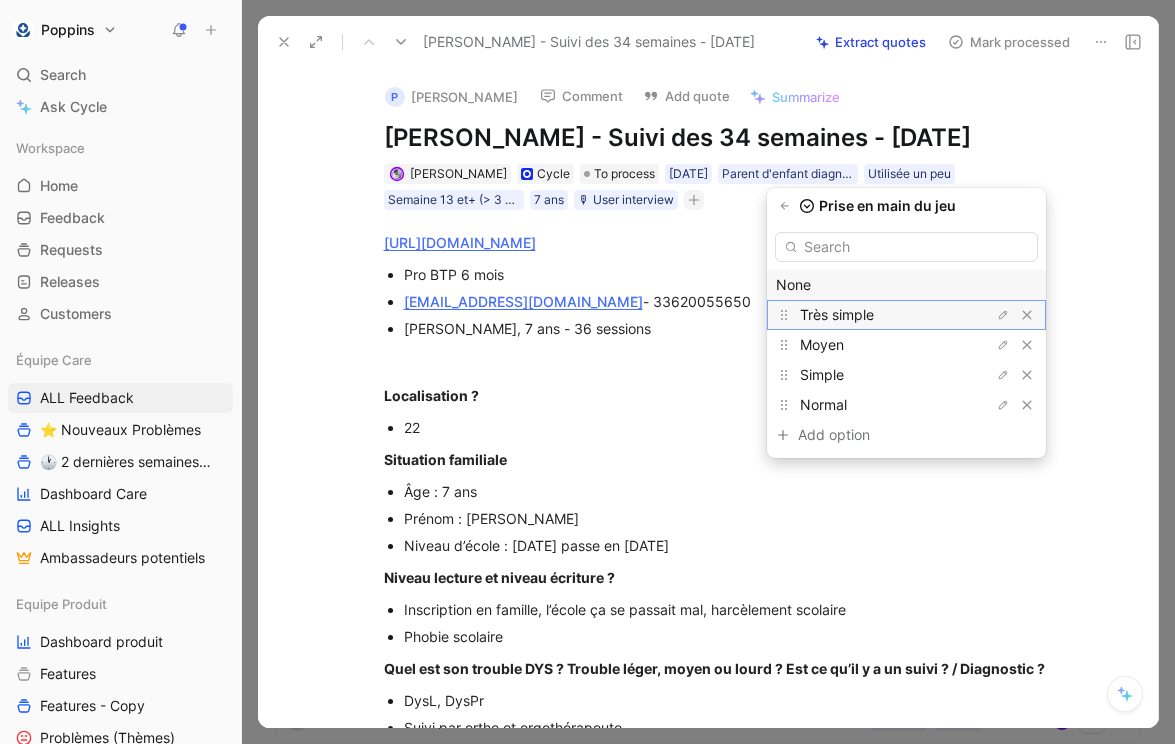 click on "Très simple" at bounding box center (837, 314) 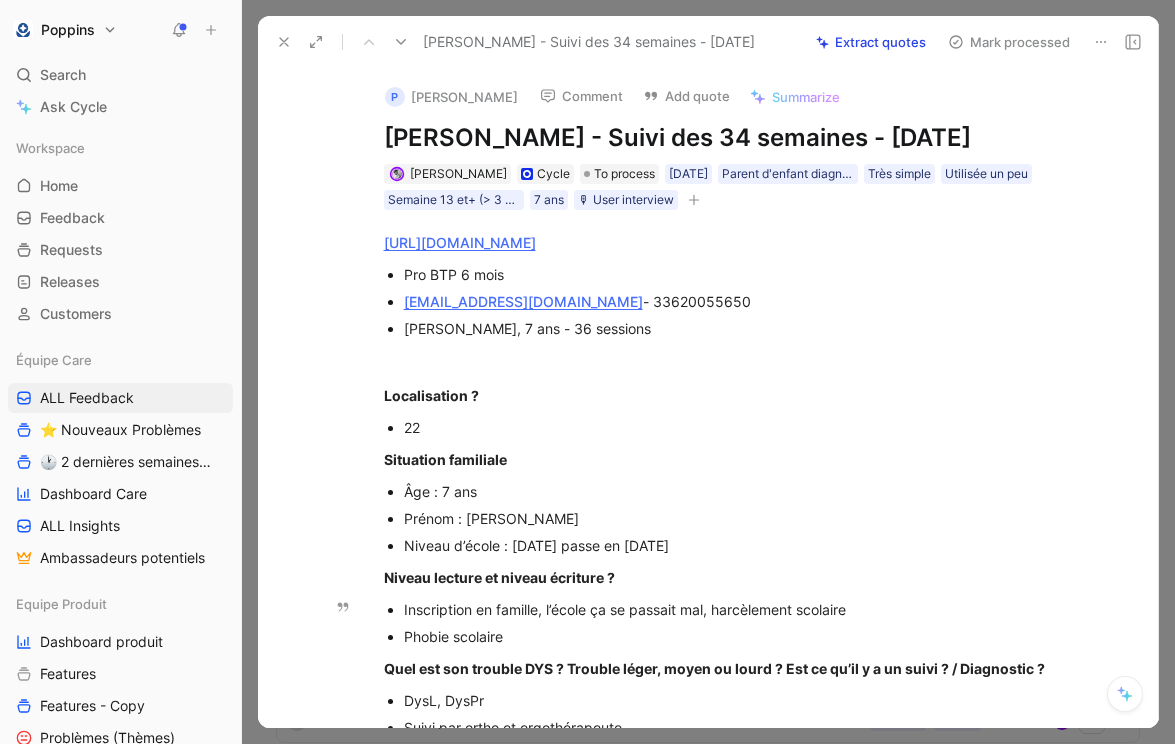 click on "Phobie scolaire" at bounding box center [740, 636] 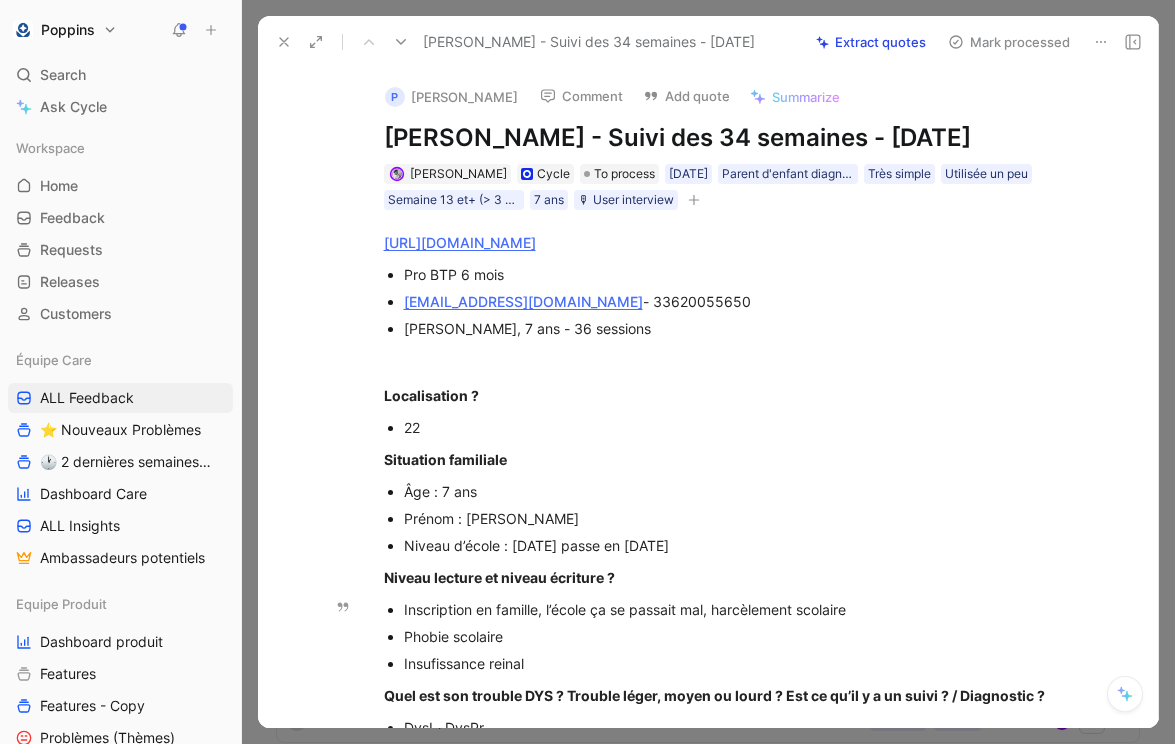 click on "Insufissance reinal" at bounding box center (740, 663) 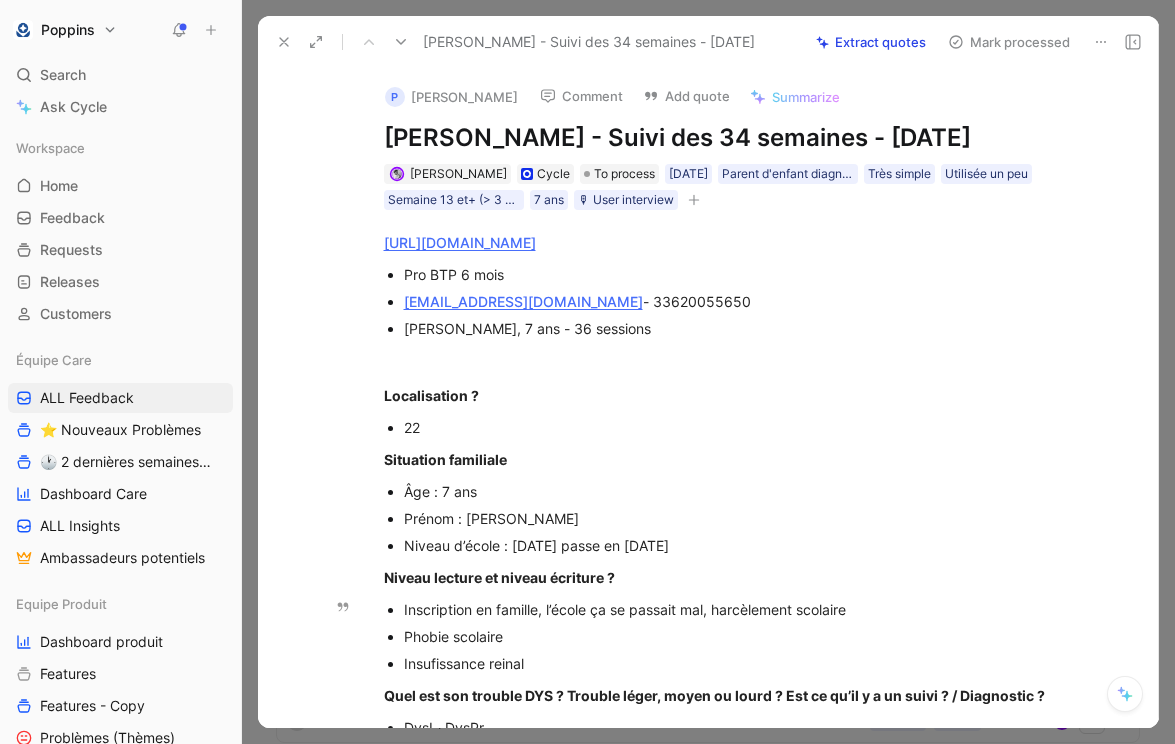 click on "Insufissance reinal" at bounding box center (740, 663) 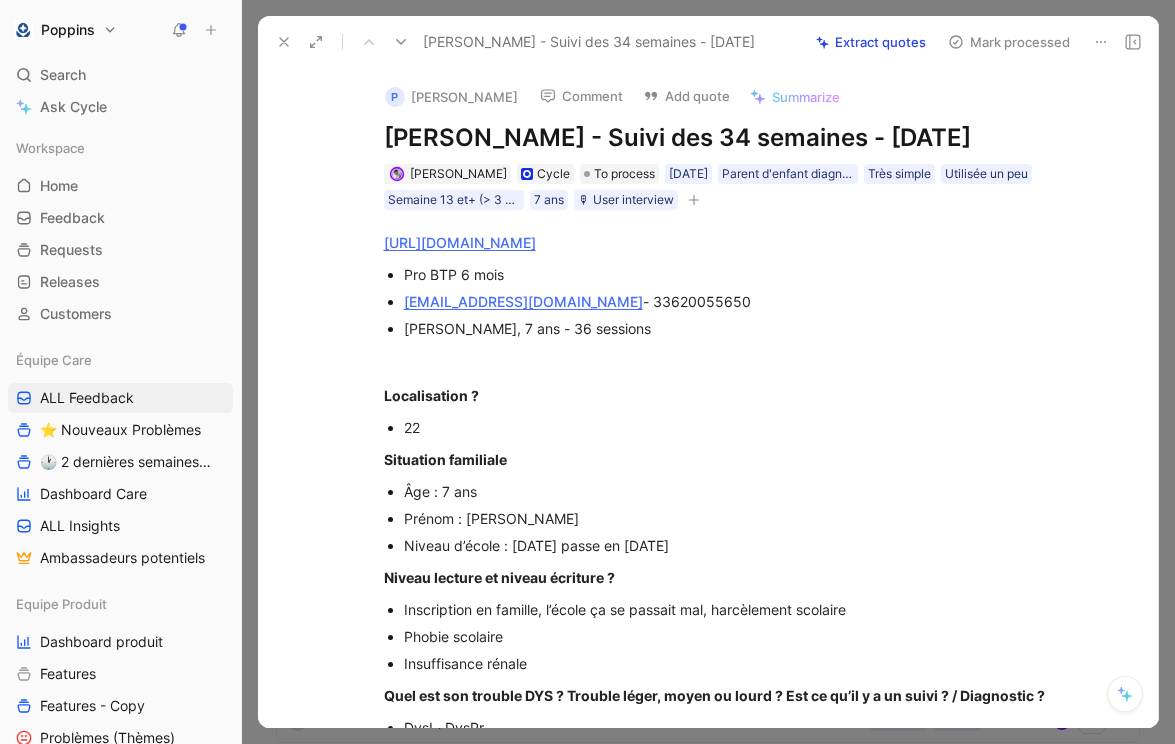 click at bounding box center [694, 200] 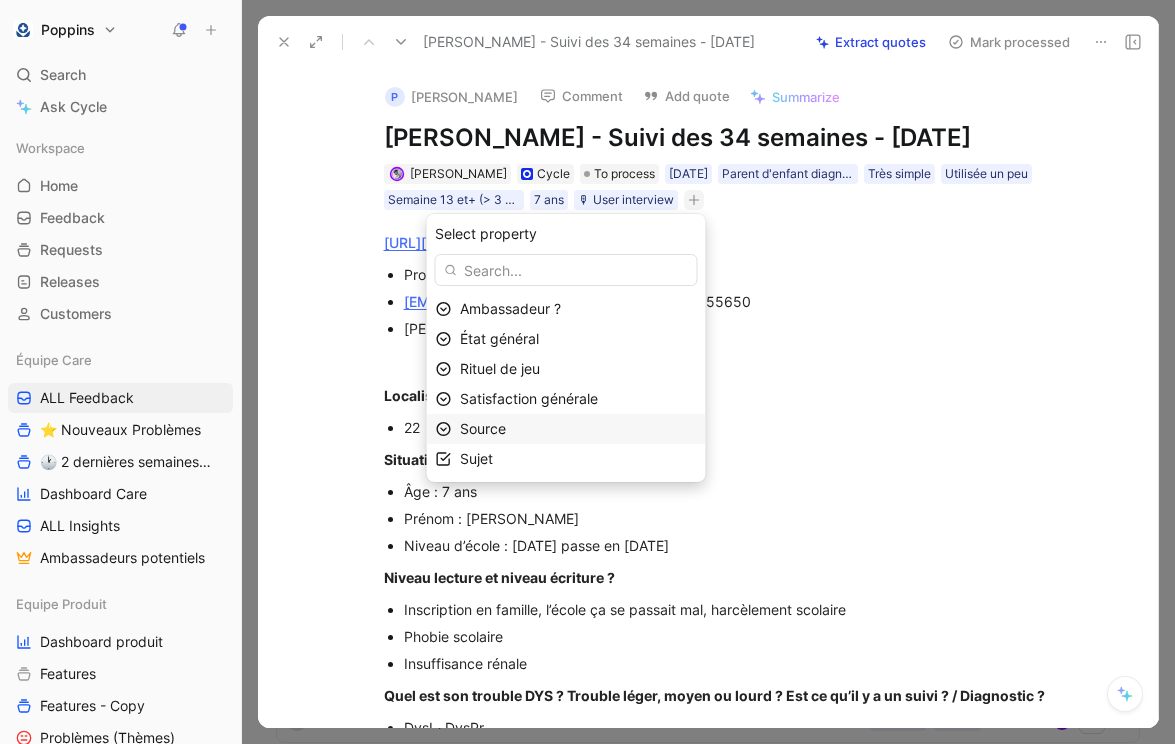 click on "Source" at bounding box center [578, 429] 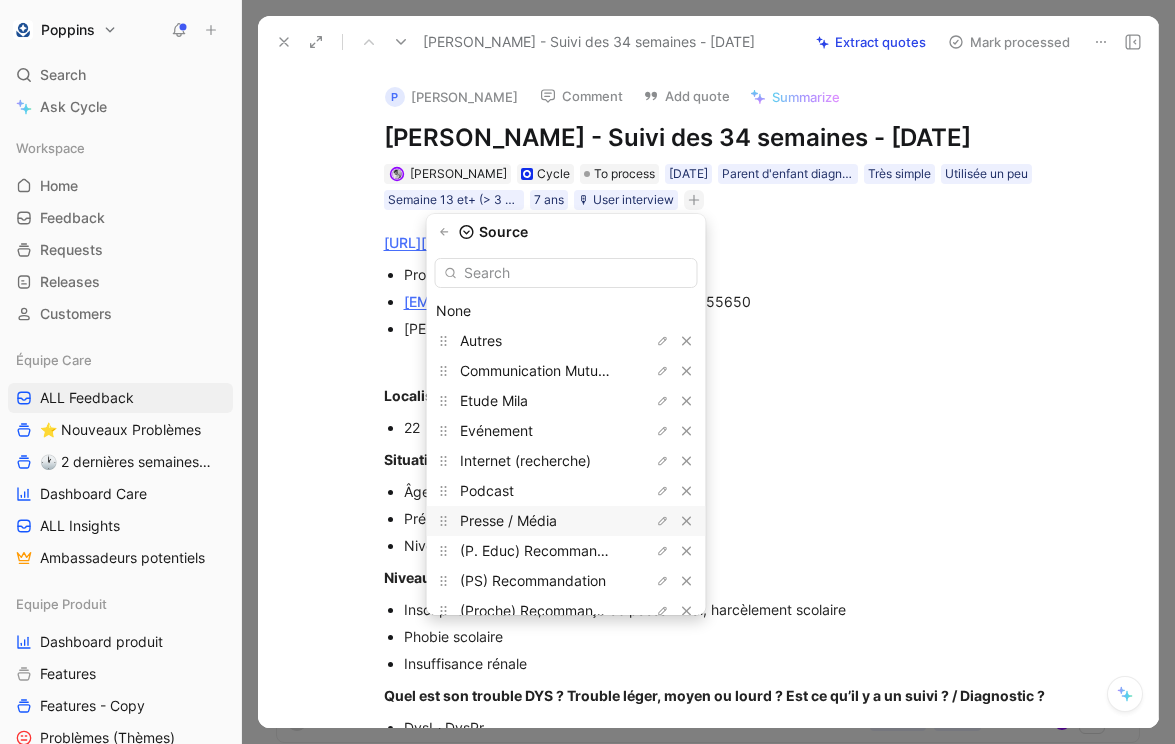scroll, scrollTop: 79, scrollLeft: 0, axis: vertical 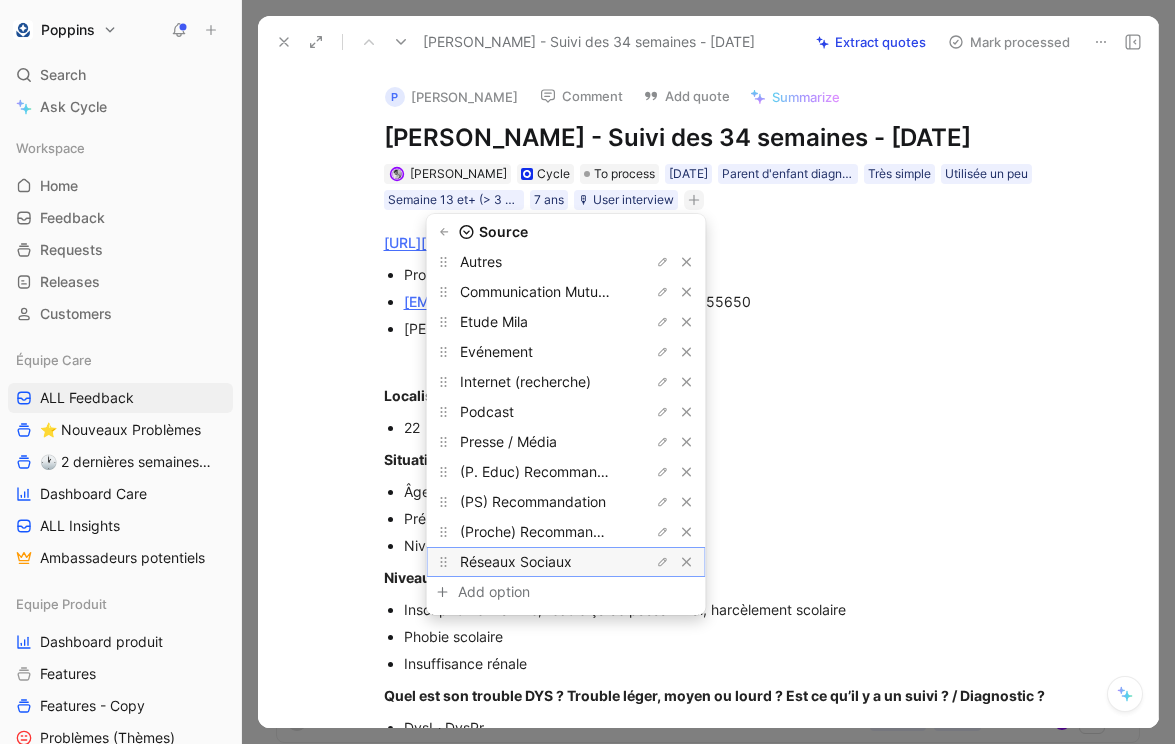 click on "Réseaux Sociaux" at bounding box center (516, 561) 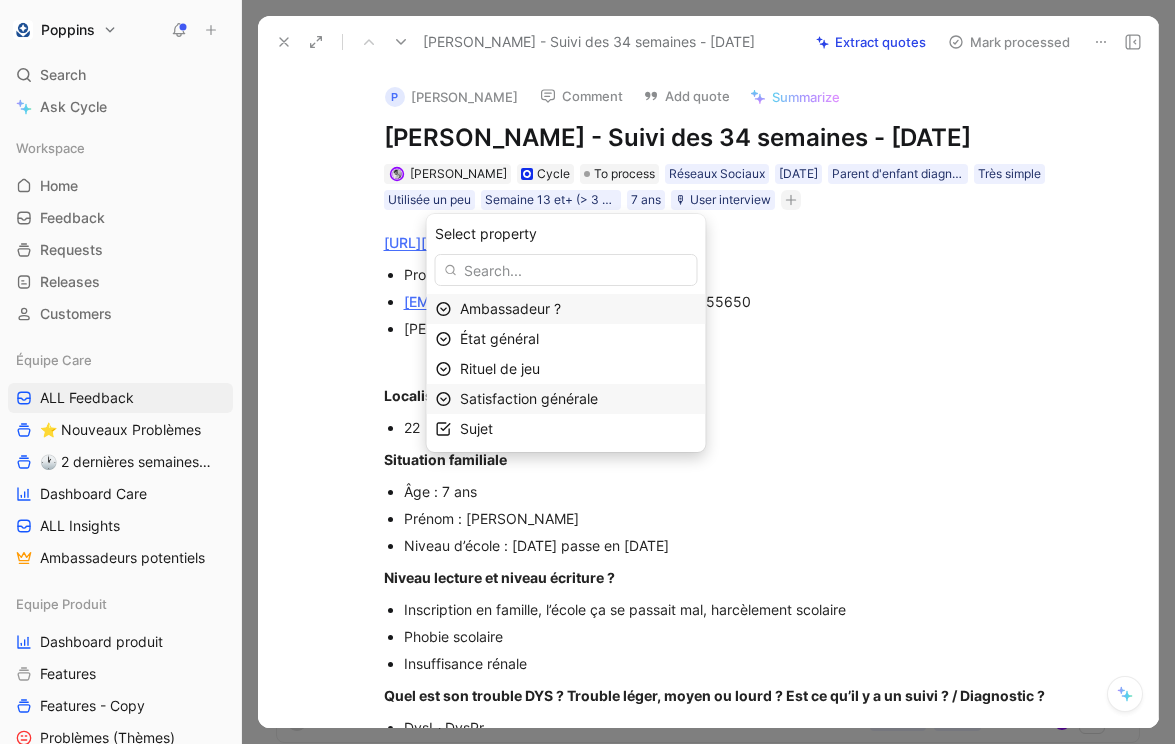 click on "Satisfaction générale" at bounding box center (529, 398) 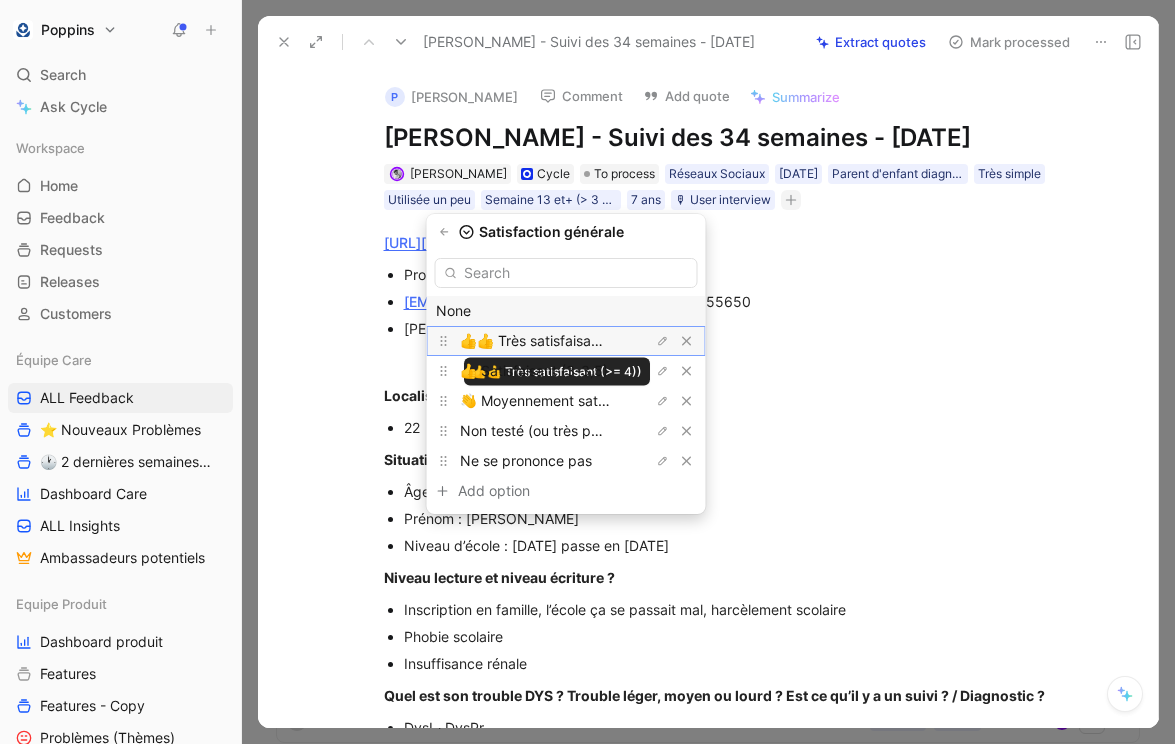 click on "👍👍 Très satisfaisant (>= 4))" at bounding box center [557, 340] 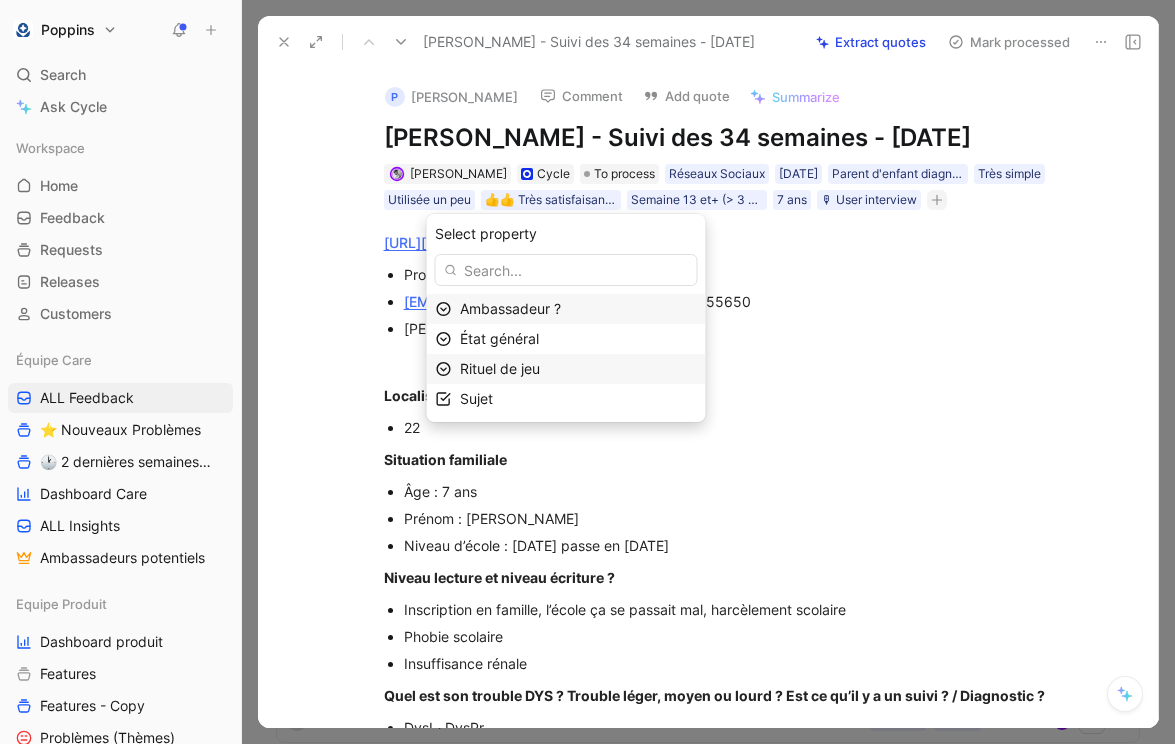 click on "Rituel de jeu" at bounding box center [578, 369] 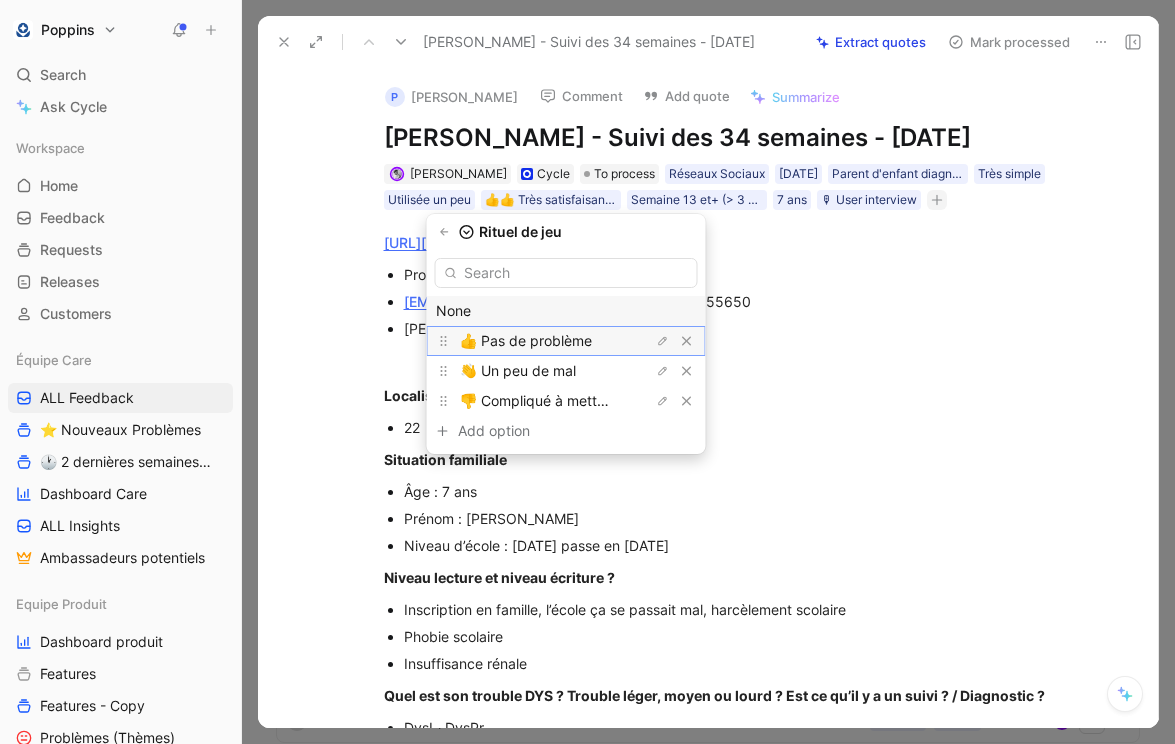 click on "👍 Pas de problème" at bounding box center (526, 340) 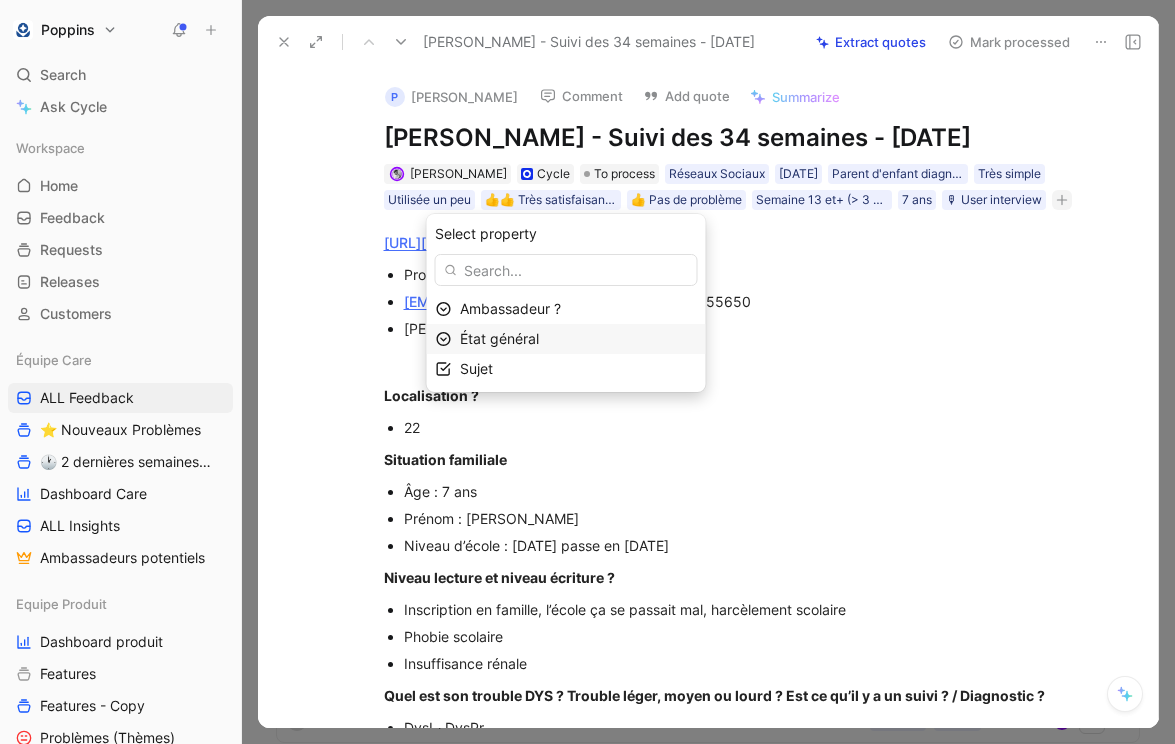 click on "État général" at bounding box center (499, 338) 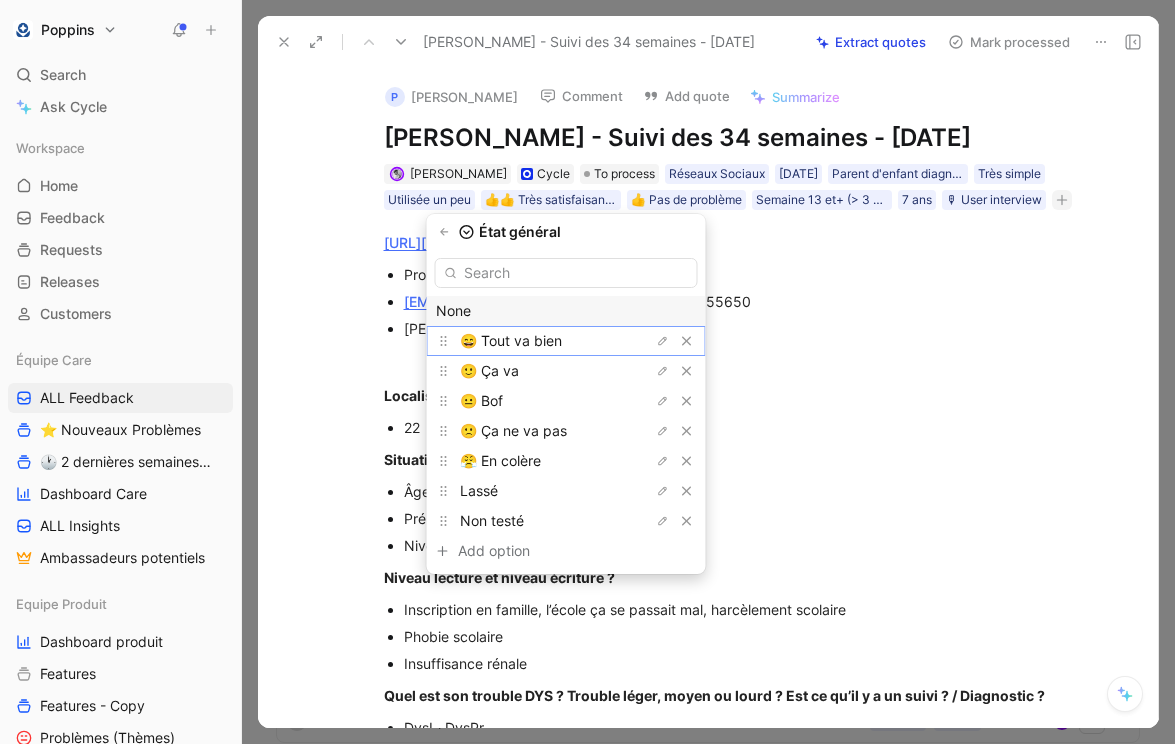 click on "😄 Tout va bien" at bounding box center [511, 340] 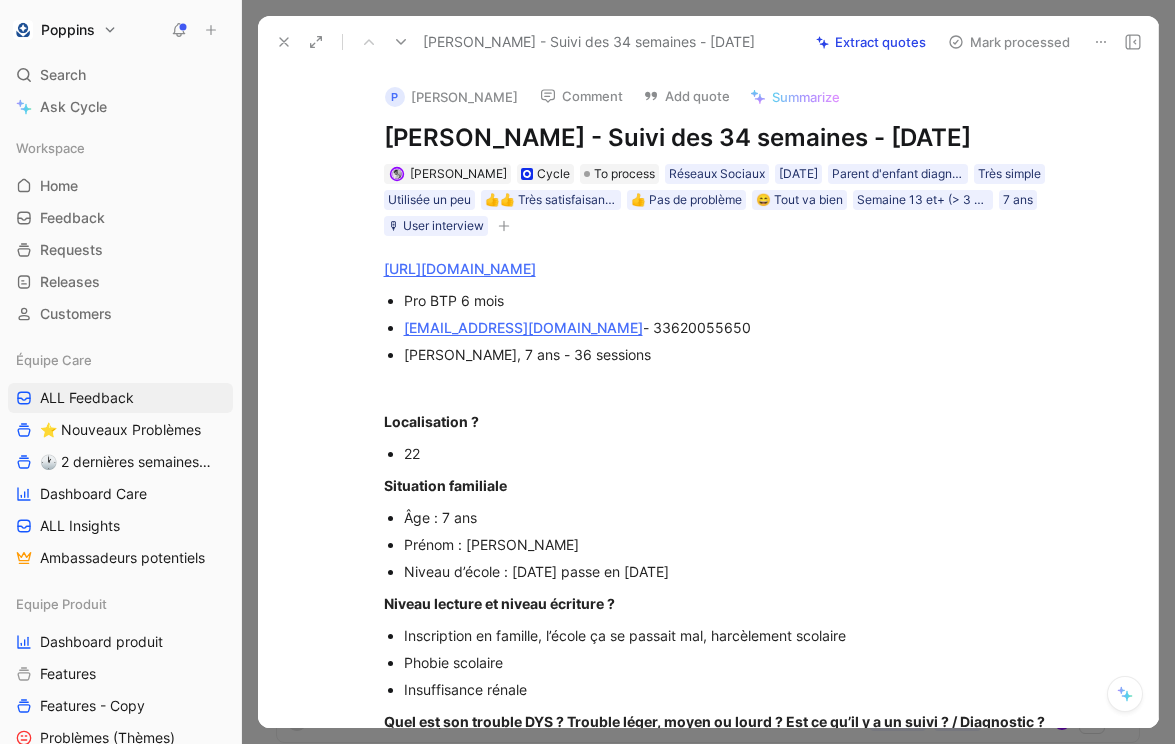 click on "Anne Dorison Cycle To process Réseaux Sociaux 24/07/2025 Parent d'enfant diagnostiqué Très simple Utilisée un peu 👍👍 Très satisfaisant (>= 4)) 👍 Pas de problème 😄 Tout va bien Semaine 13 et+ (> 3 mois) 7 ans 🎙 User interview" at bounding box center (730, 200) 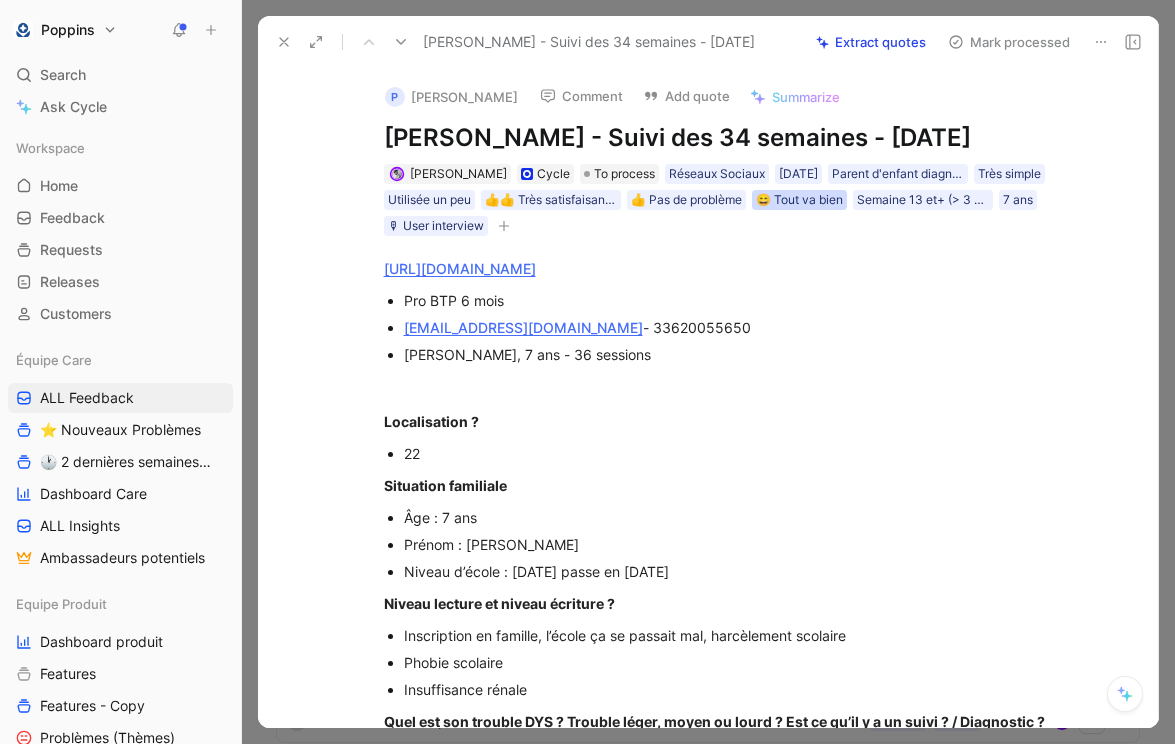 click on "😄 Tout va bien" at bounding box center [799, 200] 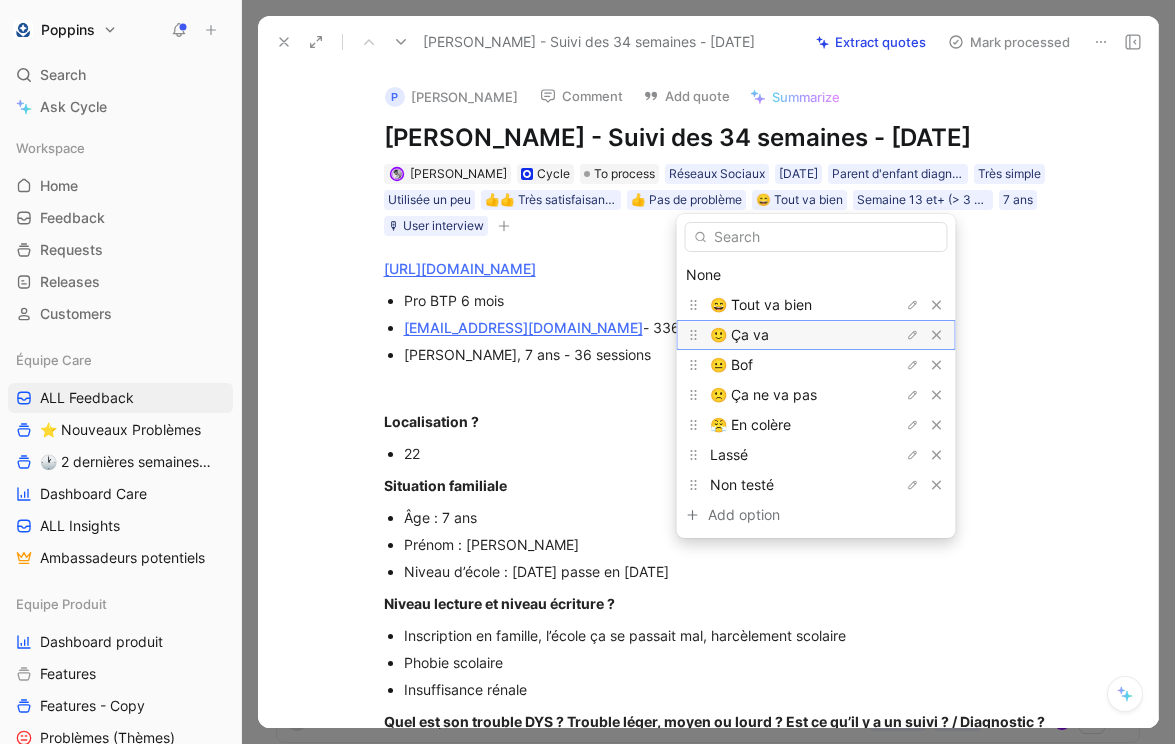click on "🙂 Ça va" at bounding box center [739, 334] 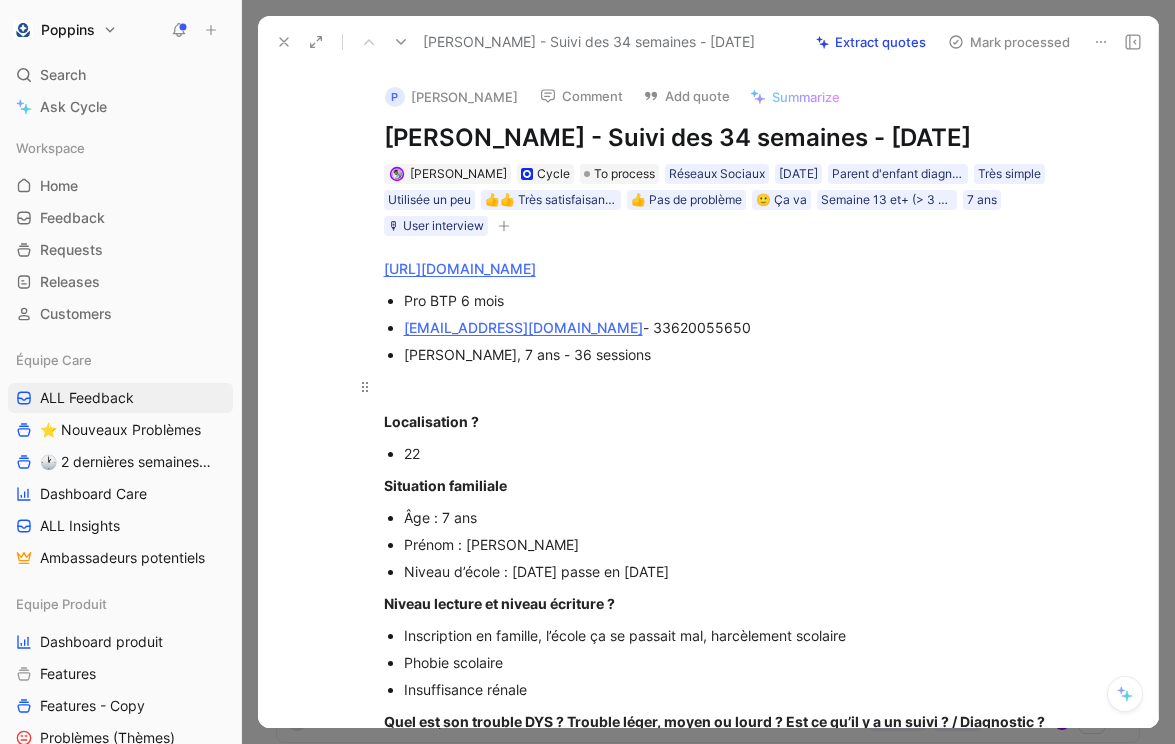 click at bounding box center (730, 386) 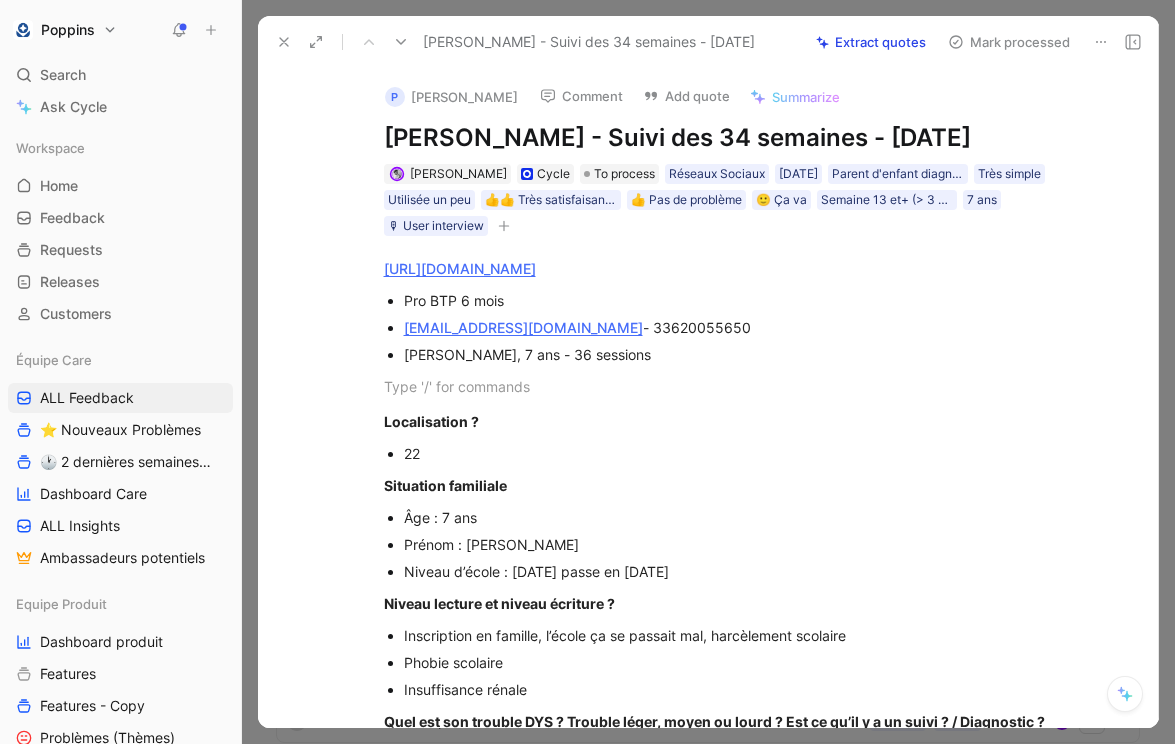 click 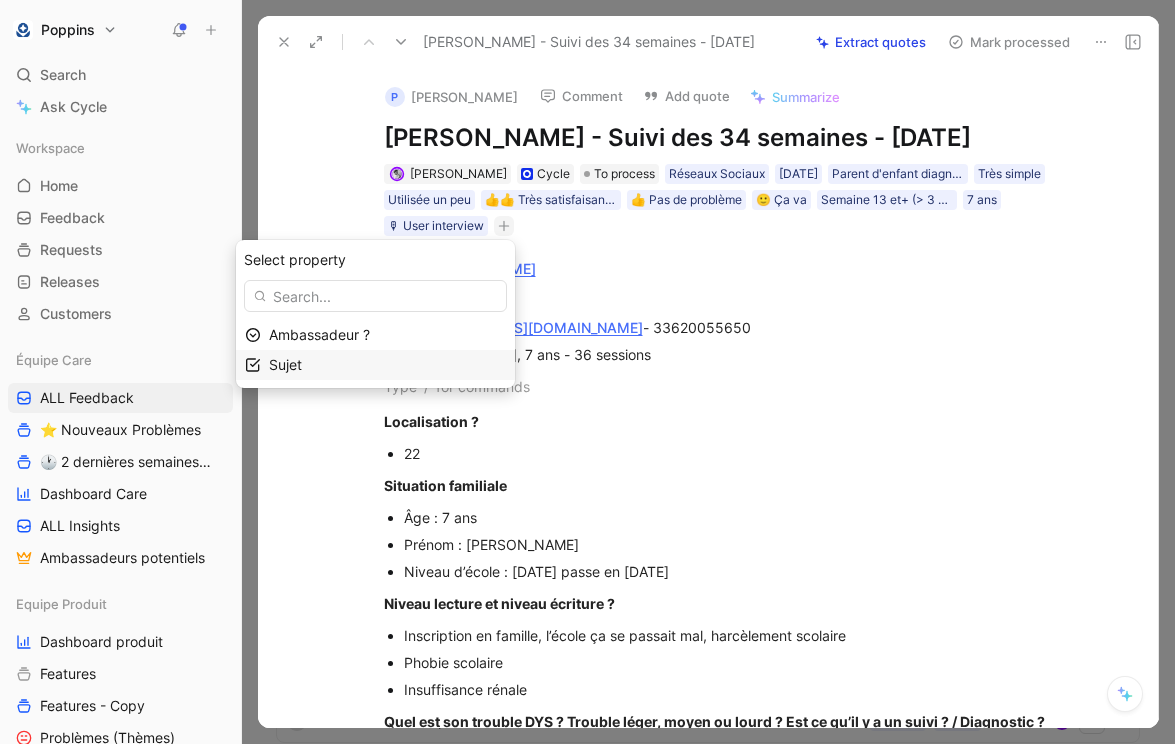 click on "Sujet" at bounding box center [387, 365] 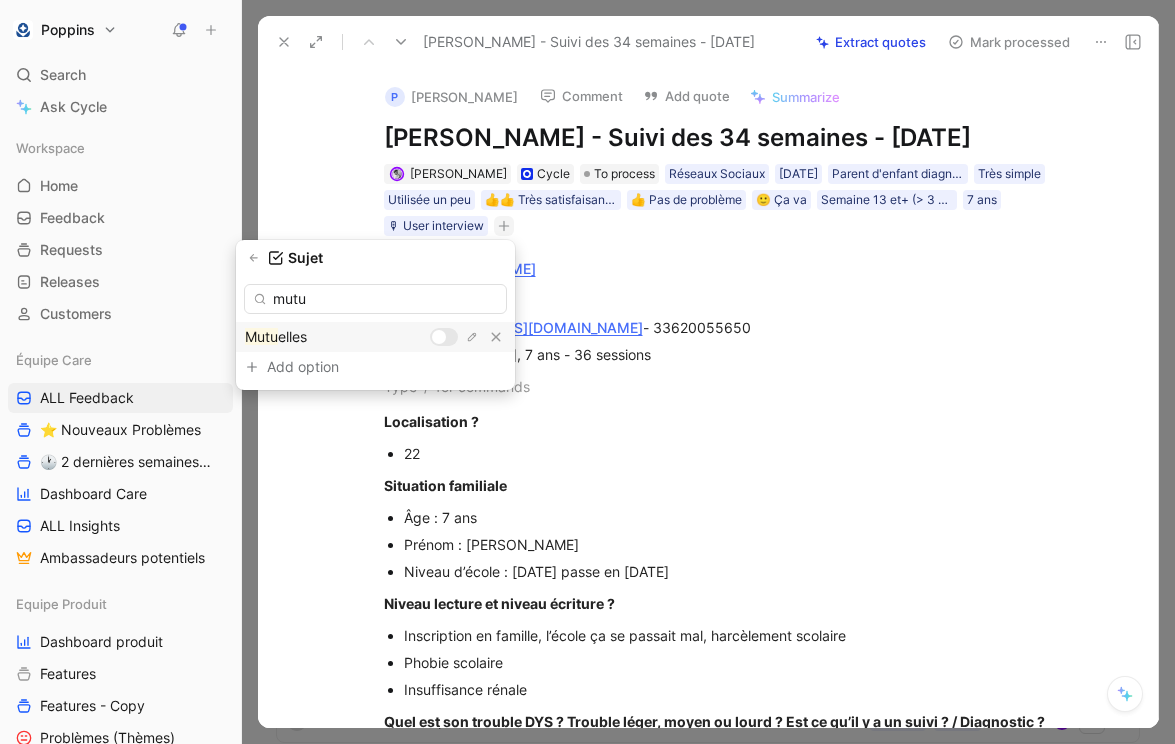 type on "mutu" 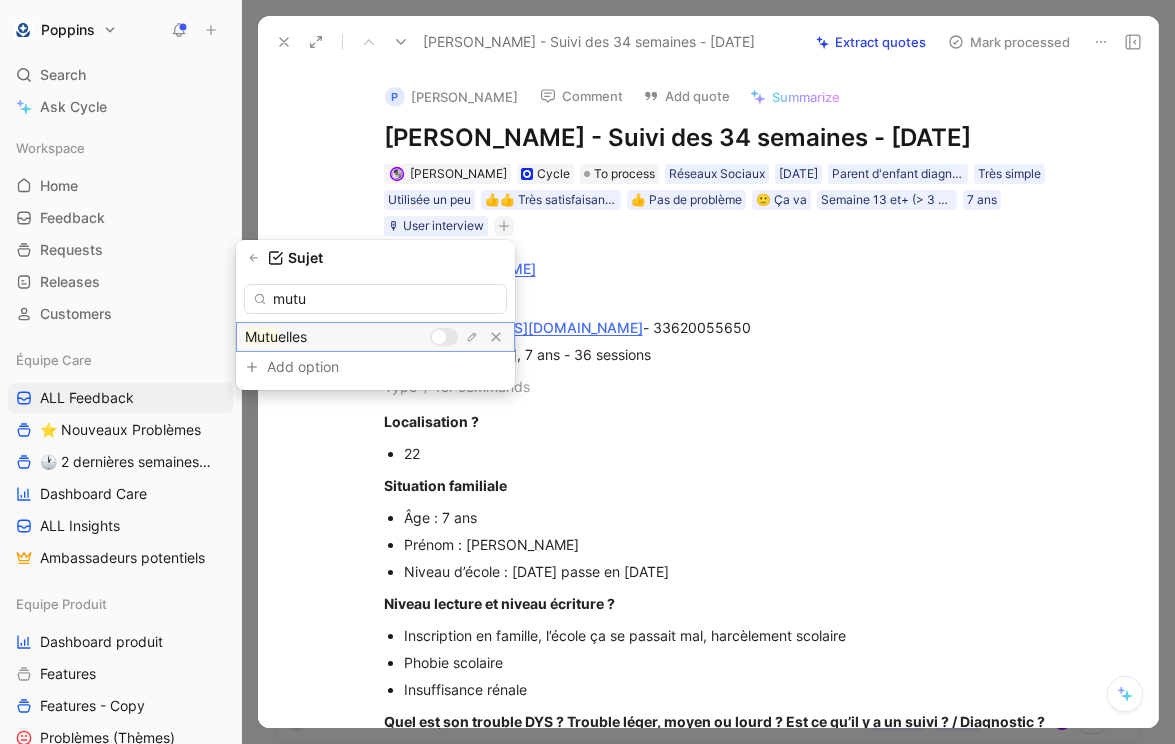 click at bounding box center [439, 337] 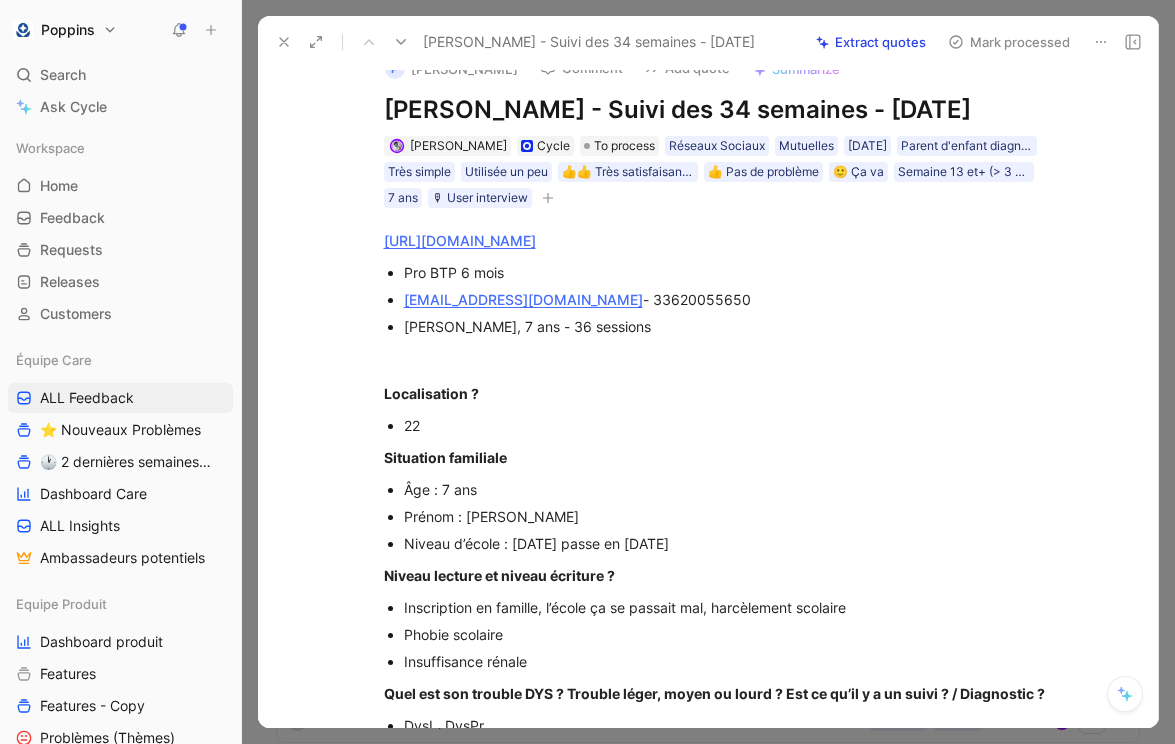 scroll, scrollTop: 0, scrollLeft: 0, axis: both 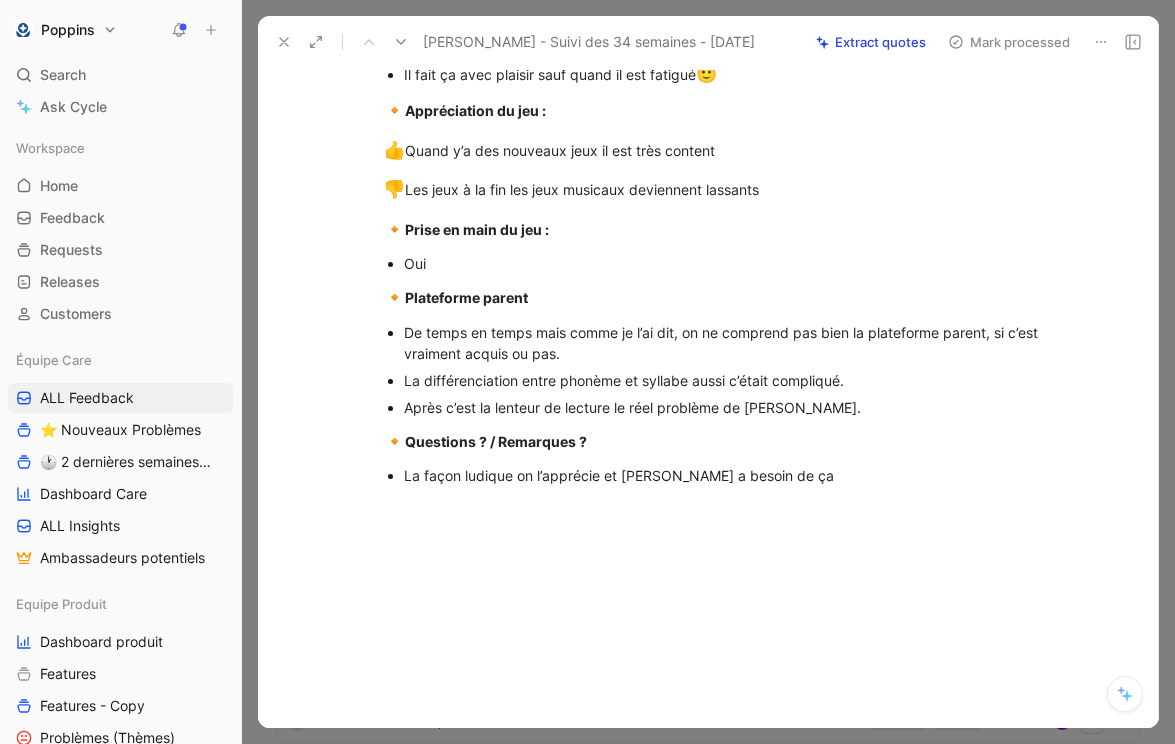 click on "La façon ludique on l’apprécie et Enzo a besoin de ça" at bounding box center [740, 475] 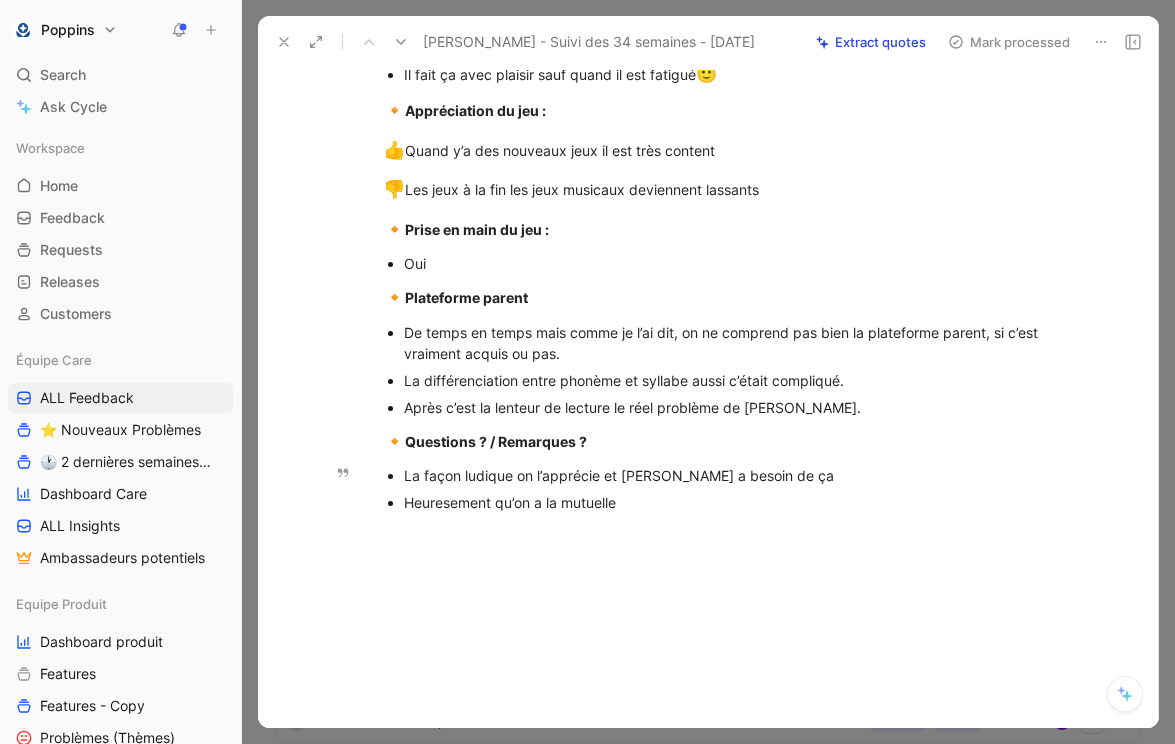 click on "Heuresement qu’on a la mutuelle" at bounding box center (740, 502) 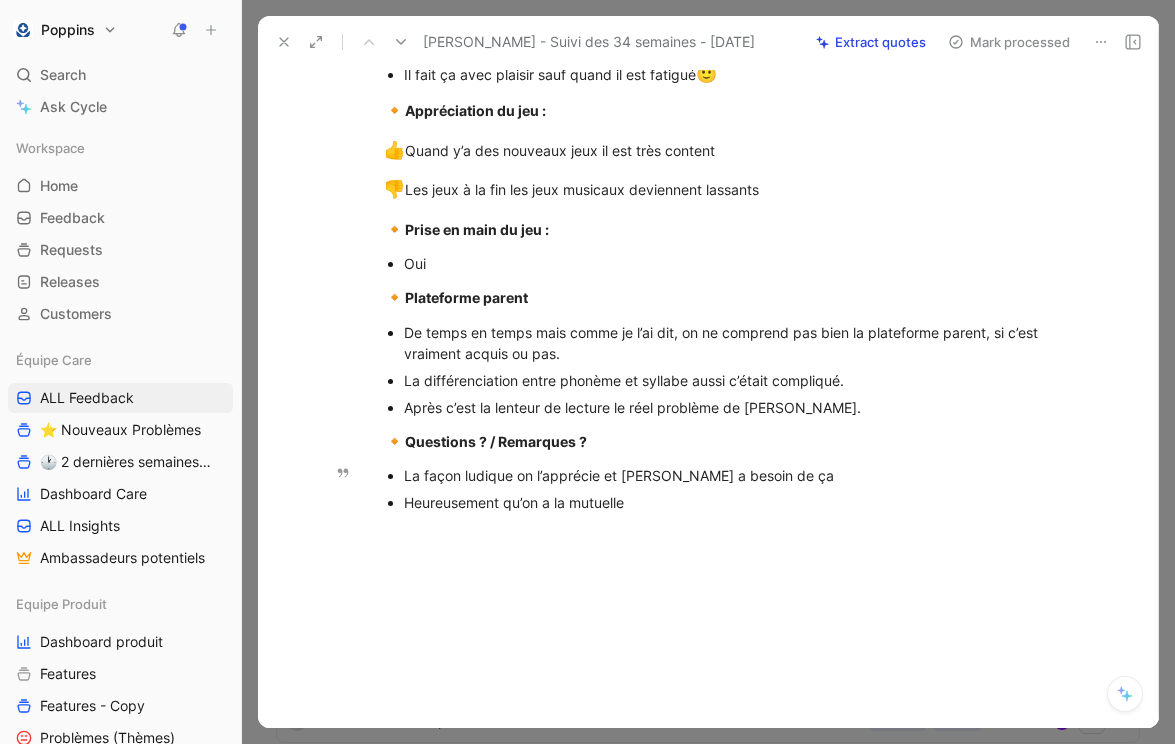 click on "Heureusement qu’on a la mutuelle" at bounding box center [740, 502] 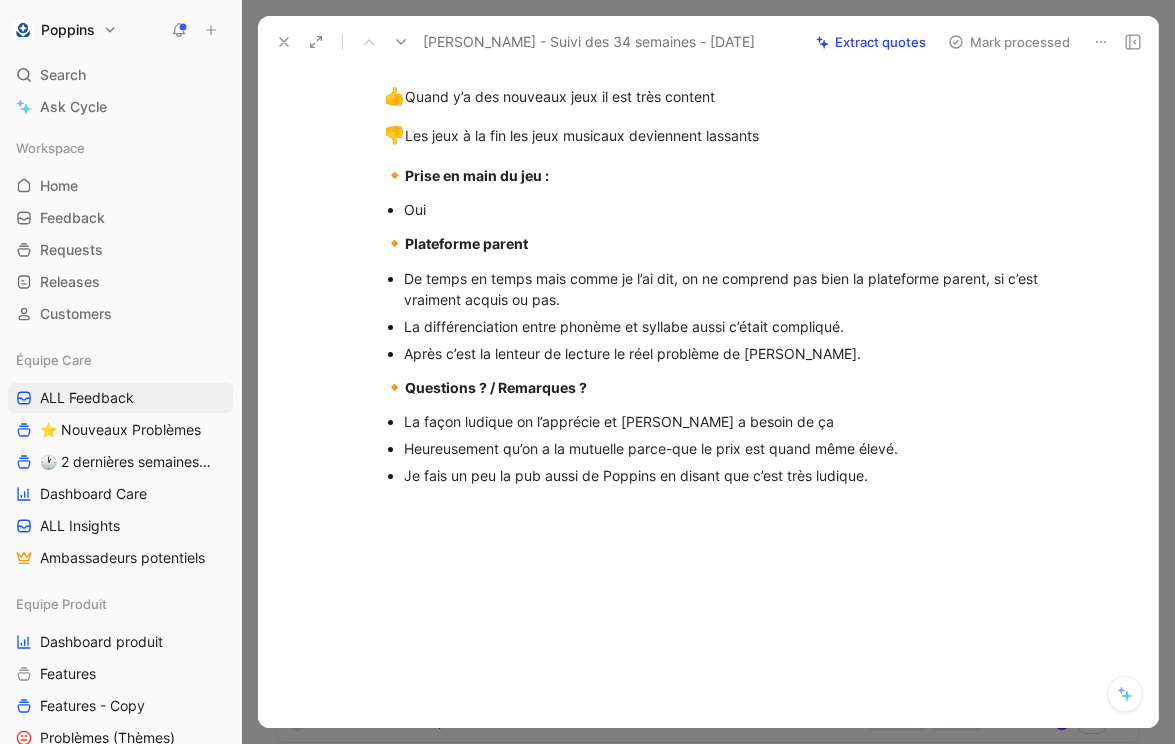 scroll, scrollTop: 0, scrollLeft: 0, axis: both 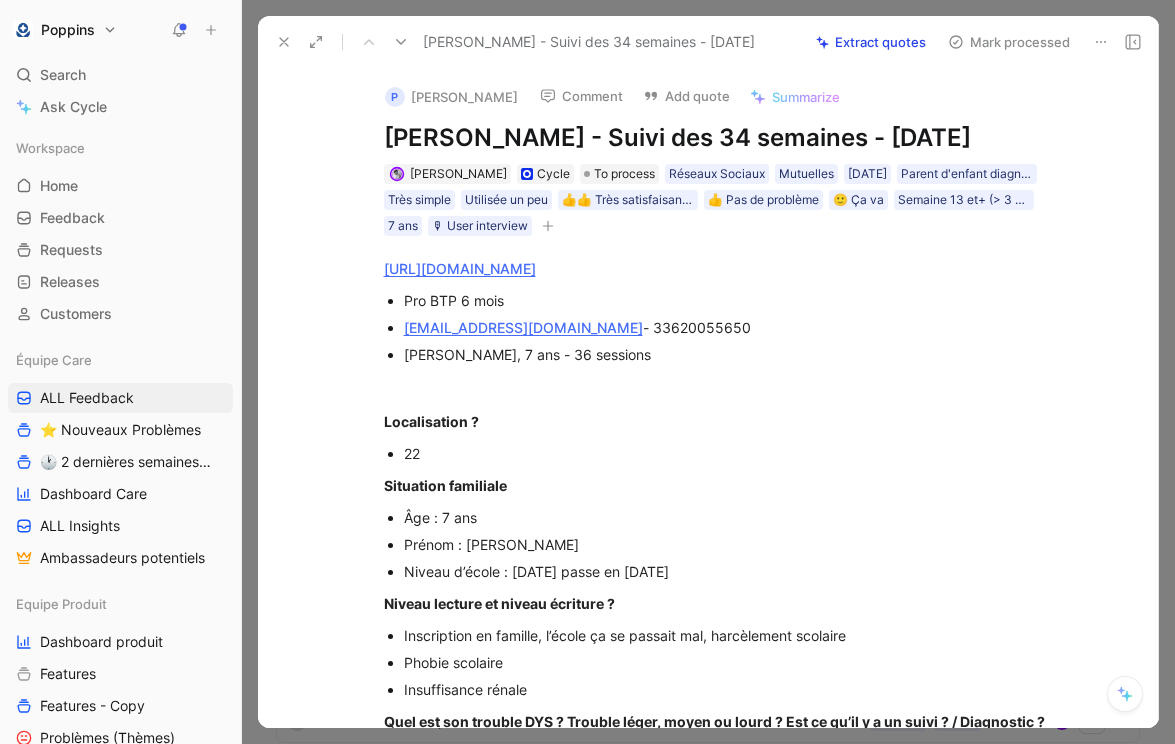 drag, startPoint x: 388, startPoint y: 138, endPoint x: 601, endPoint y: 136, distance: 213.00938 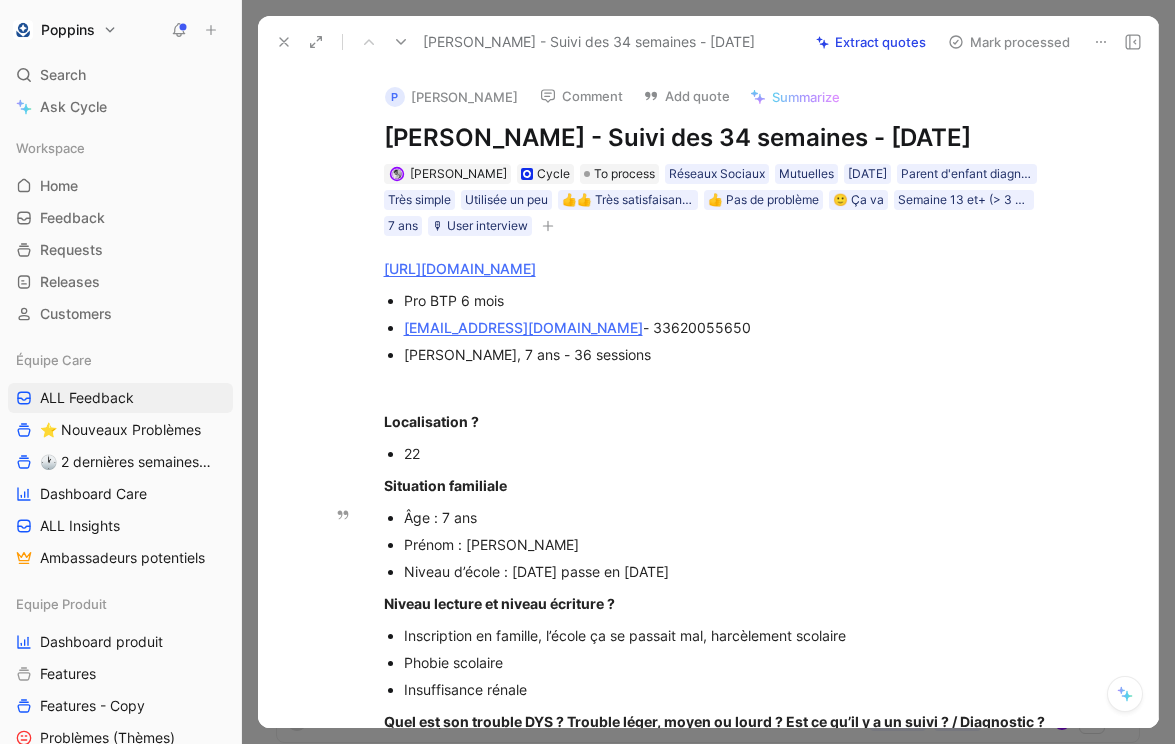 click on "Âge : 7 ans" at bounding box center [740, 517] 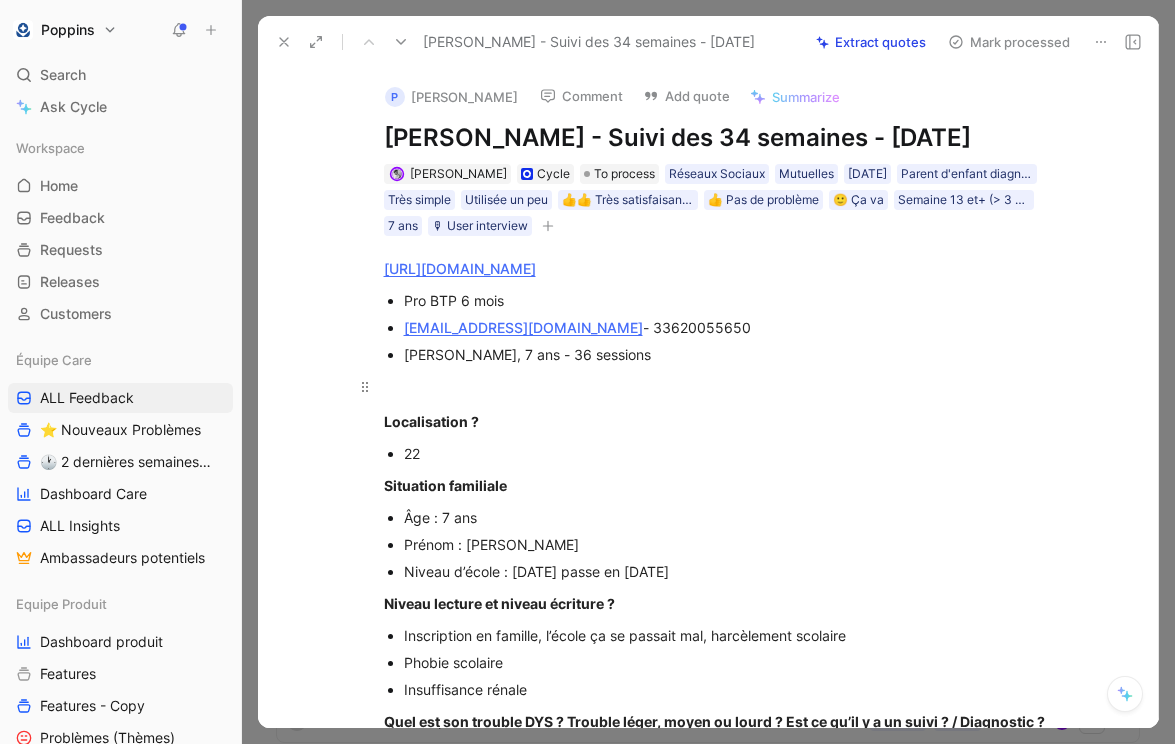 click at bounding box center (730, 386) 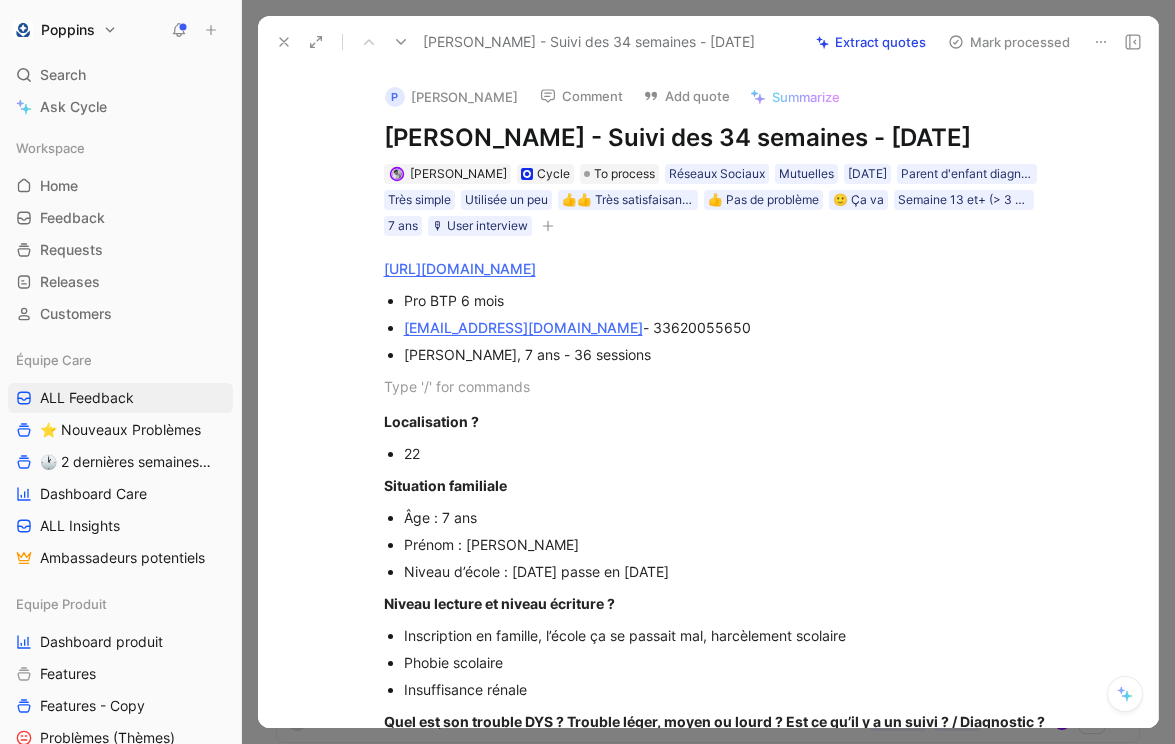 scroll, scrollTop: 1202, scrollLeft: 0, axis: vertical 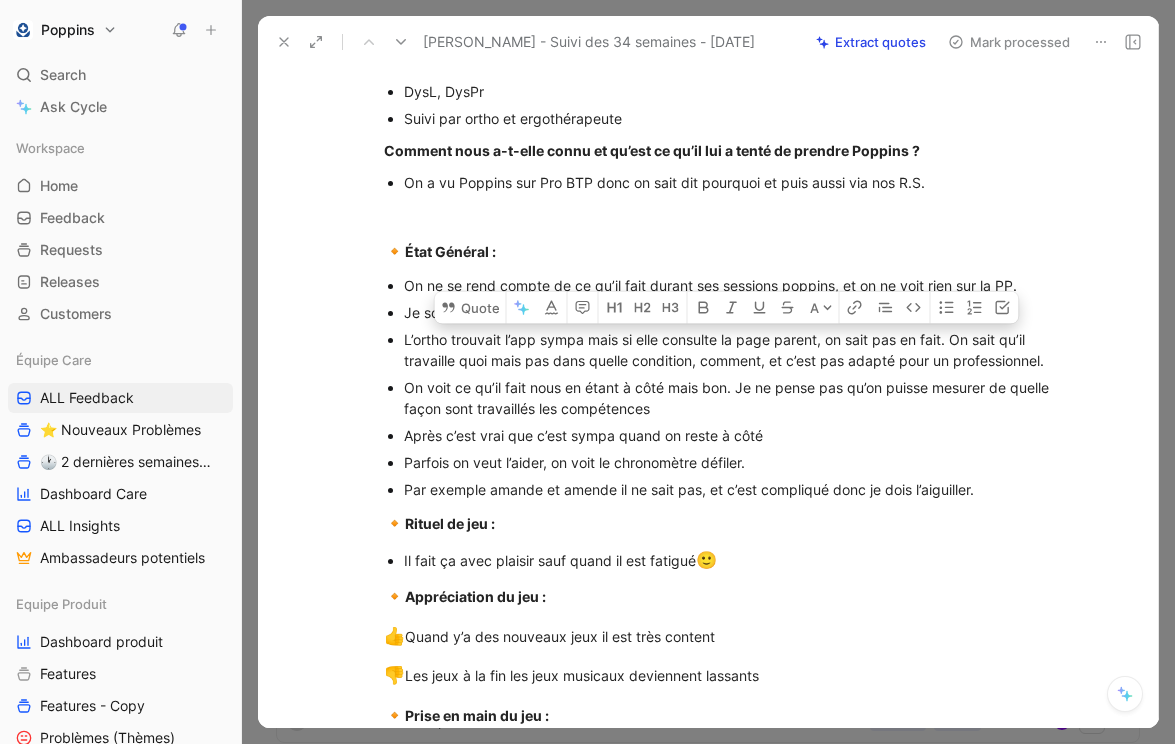 drag, startPoint x: 402, startPoint y: 337, endPoint x: 1054, endPoint y: 368, distance: 652.7366 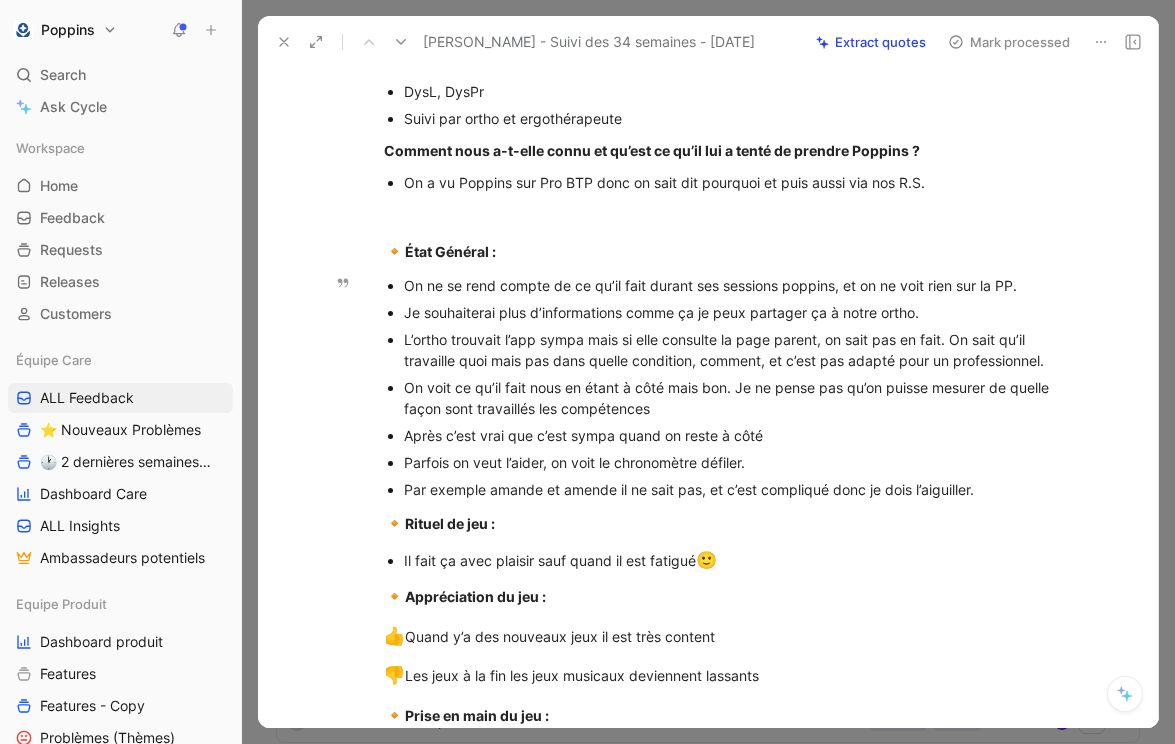 click on "On voit ce qu’il fait nous en étant à côté mais bon. Je ne pense pas qu’on puisse mesurer de quelle façon sont travaillés les compétences" at bounding box center (740, 398) 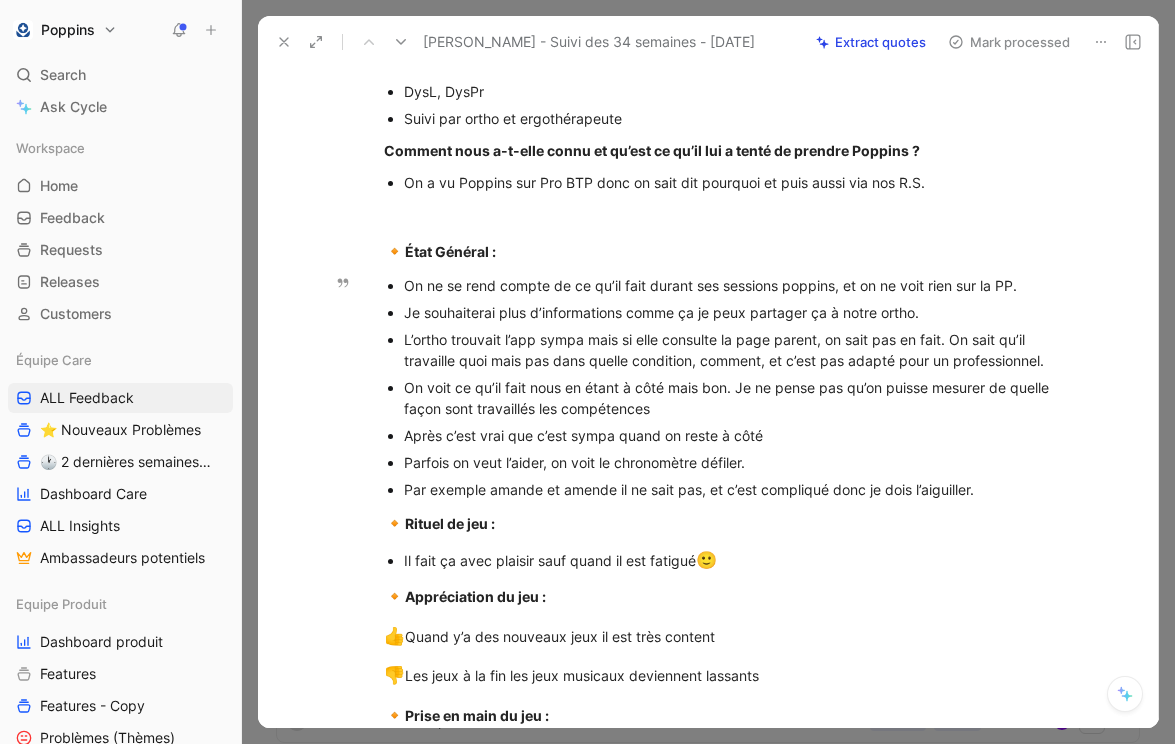 click on "L’ortho trouvait l’app sympa mais si elle consulte la page parent, on sait pas en fait. On sait qu’il travaille quoi mais pas dans quelle condition, comment, et c’est pas adapté pour un professionnel." at bounding box center [740, 350] 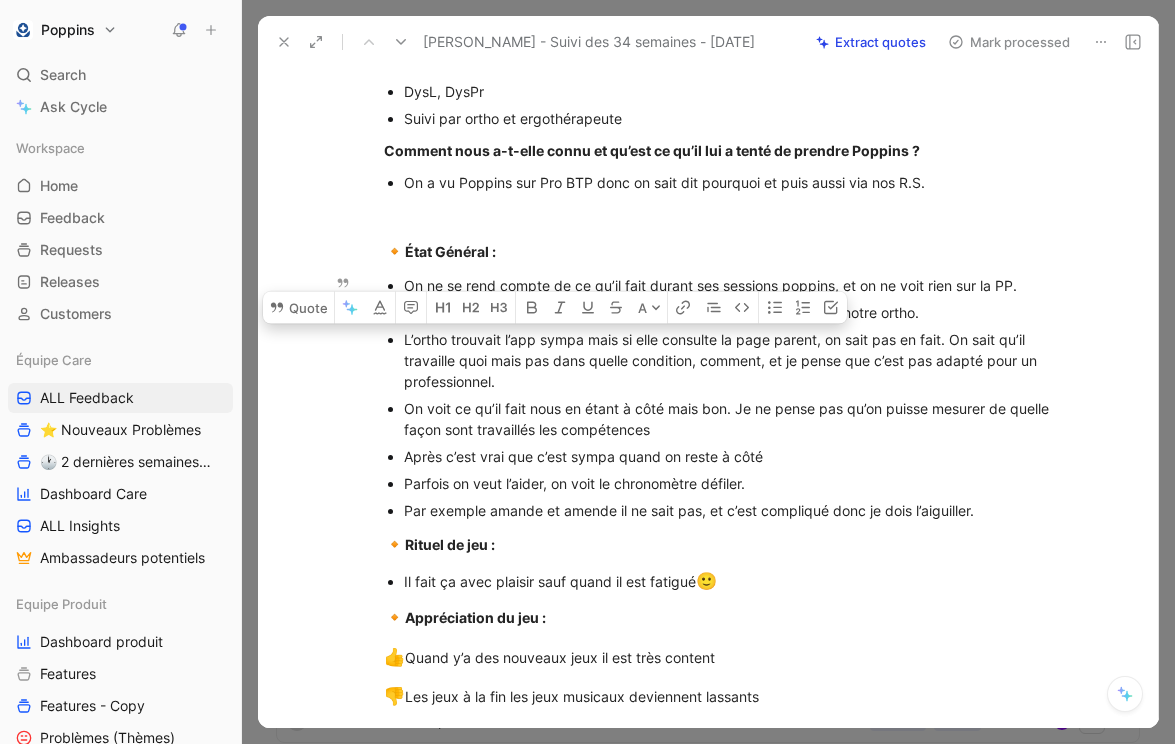 drag, startPoint x: 501, startPoint y: 387, endPoint x: 396, endPoint y: 332, distance: 118.5327 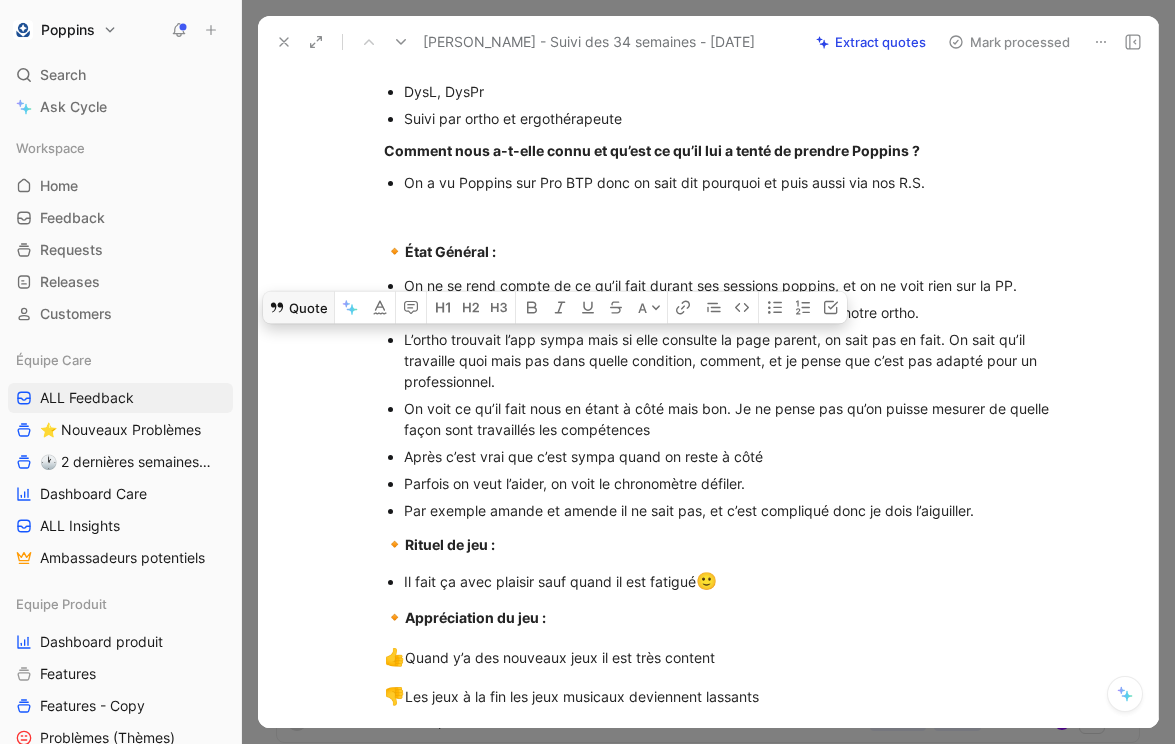 click on "Quote" at bounding box center (298, 307) 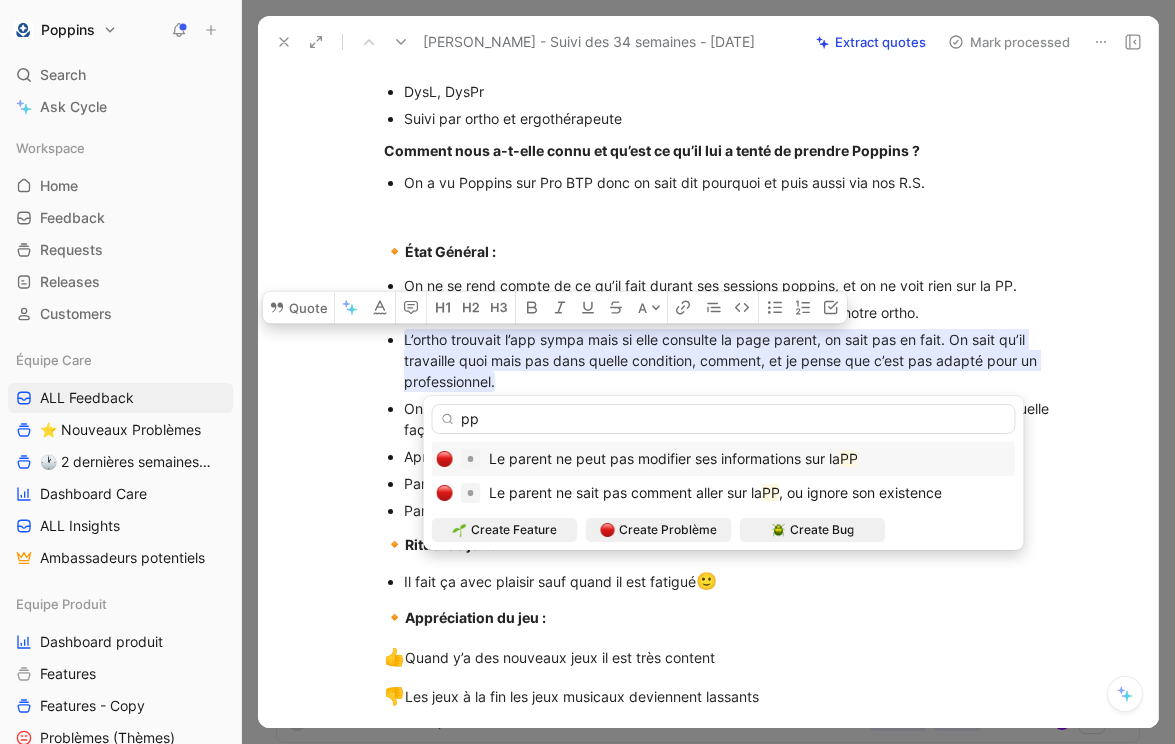 type on "p" 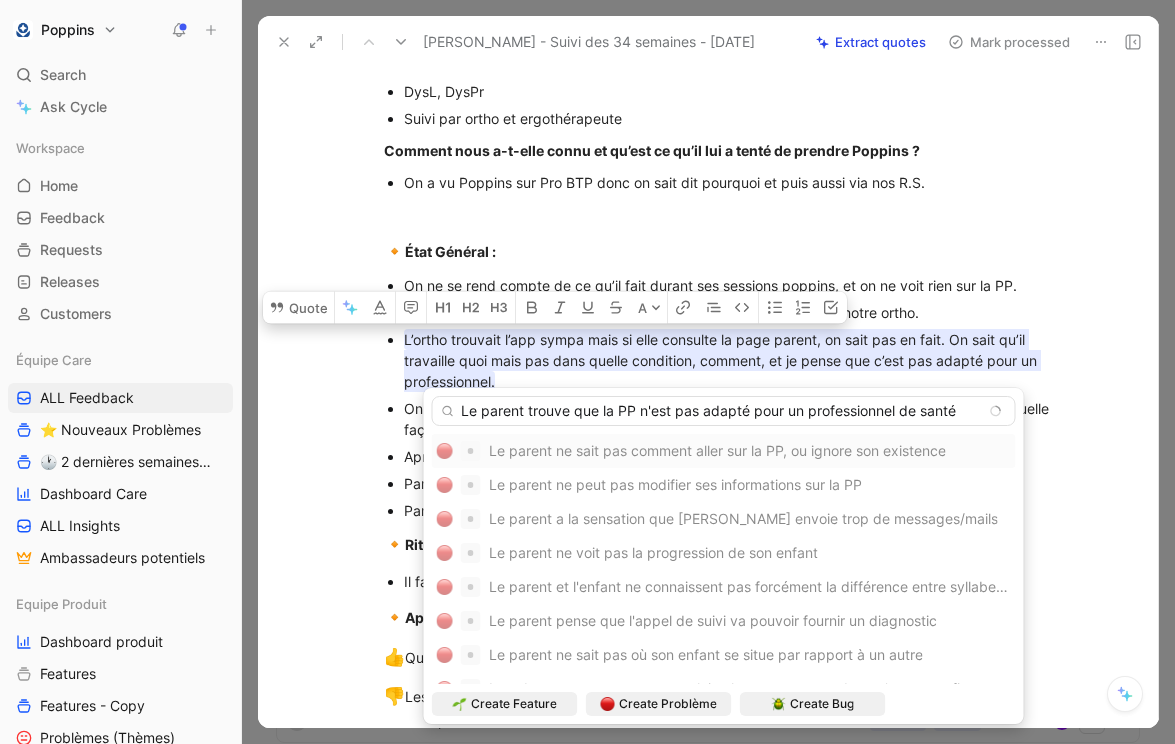 click on "Le parent trouve que la PP n'est pas adapté pour un professionnel de santé" at bounding box center [724, 411] 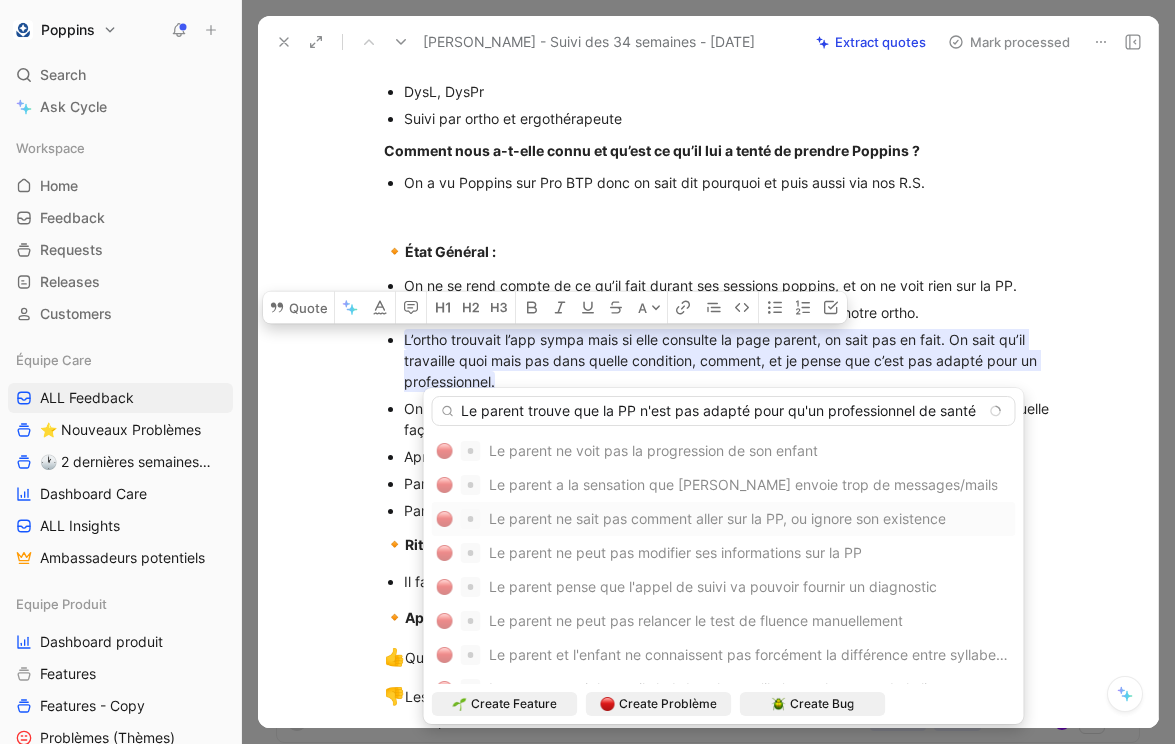 click on "Le parent trouve que la PP n'est pas adapté pour qu'un professionnel de santé" at bounding box center (724, 411) 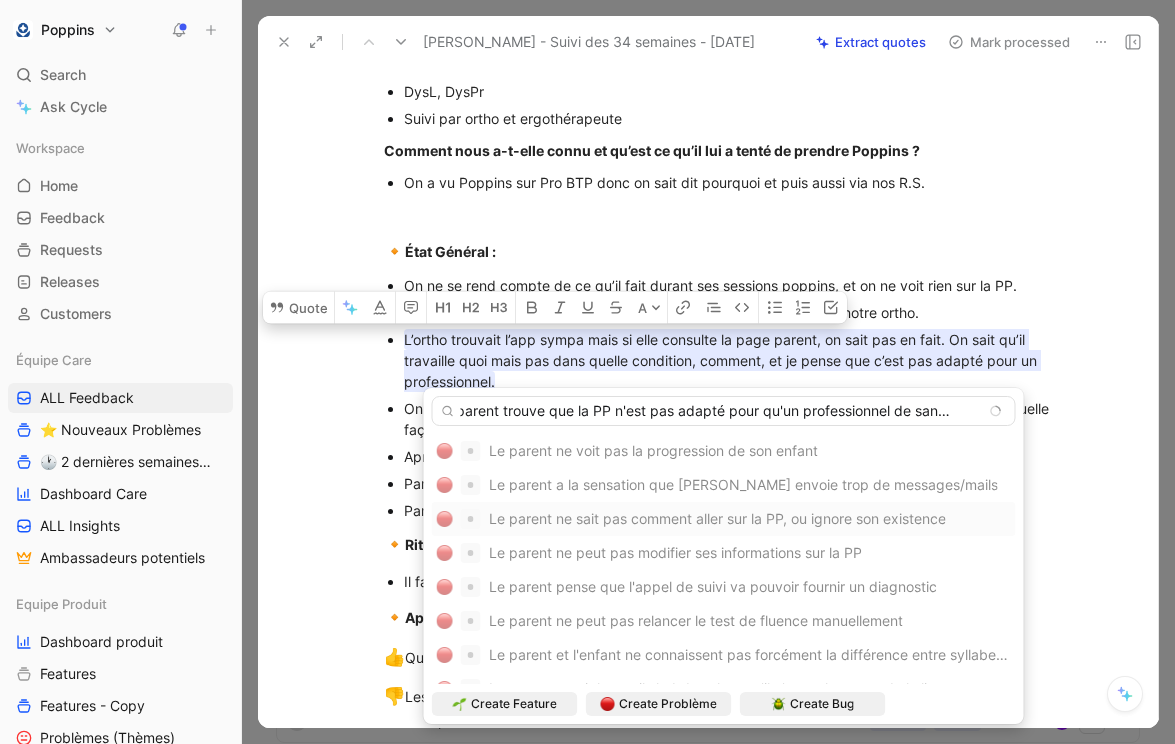 scroll, scrollTop: 0, scrollLeft: 0, axis: both 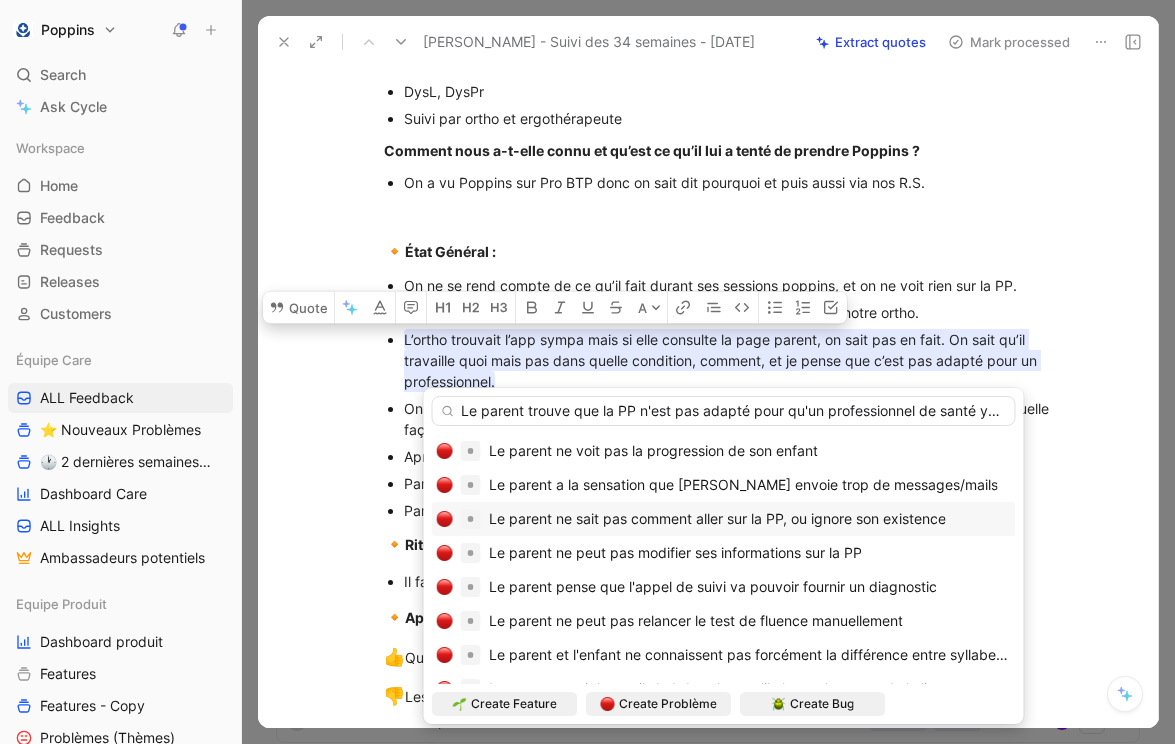 click on "Le parent trouve que la PP n'est pas adapté pour qu'un professionnel de santé y jette un coup d'oeil" at bounding box center (724, 411) 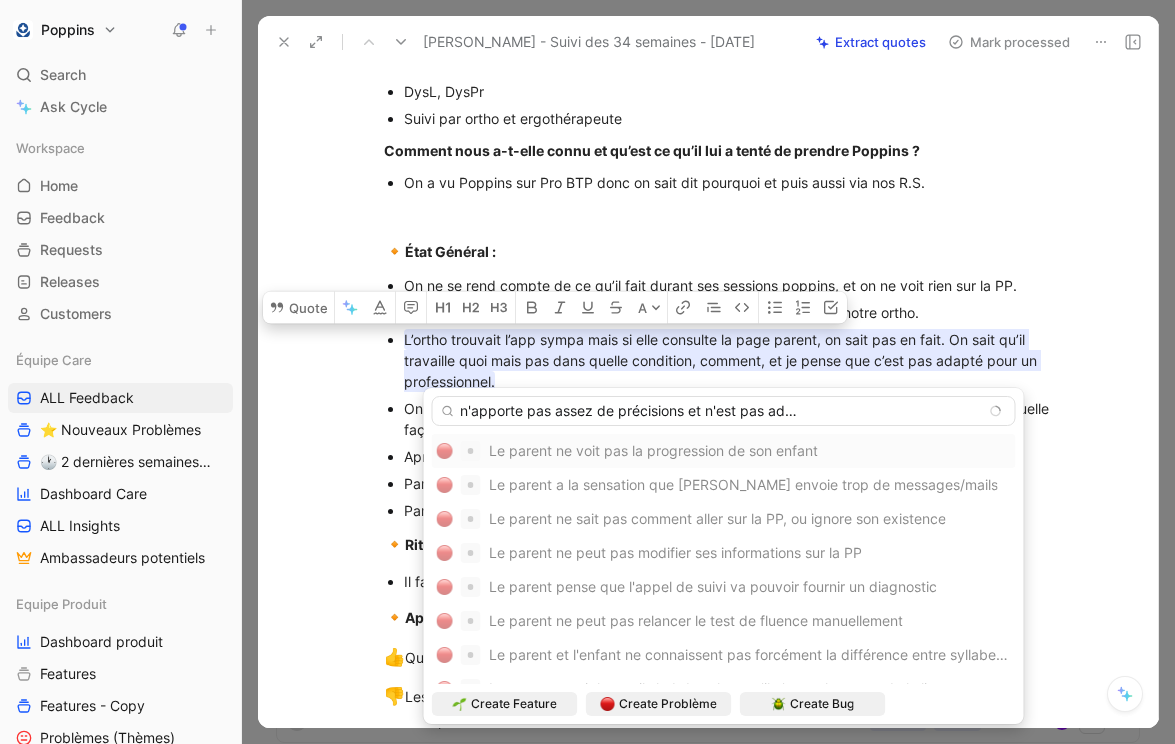 scroll, scrollTop: 0, scrollLeft: 219, axis: horizontal 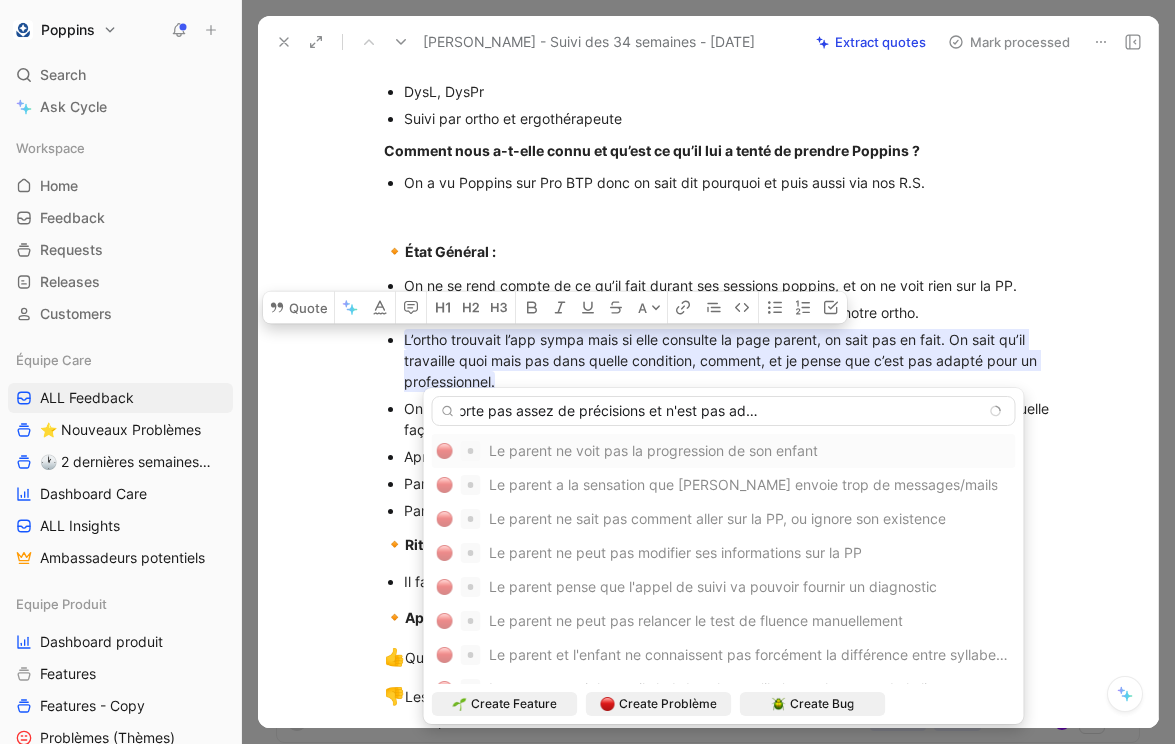 click on "Le parent trouve que la PP n'apporte pas assez de précisions et n'est pas adapté pour qu'un professionnel de santé y jette un coup d'oeil" at bounding box center (724, 411) 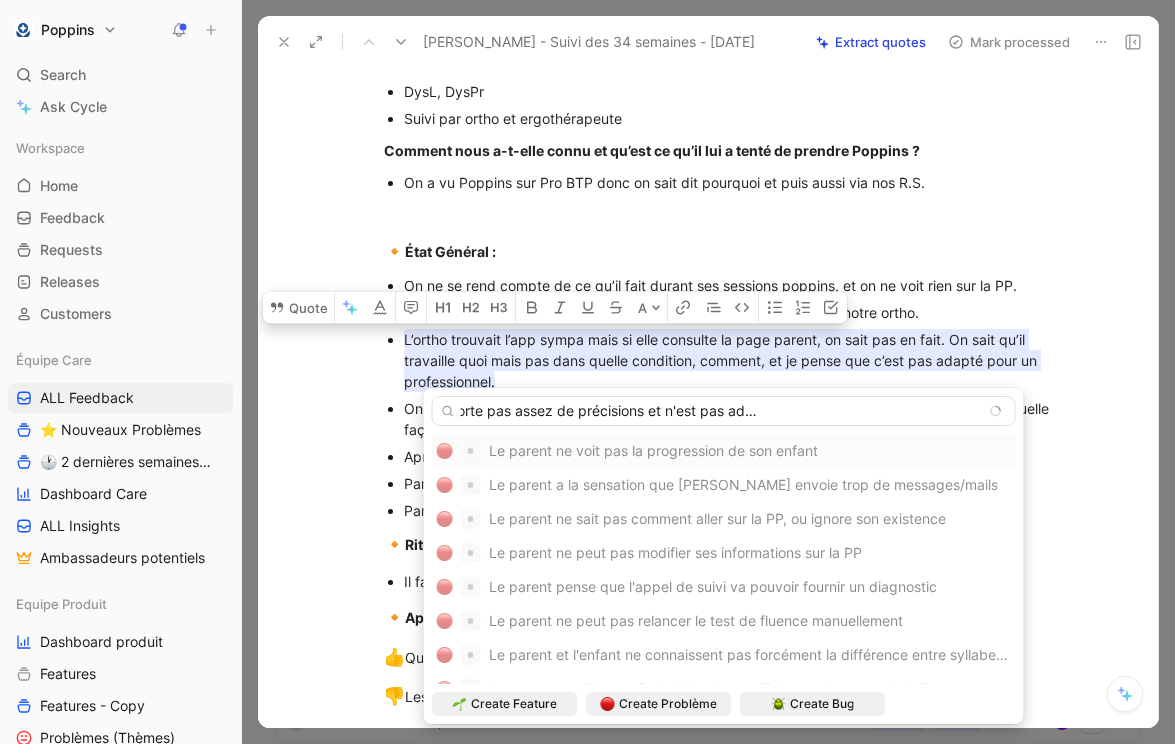 scroll, scrollTop: 0, scrollLeft: 0, axis: both 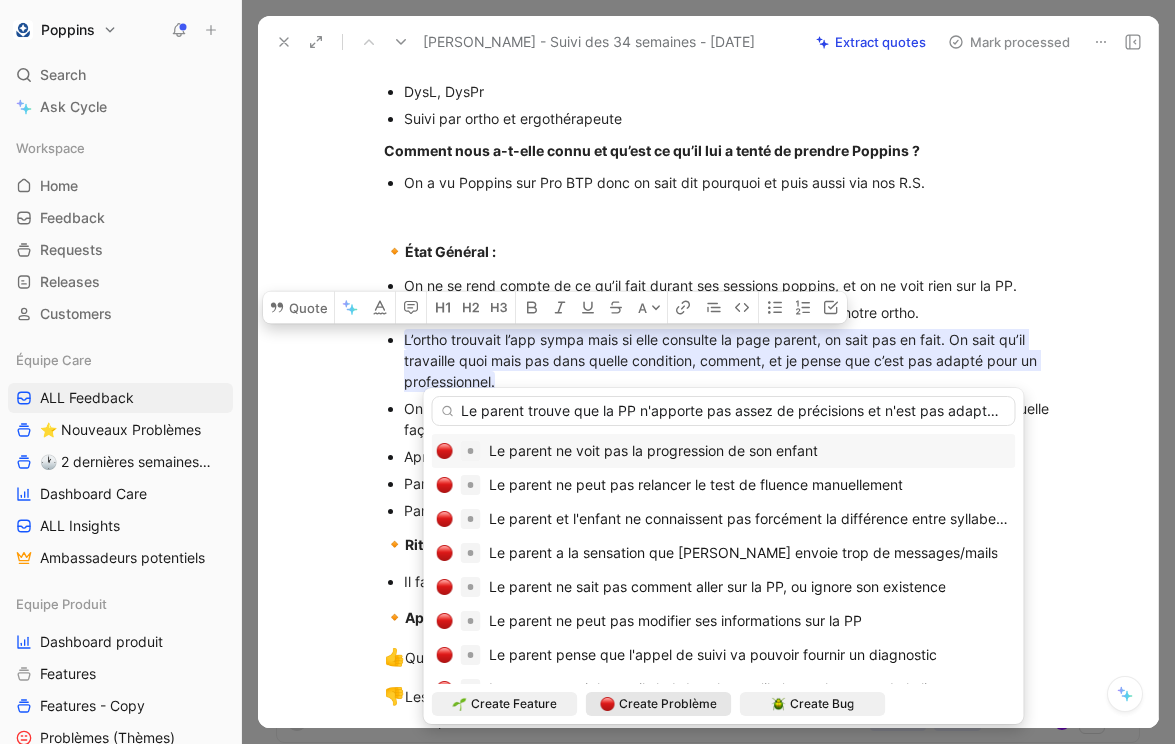 type on "Le parent trouve que la PP n'apporte pas assez de précisions et n'est pas adaptée pour qu'un professionnel de santé y jette un coup d'oeil" 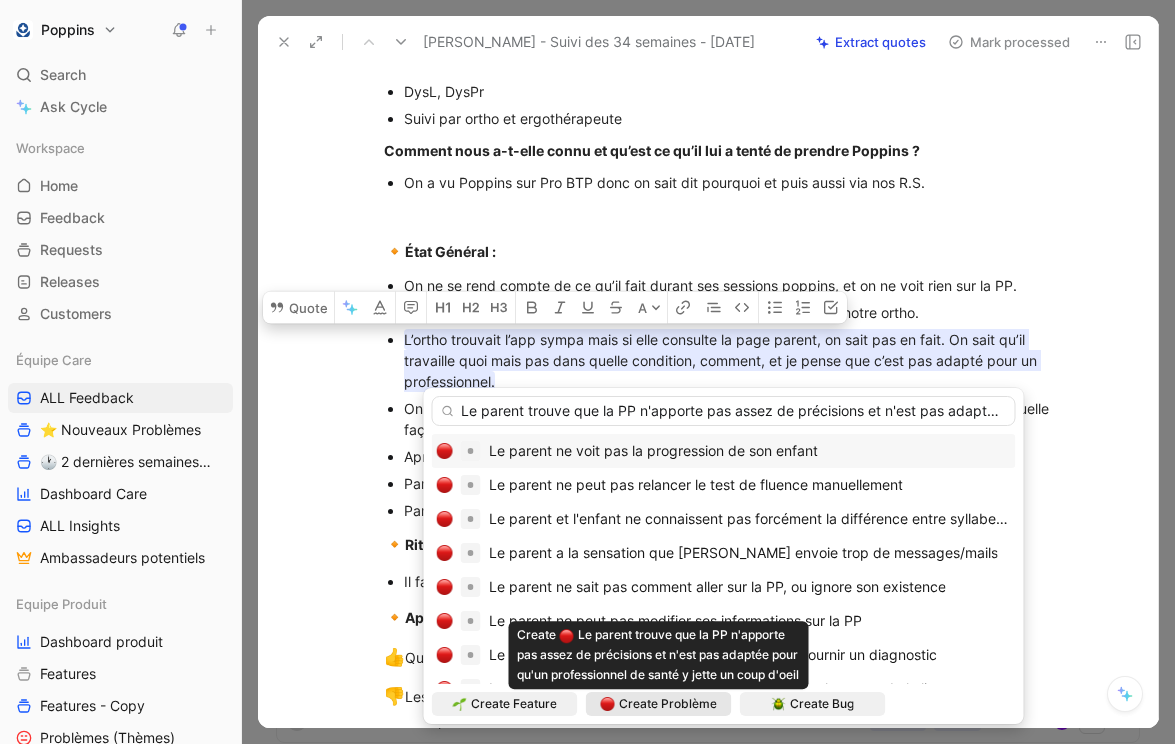 click on "Create Problème" at bounding box center (668, 704) 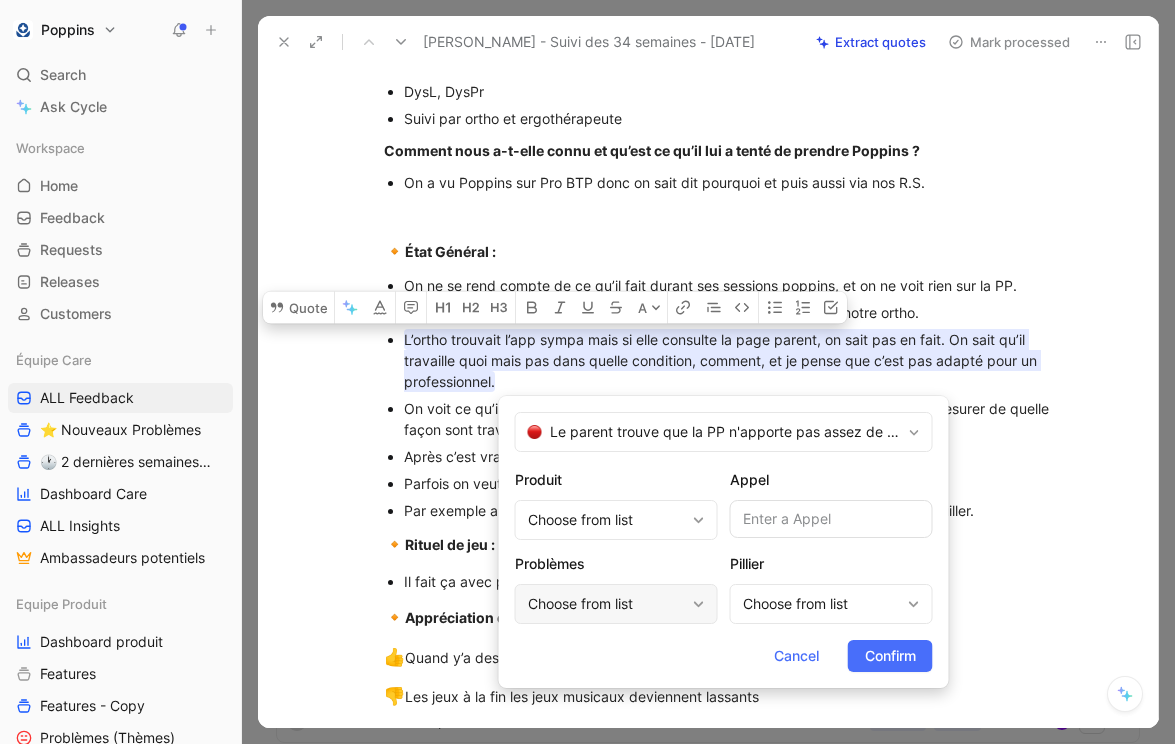 click on "Choose from list" at bounding box center [606, 604] 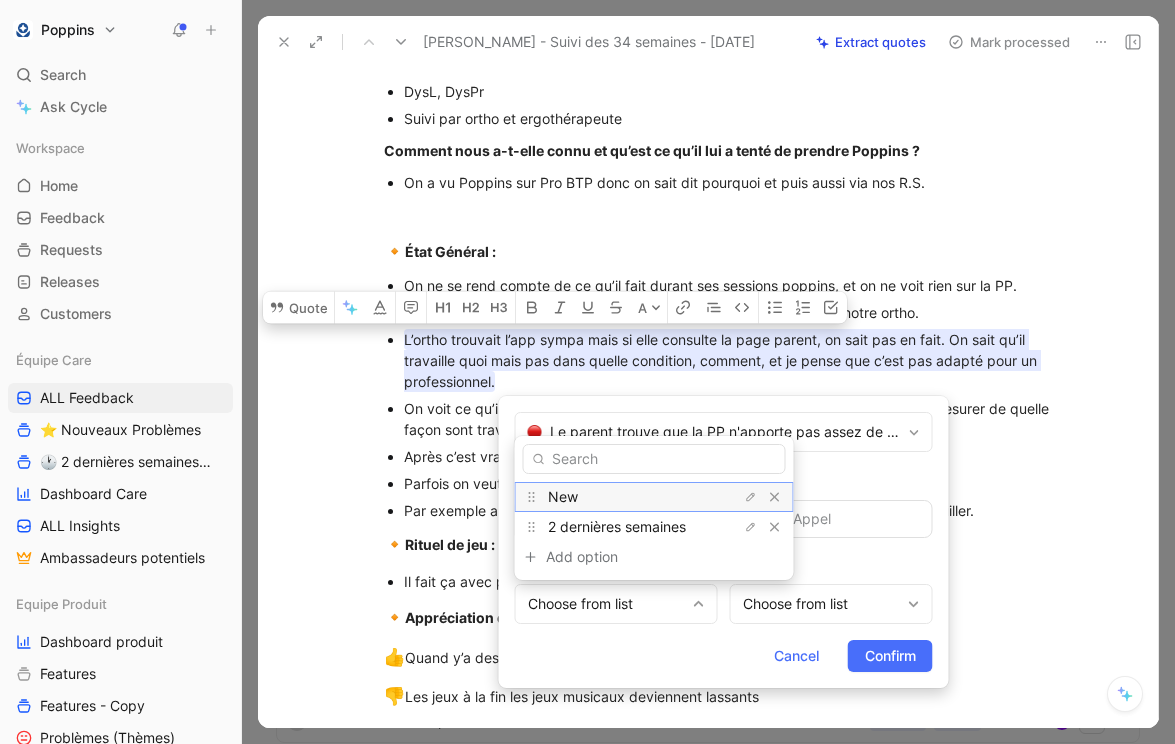 click on "New" at bounding box center [623, 497] 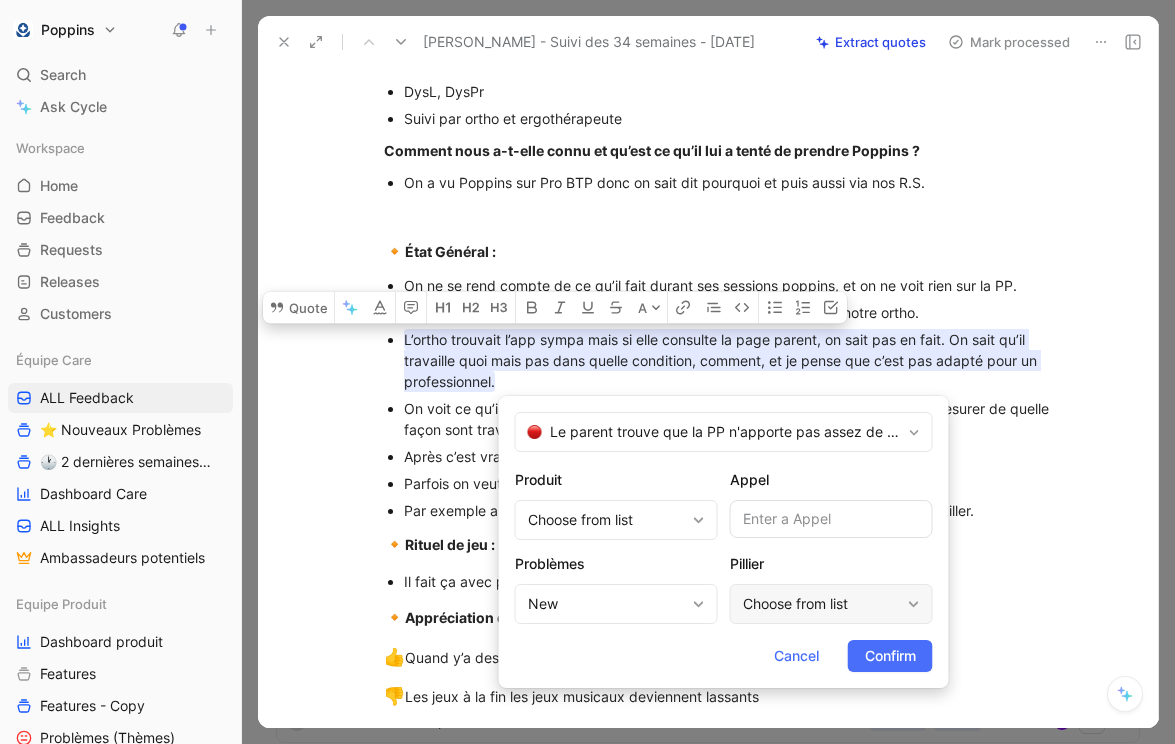 click on "Choose from list" at bounding box center [821, 604] 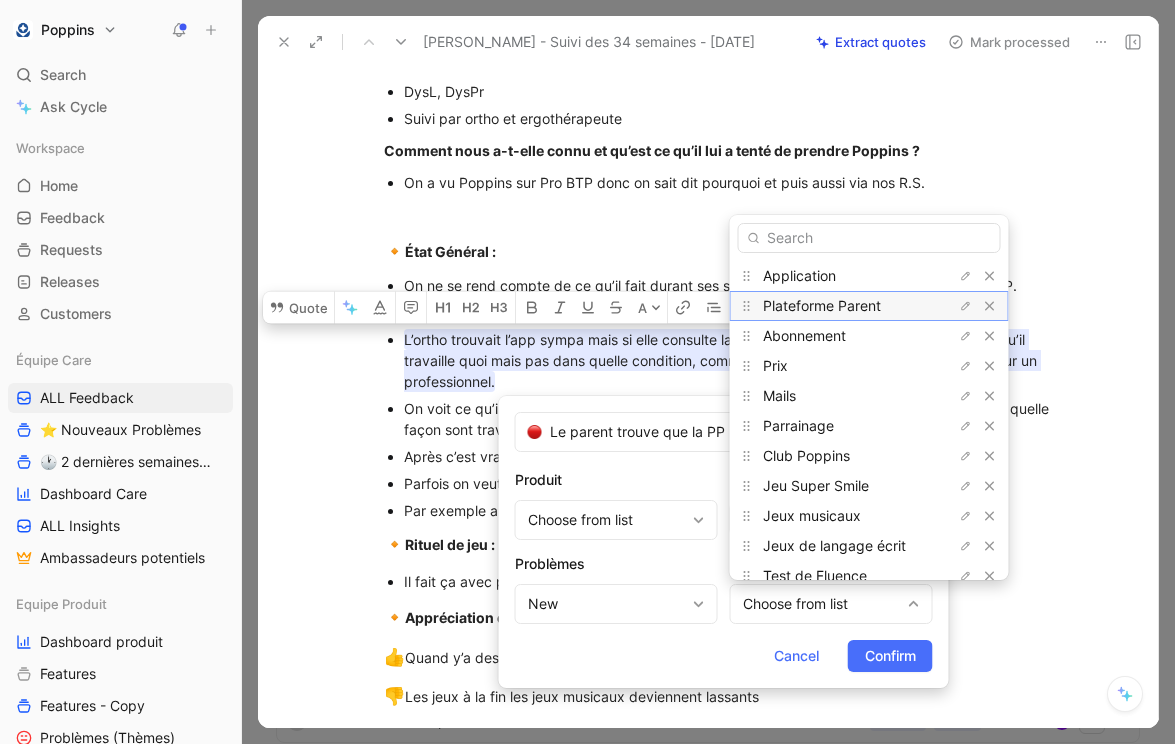 click on "Plateforme Parent" at bounding box center (838, 306) 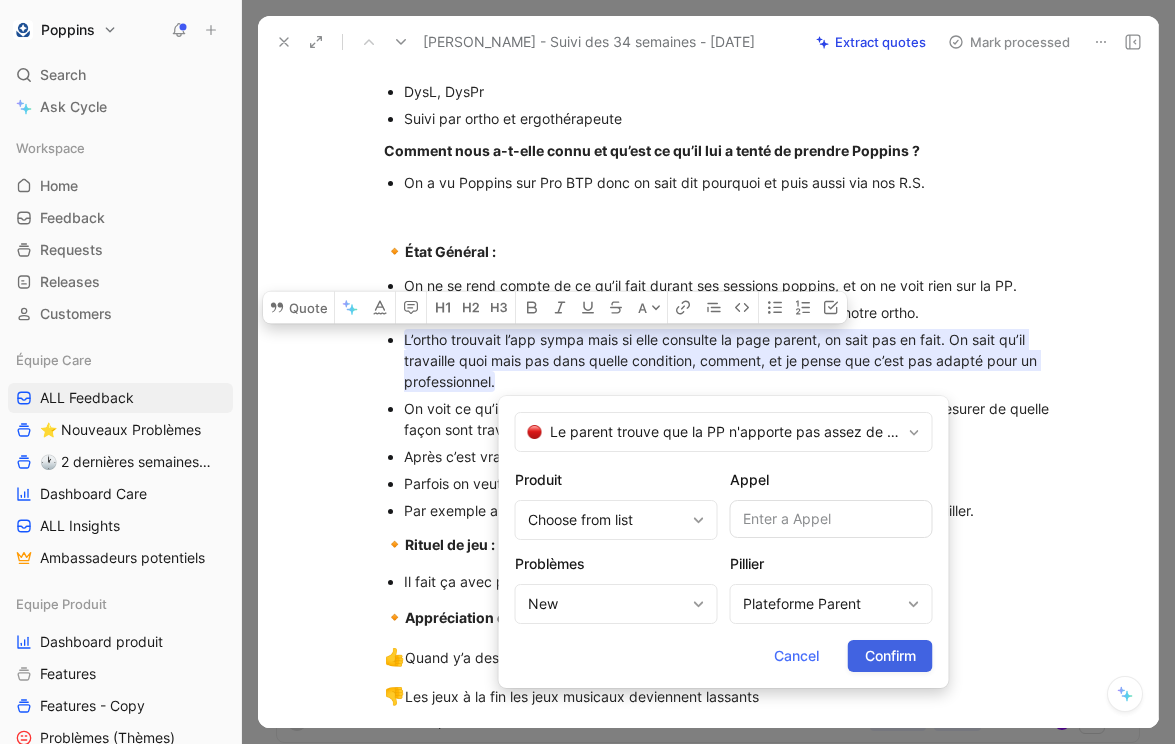 click on "Confirm" at bounding box center [890, 656] 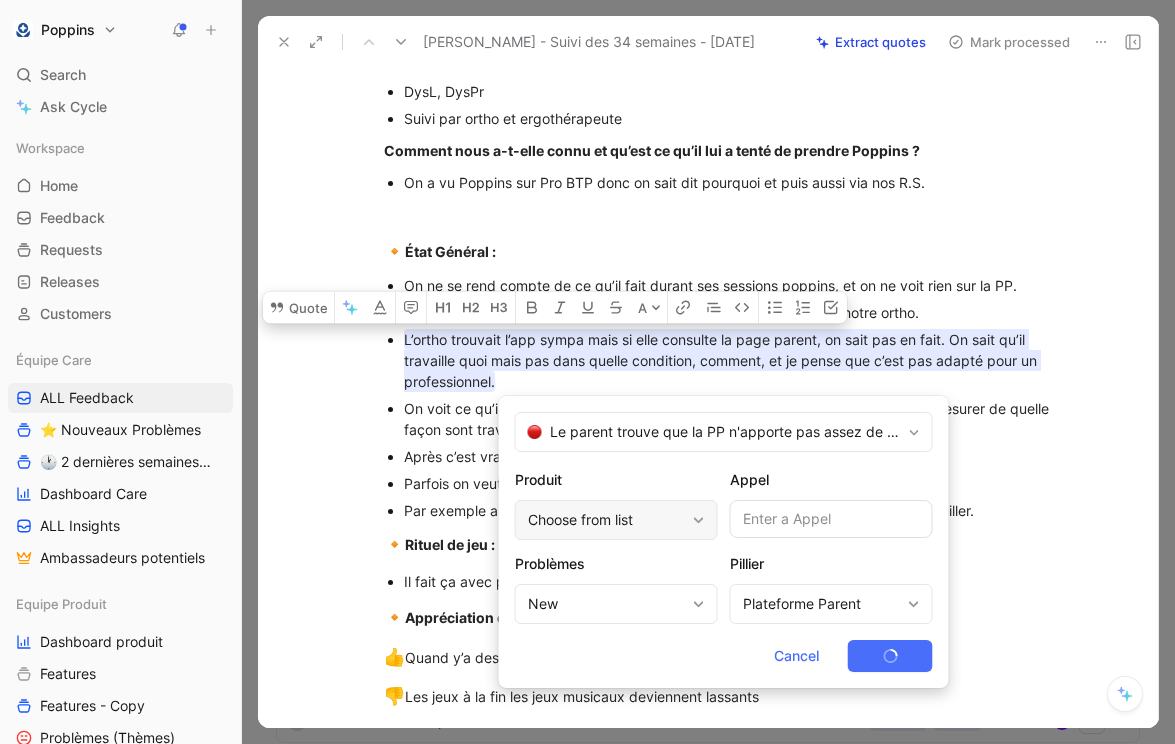 click on "Choose from list" at bounding box center (606, 520) 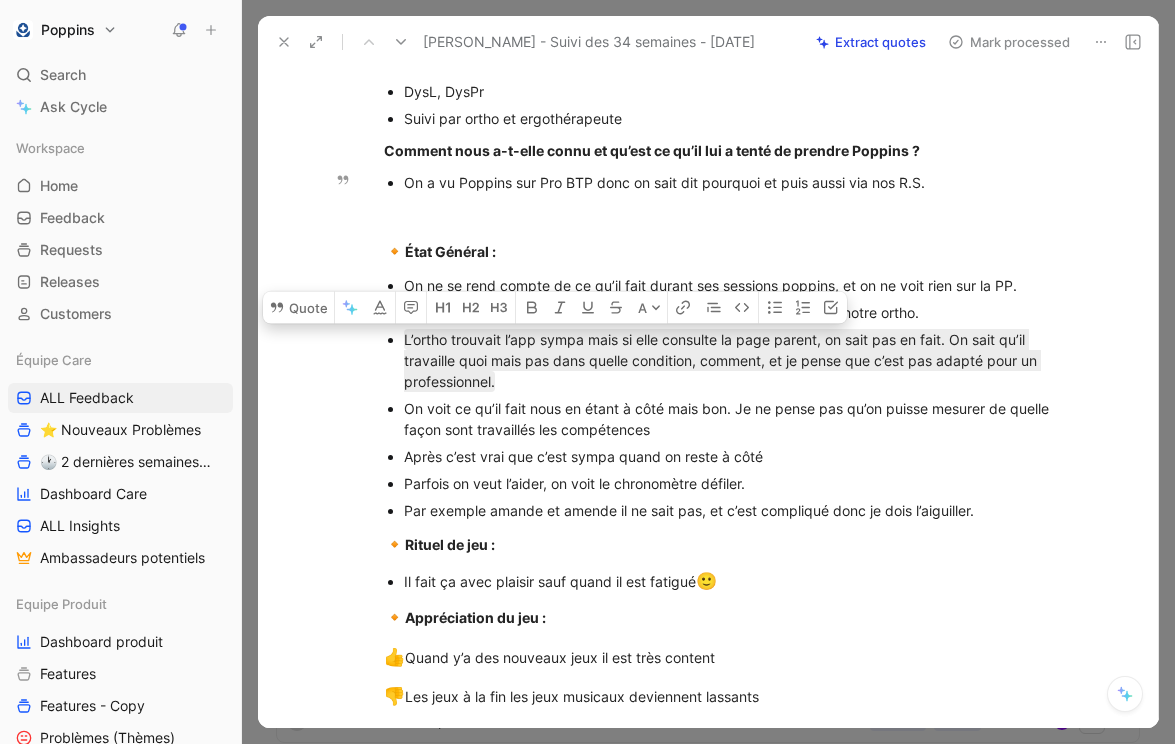 click on "On a vu Poppins sur Pro BTP donc on sait dit pourquoi et puis aussi via nos R.S." at bounding box center [740, 182] 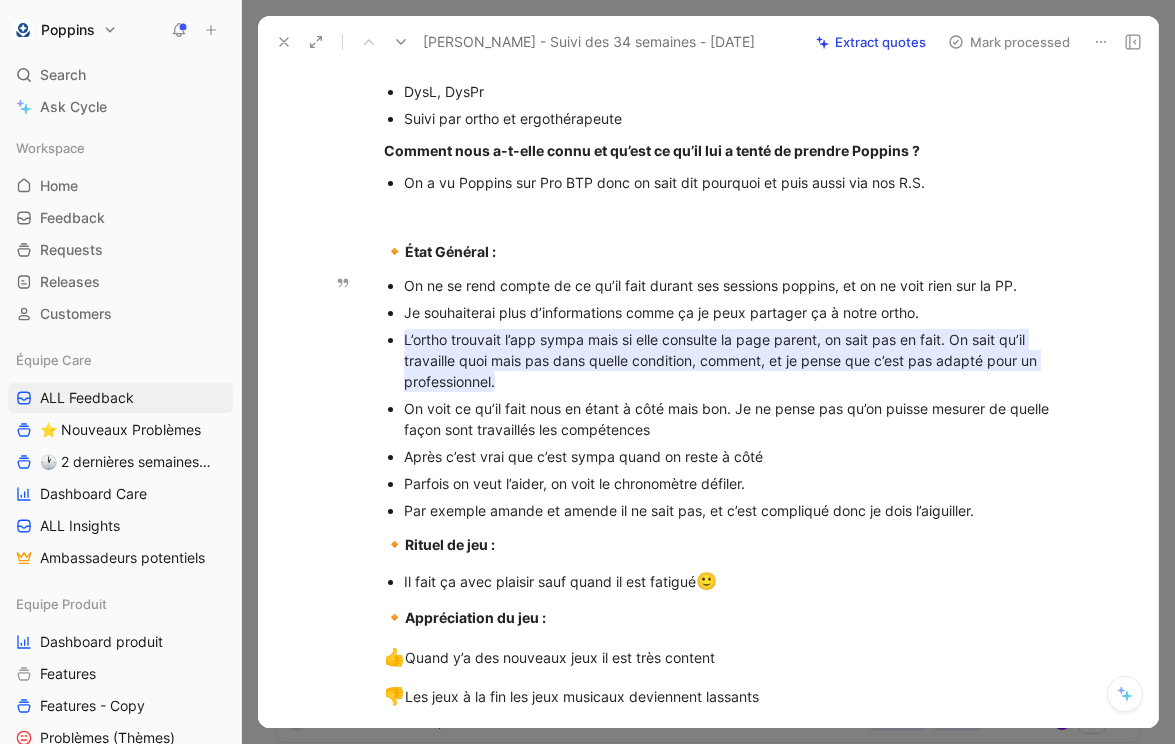 click on "L’ortho trouvait l’app sympa mais si elle consulte la page parent, on sait pas en fait. On sait qu’il travaille quoi mais pas dans quelle condition, comment, et je pense que c’est pas adapté pour un professionnel." at bounding box center [722, 360] 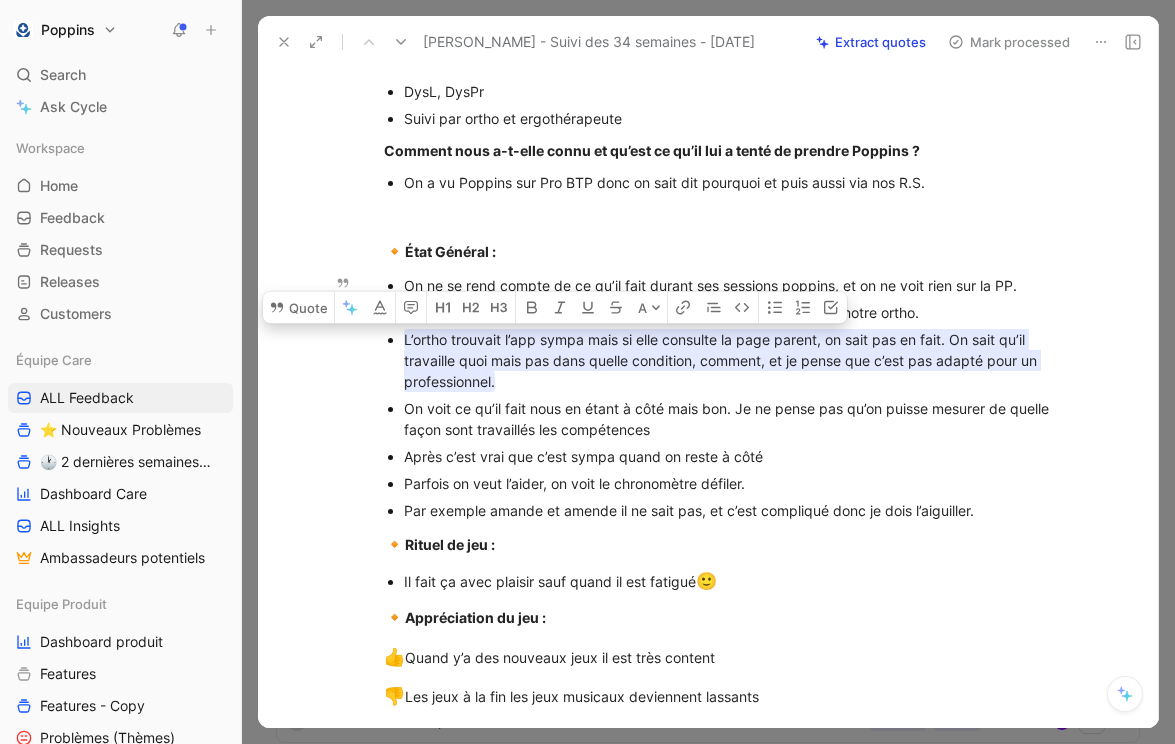 drag, startPoint x: 519, startPoint y: 383, endPoint x: 404, endPoint y: 334, distance: 125.004 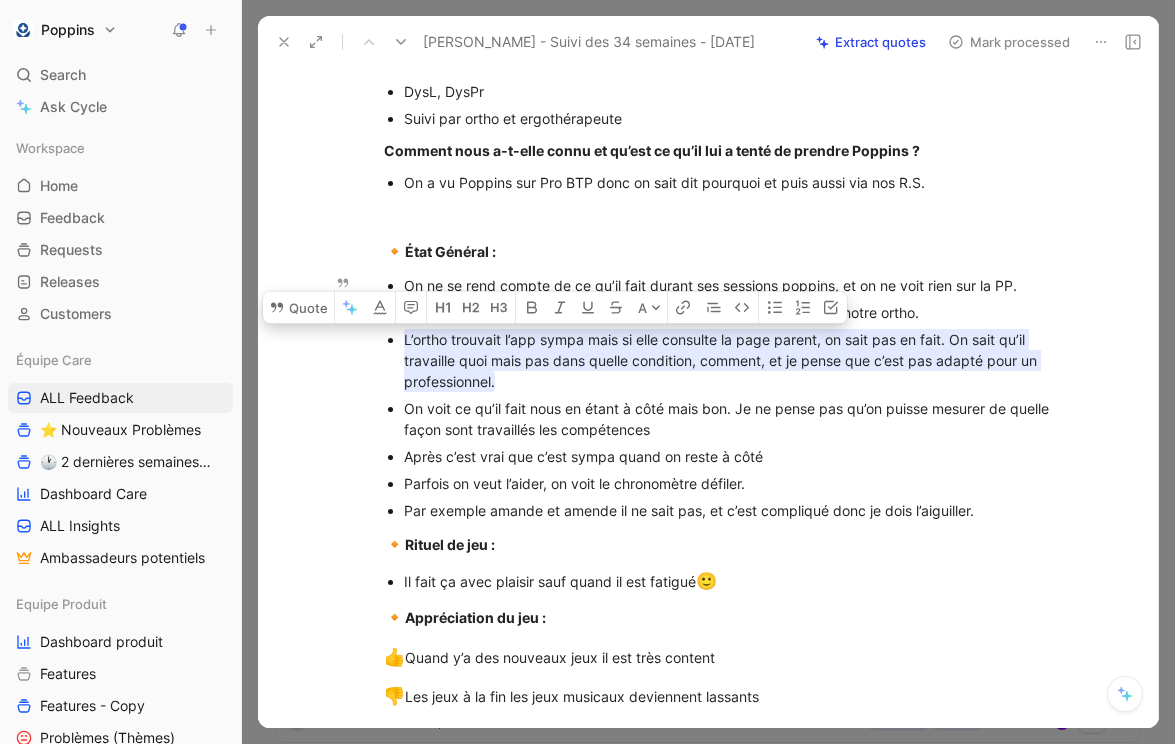 click on "L’ortho trouvait l’app sympa mais si elle consulte la page parent, on sait pas en fait. On sait qu’il travaille quoi mais pas dans quelle condition, comment, et je pense que c’est pas adapté pour un professionnel." at bounding box center (740, 360) 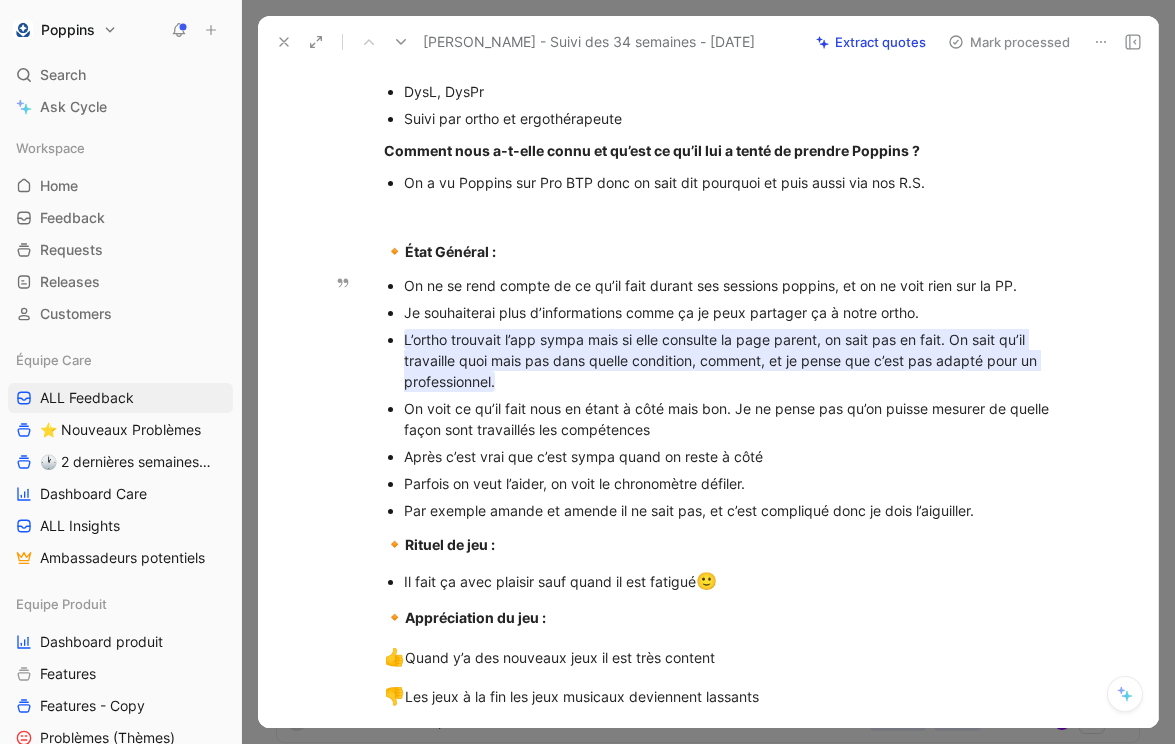 click on "L’ortho trouvait l’app sympa mais si elle consulte la page parent, on sait pas en fait. On sait qu’il travaille quoi mais pas dans quelle condition, comment, et je pense que c’est pas adapté pour un professionnel." at bounding box center [722, 360] 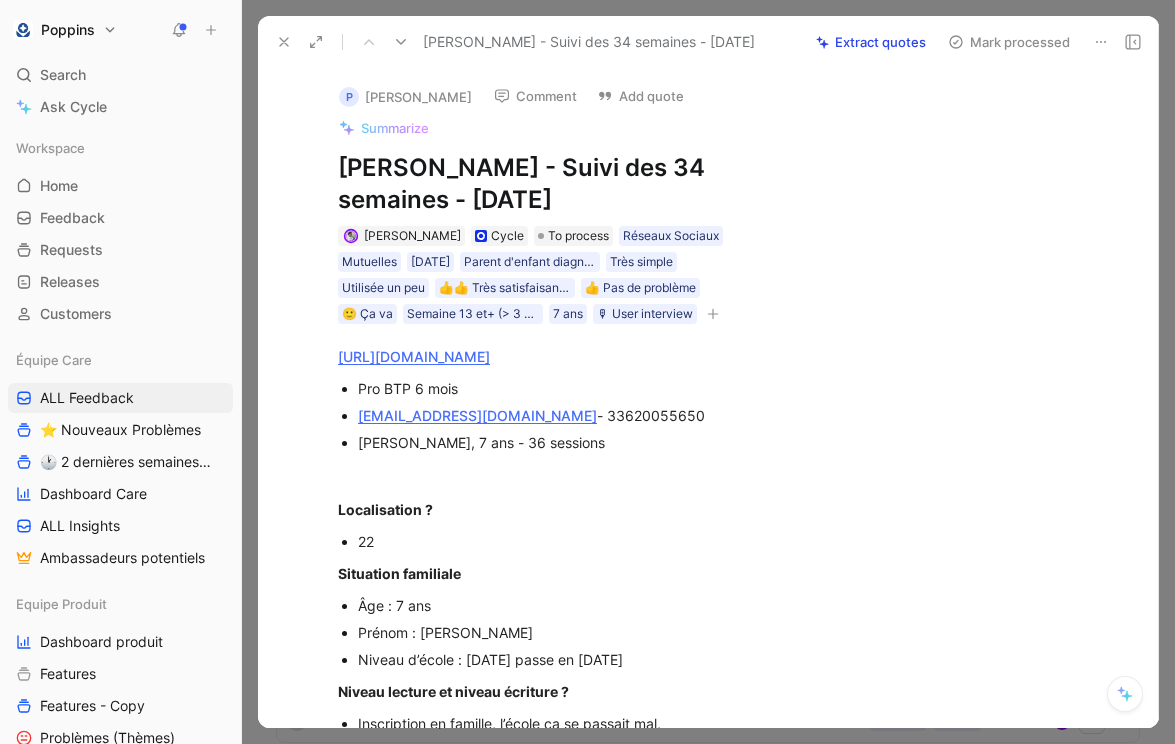 scroll, scrollTop: 0, scrollLeft: 0, axis: both 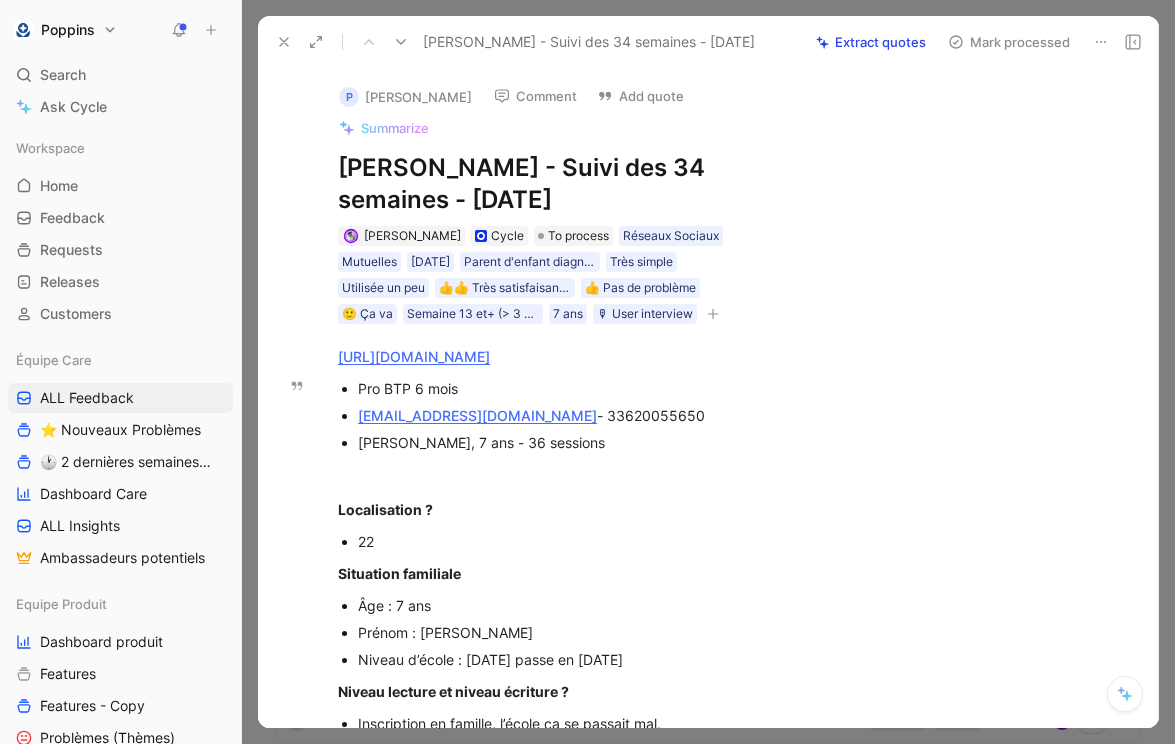 click on "Enzo, 7 ans - 36 sessions" at bounding box center (550, 442) 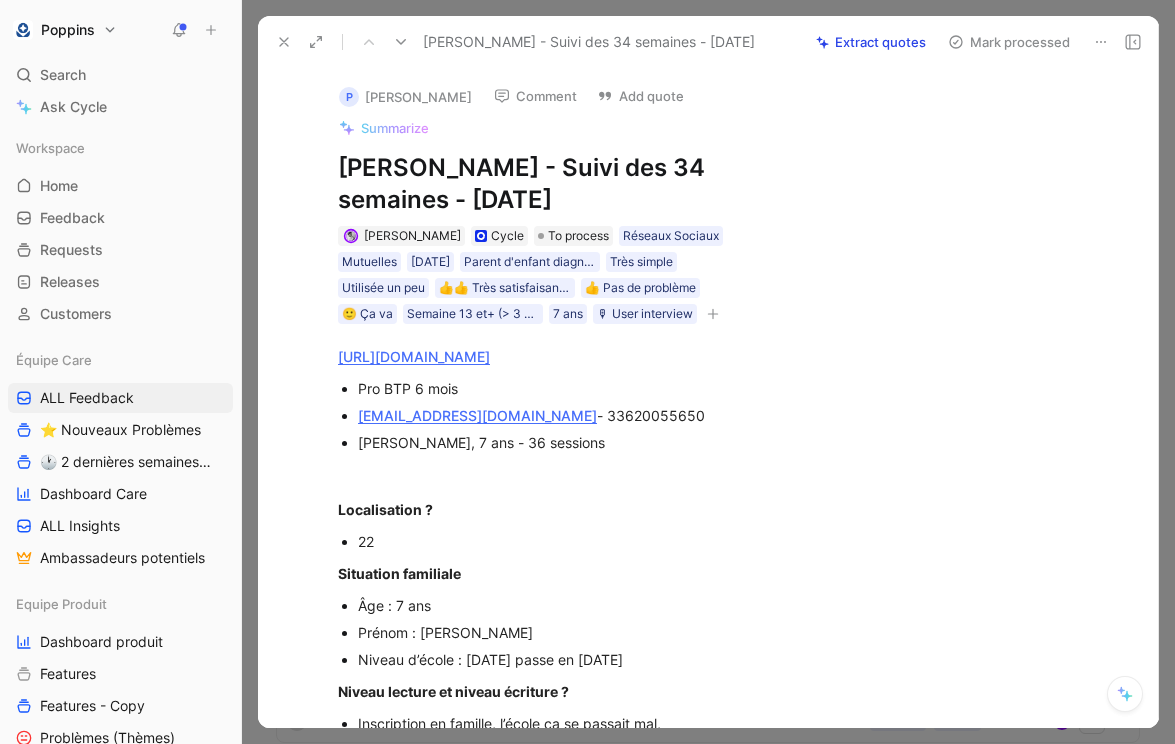 scroll, scrollTop: 1075, scrollLeft: 0, axis: vertical 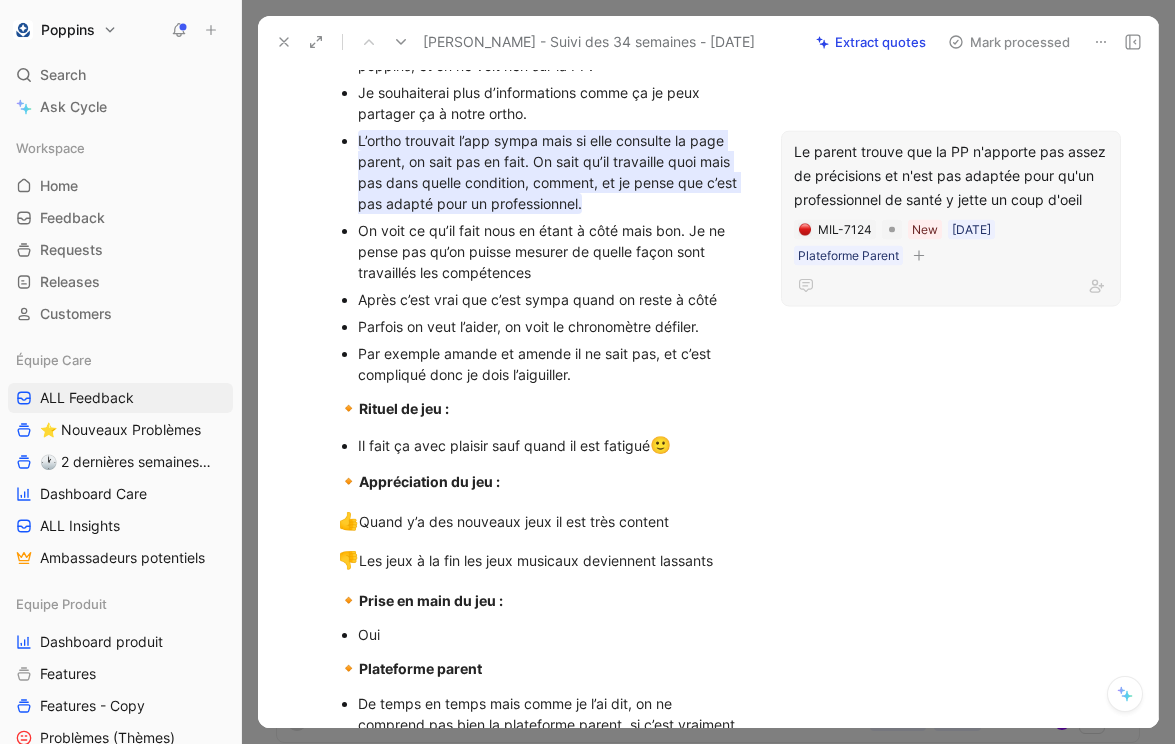 click 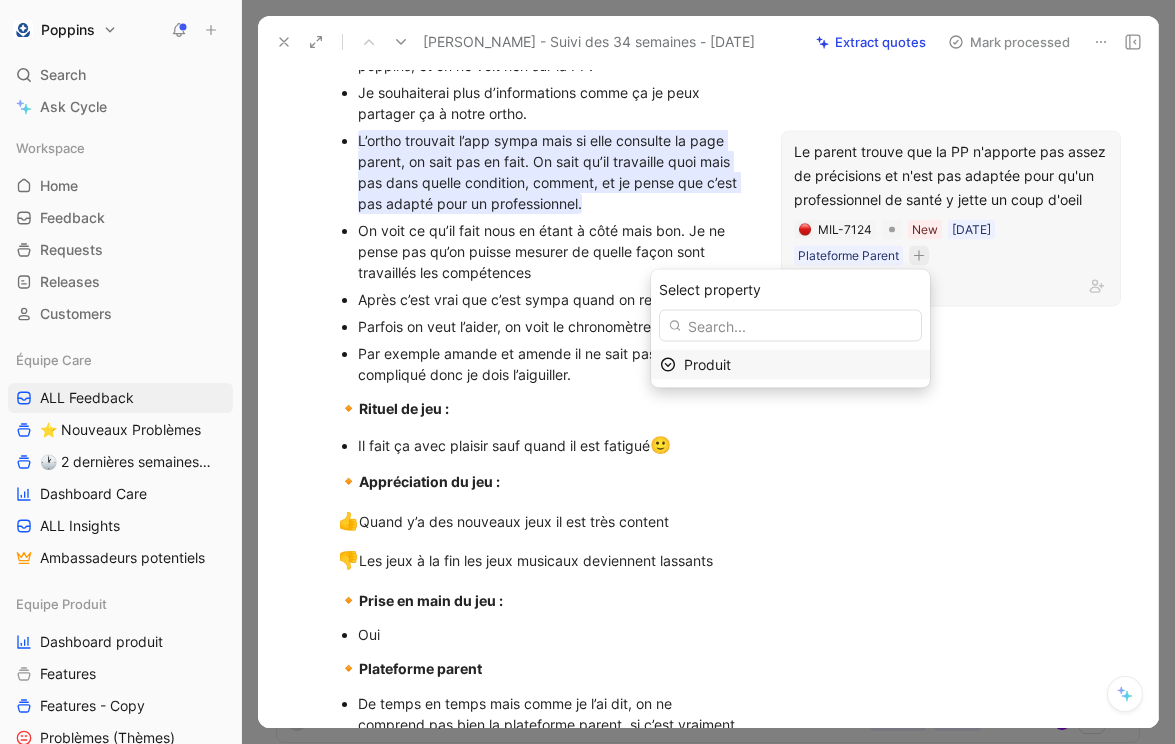 click on "Produit" at bounding box center (802, 365) 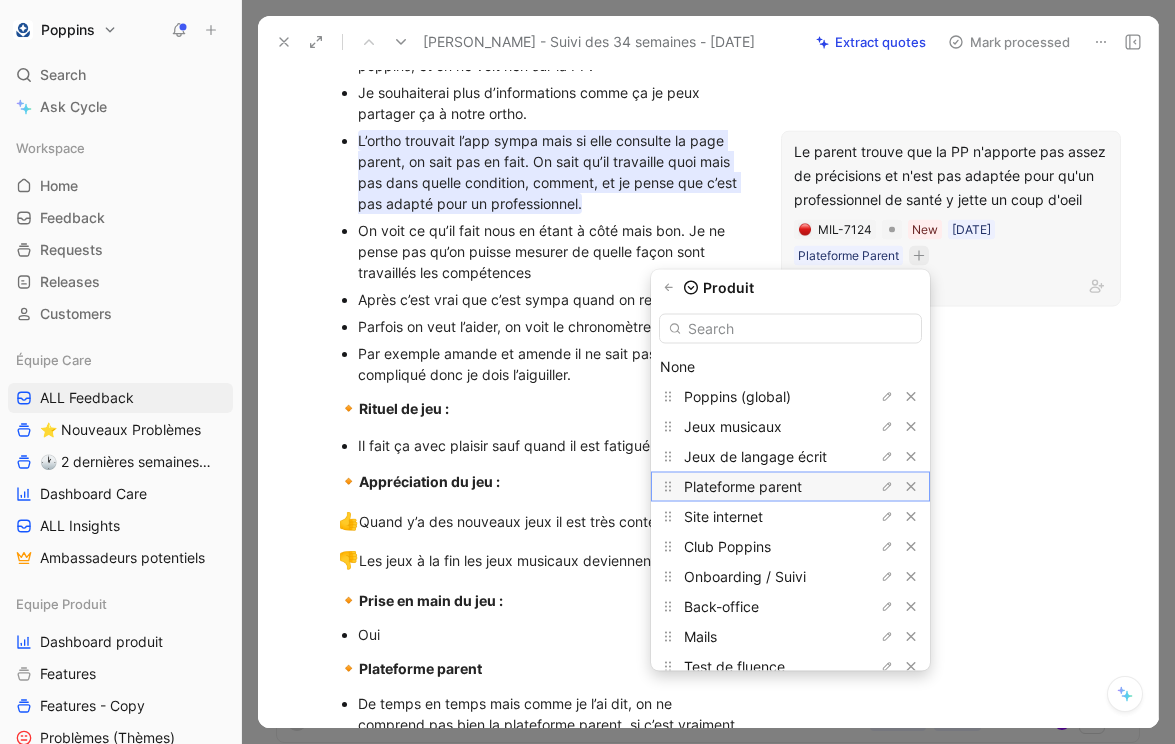 click on "Plateforme parent" at bounding box center (743, 486) 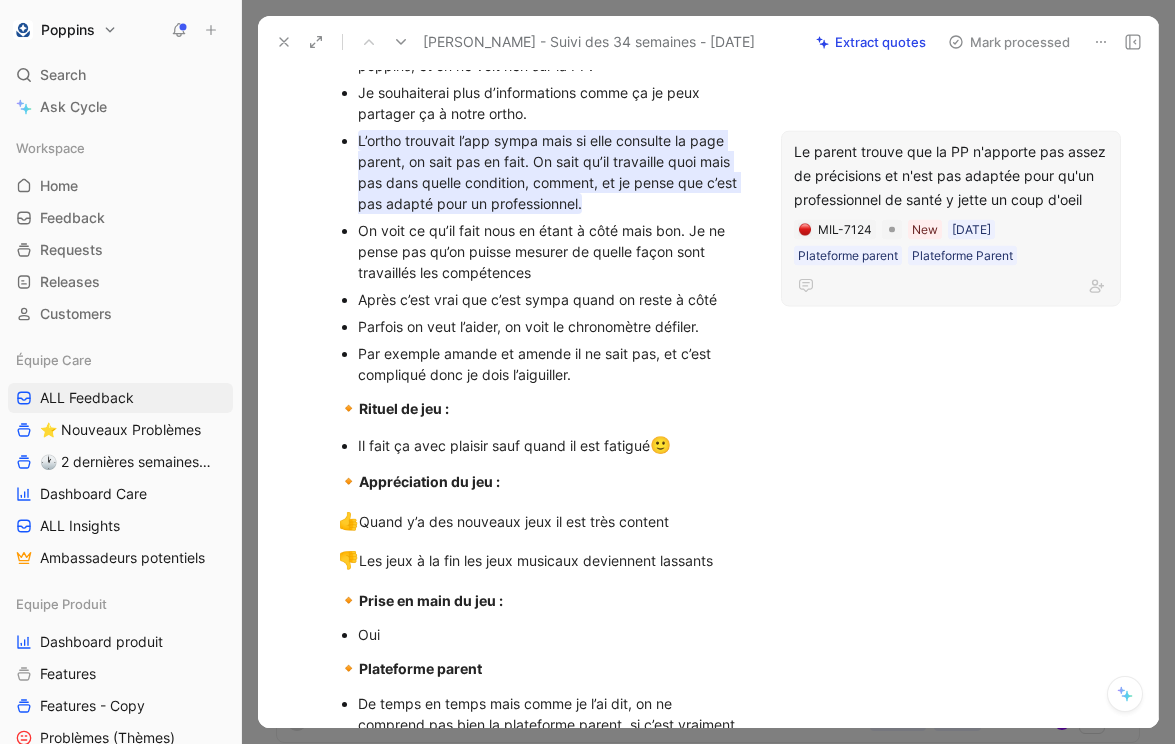 click on "P Aurélie Le Toullec Comment Add quote Summarize Aurélie Le Toullec - Suivi des 34 semaines - 24 juillet 2025 Anne Dorison Cycle To process Réseaux Sociaux Mutuelles 24/07/2025 Parent d'enfant diagnostiqué Très simple Utilisée un peu 👍👍 Très satisfaisant (>= 4)) 👍 Pas de problème 🙂 Ça va Semaine 13 et+ (> 3 mois) 7 ans 🎙 User interview Le parent trouve que la PP n'apporte pas assez de précisions et n'est pas adaptée pour qu'un professionnel de santé y jette un coup d'oeil MIL-7124 New 24/07/2025 Plateforme parent Plateforme Parent https://www.app.poppins.io/admin/users/20011491/general Pro BTP 6 mois  aurelieletoullec@gmail.com  - 33620055650 Enzo, 7 ans - 36 sessions Localisation ? 22  Situation familiale Âge : 7 ans  Prénom : Enzo Niveau d’école : Ce1 passe en Ce2 Niveau lecture et niveau écriture ? Inscription en famille, l’école ça se passait mal, harcèlement scolaire Phobie scolaire Insuffisance rénale DysL, DysPr Suivi par ortho et ergothérapeute 🔸 🔸 🙂" at bounding box center [708, 398] 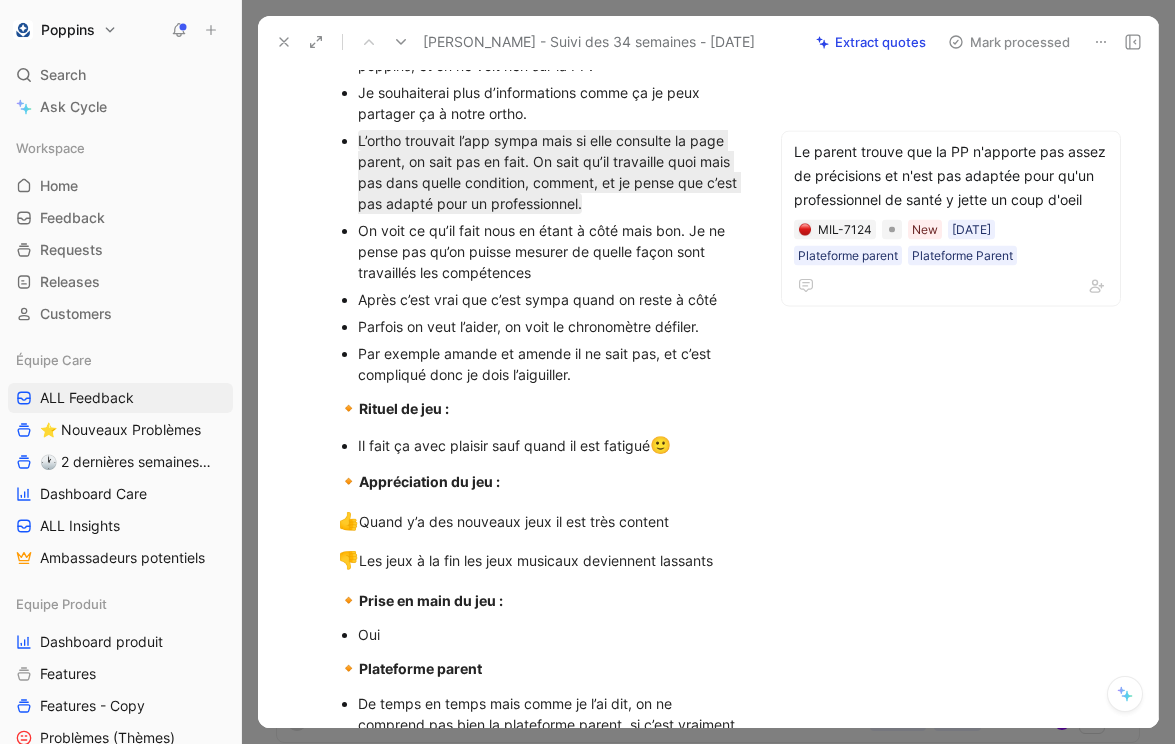 click on "On voit ce qu’il fait nous en étant à côté mais bon. Je ne pense pas qu’on puisse mesurer de quelle façon sont travaillés les compétences" at bounding box center (550, 251) 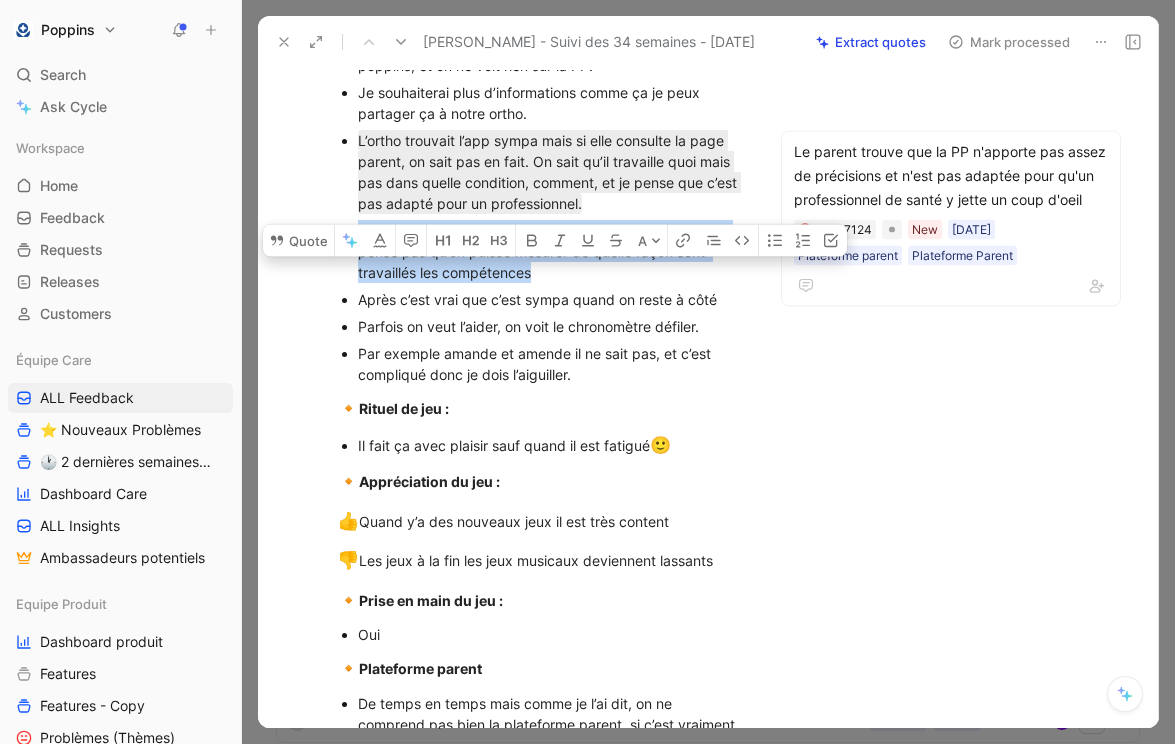 drag, startPoint x: 552, startPoint y: 272, endPoint x: 347, endPoint y: 232, distance: 208.86598 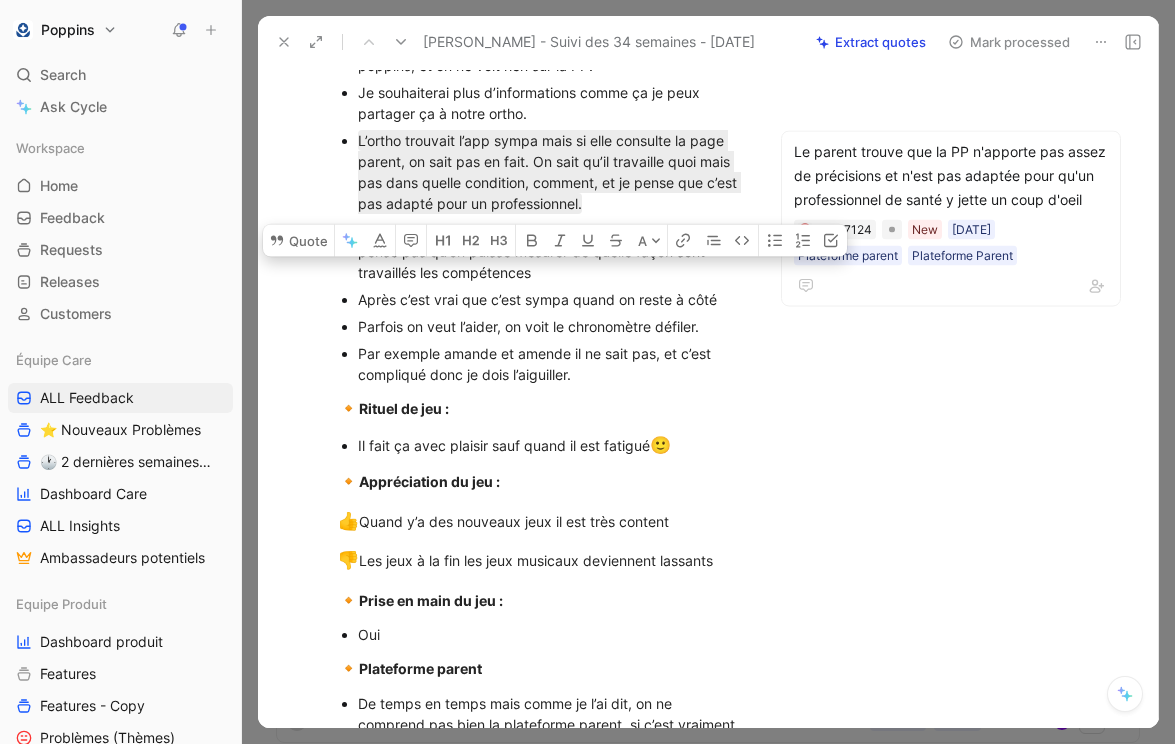 click on "On voit ce qu’il fait nous en étant à côté mais bon. Je ne pense pas qu’on puisse mesurer de quelle façon sont travaillés les compétences" at bounding box center [550, 251] 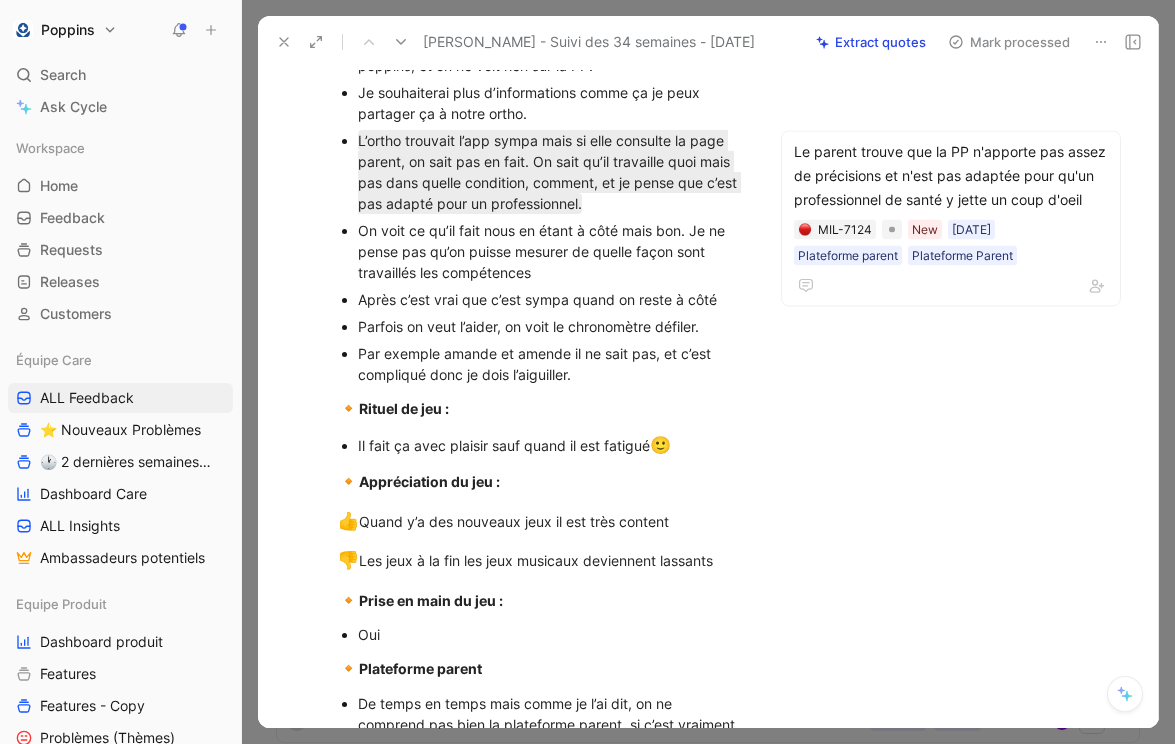 click on "On voit ce qu’il fait nous en étant à côté mais bon. Je ne pense pas qu’on puisse mesurer de quelle façon sont travaillés les compétences" at bounding box center (550, 251) 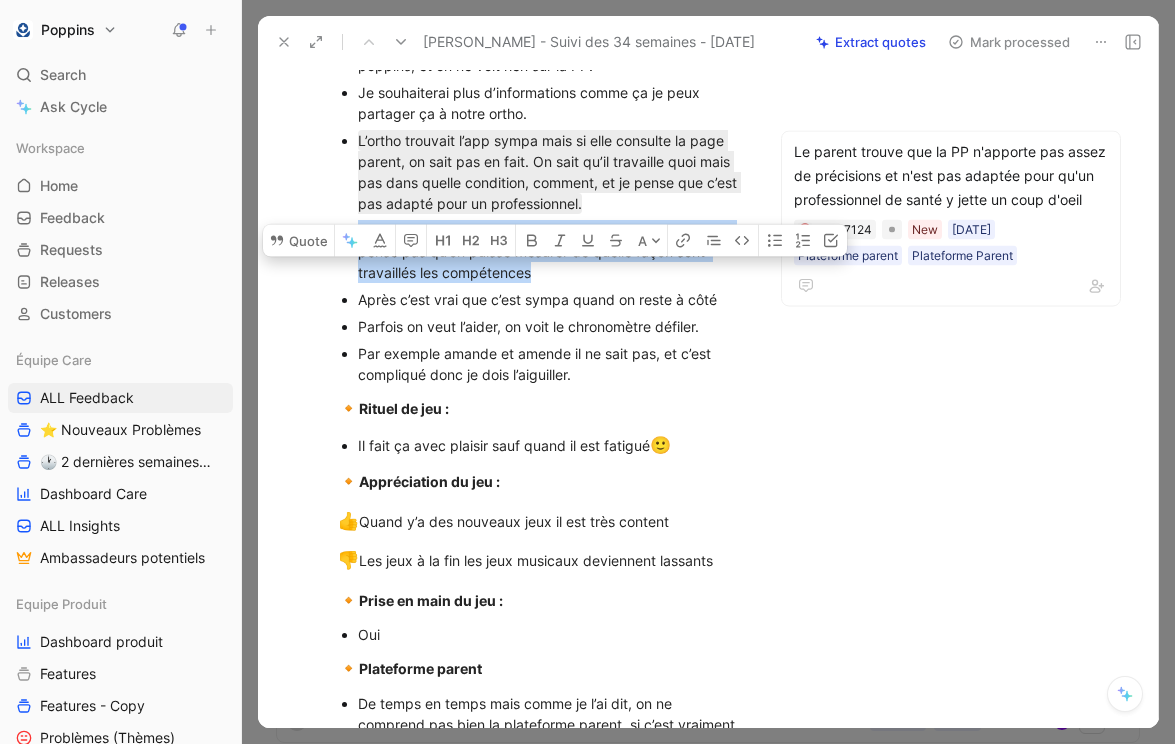 drag, startPoint x: 563, startPoint y: 278, endPoint x: 342, endPoint y: 233, distance: 225.53491 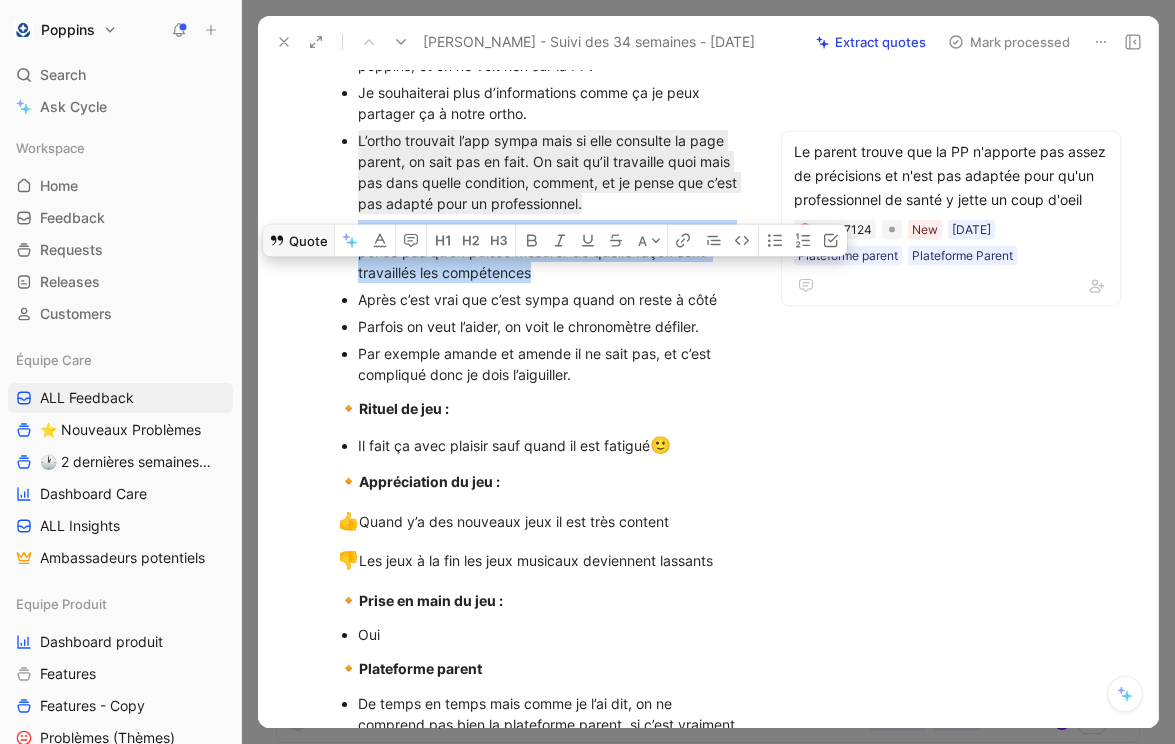 click on "Quote" at bounding box center [298, 240] 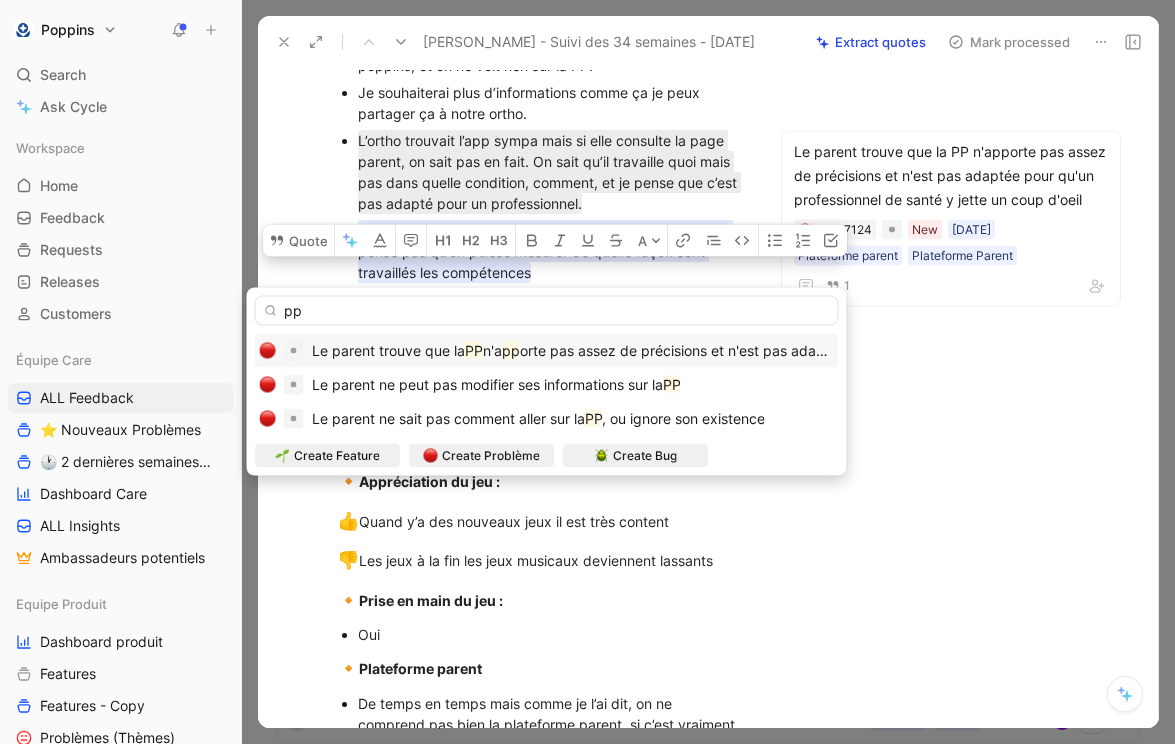type on "pp" 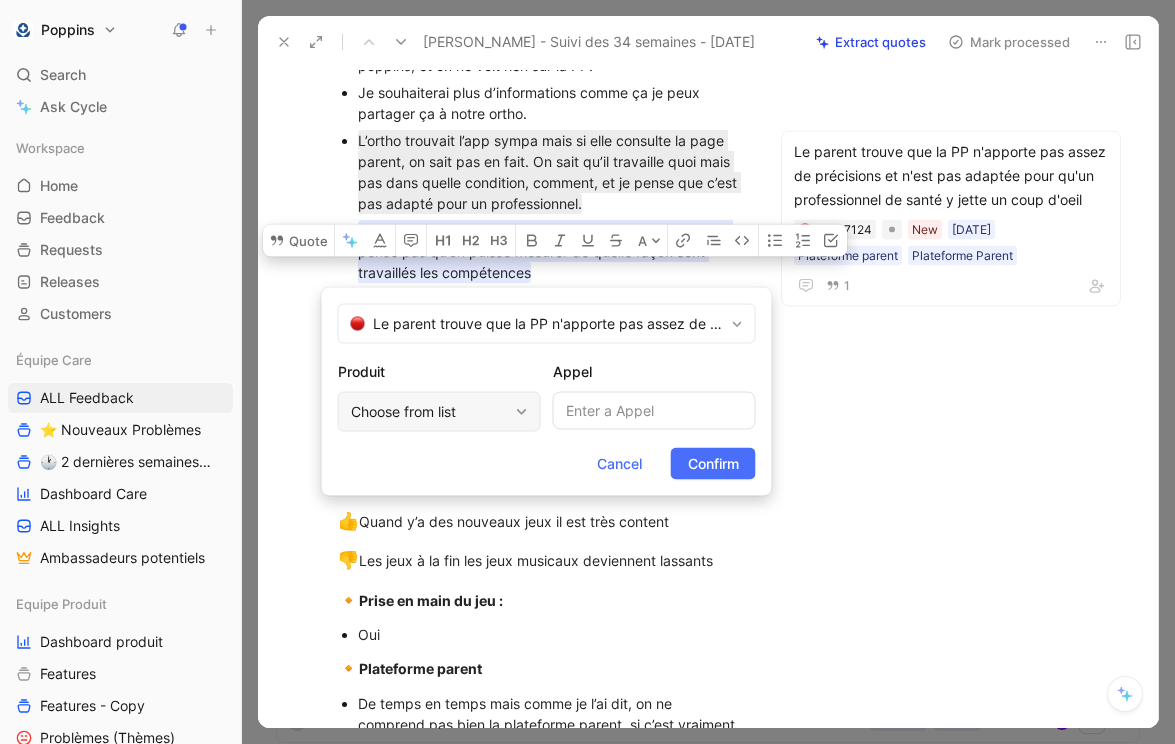 click on "Choose from list" at bounding box center [439, 412] 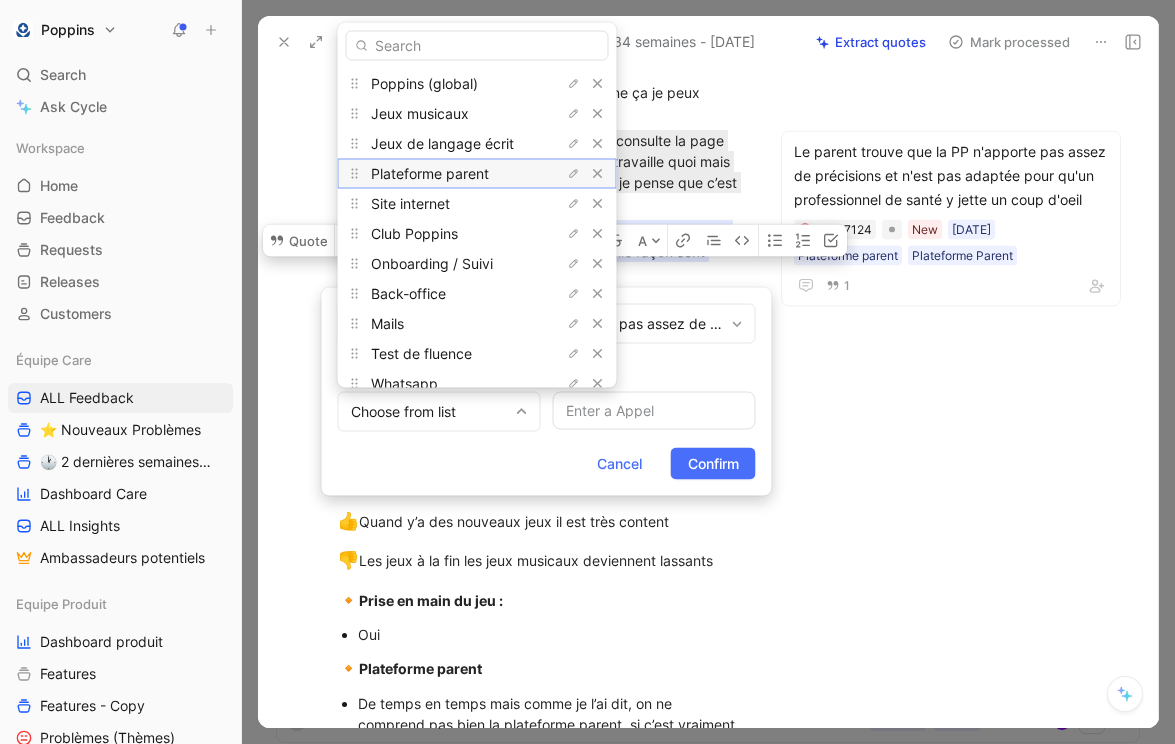 click on "Plateforme parent" at bounding box center (430, 173) 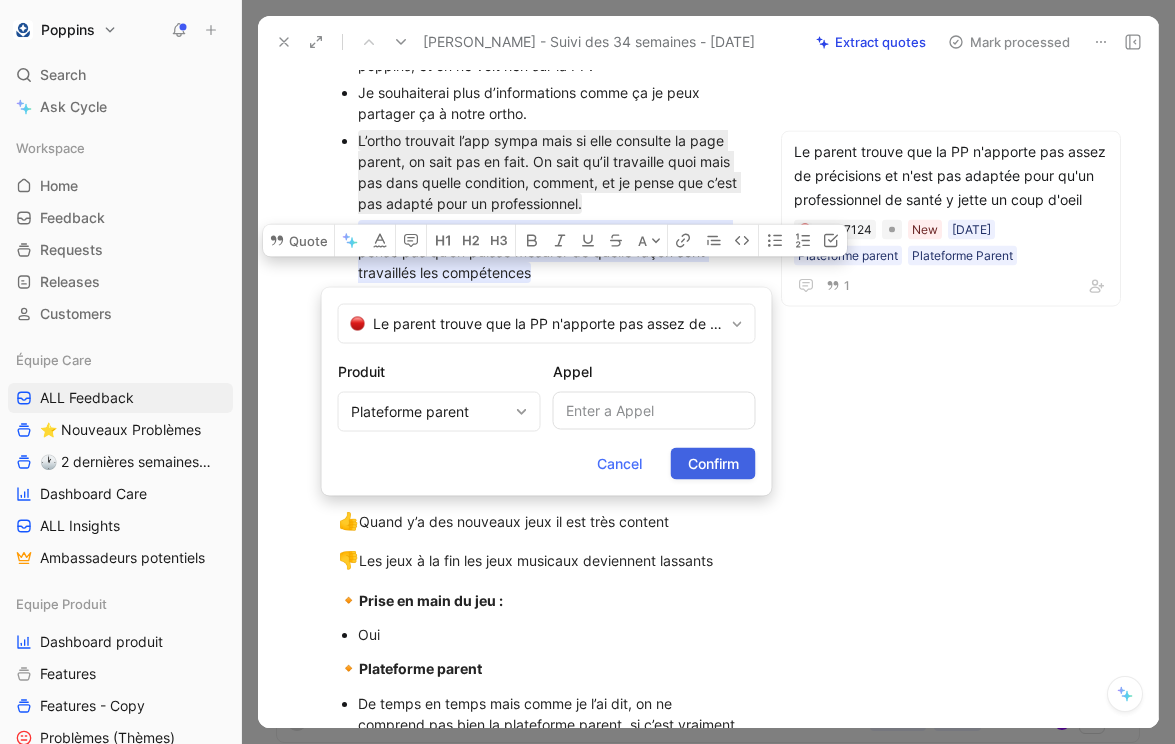 click on "Confirm" at bounding box center (713, 464) 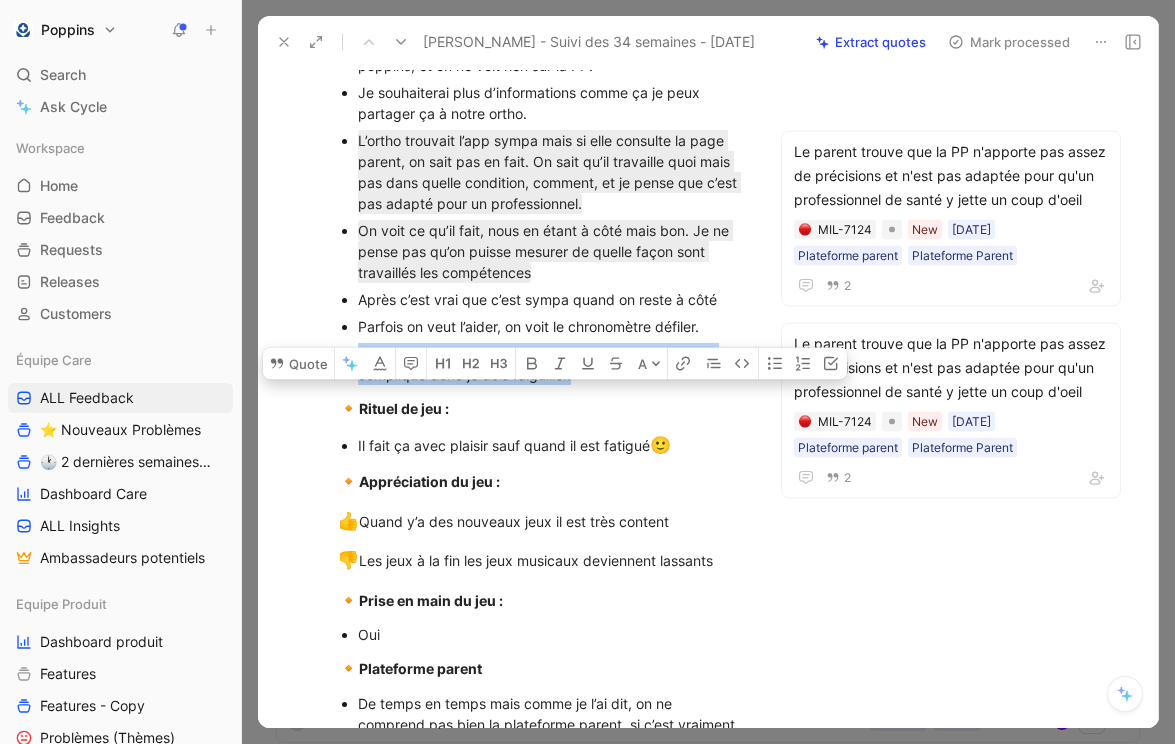 drag, startPoint x: 587, startPoint y: 381, endPoint x: 356, endPoint y: 354, distance: 232.57257 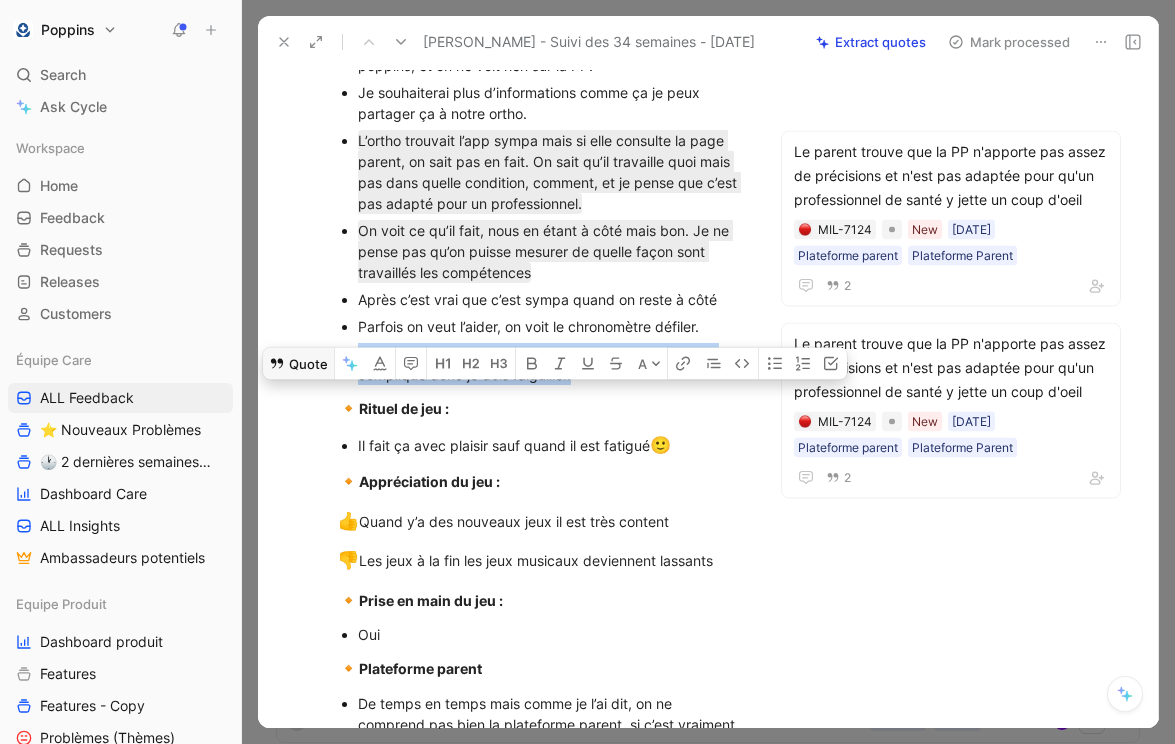 click on "Quote" at bounding box center (298, 363) 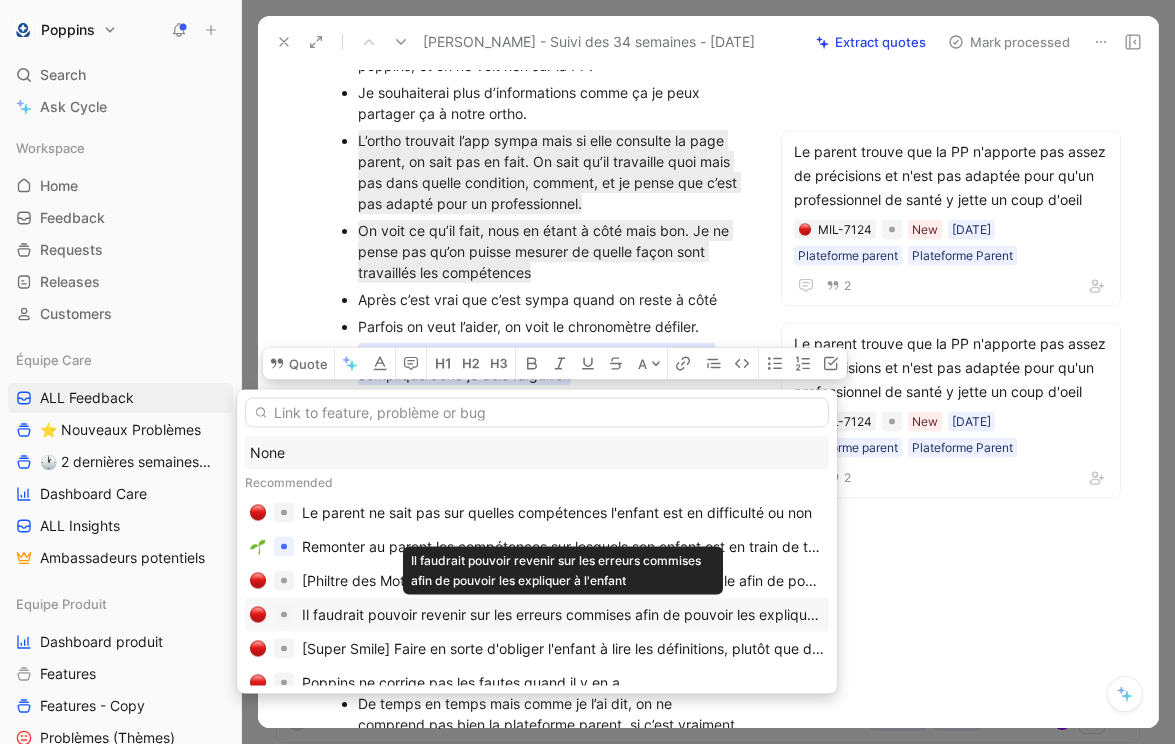 click on "Il faudrait pouvoir revenir sur les erreurs commises afin de pouvoir les expliquer à l'enfant" at bounding box center (563, 615) 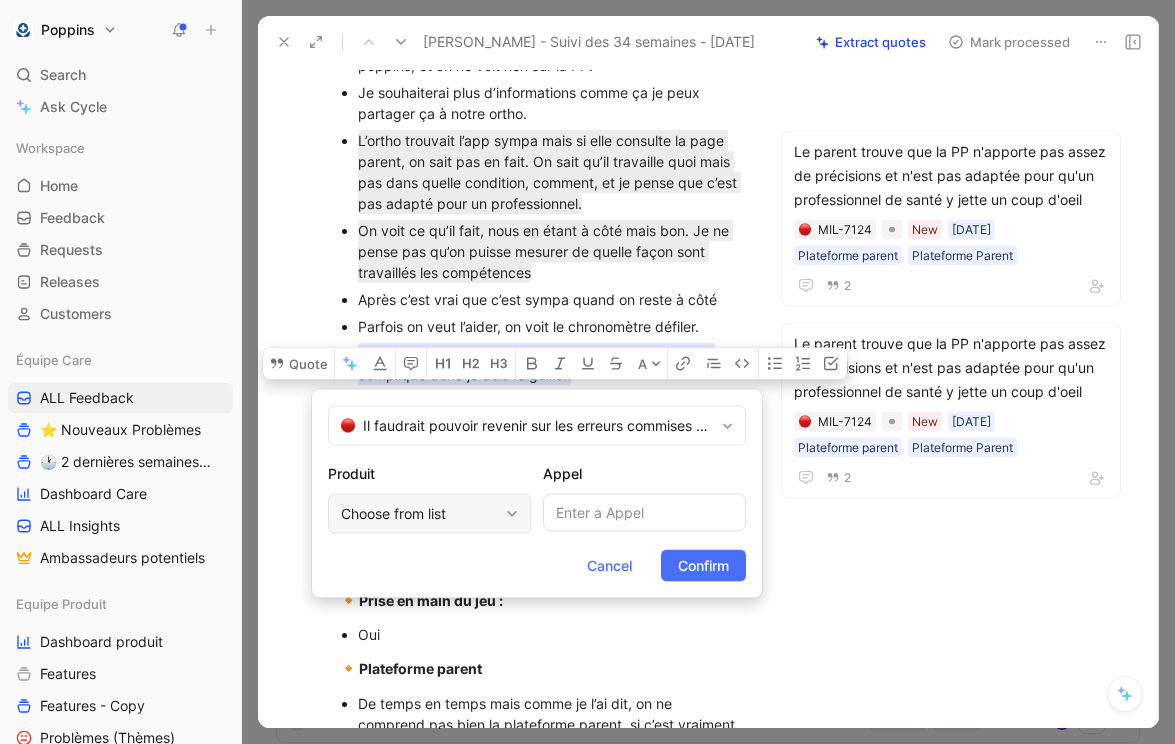 click on "Choose from list" at bounding box center (419, 514) 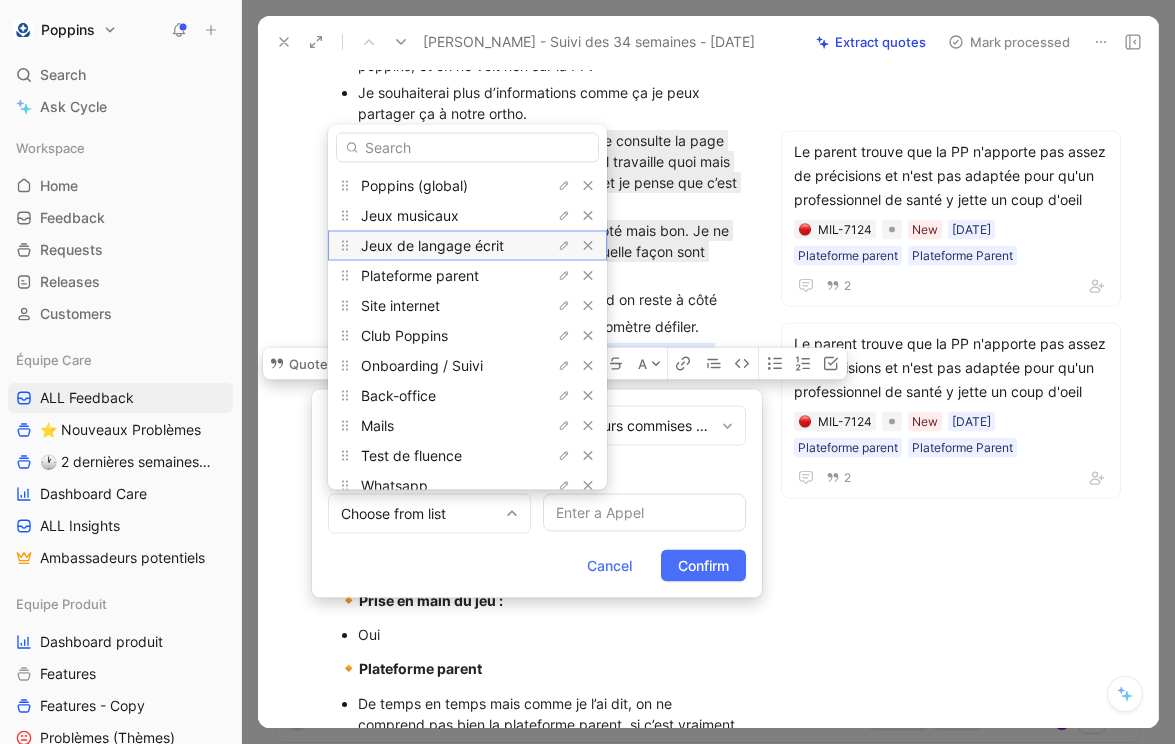 click on "Jeux de langage écrit" at bounding box center [432, 245] 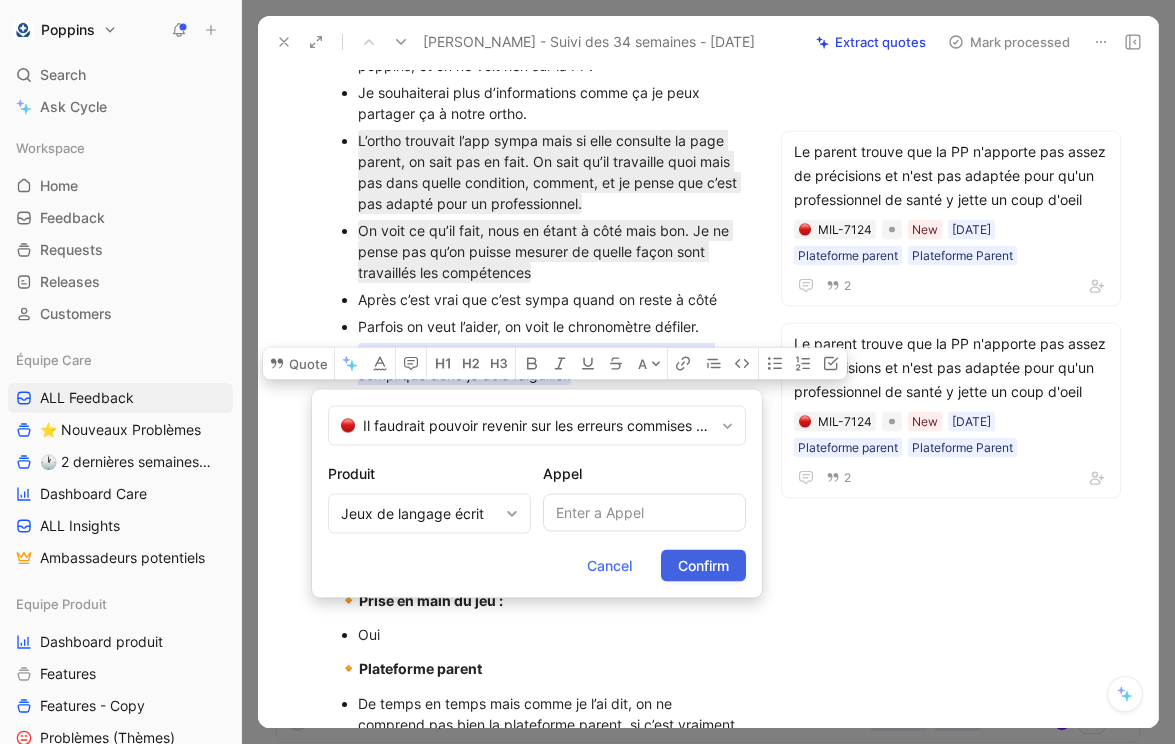 click on "Confirm" at bounding box center [703, 566] 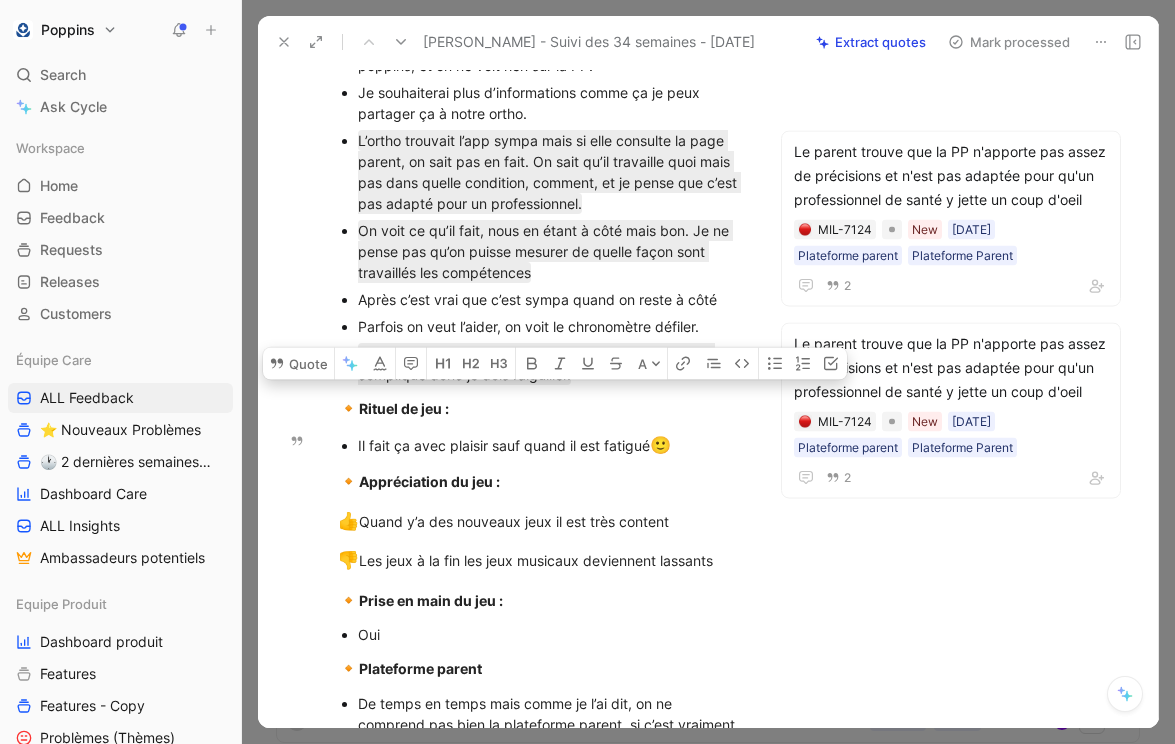 click on "Il fait ça avec plaisir sauf quand il est fatigué  🙂" at bounding box center [550, 446] 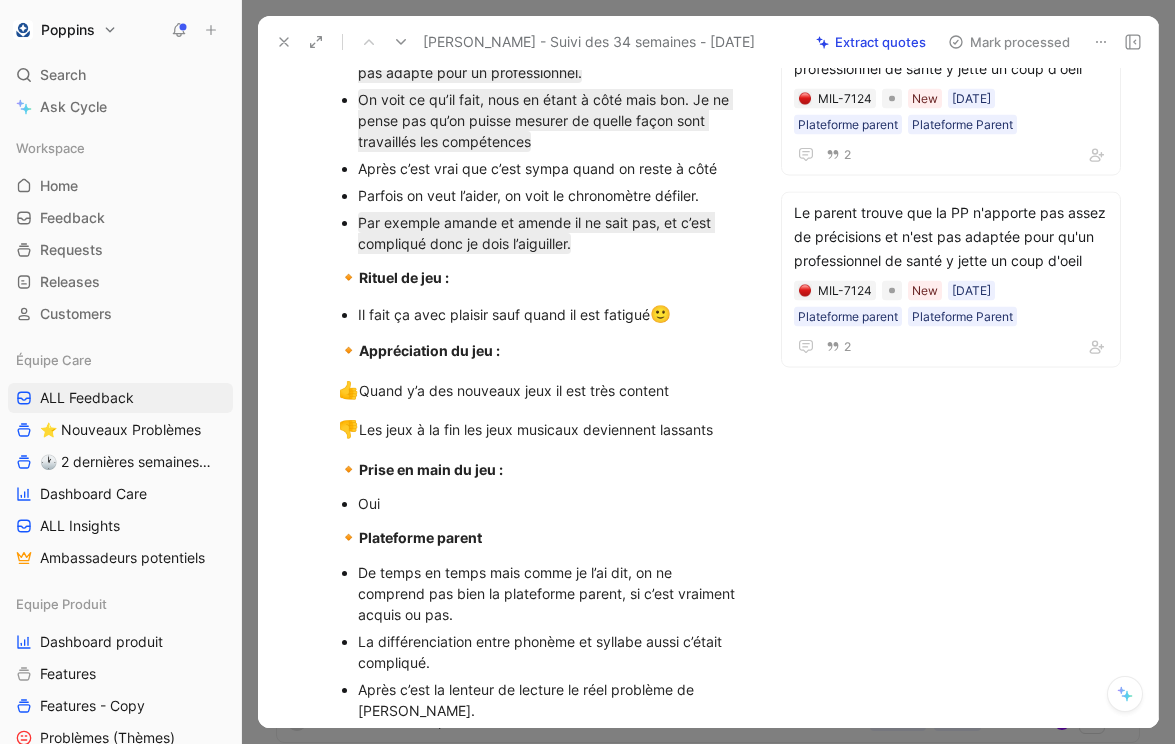 scroll, scrollTop: 1327, scrollLeft: 0, axis: vertical 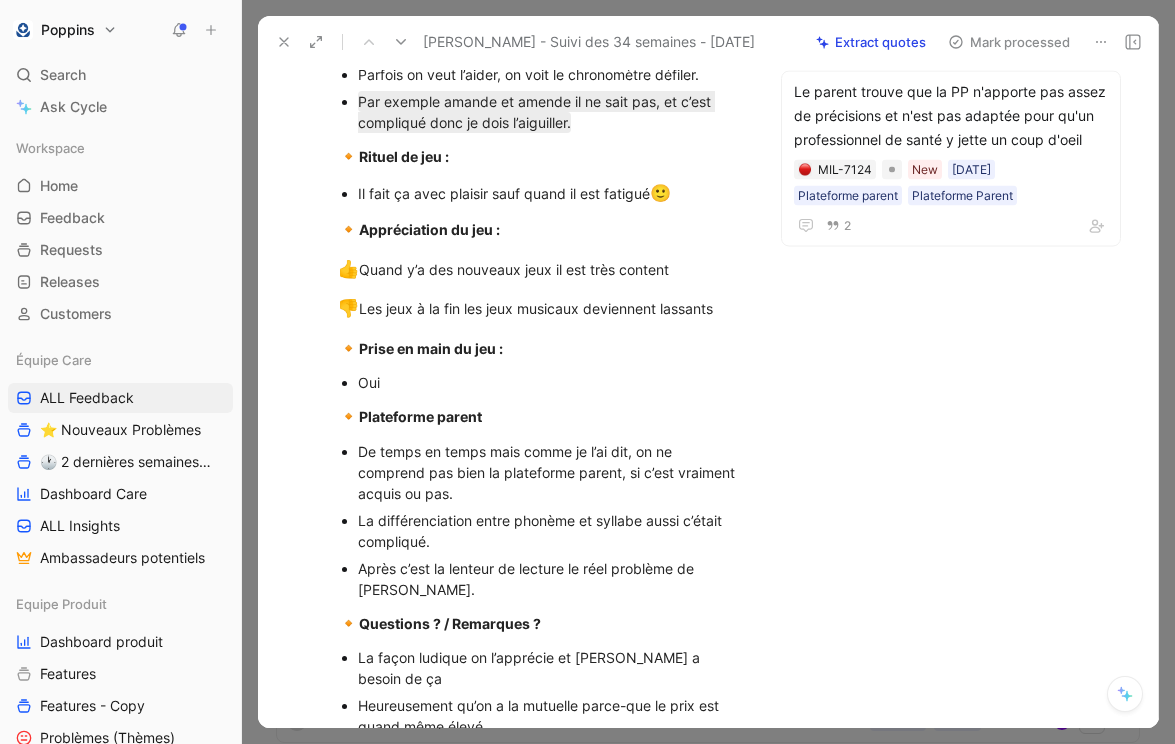 click on "👎  Les jeux à la fin les jeux musicaux deviennent lassants" at bounding box center [540, 309] 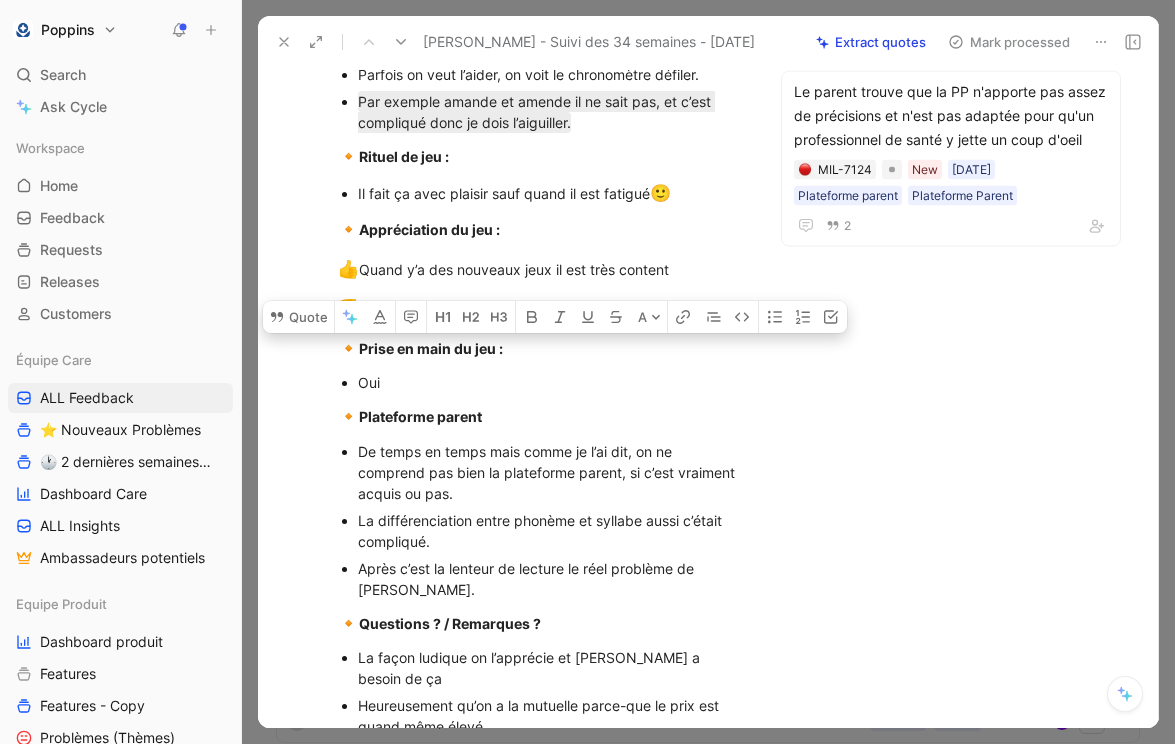 click on "👎  Les jeux à la fin les jeux musicaux deviennent lassants" at bounding box center [540, 309] 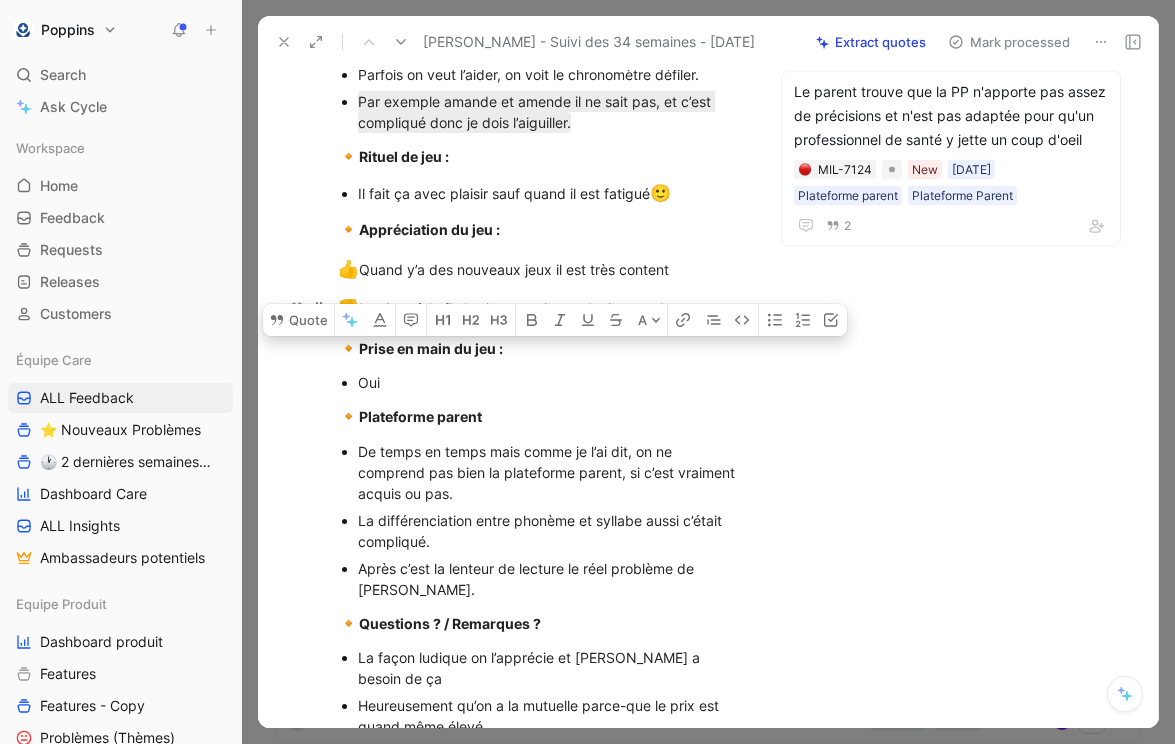 drag, startPoint x: 355, startPoint y: 307, endPoint x: 766, endPoint y: 320, distance: 411.20554 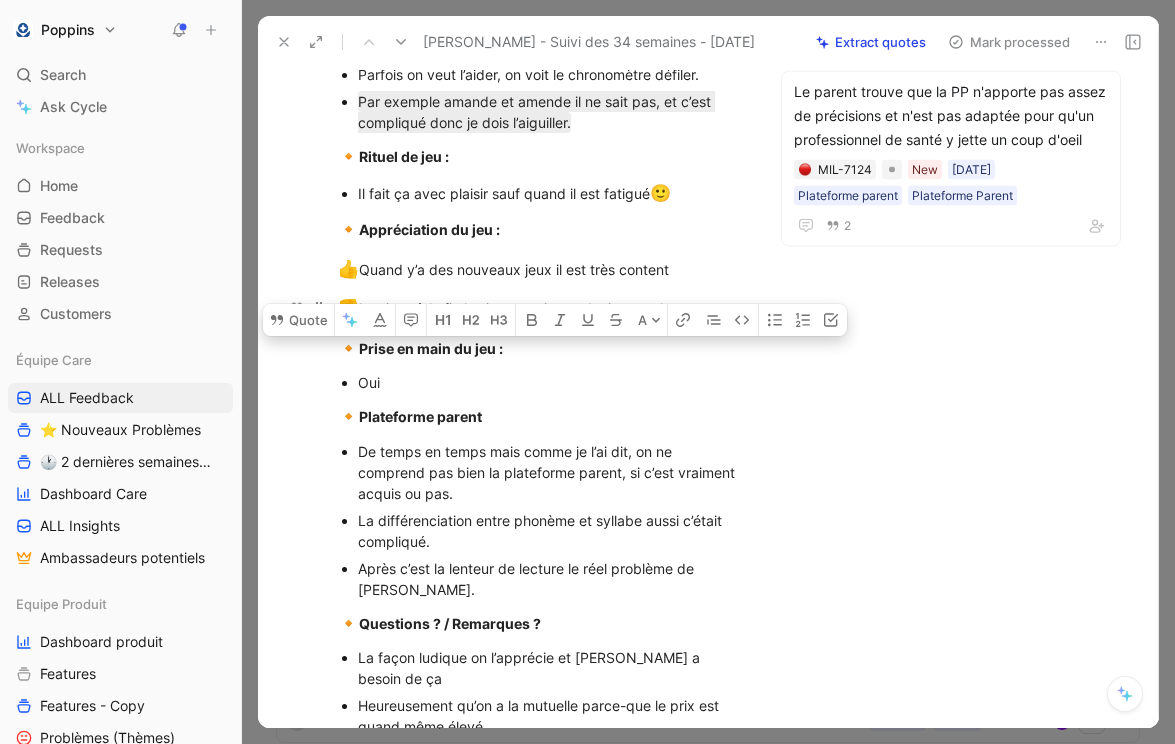 click on "👎  Les jeux à la fin les jeux musicaux deviennent lassants" at bounding box center (540, 309) 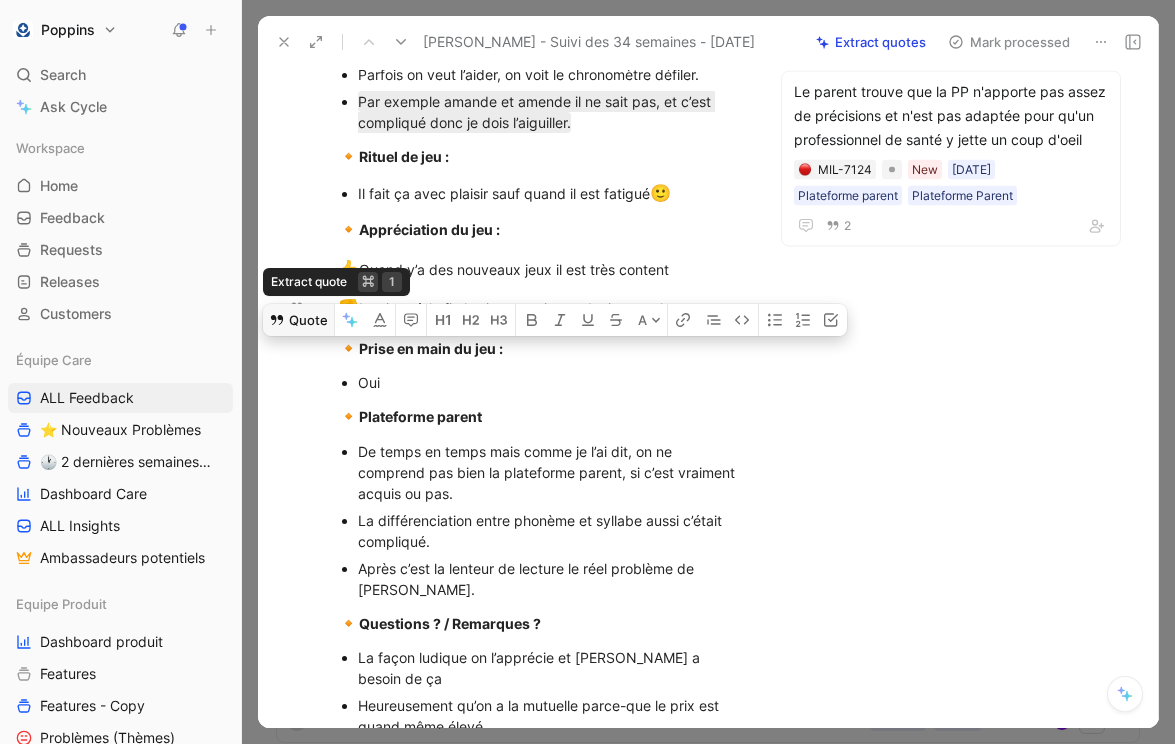 click on "Quote" at bounding box center (298, 320) 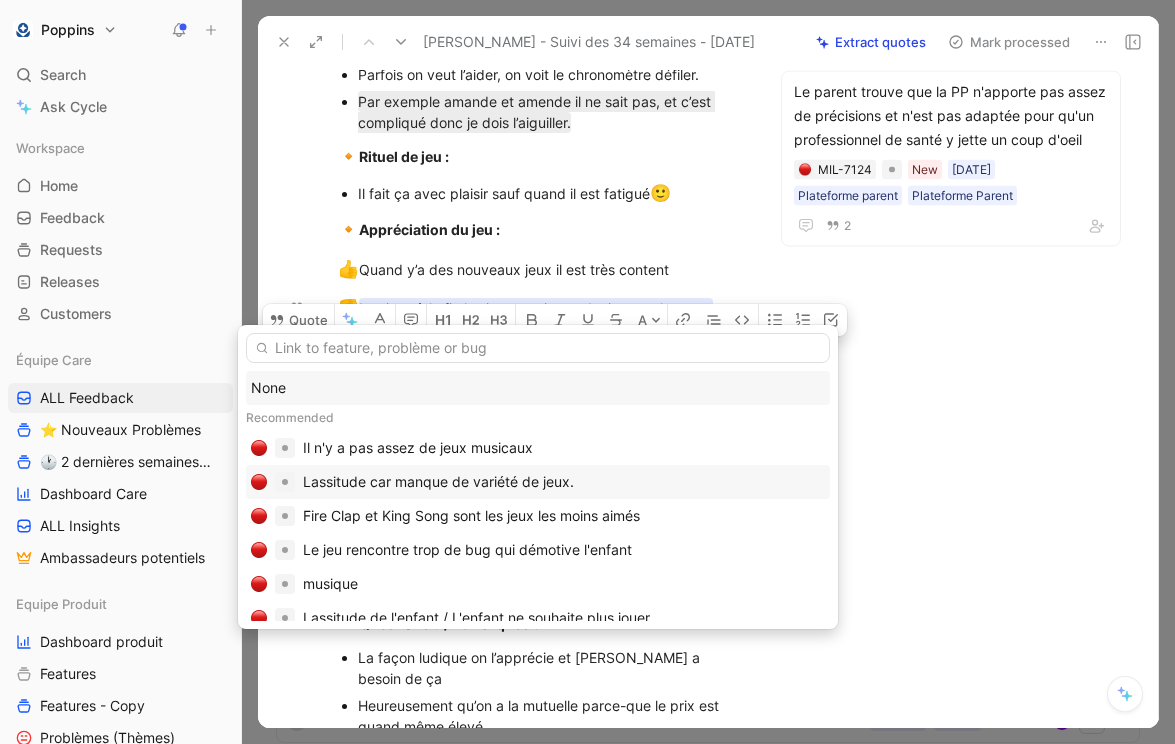click on "Lassitude car manque de variété de jeux." at bounding box center (438, 482) 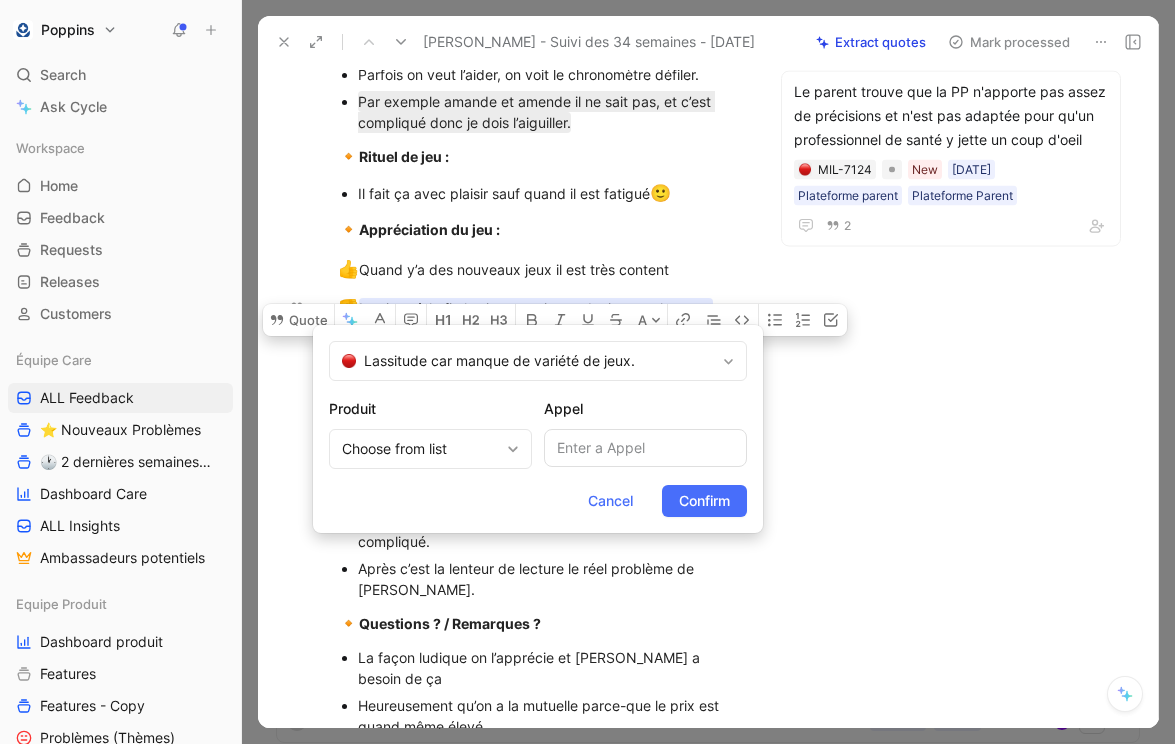 click on "Produit" at bounding box center (430, 409) 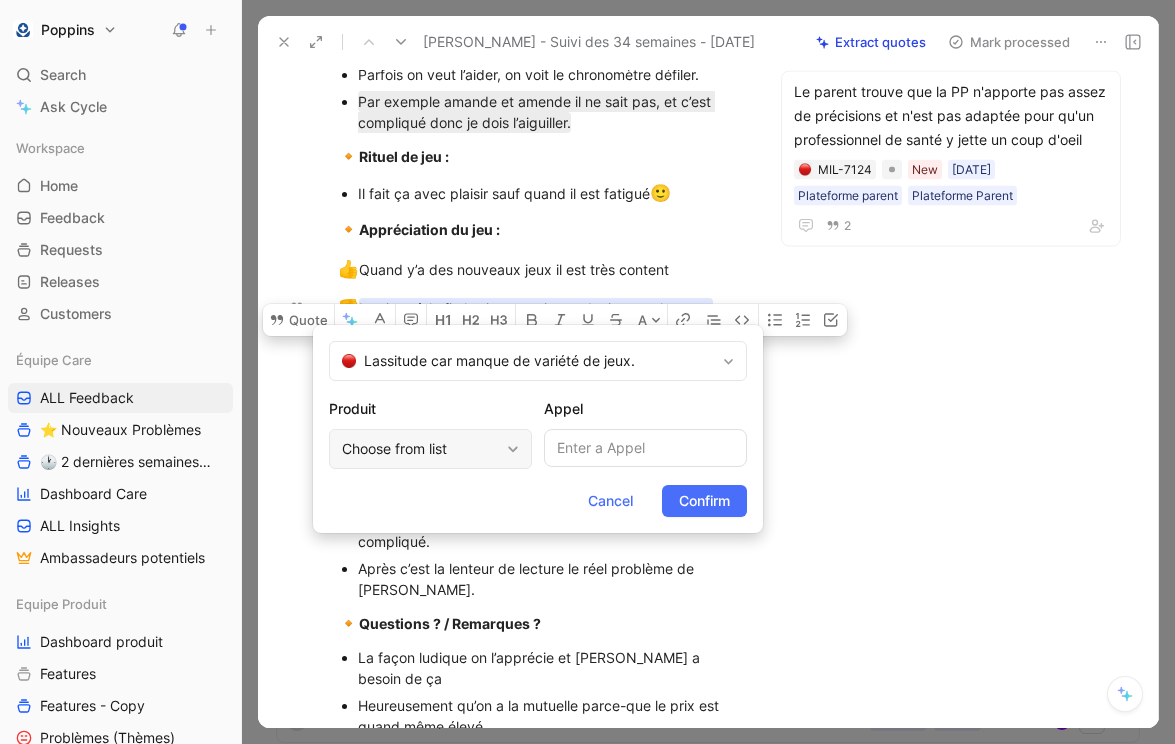 click on "Choose from list" at bounding box center (430, 449) 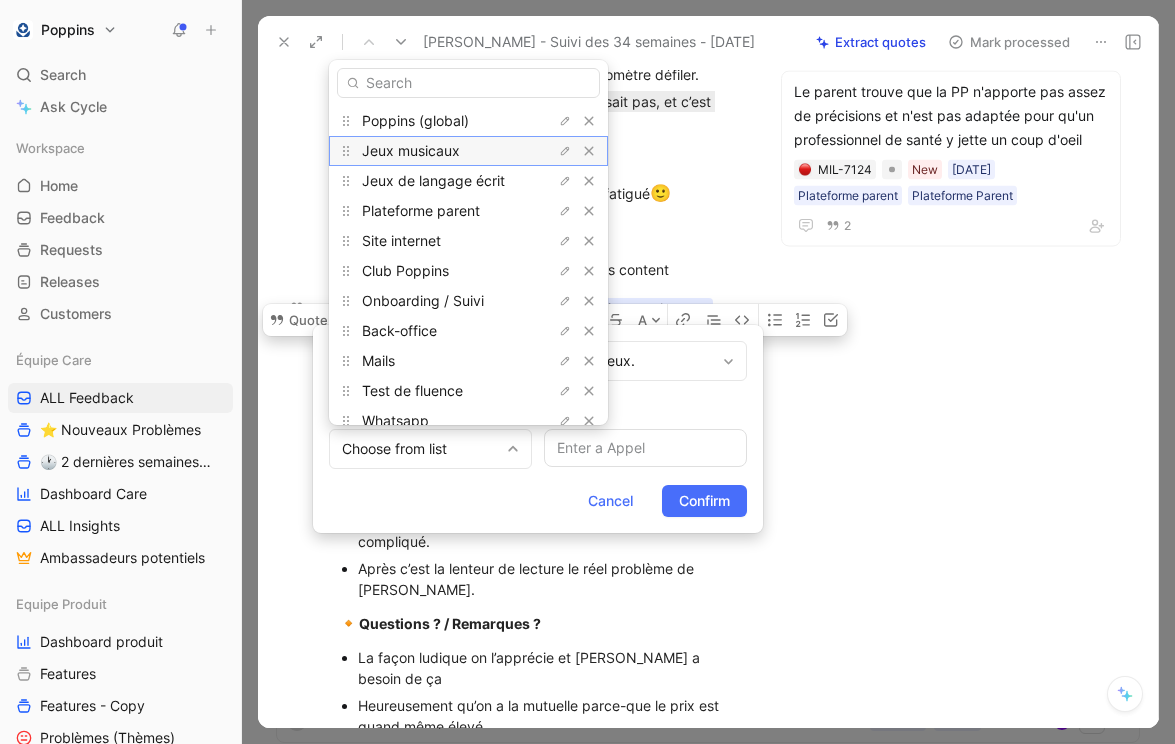 click on "Jeux musicaux" at bounding box center (437, 151) 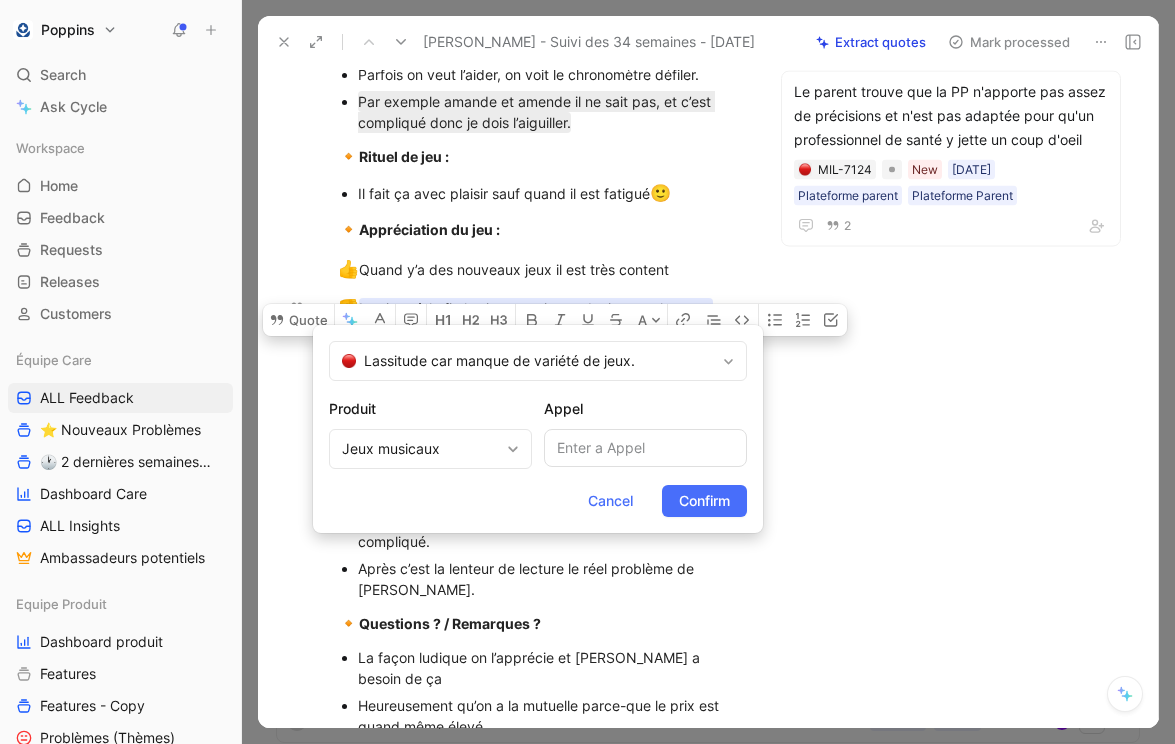 click on "Lassitude car manque de variété de jeux.  Produit Jeux musicaux Appel Cancel Confirm" at bounding box center (538, 429) 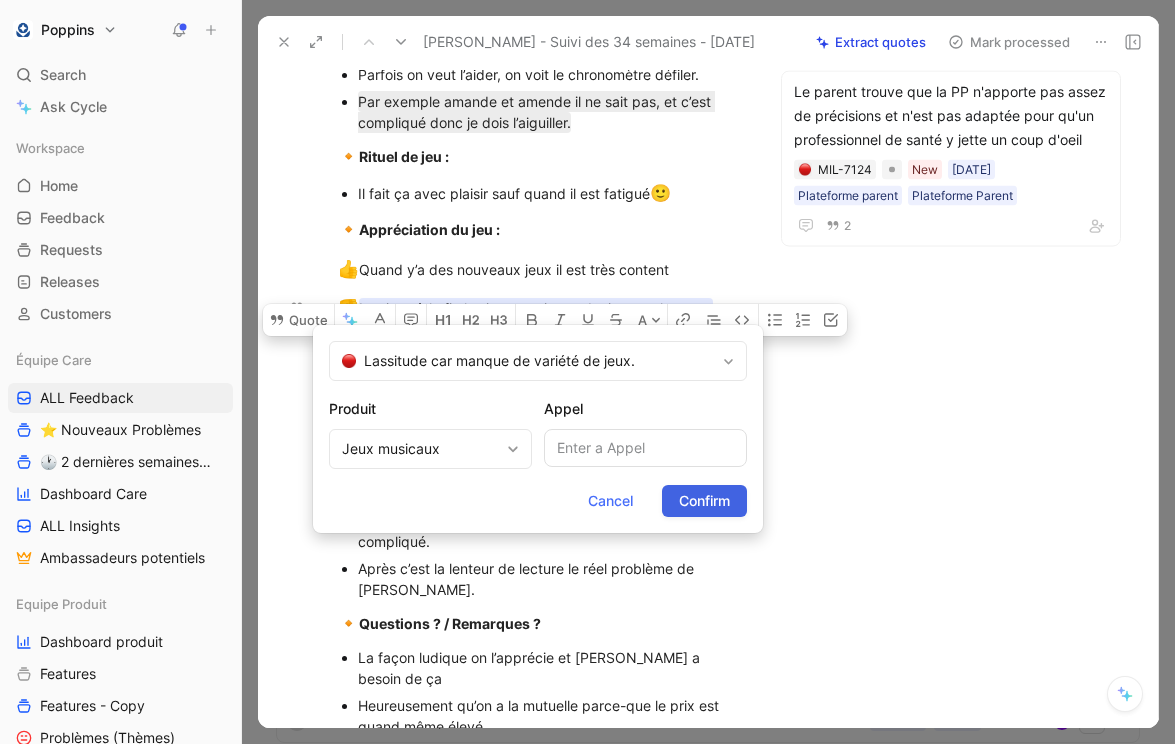 click on "Confirm" at bounding box center [704, 501] 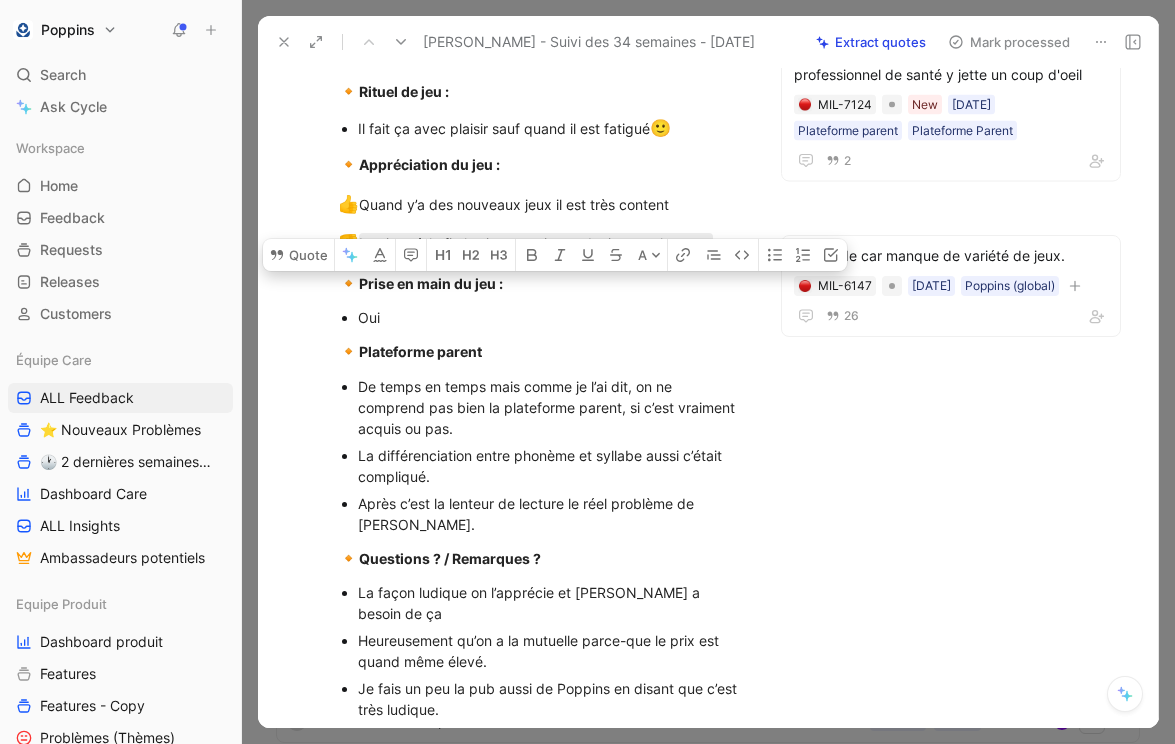 scroll, scrollTop: 1405, scrollLeft: 0, axis: vertical 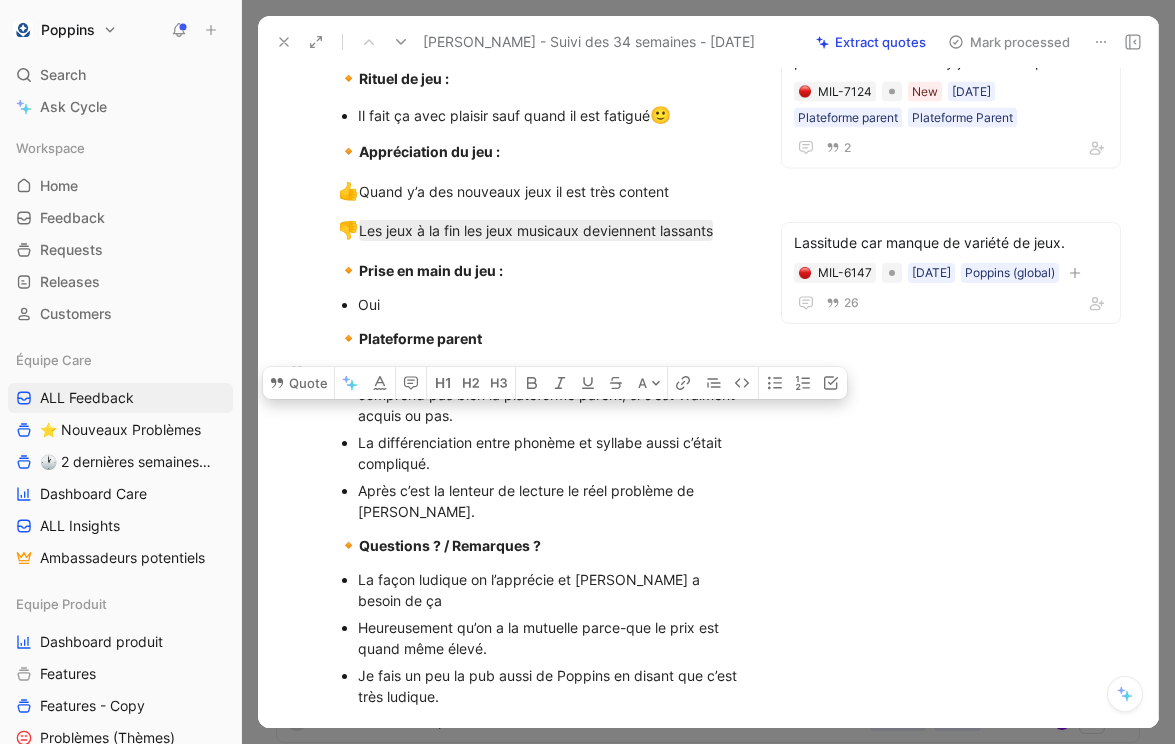 drag, startPoint x: 475, startPoint y: 416, endPoint x: 339, endPoint y: 375, distance: 142.04576 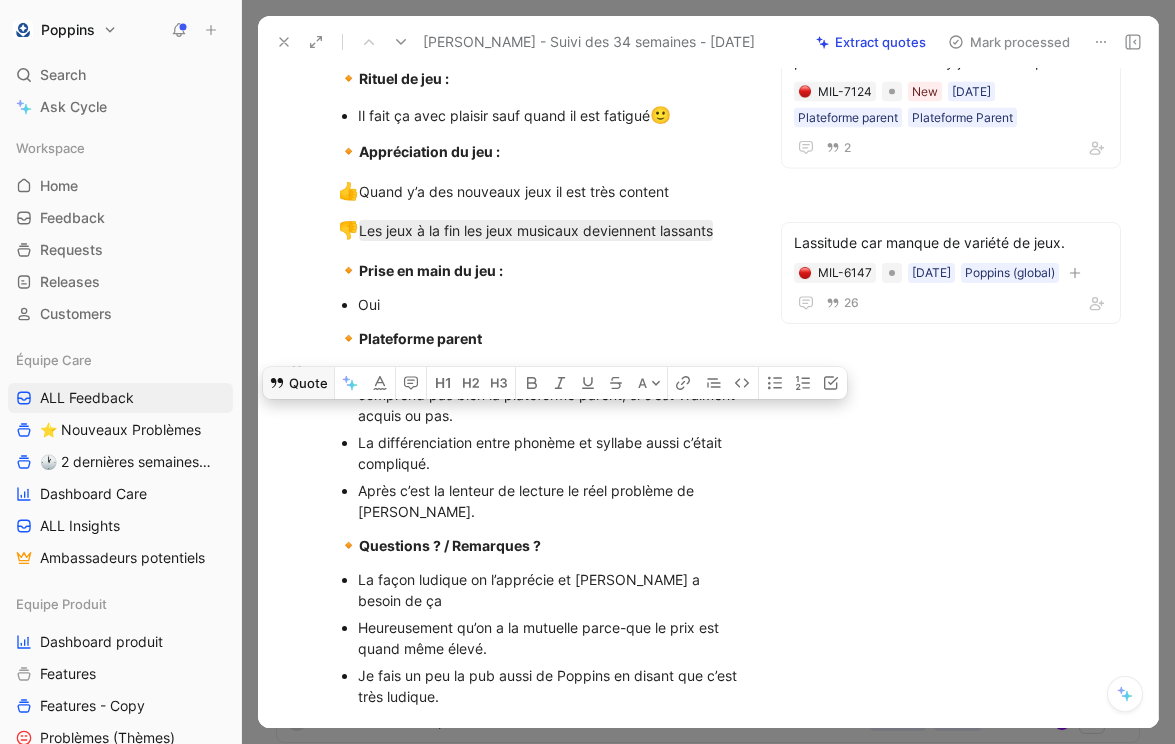 click on "Quote" at bounding box center (298, 383) 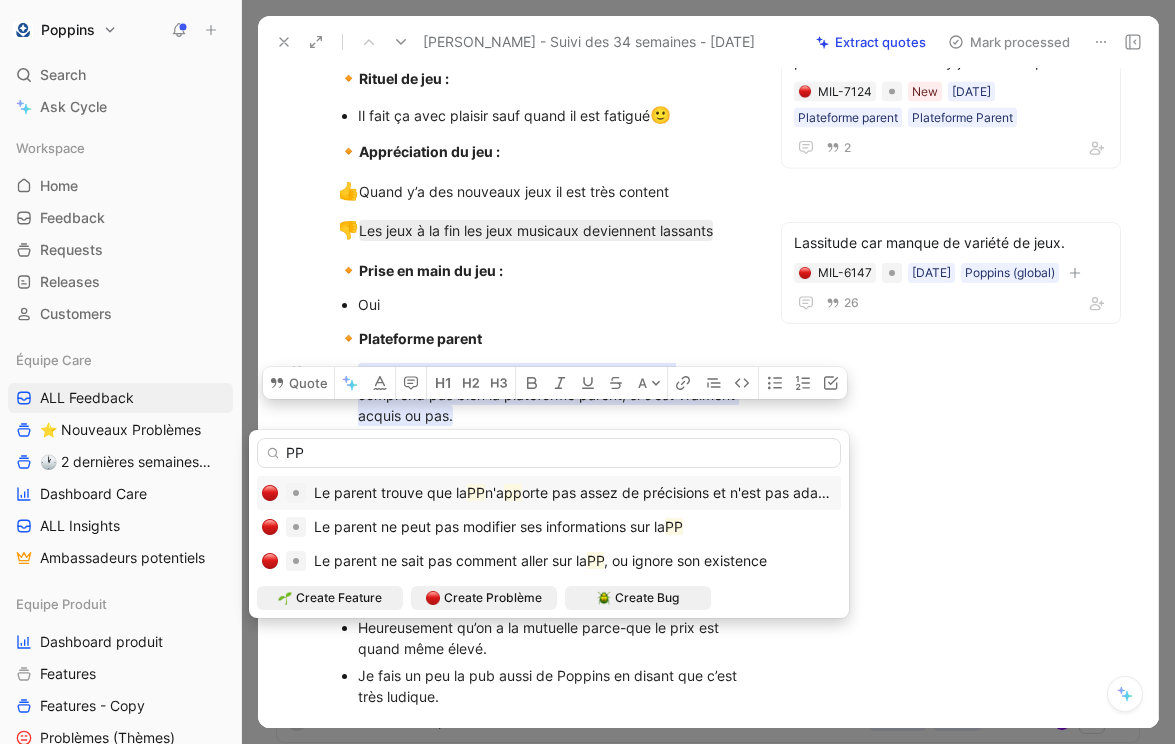 type on "PP" 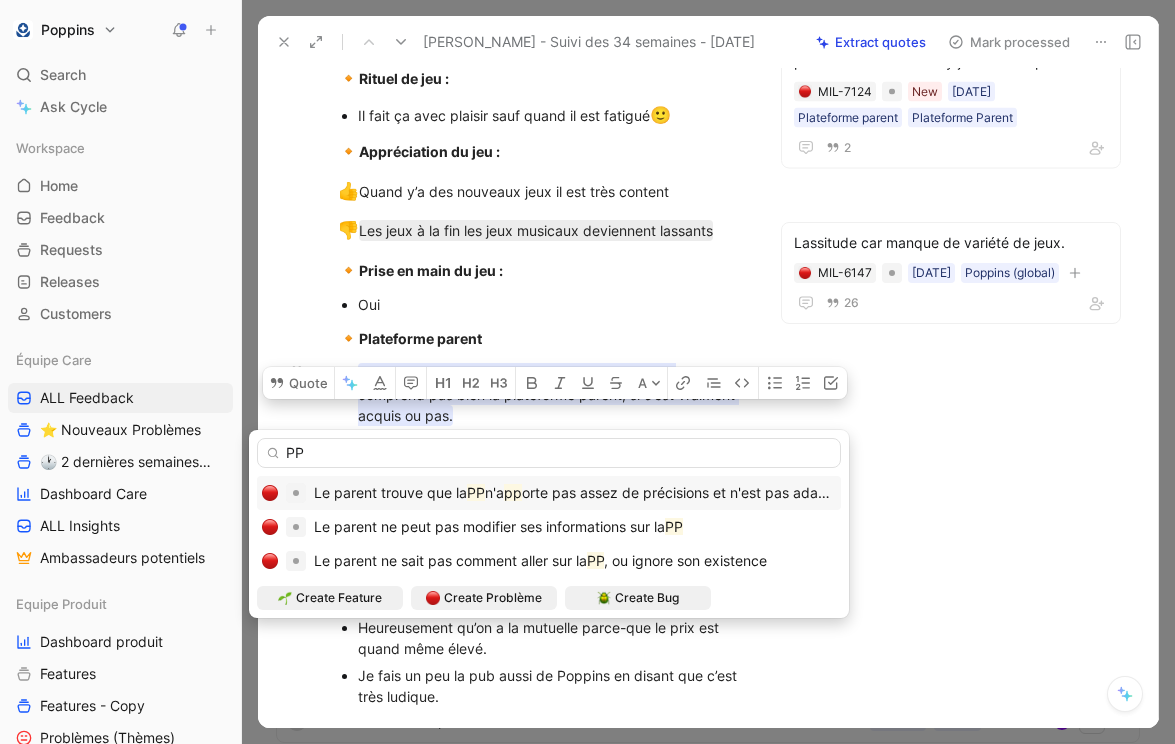 click on "orte pas assez de précisions et n'est pas adaptée pour qu'un professionnel de santé y jette un coup d'oeil" at bounding box center (868, 492) 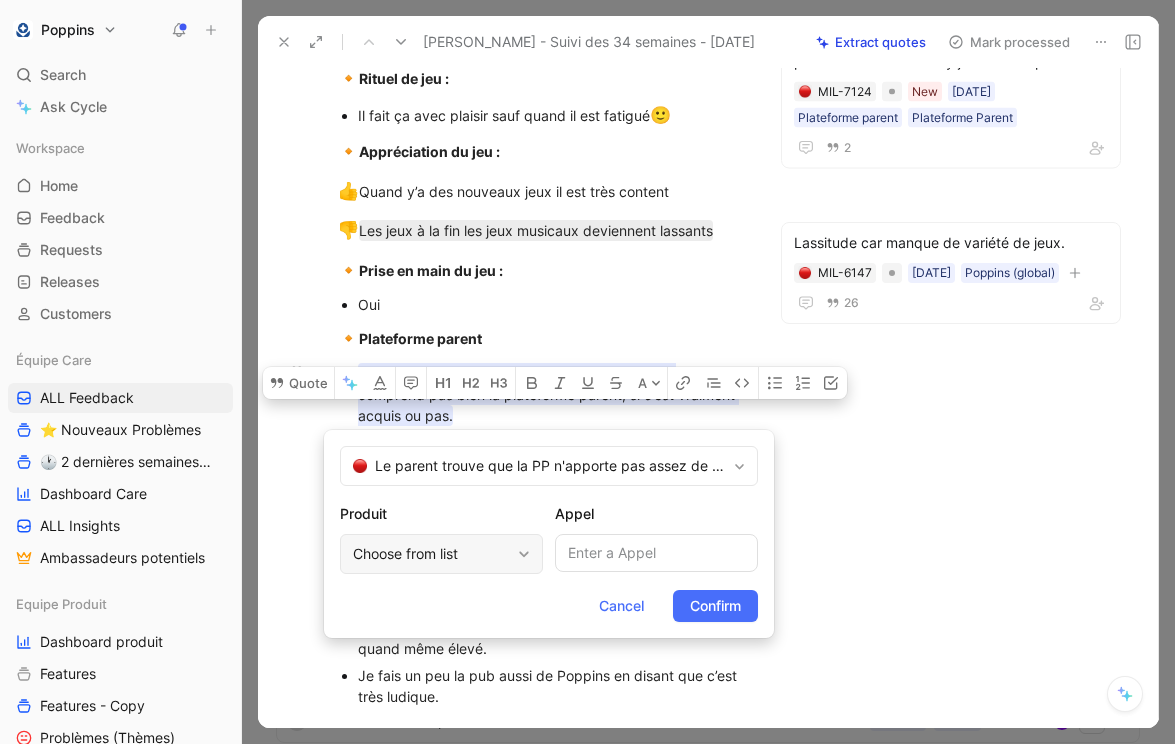 click on "Choose from list" at bounding box center (431, 554) 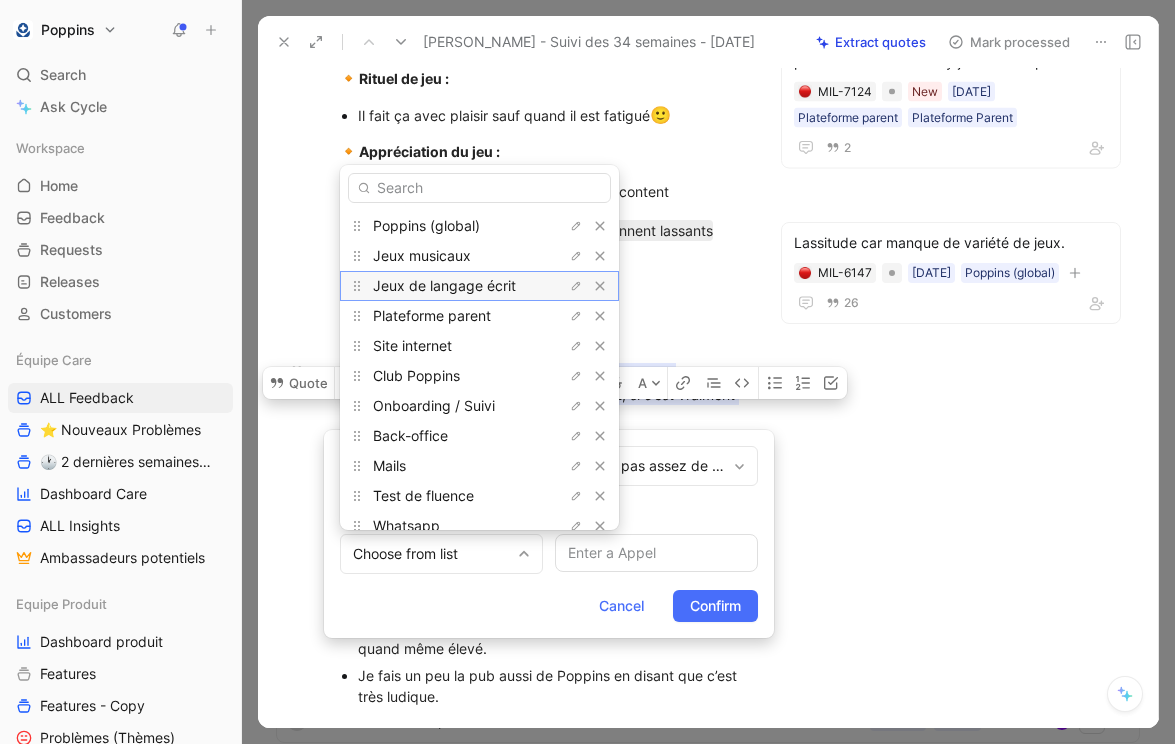 click on "Jeux de langage écrit" at bounding box center [448, 286] 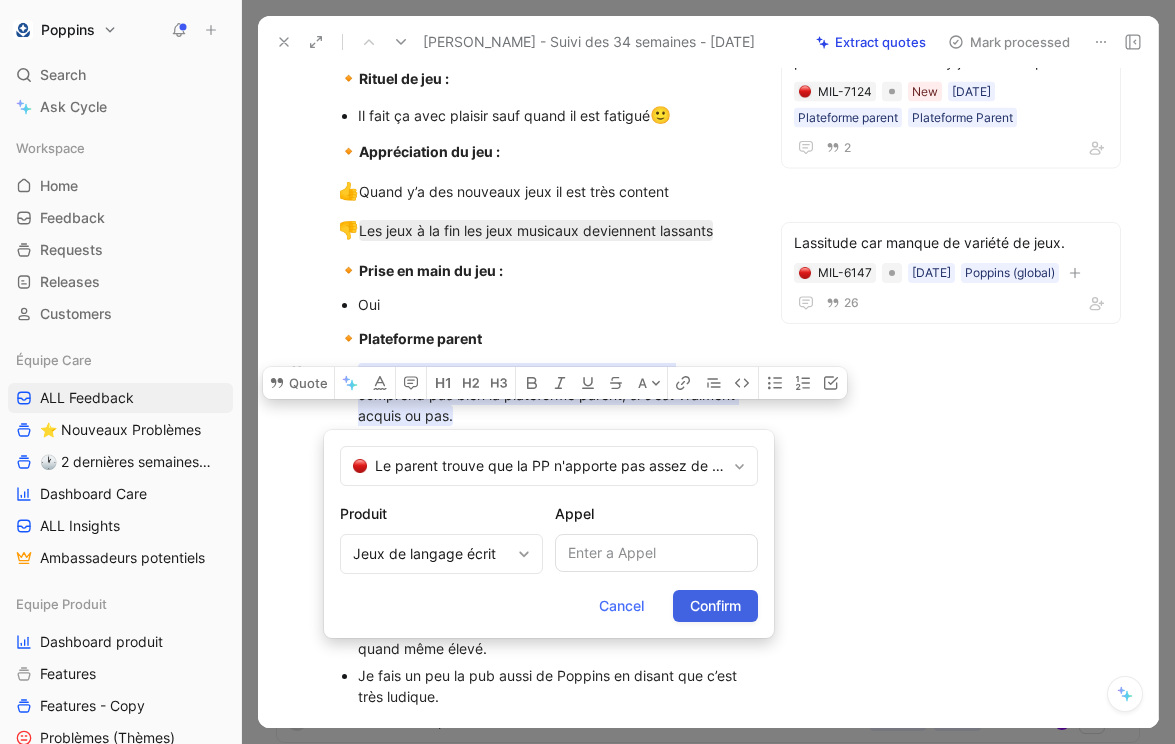 click on "Confirm" at bounding box center (715, 606) 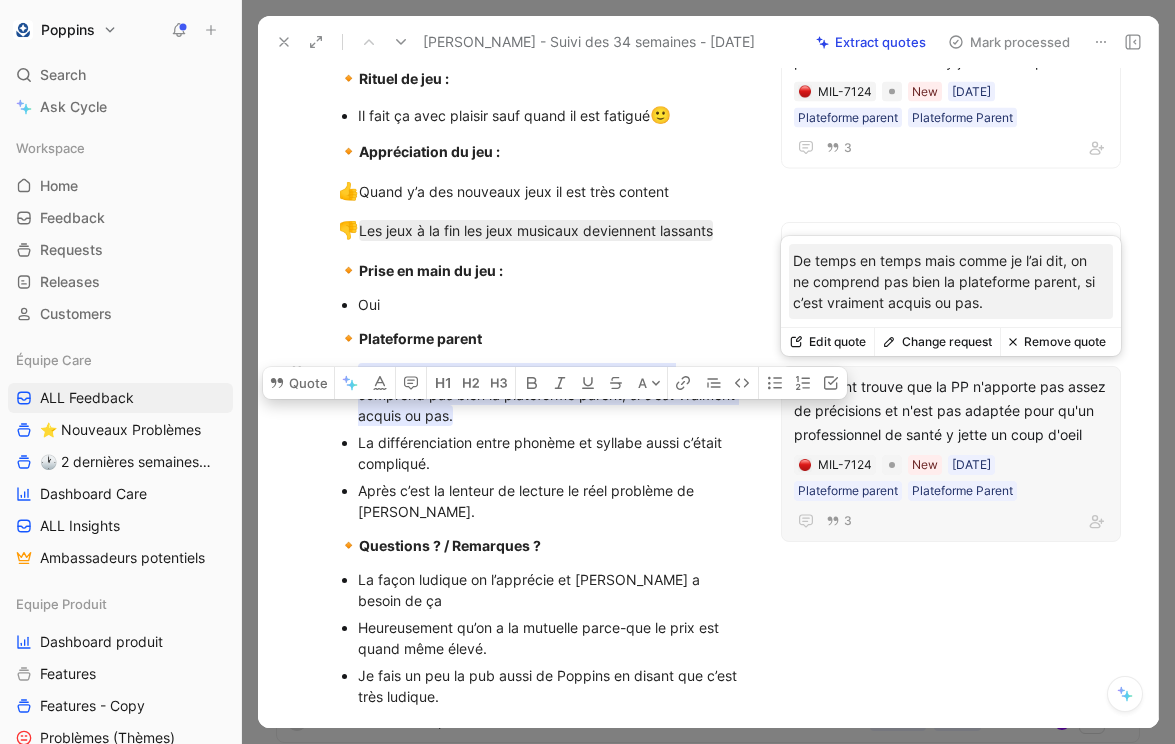 click on "Le parent trouve que la PP n'apporte pas assez de précisions et n'est pas adaptée pour qu'un professionnel de santé y jette un coup d'oeil" at bounding box center (951, 411) 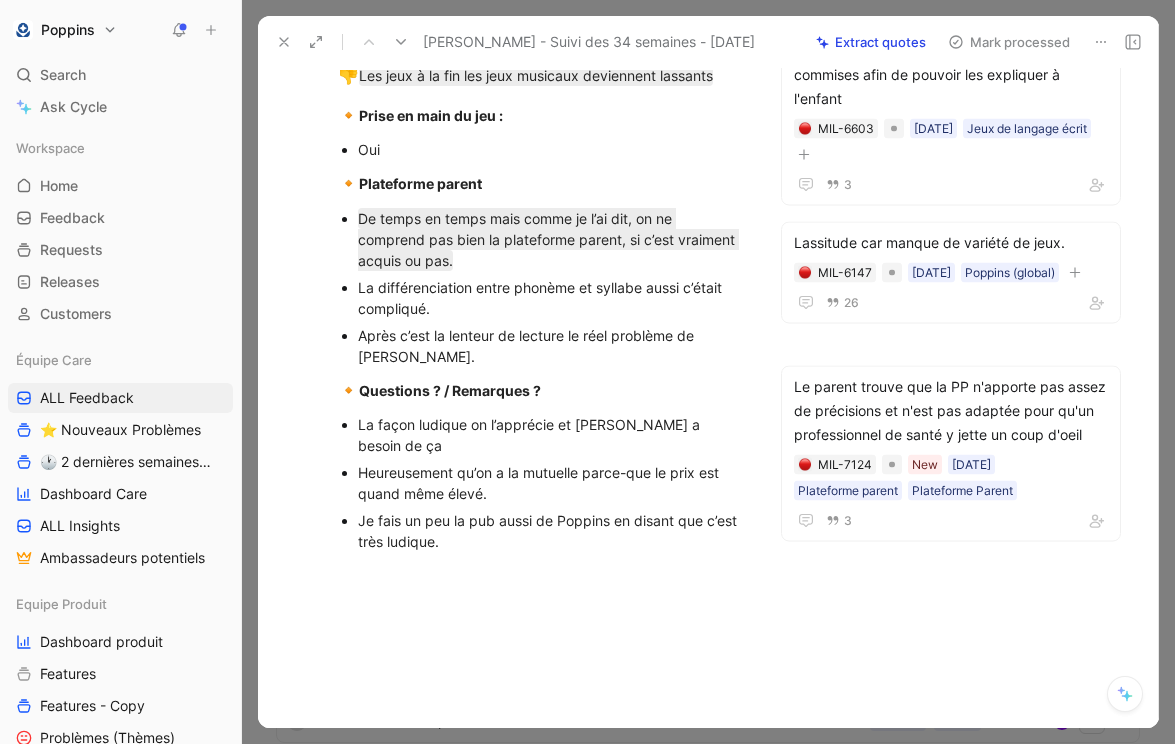 scroll, scrollTop: 1559, scrollLeft: 0, axis: vertical 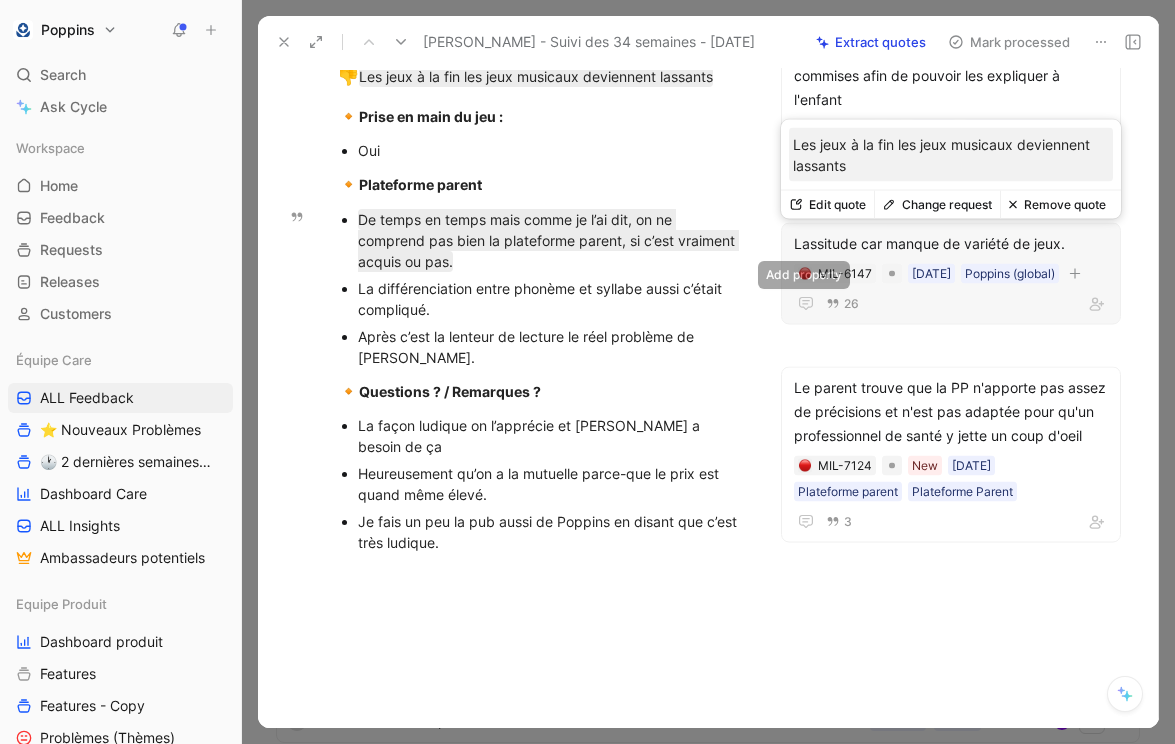 click 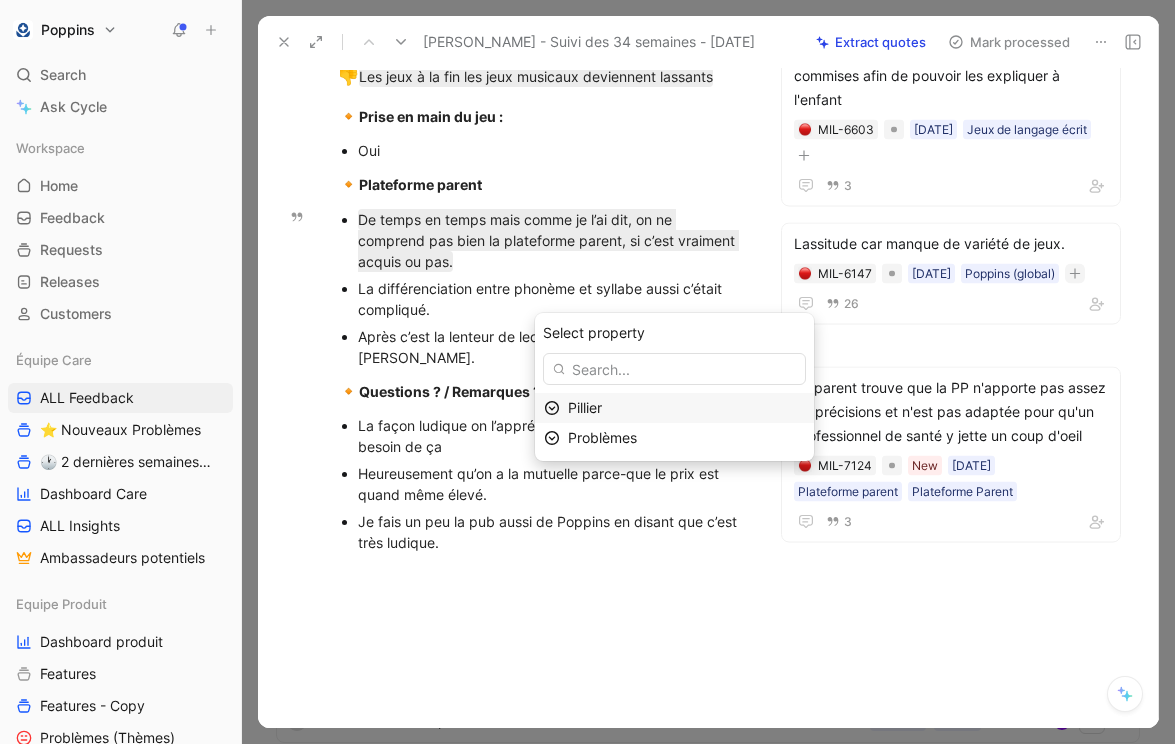 click on "Pillier" at bounding box center (686, 408) 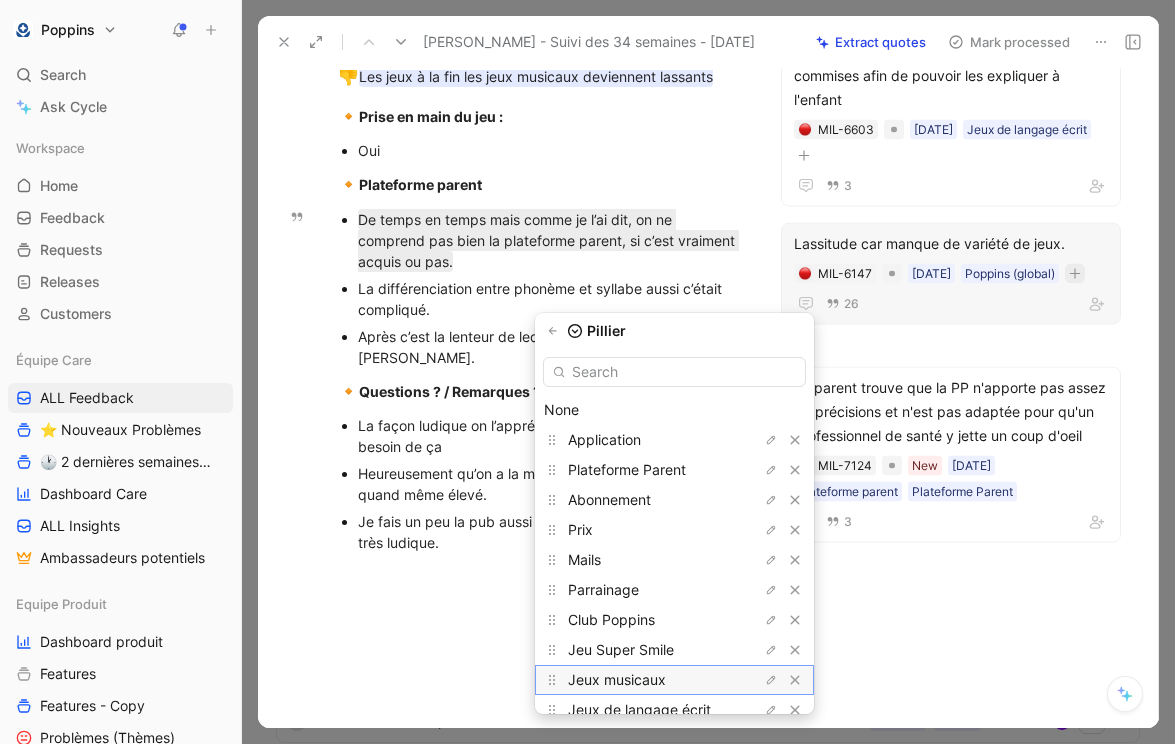 click on "Jeux musicaux" at bounding box center (617, 679) 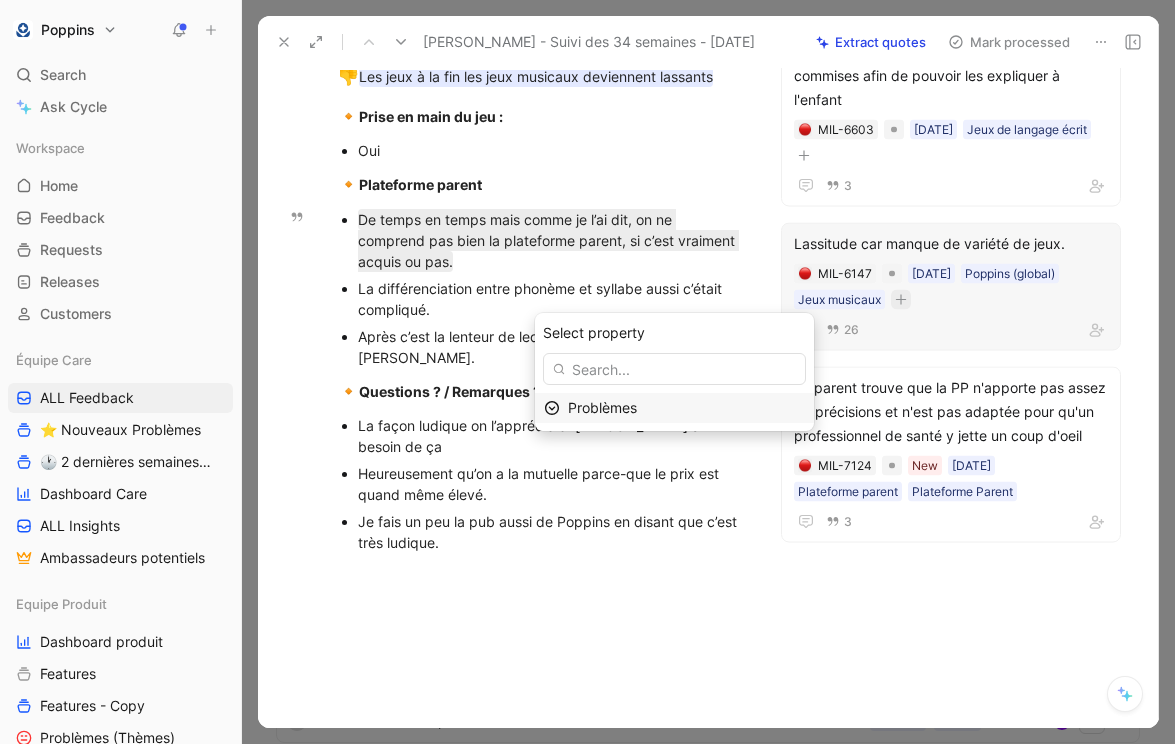 click on "Problèmes" at bounding box center [686, 408] 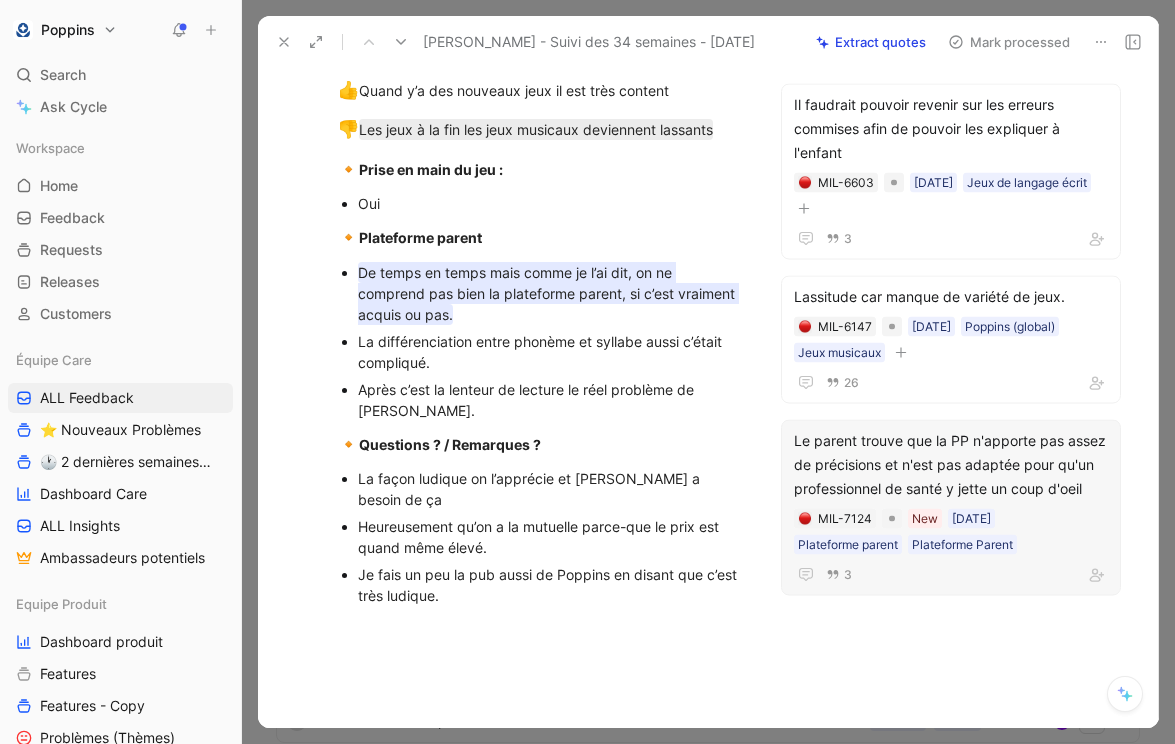 scroll, scrollTop: 1486, scrollLeft: 0, axis: vertical 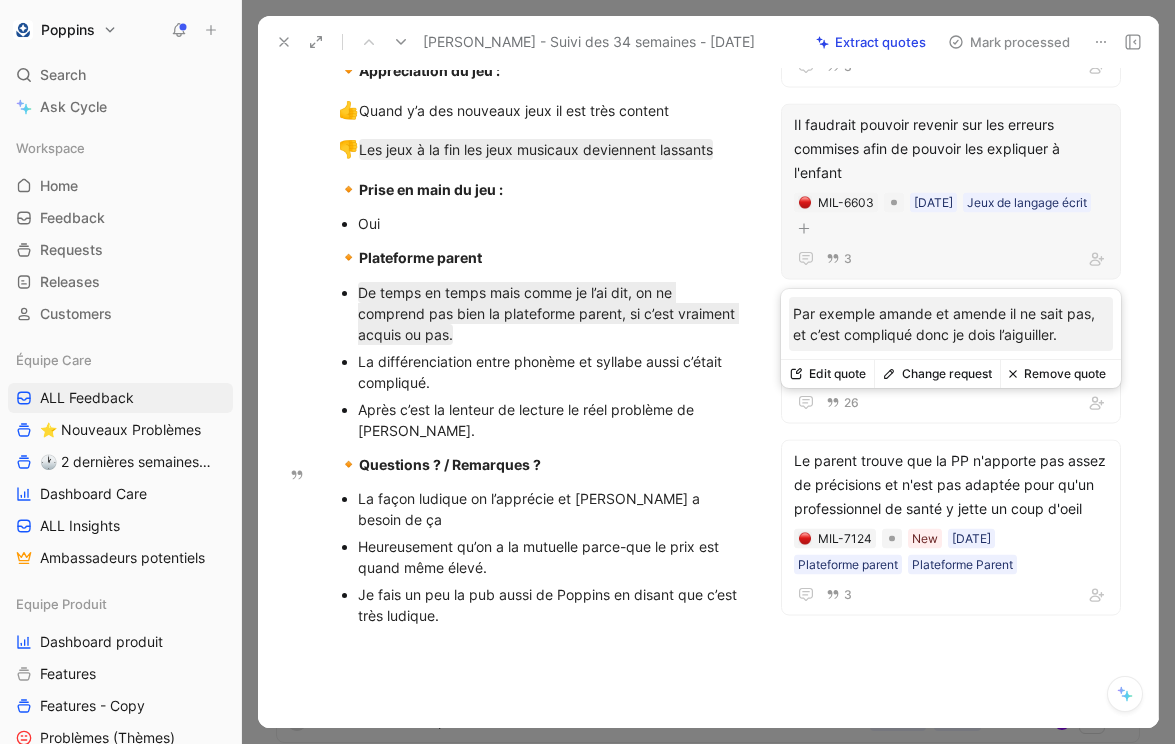 click 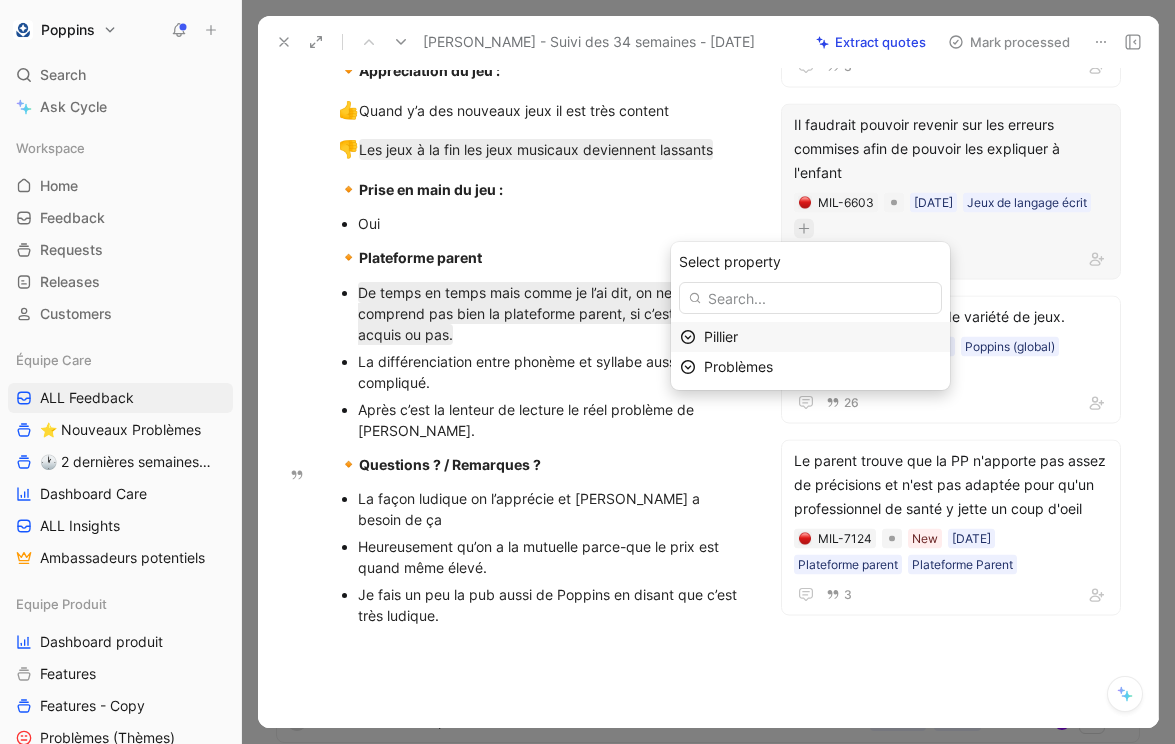 click on "Pillier" at bounding box center (822, 337) 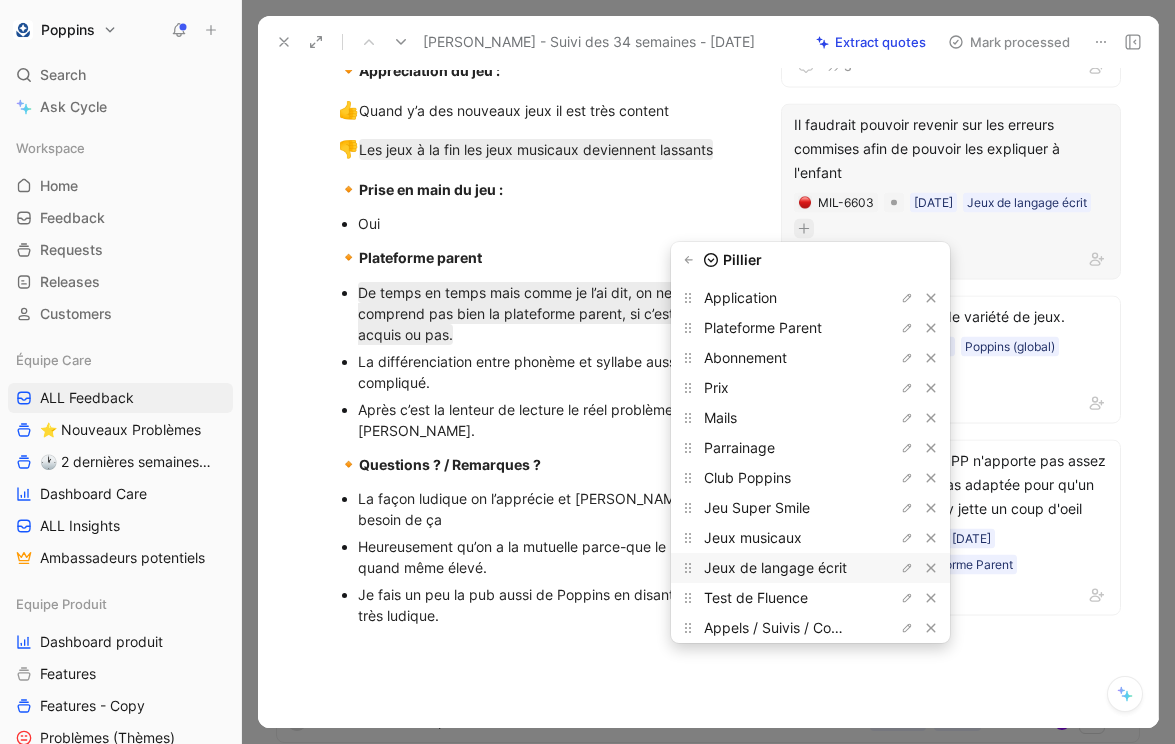 scroll, scrollTop: 76, scrollLeft: 0, axis: vertical 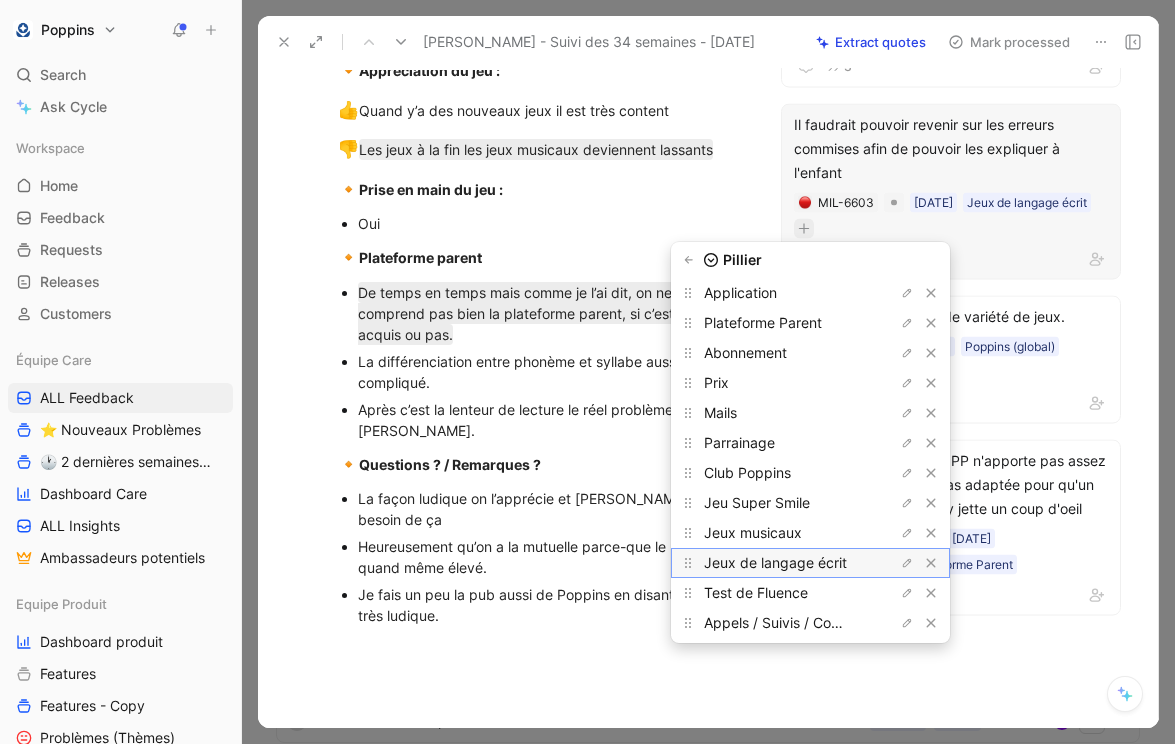 click on "Jeux de langage écrit" at bounding box center [775, 562] 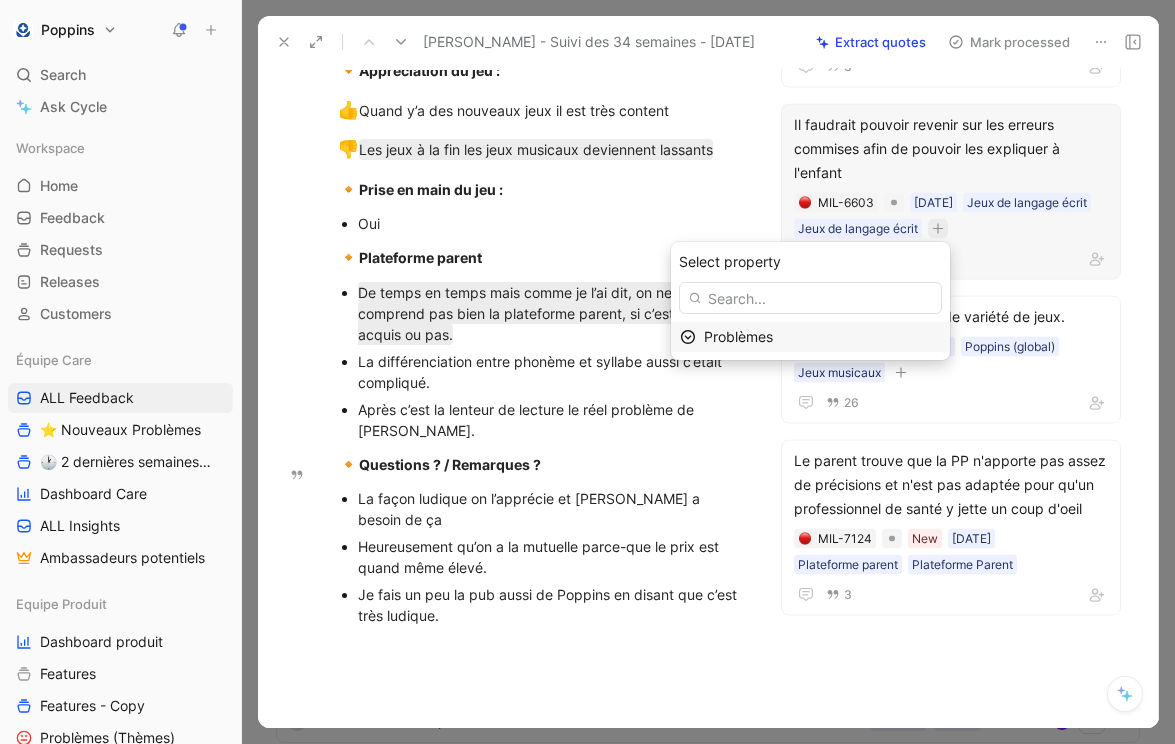 click on "Problèmes" at bounding box center [738, 336] 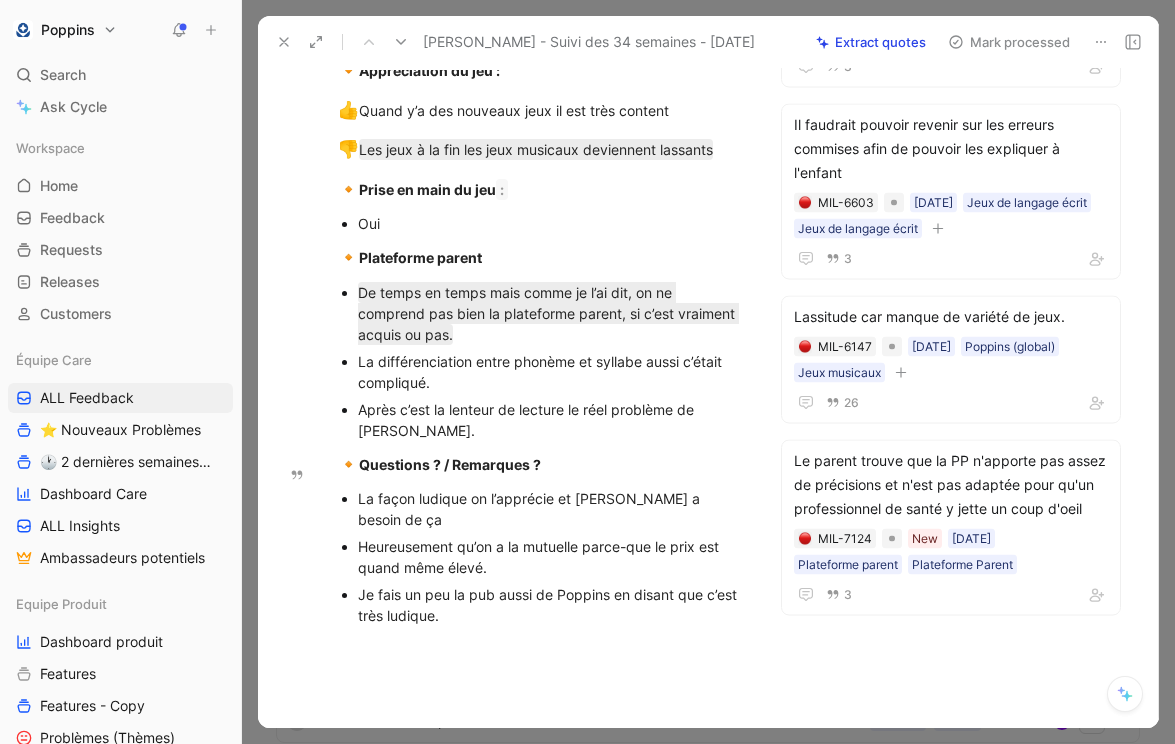 click on "Heureusement qu’on a la mutuelle parce-que le prix est quand même élevé." at bounding box center (550, 557) 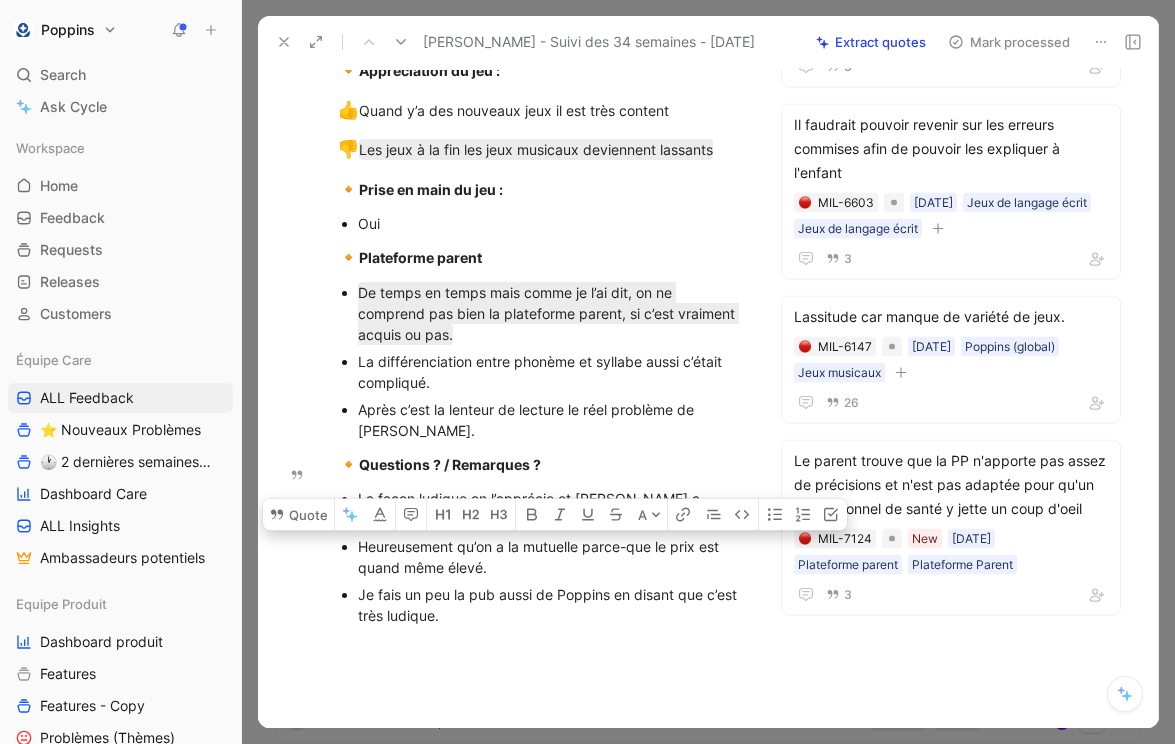 drag, startPoint x: 493, startPoint y: 520, endPoint x: 327, endPoint y: 494, distance: 168.0238 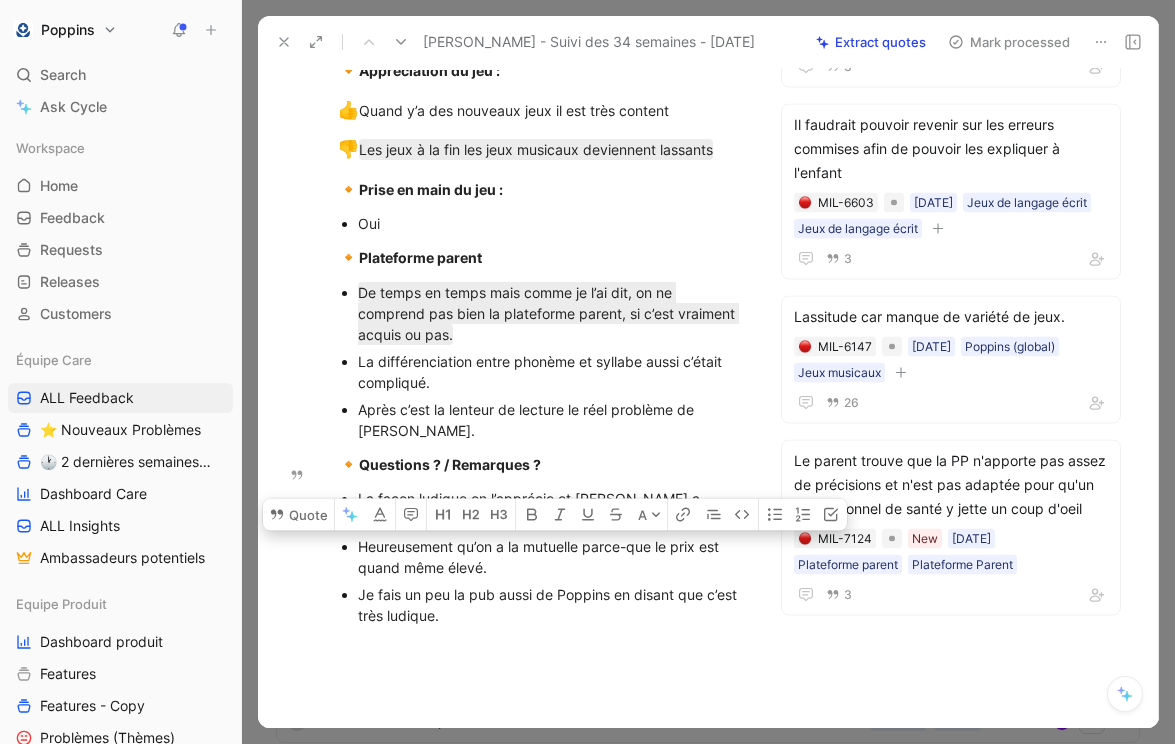 click on "La façon ludique on l’apprécie et Enzo a besoin de ça  Heureusement qu’on a la mutuelle parce-que le prix est quand même élevé.  Je fais un peu la pub aussi de Poppins en disant que c’est très ludique." at bounding box center [540, 557] 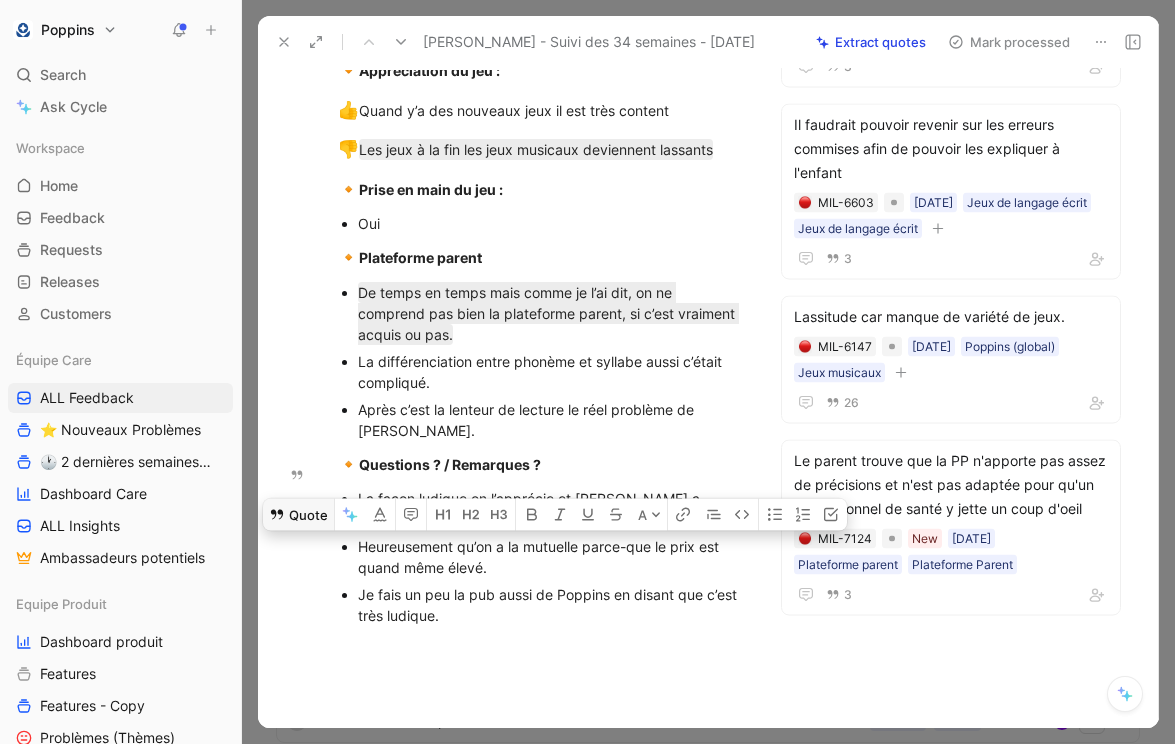 click on "Quote" at bounding box center [298, 514] 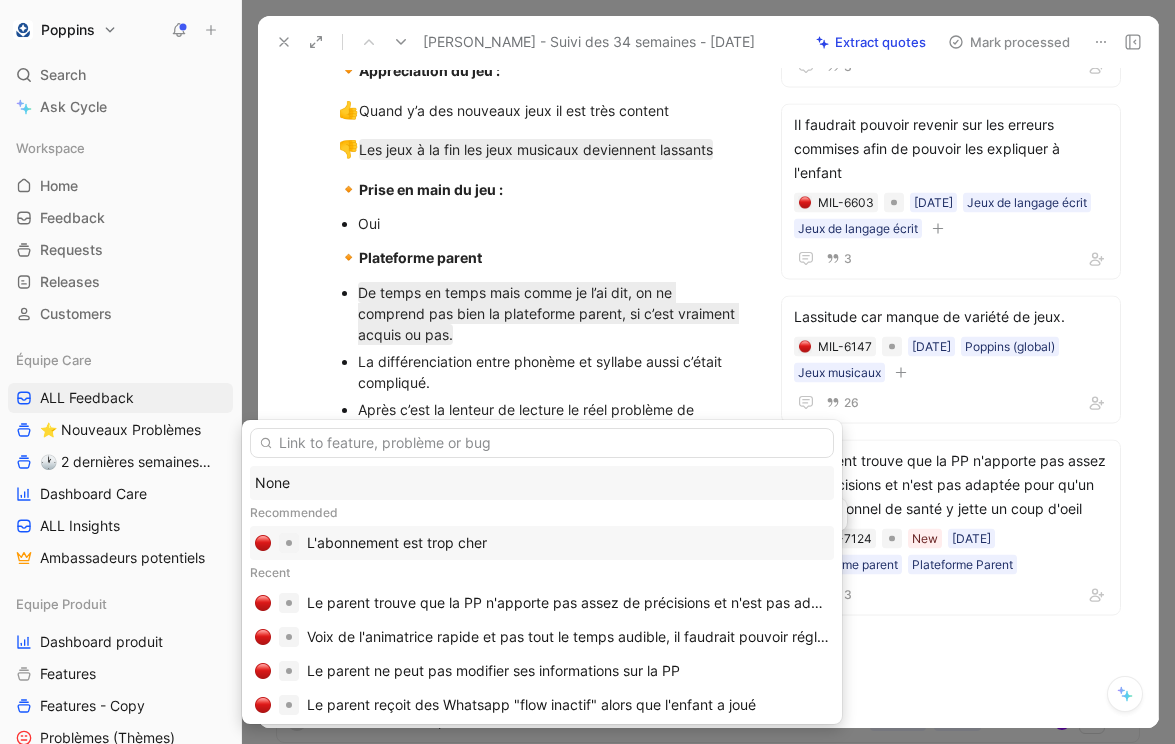 click on "L'abonnement est trop cher" at bounding box center [397, 543] 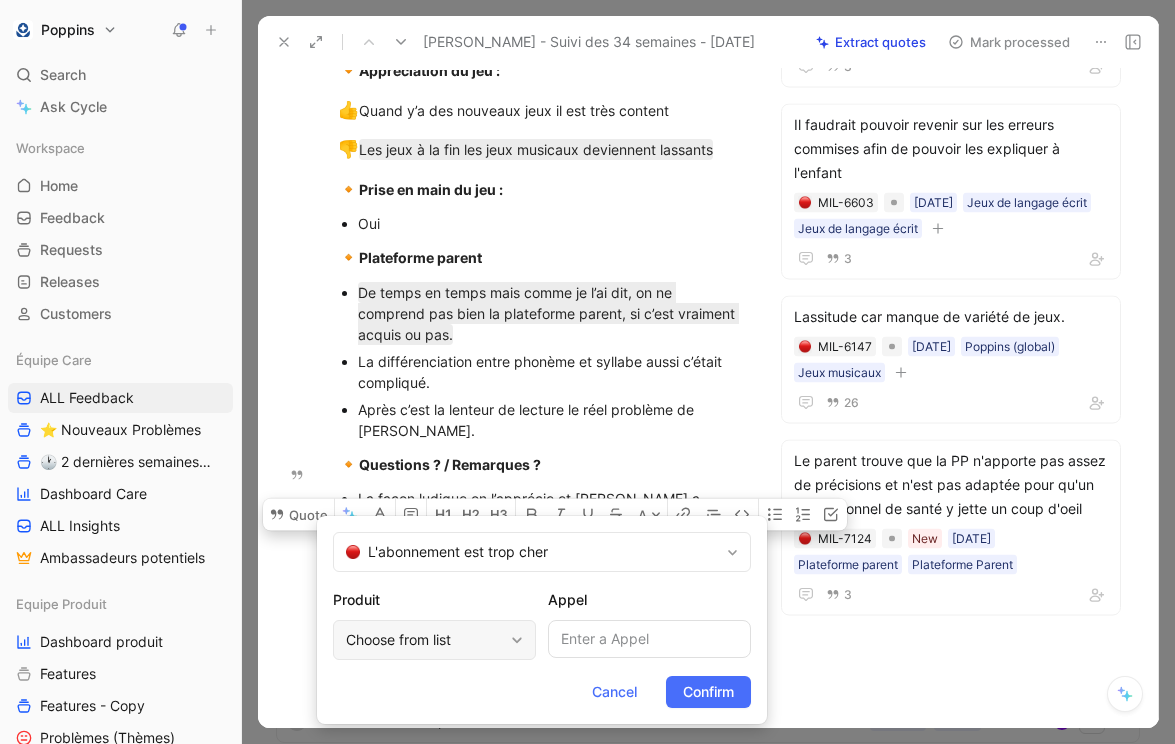 click on "Choose from list" at bounding box center (424, 640) 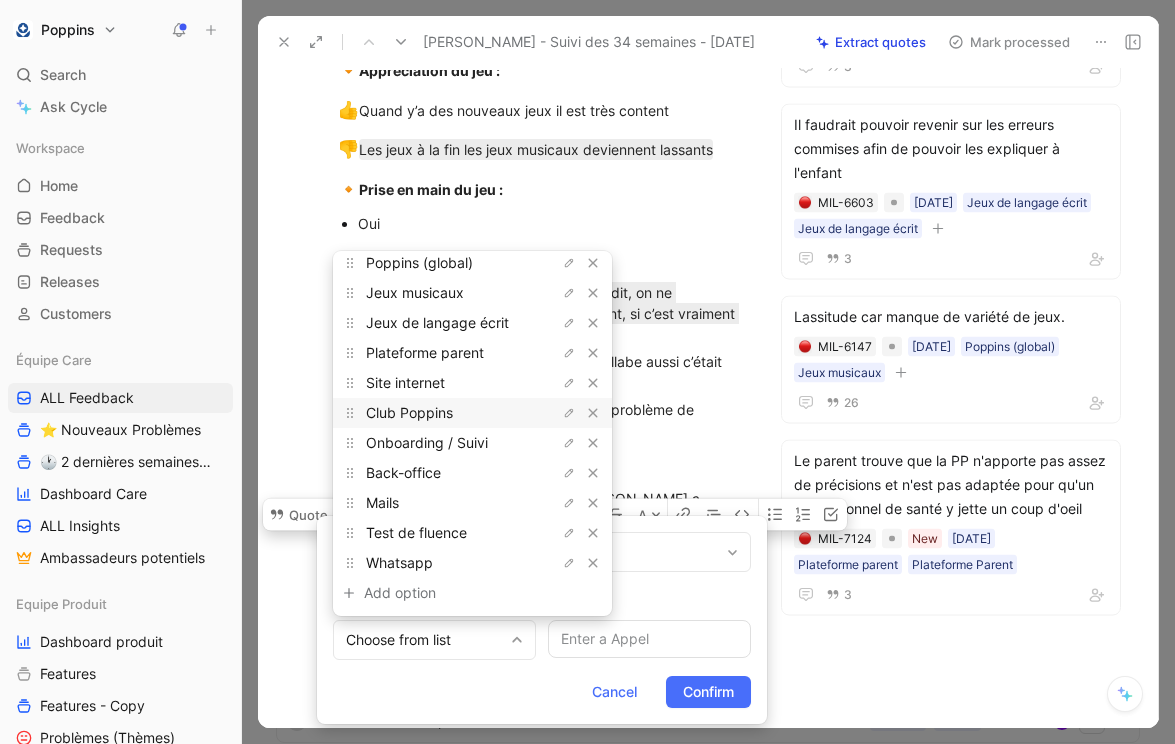 scroll, scrollTop: 0, scrollLeft: 0, axis: both 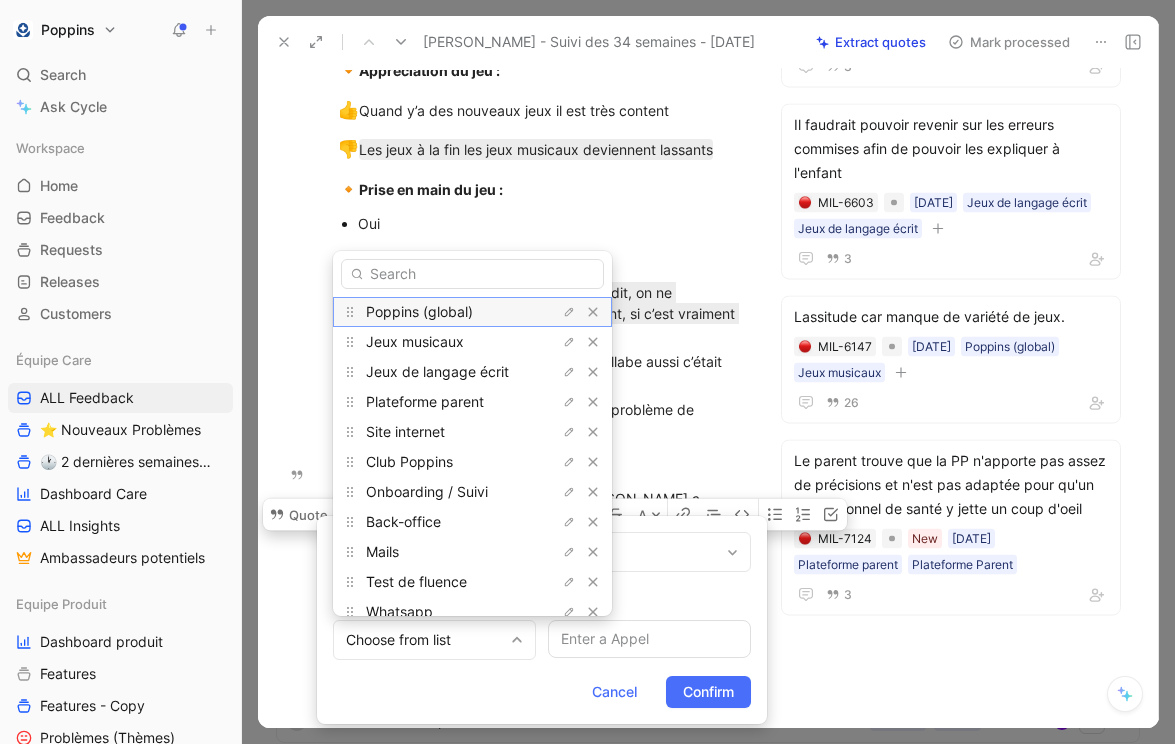 click on "Poppins (global)" at bounding box center (419, 311) 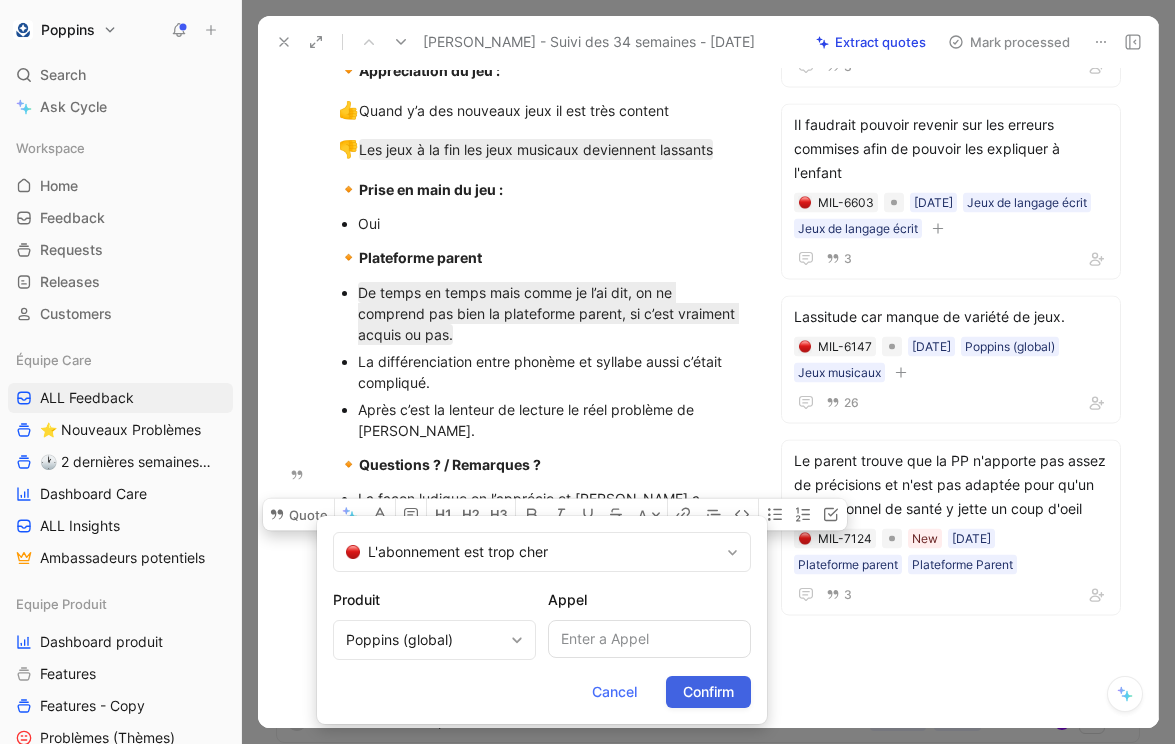 click on "Confirm" at bounding box center [708, 692] 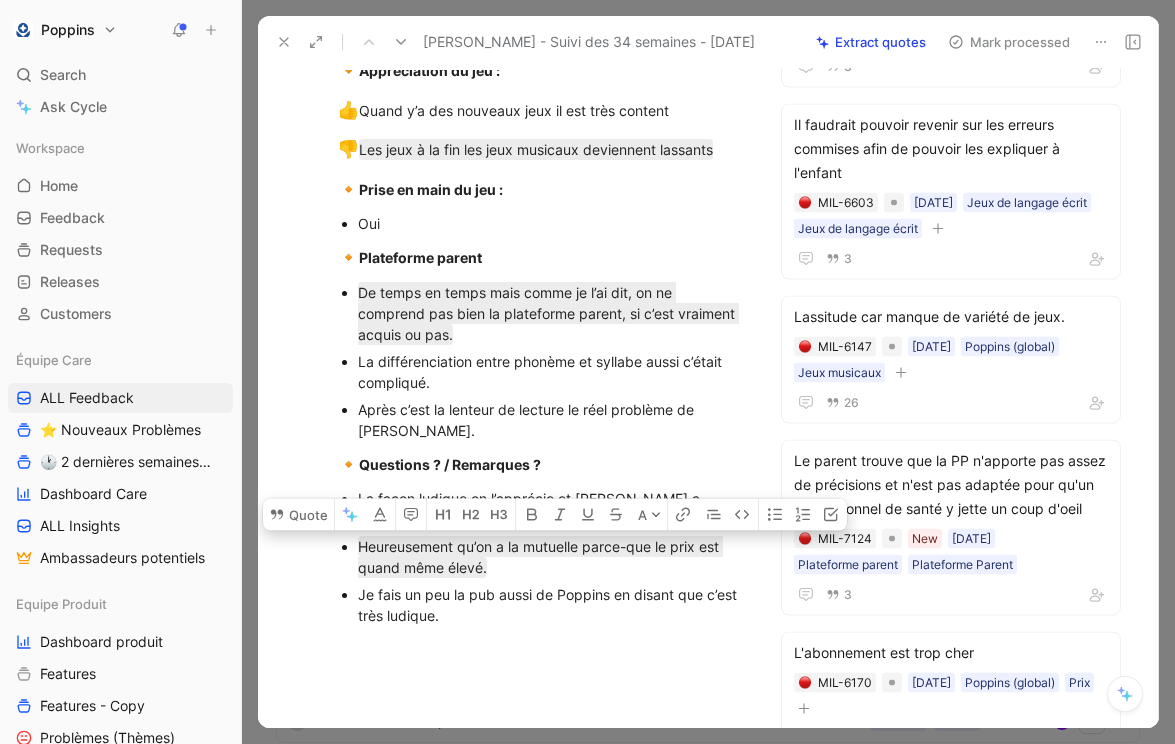 scroll, scrollTop: 1584, scrollLeft: 0, axis: vertical 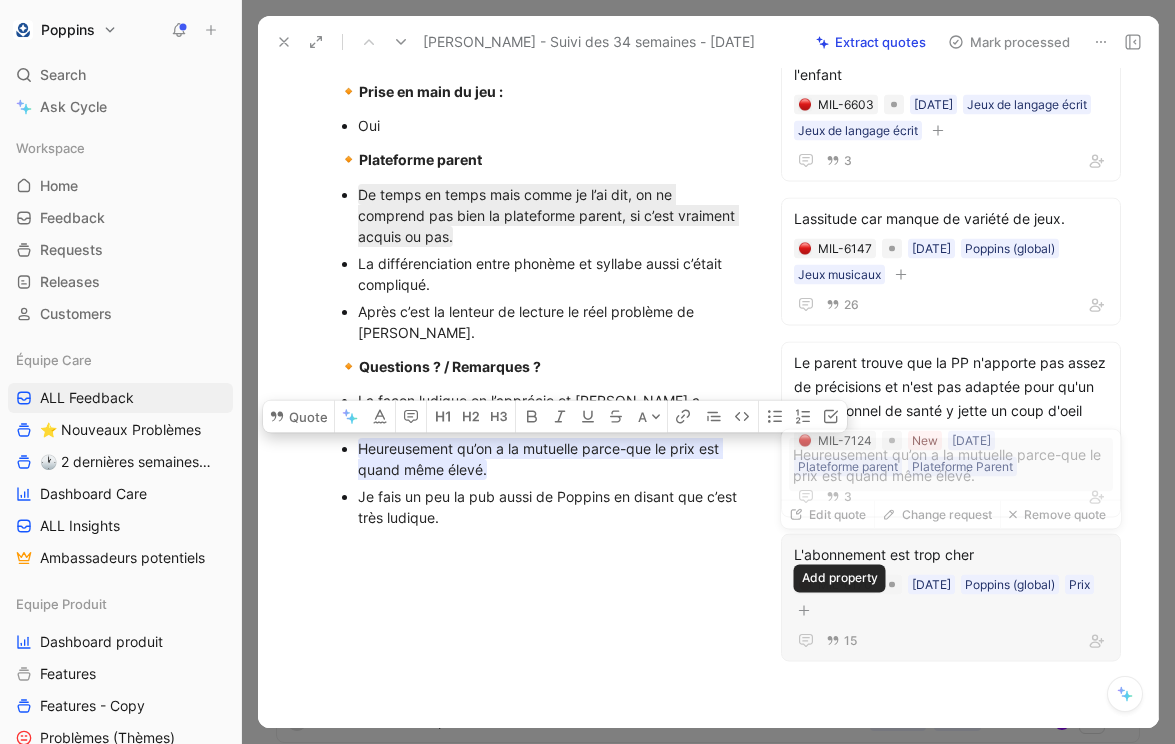 click 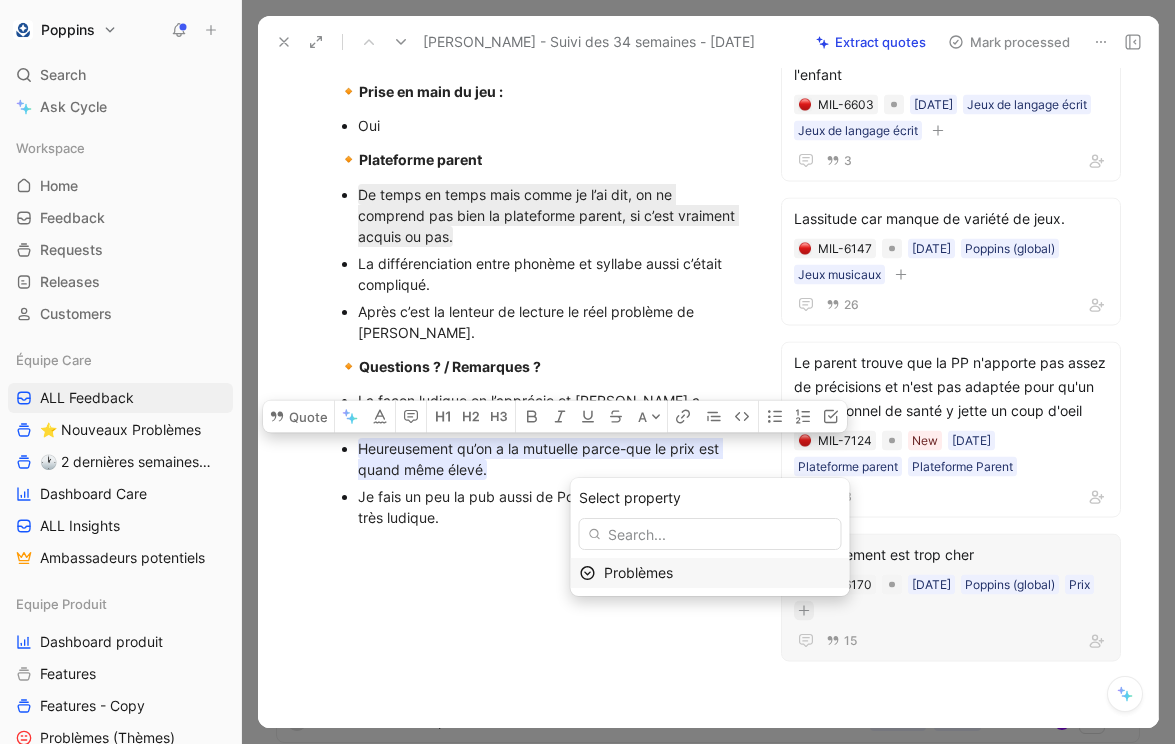 click on "Problèmes" at bounding box center [722, 573] 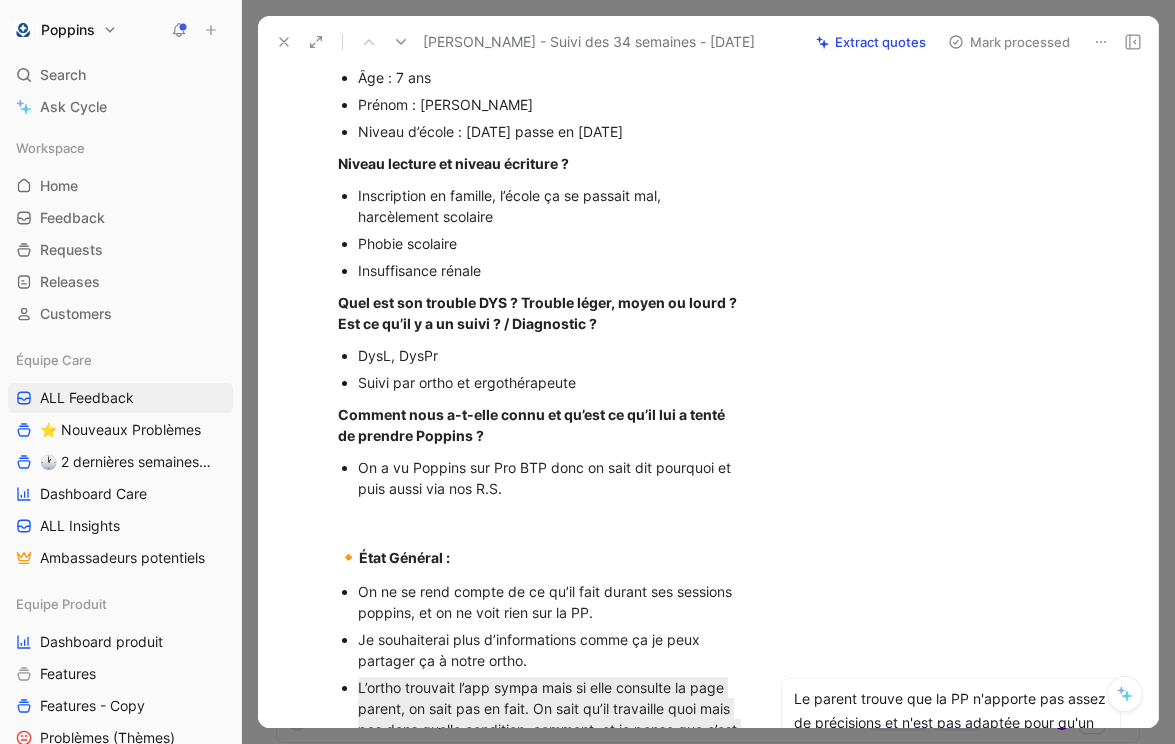 scroll, scrollTop: 0, scrollLeft: 0, axis: both 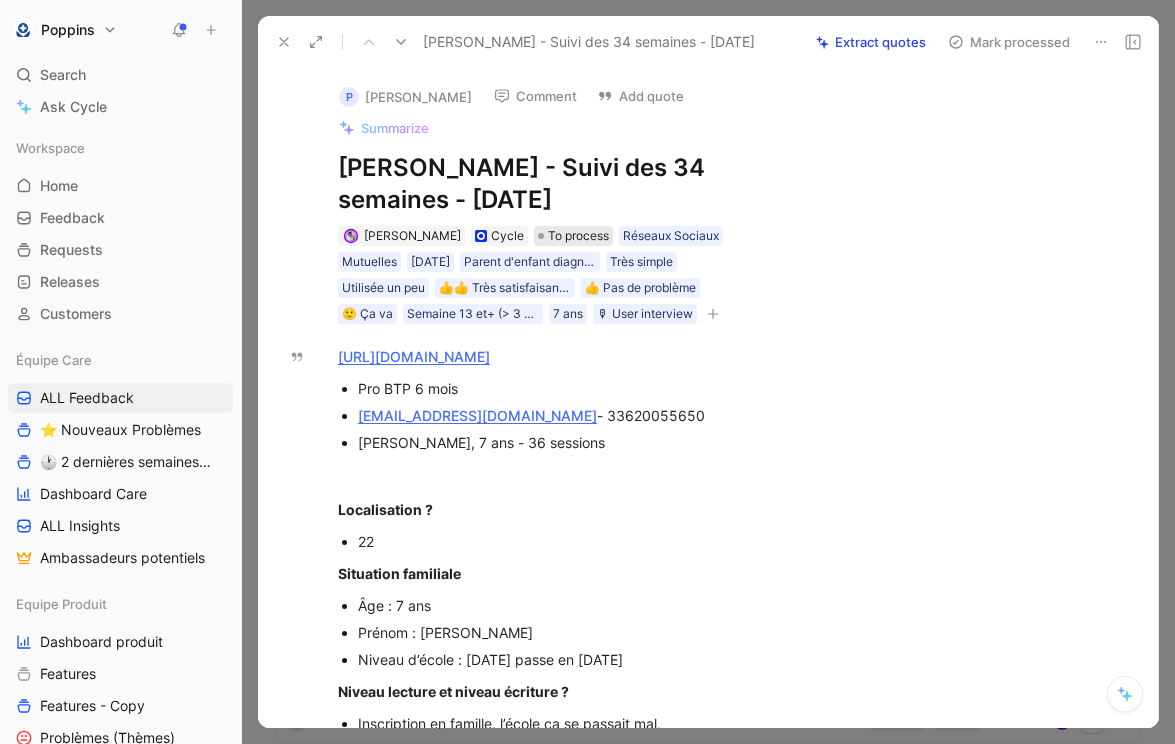 click on "To process" at bounding box center [578, 236] 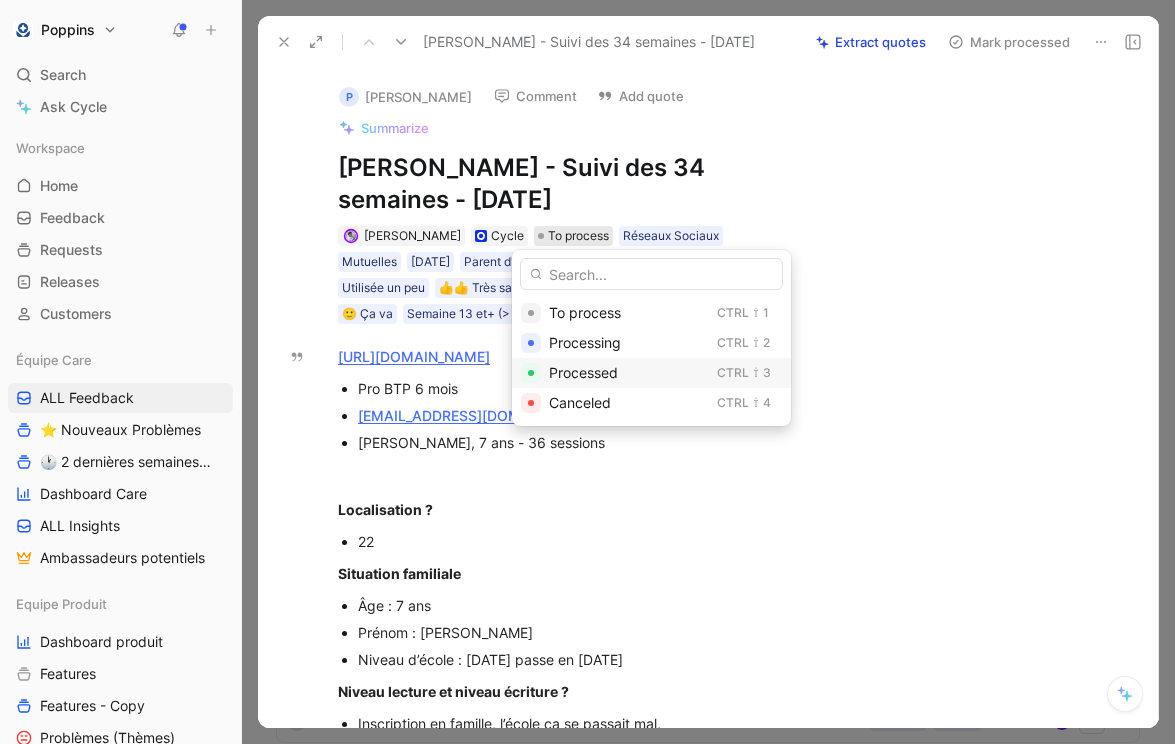click on "Processed" at bounding box center [583, 372] 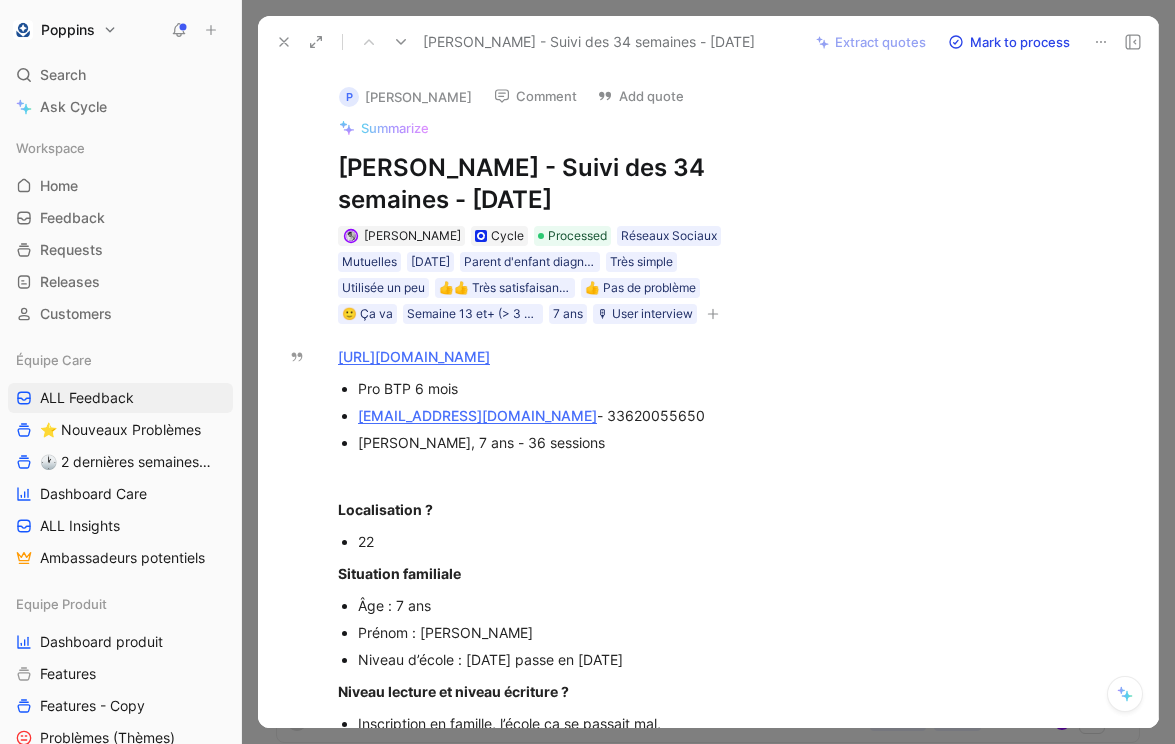click 